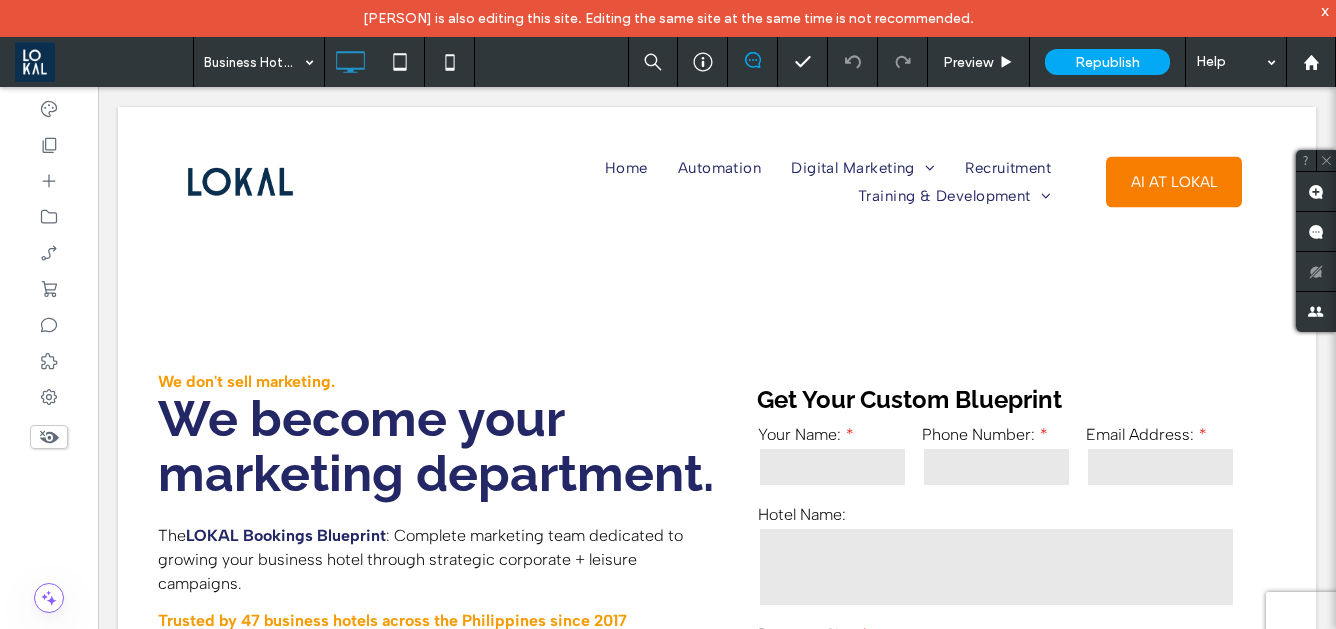 scroll, scrollTop: 317, scrollLeft: 0, axis: vertical 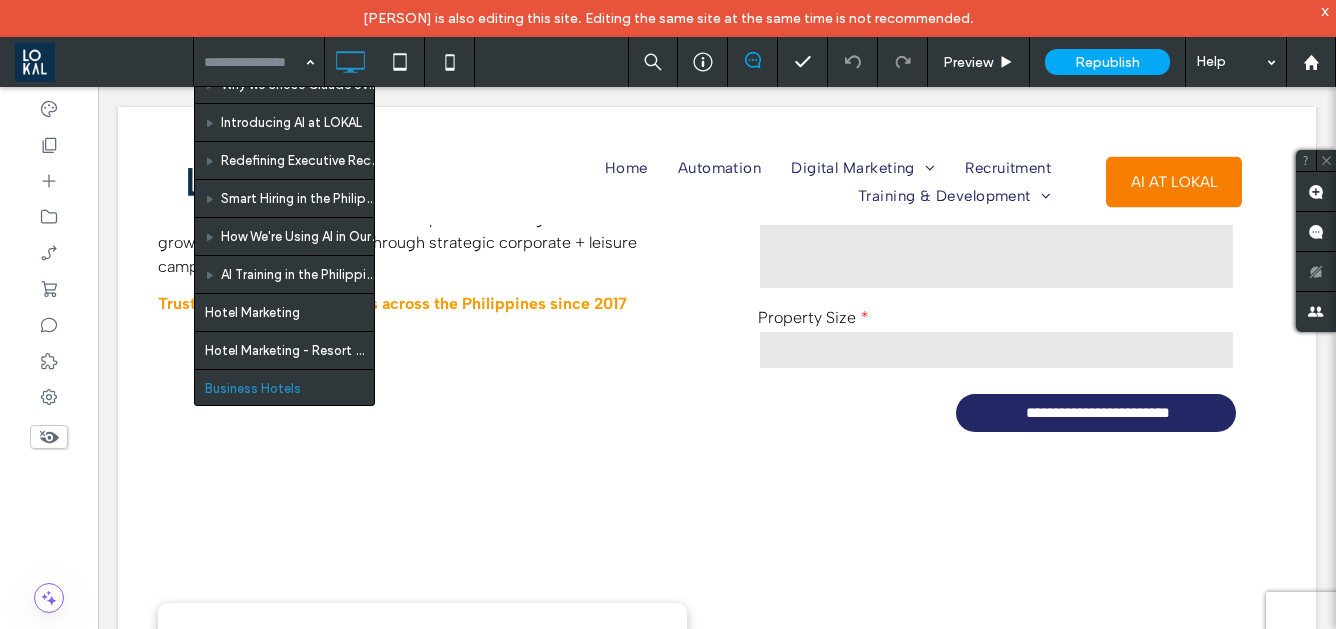 click on "Home Automation Ecommerce Marketing Shopify Partner Philippines Shopify Website Design Why is E-commerce Booming in the Philippines? A Guide on How to Build A Successful Online Store Here's Why You Need to Start Selling in Lazada and Shopee Full Service Digital Marketing Web Design Services Search Marketing Email Marketing Hotel Marketing Philippines Hotel SEO Philippines Hotel Web Design Services Real Estate Marketing Philippines Real Estate SEO Philippines Real Estate Web Design Services Law Firm Marketing Philippines Law Firm SEO Philippines Law Firm Web Design Services Travel Marketing Philippines Travel SEO Philippines Travel  Web Design Services Healthcare Firm Marketing Philippines Healthcare Firm SEO Philippines Healthcare Firm  Web Design Services Influencer Marketing Hubspot Partner Philippines Digital Public Relation Reputation Management Recruitment Training & Development LOKAL AI Training AI Training Digital Marketing Training Sales Training SEO for Hotels in the Philippines Offshore Staffing" at bounding box center (259, 62) 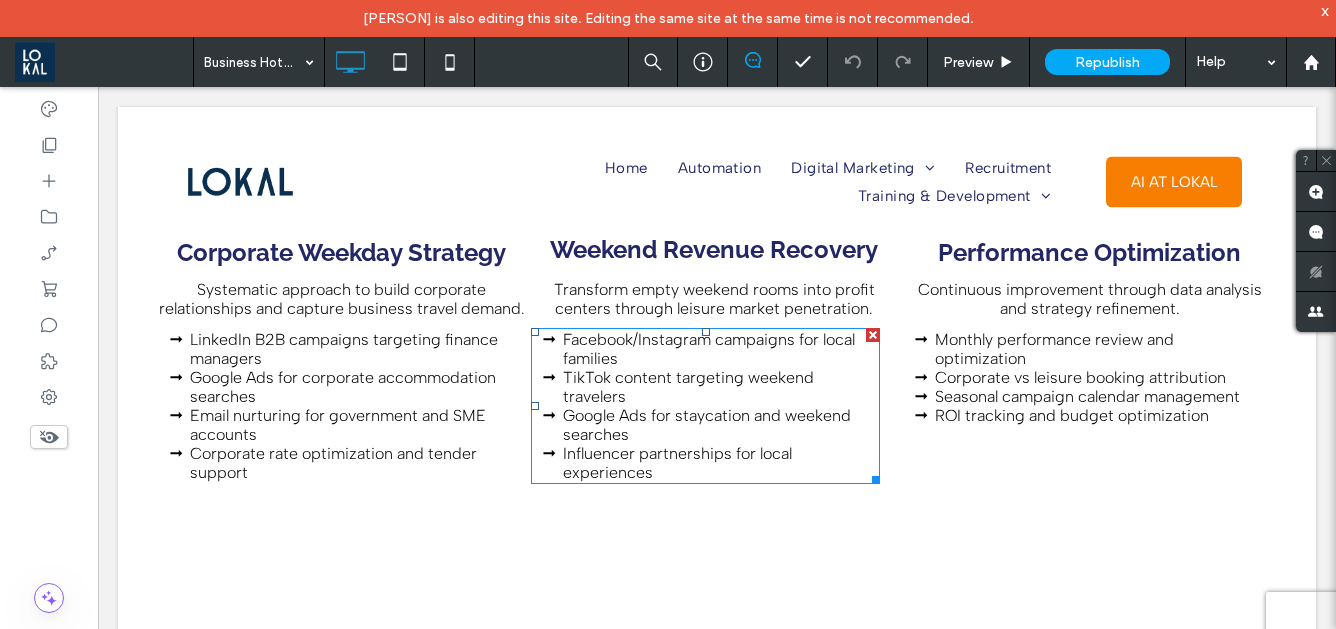 scroll, scrollTop: 2123, scrollLeft: 0, axis: vertical 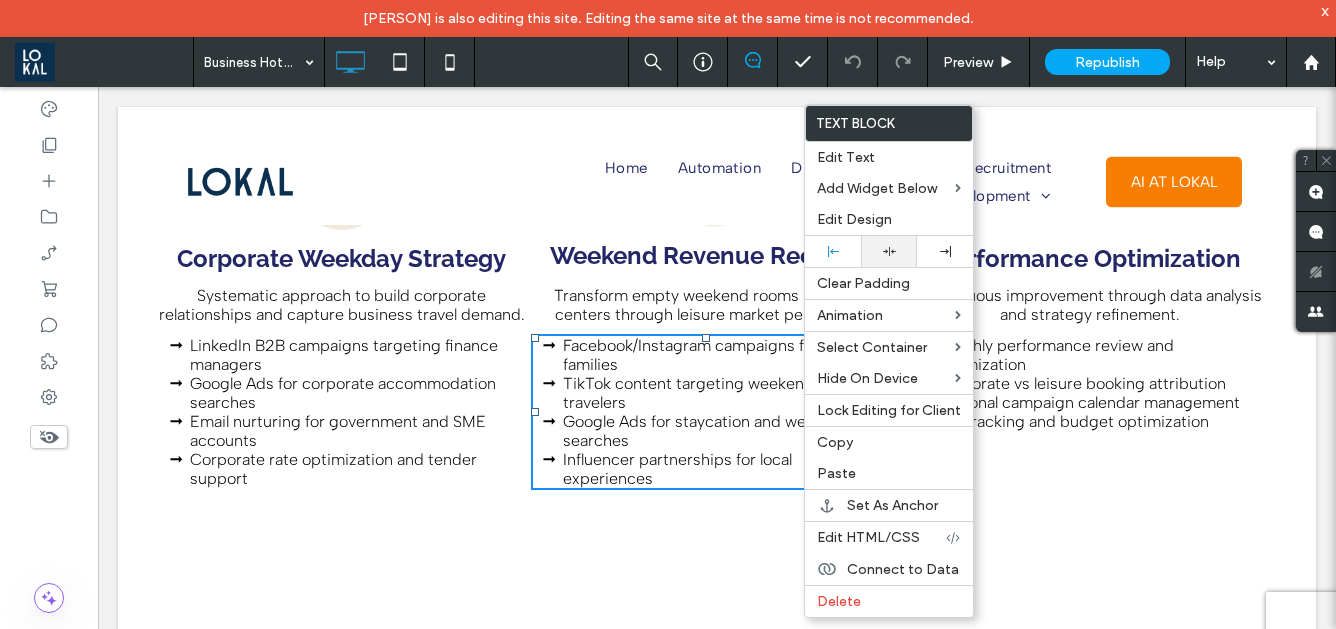 click 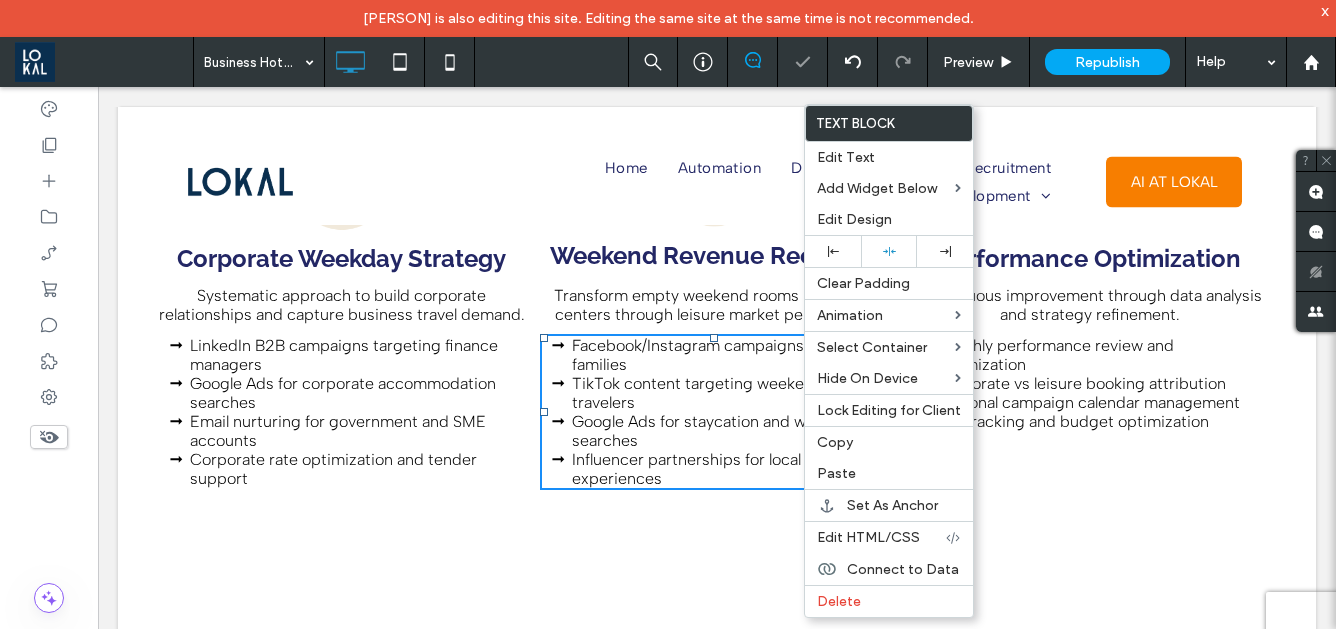 click on "ROI tracking and budget optimization" at bounding box center [1072, 421] 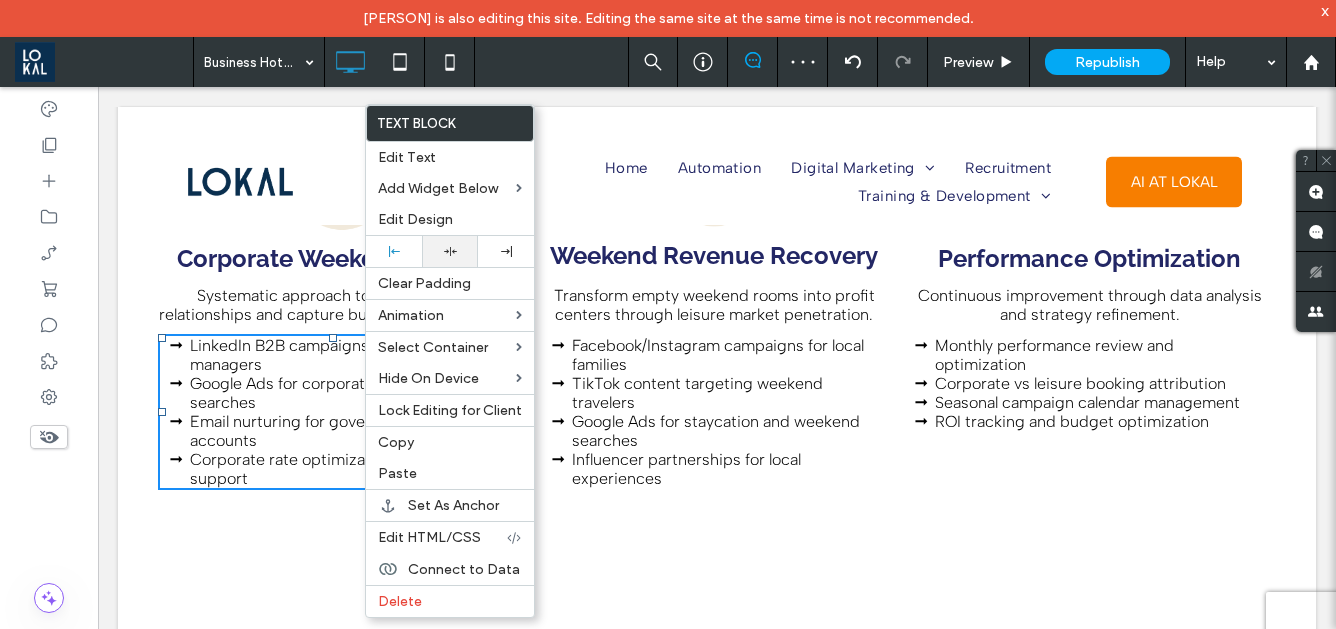 click at bounding box center (450, 251) 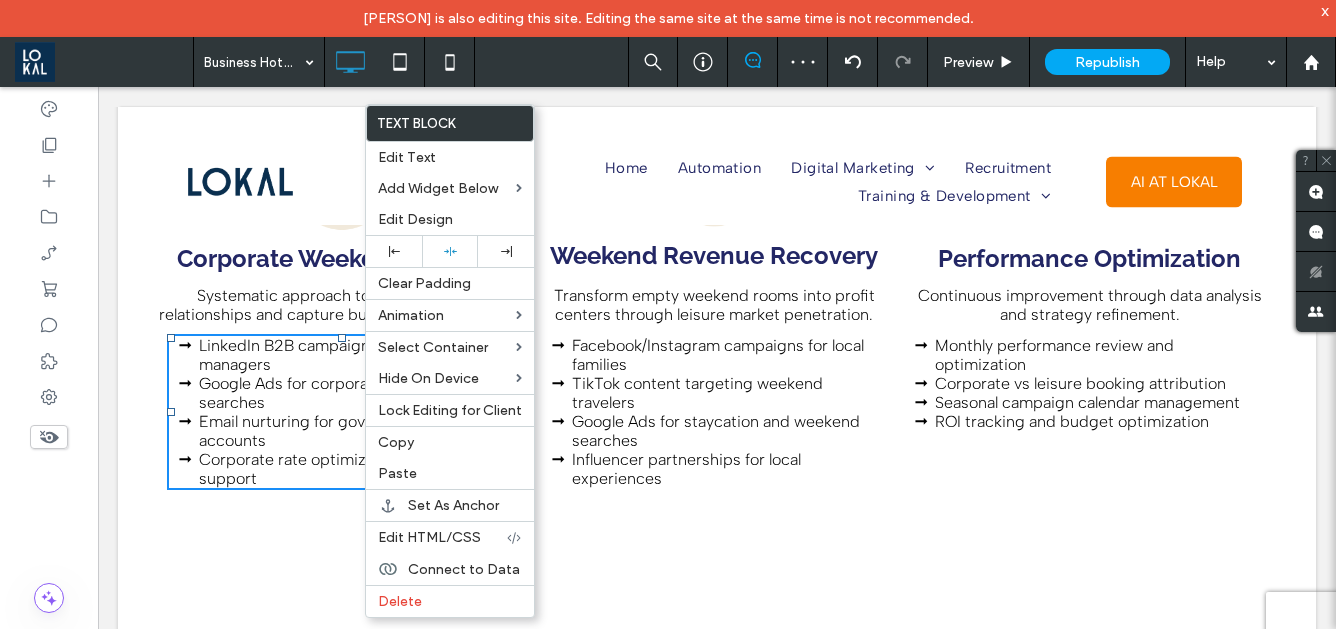 click on "Seasonal campaign calendar management" at bounding box center [1087, 402] 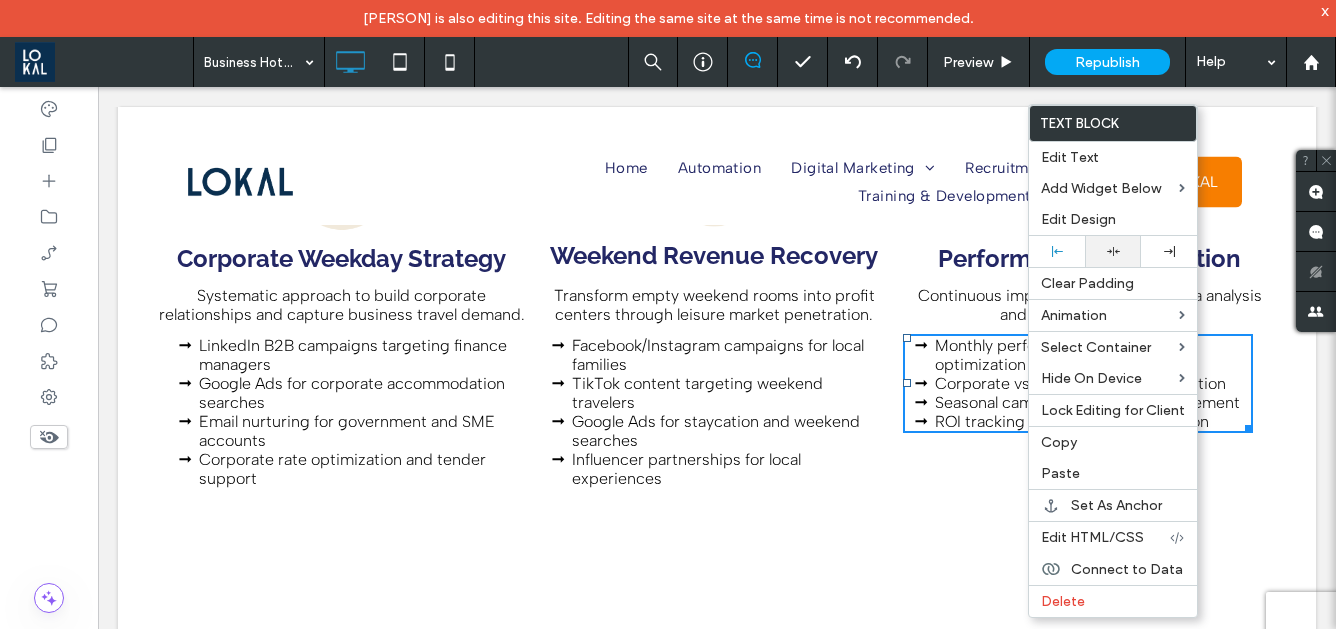 click at bounding box center (1113, 251) 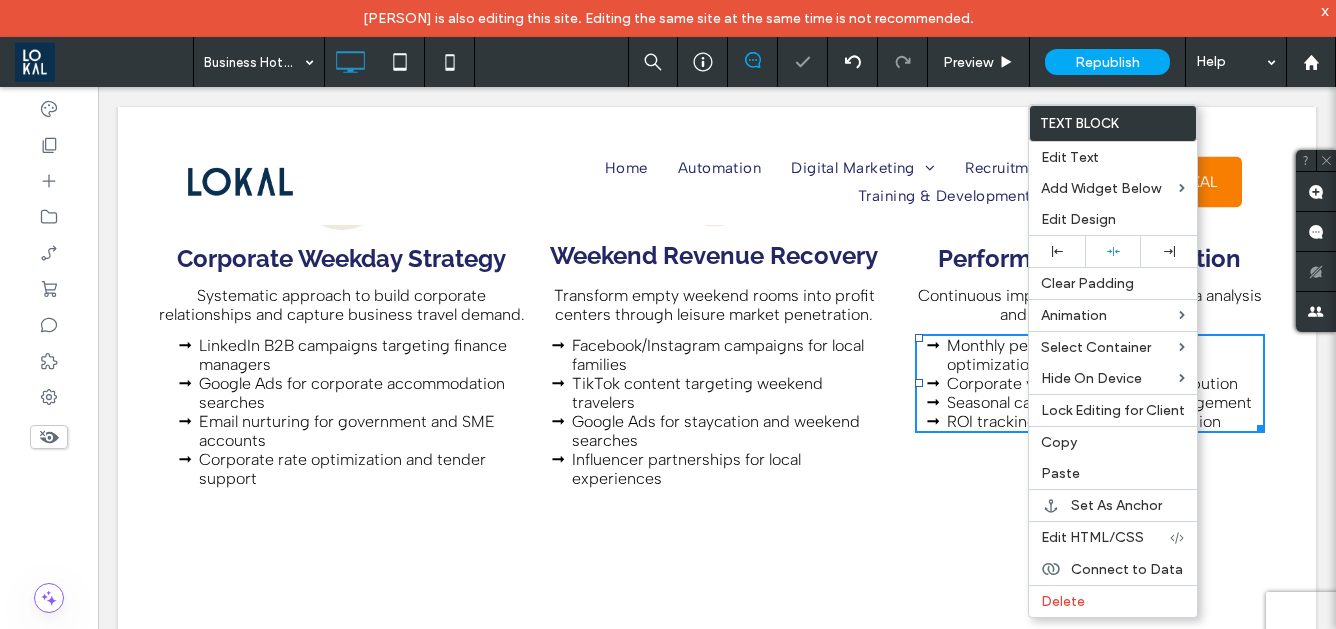click at bounding box center [668, 314] 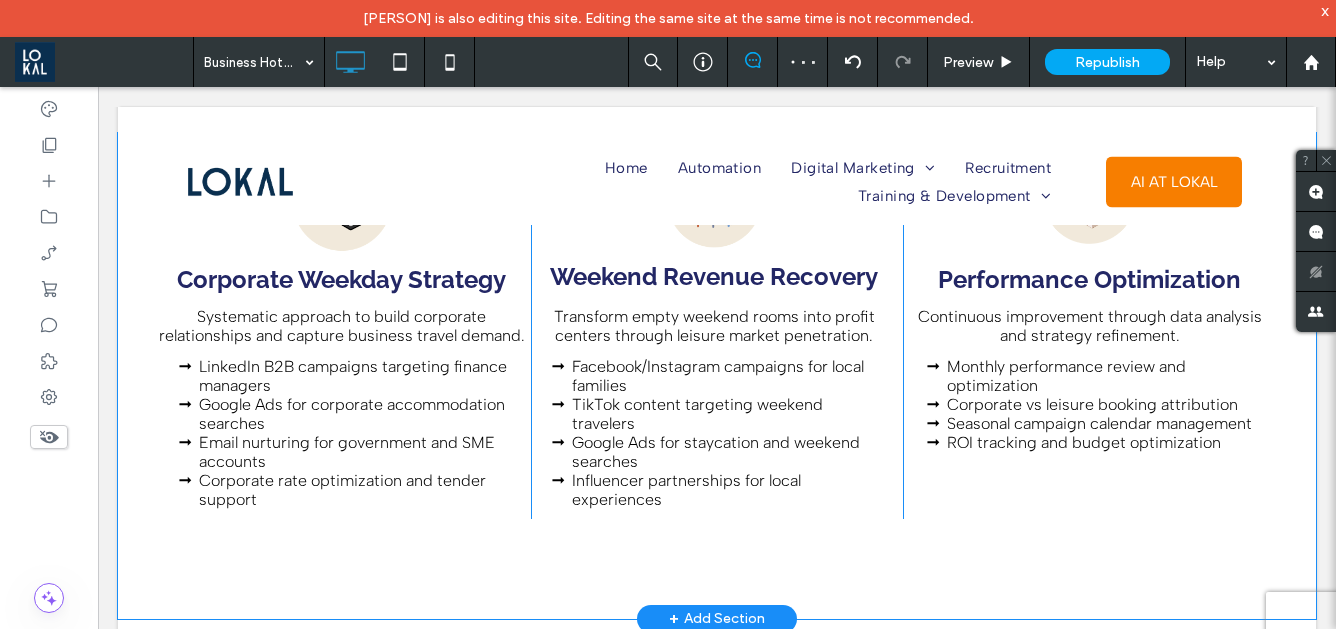 scroll, scrollTop: 2069, scrollLeft: 0, axis: vertical 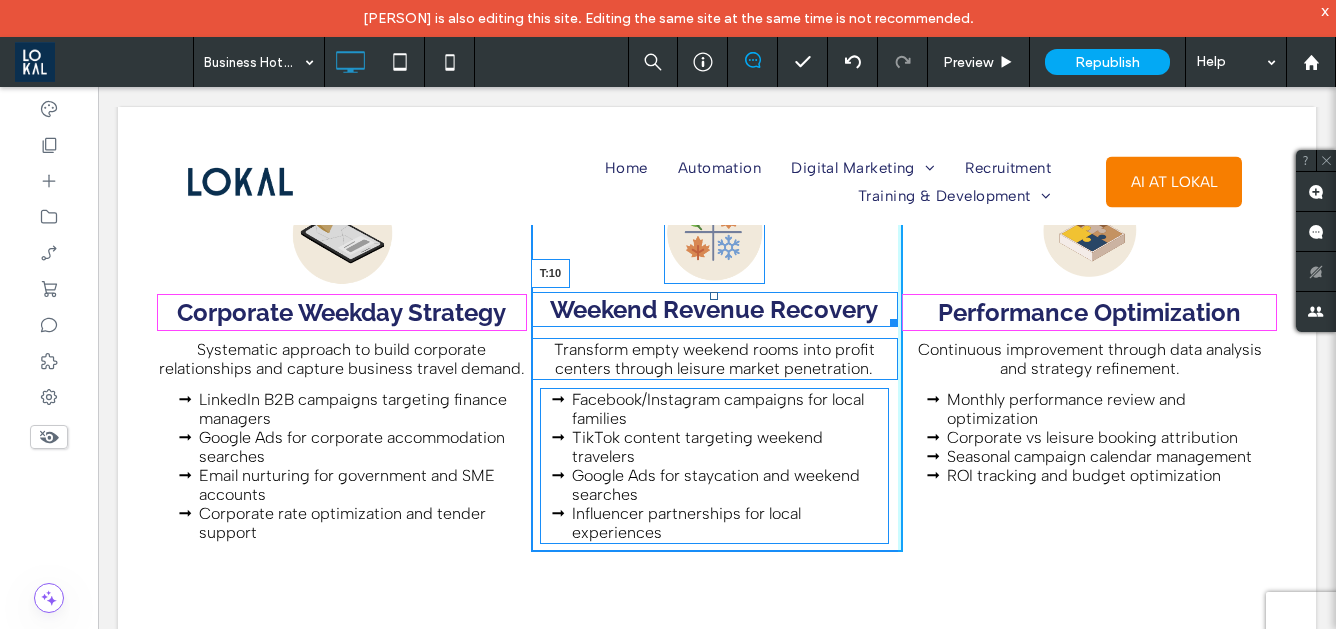 click on "Weekend Revenue Recovery
T:10" at bounding box center (715, 309) 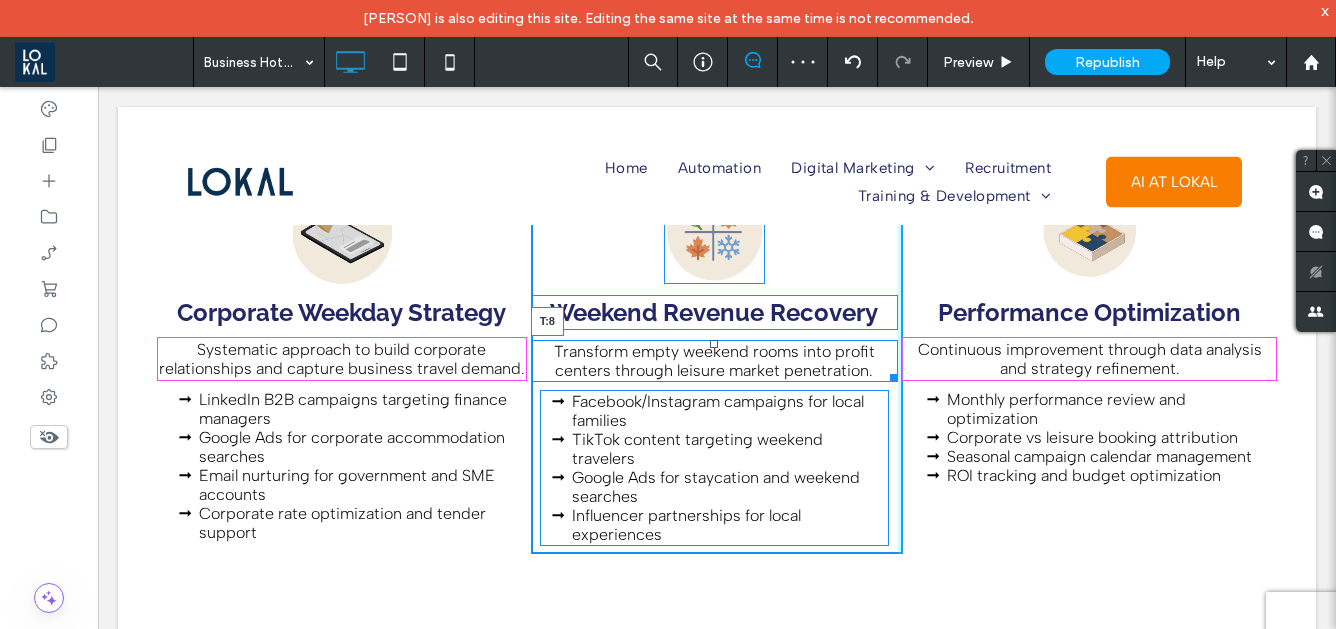 click at bounding box center [714, 344] 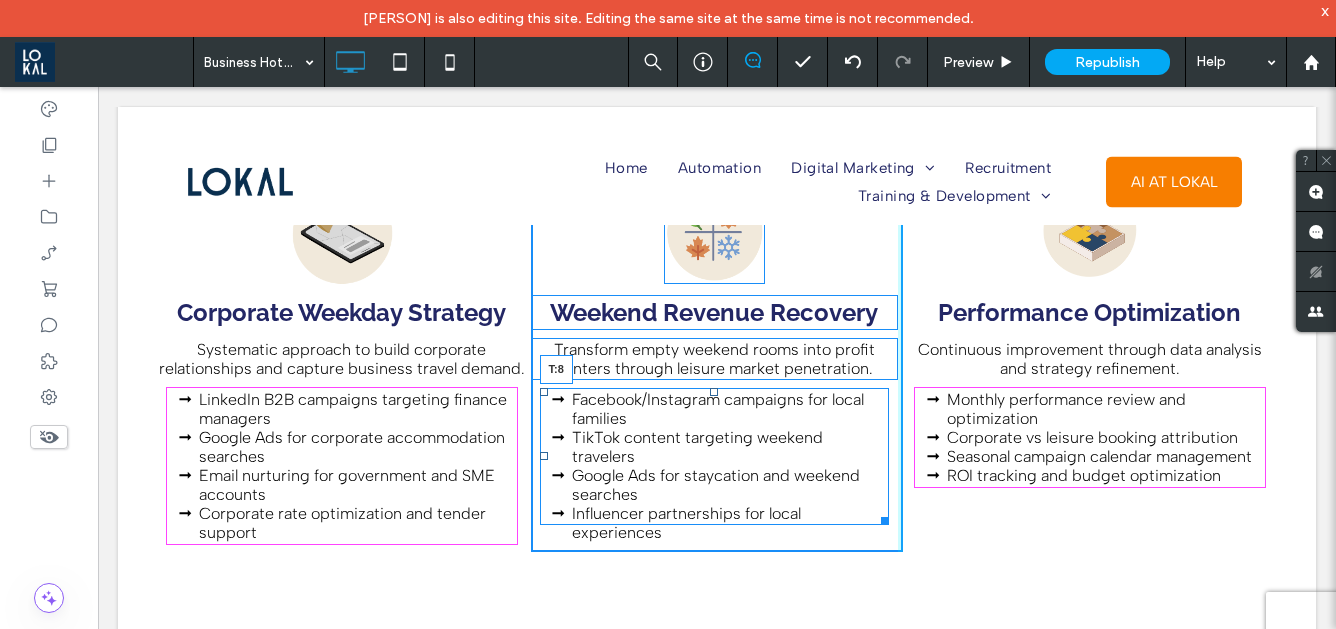 click on "Facebook/Instagram campaigns for local families TikTok content targeting weekend travelers Google Ads for staycation and weekend searches Influencer partnerships for local experiences
T:8" at bounding box center (715, 456) 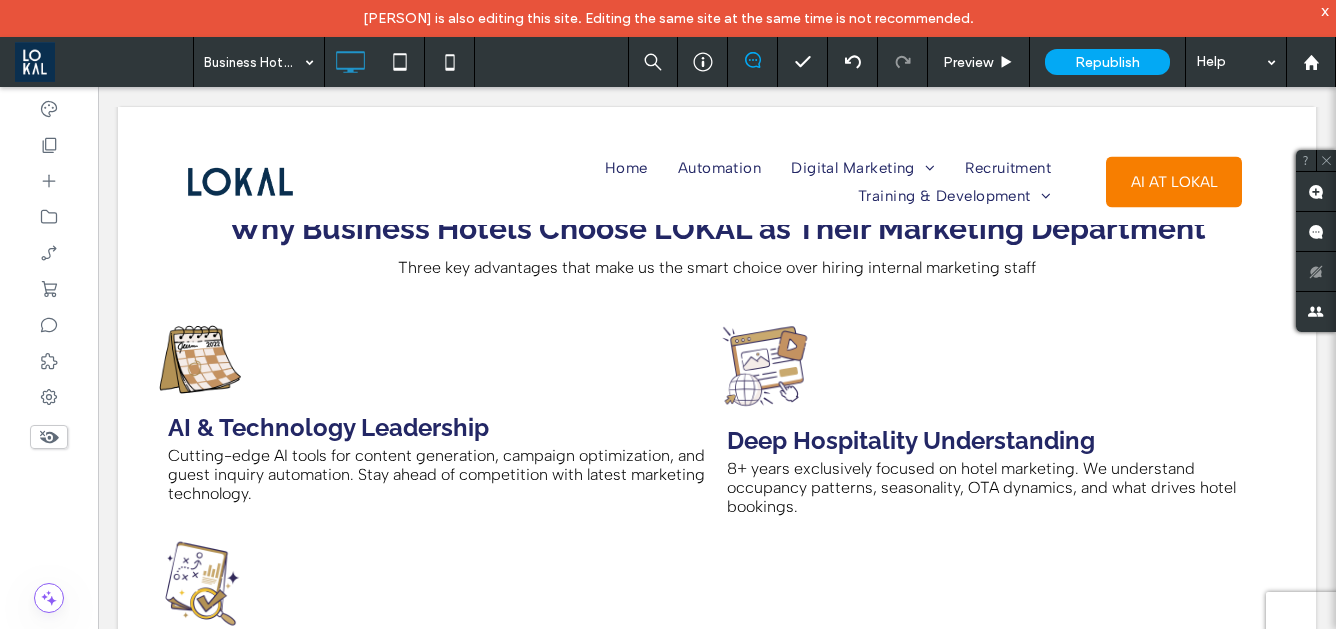 scroll, scrollTop: 2565, scrollLeft: 0, axis: vertical 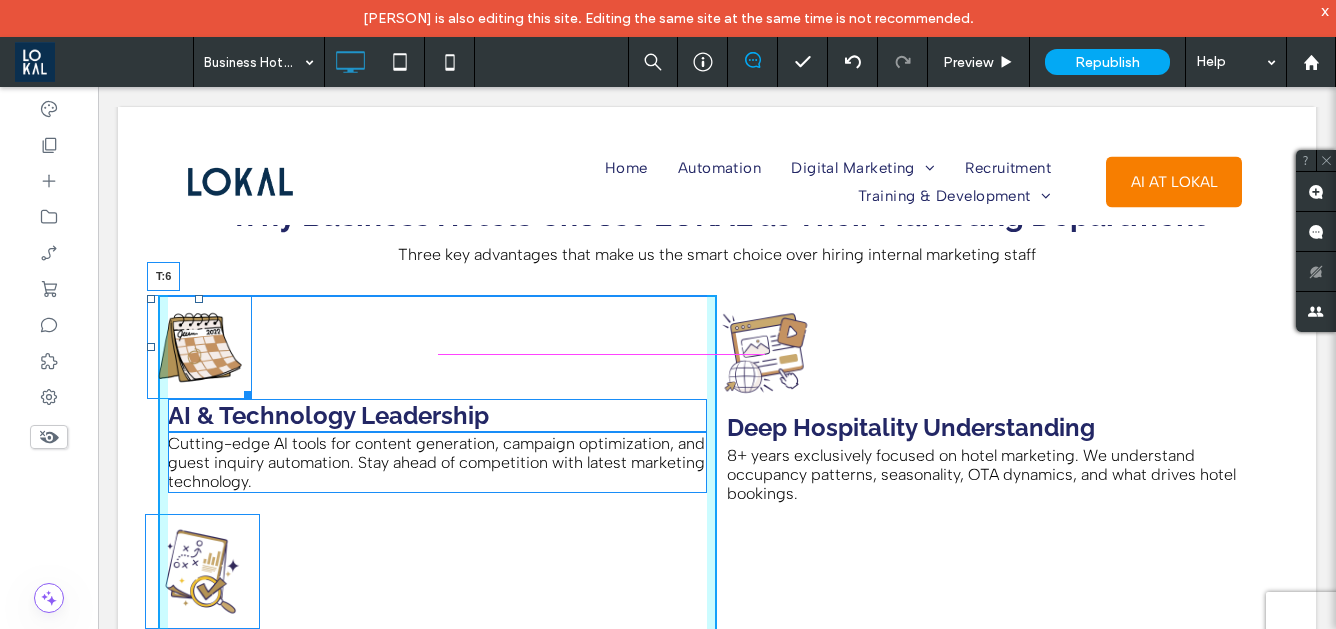 click on "T:6
AI & Technology Leadership
Cutting-edge AI tools for content generation, campaign optimization, and guest inquiry automation. Stay ahead of competition with latest marketing technology.
Staff Training & Development
We train your team on marketing fundamentals and AI tools, building internal capability while we handle execution. Knowledge transfer included. Click To Paste" at bounding box center [437, 521] 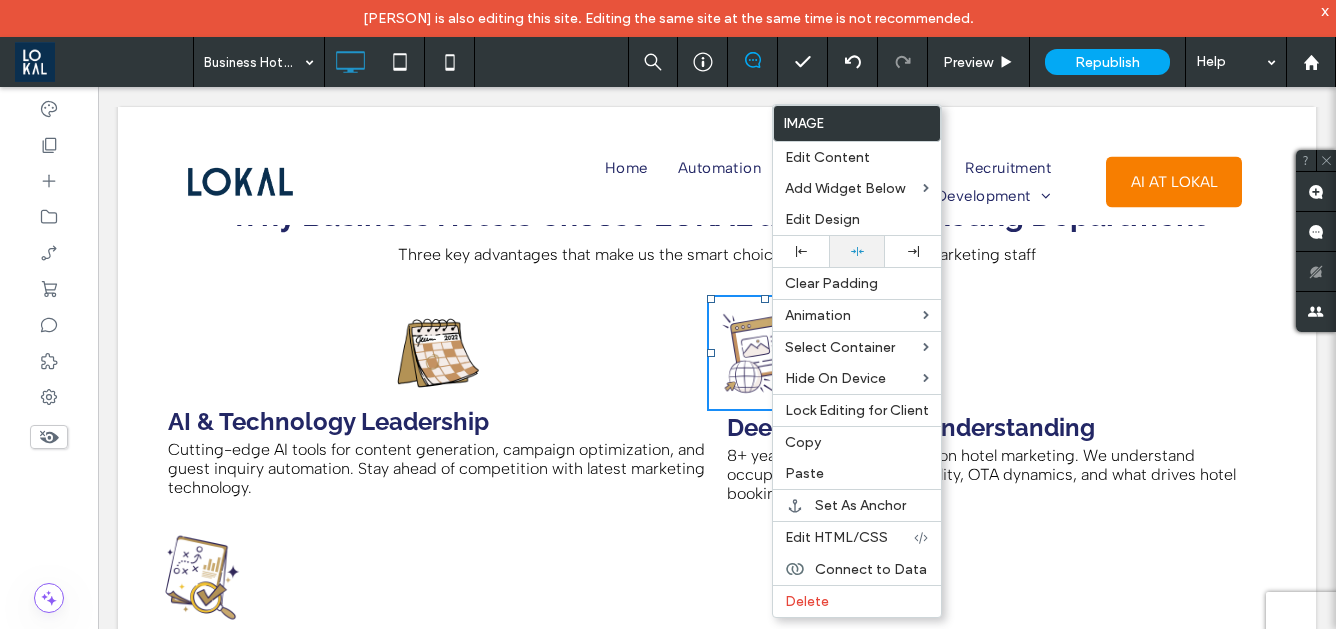 click at bounding box center (857, 251) 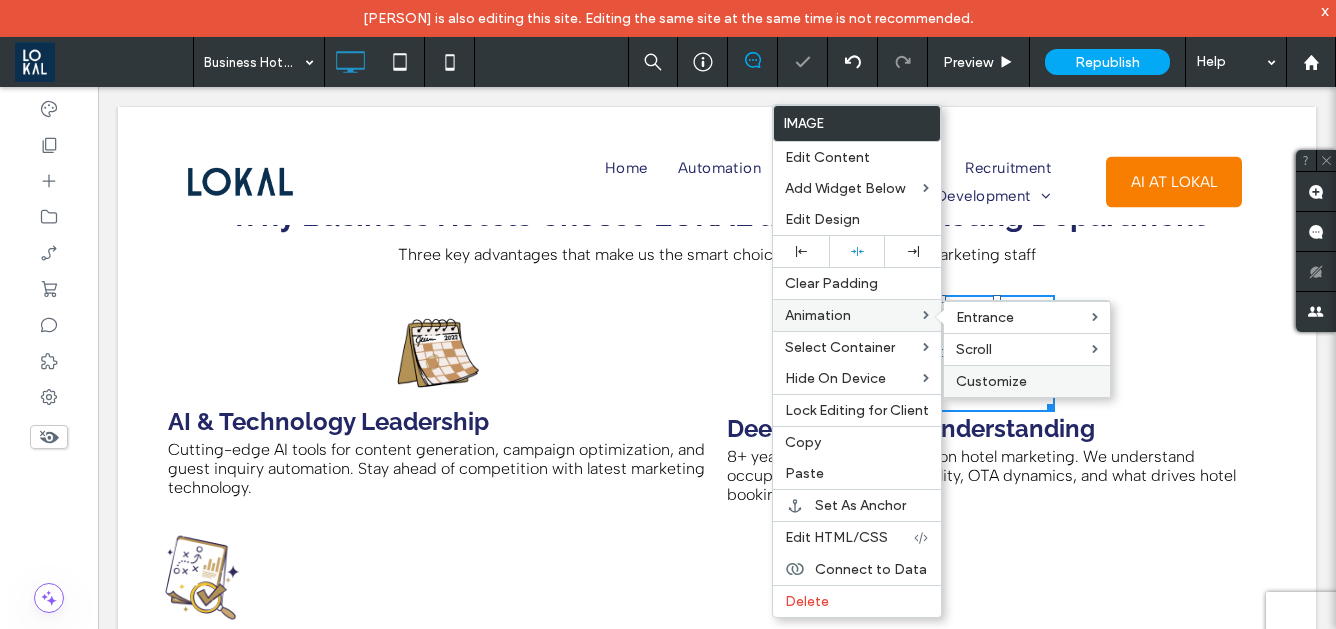 click on "Customize" at bounding box center [1027, 381] 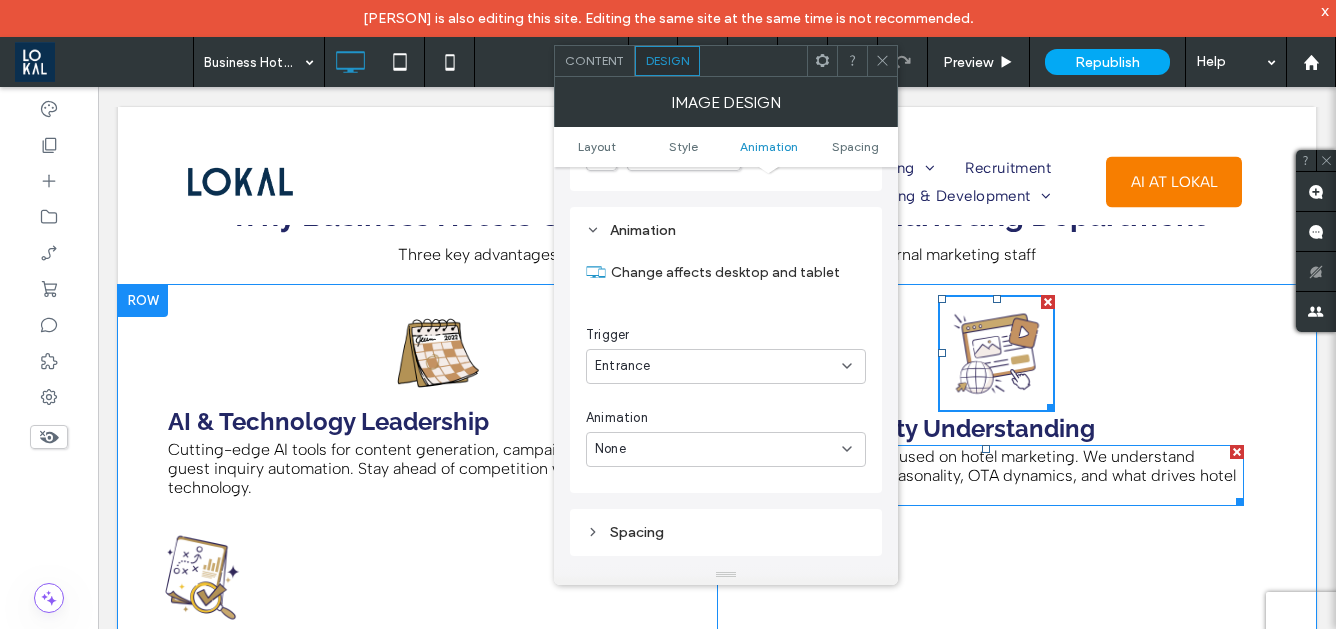 scroll, scrollTop: 944, scrollLeft: 0, axis: vertical 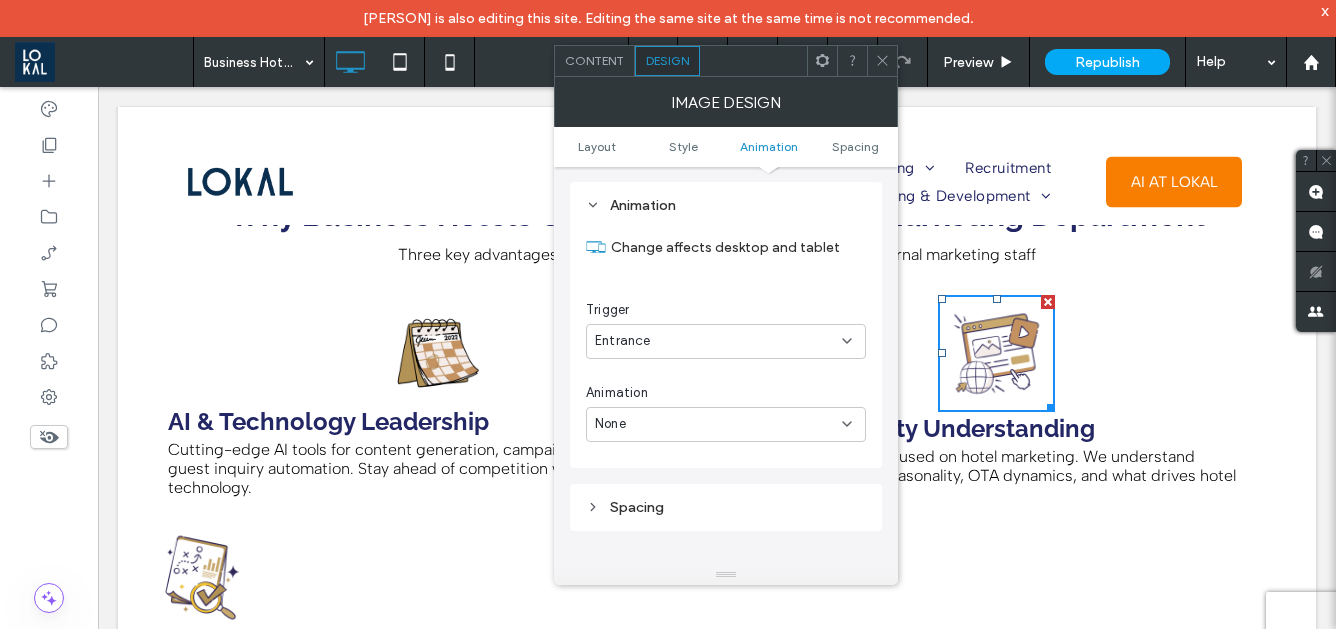 click 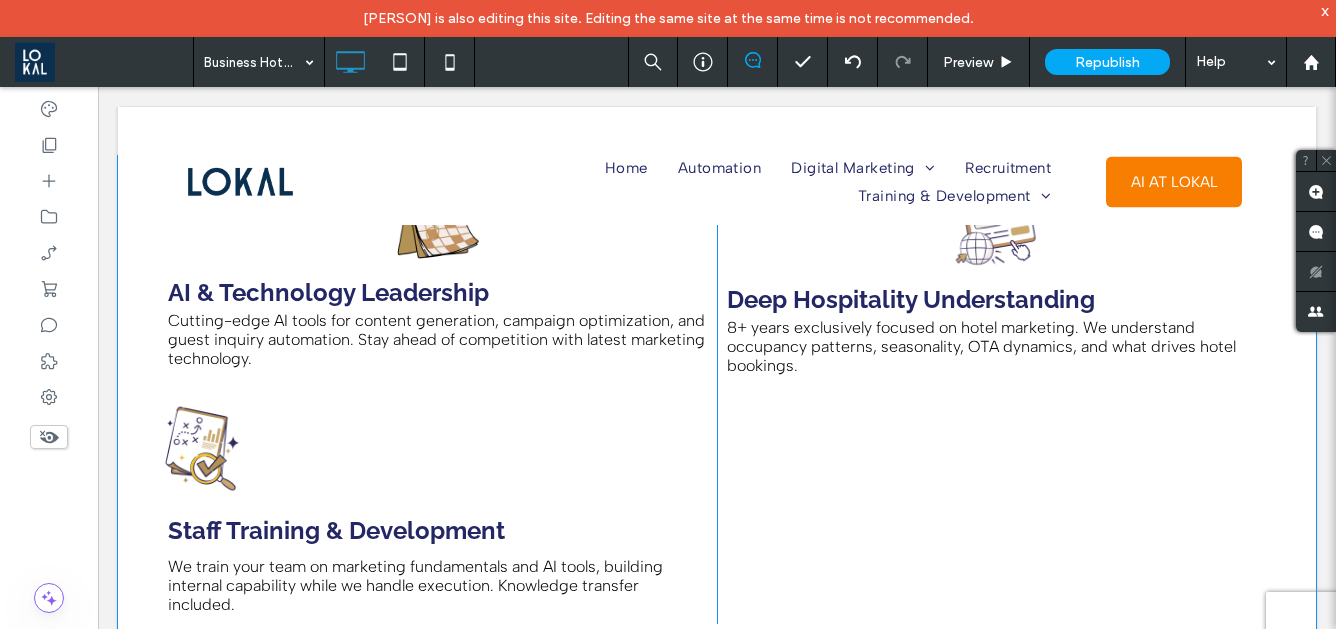 scroll, scrollTop: 2696, scrollLeft: 0, axis: vertical 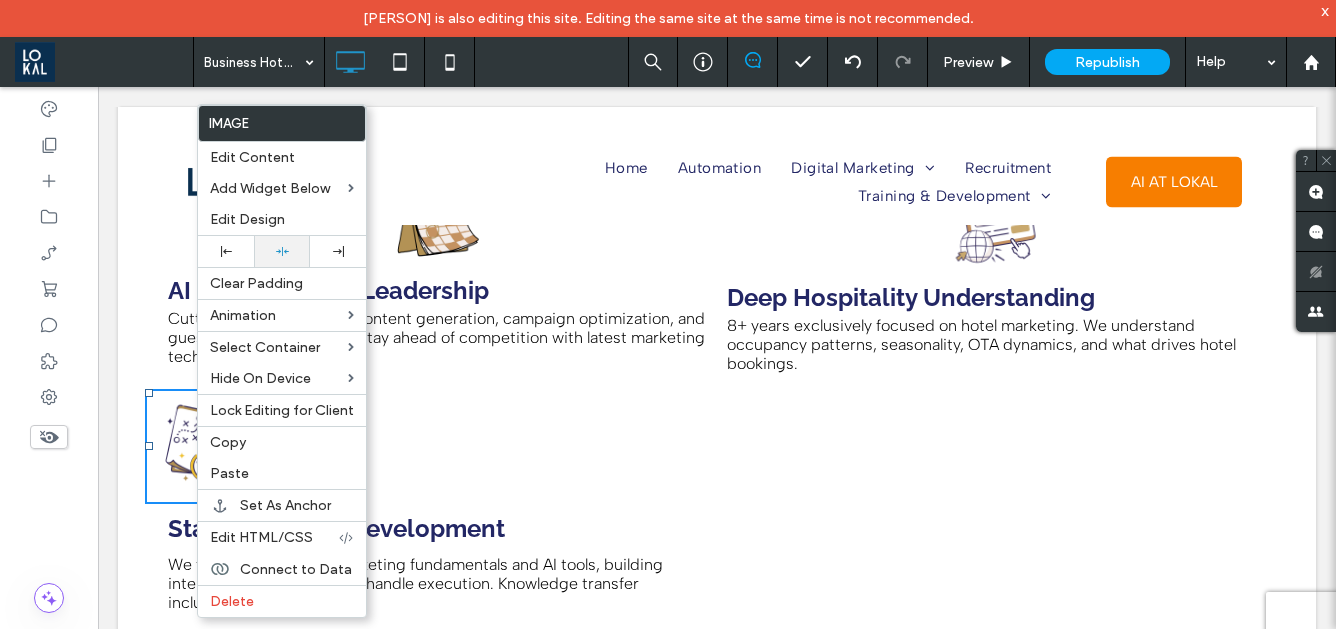 click at bounding box center (282, 251) 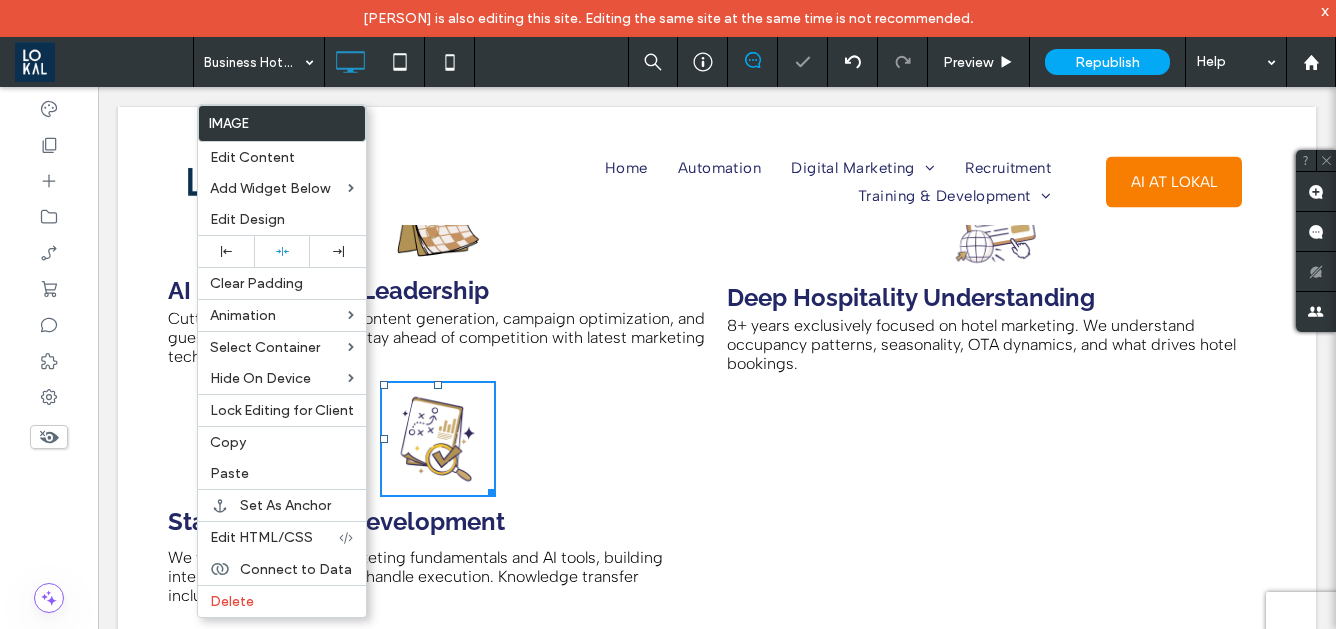 click at bounding box center [668, 314] 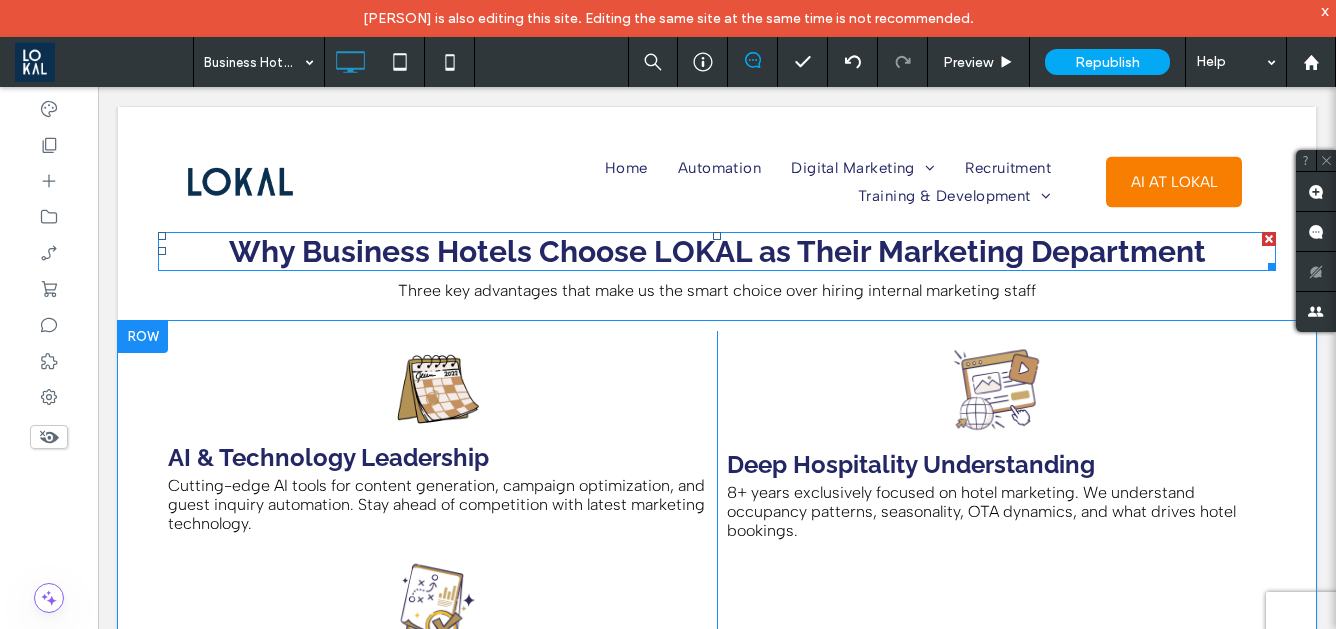 scroll, scrollTop: 2542, scrollLeft: 0, axis: vertical 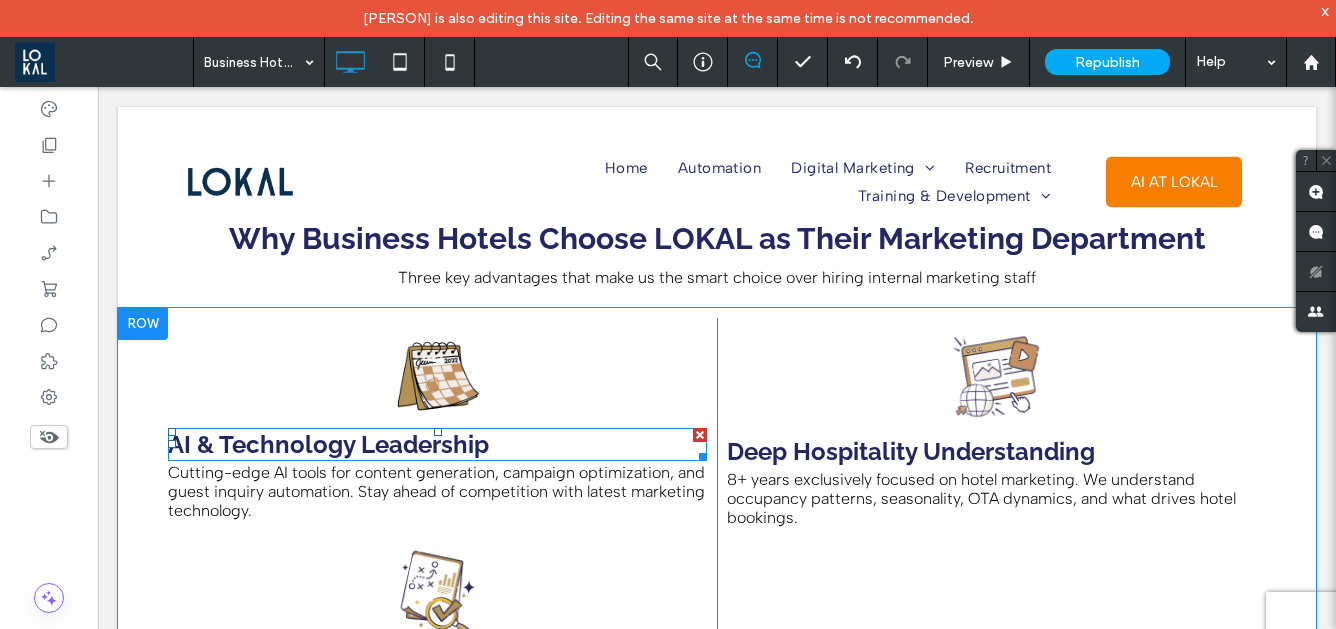 click on "AI & Technology Leadership" at bounding box center [328, 444] 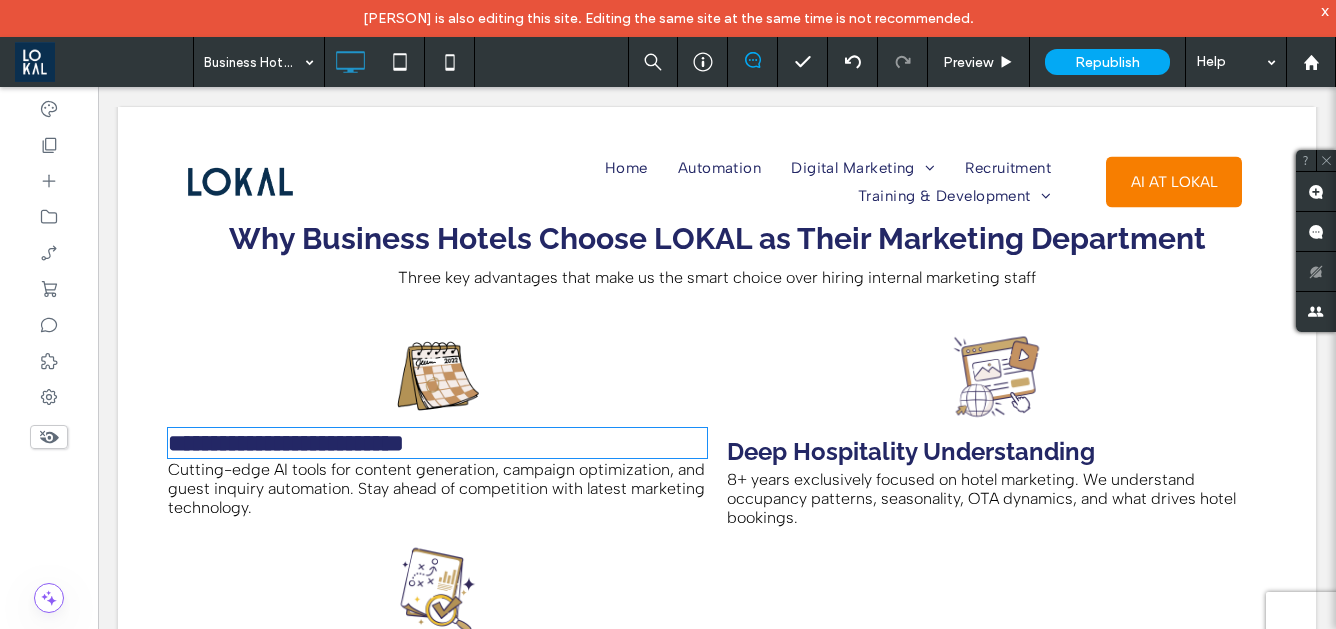 click on "**********" at bounding box center [286, 443] 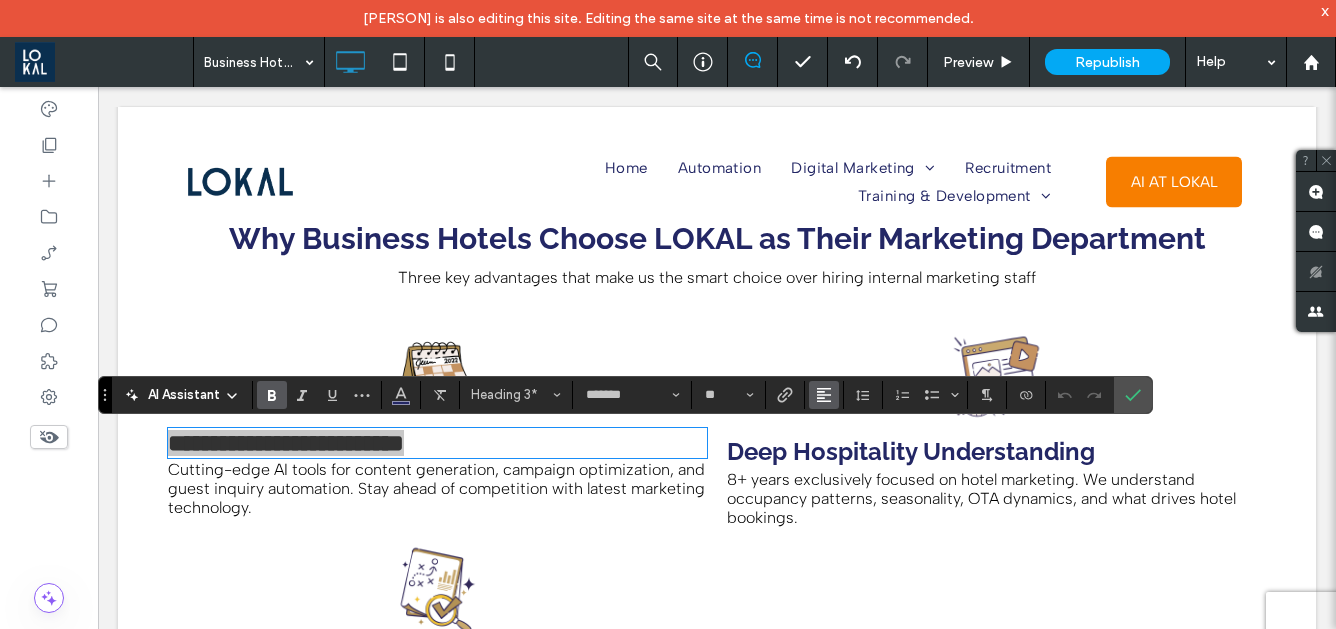 click at bounding box center [824, 395] 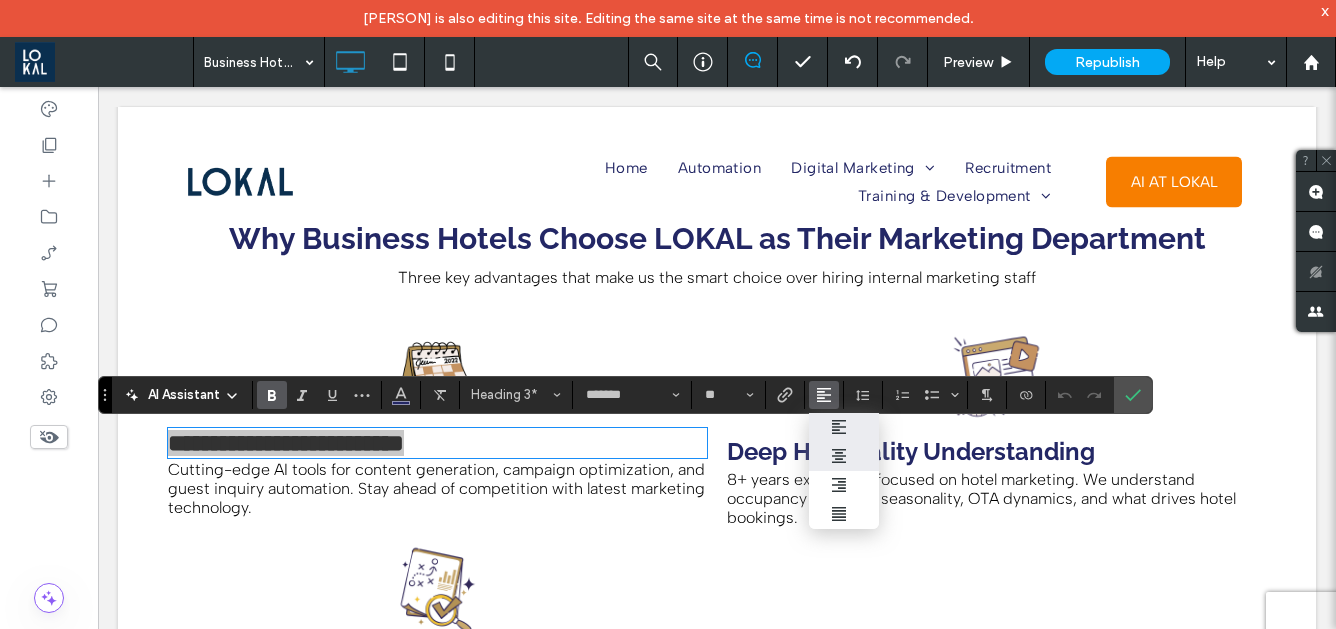 click 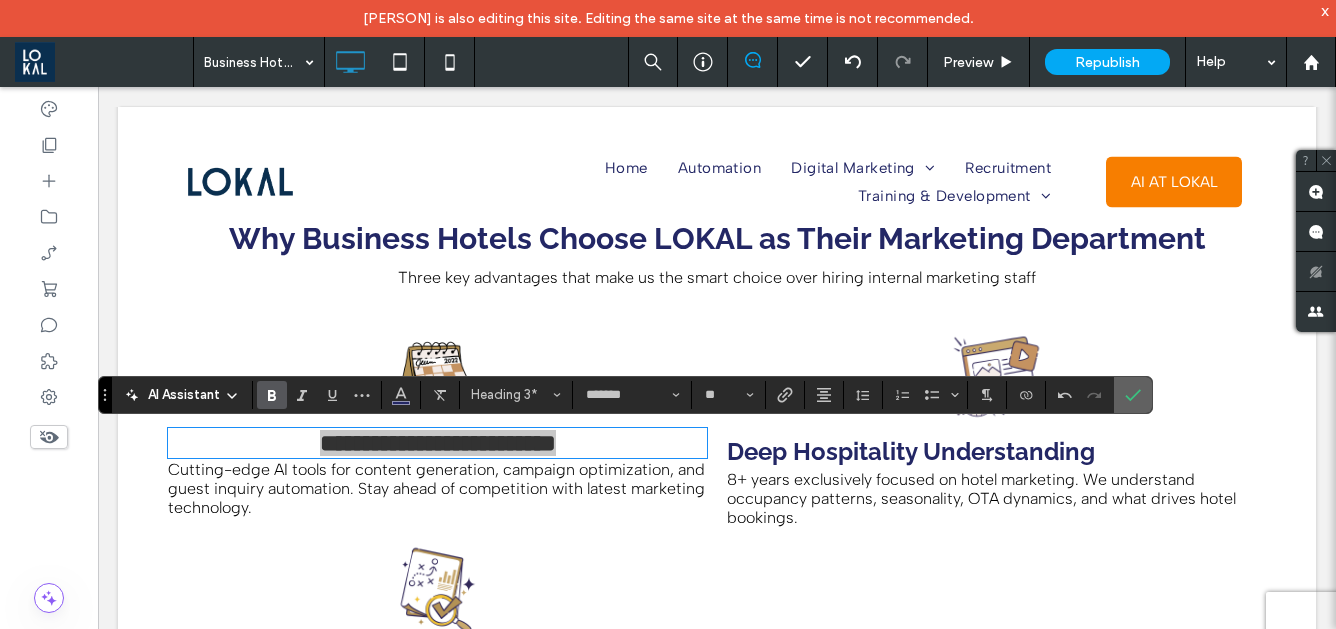 click 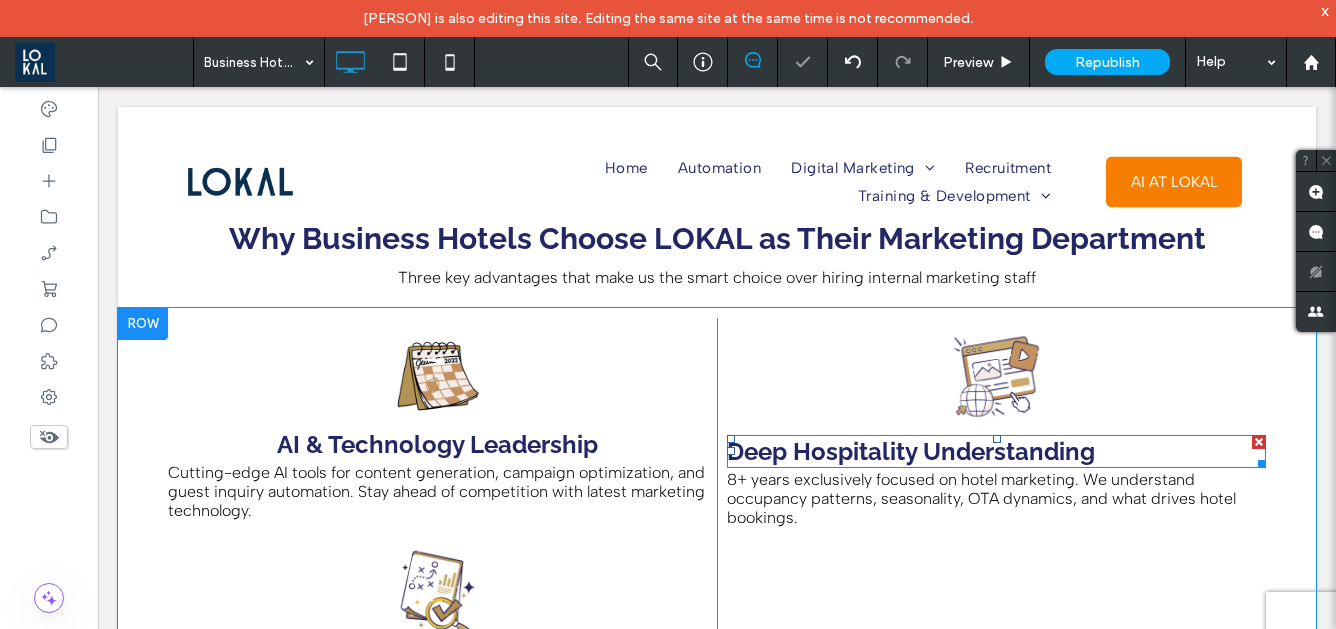 click on "Deep Hospitality Understanding" at bounding box center (911, 451) 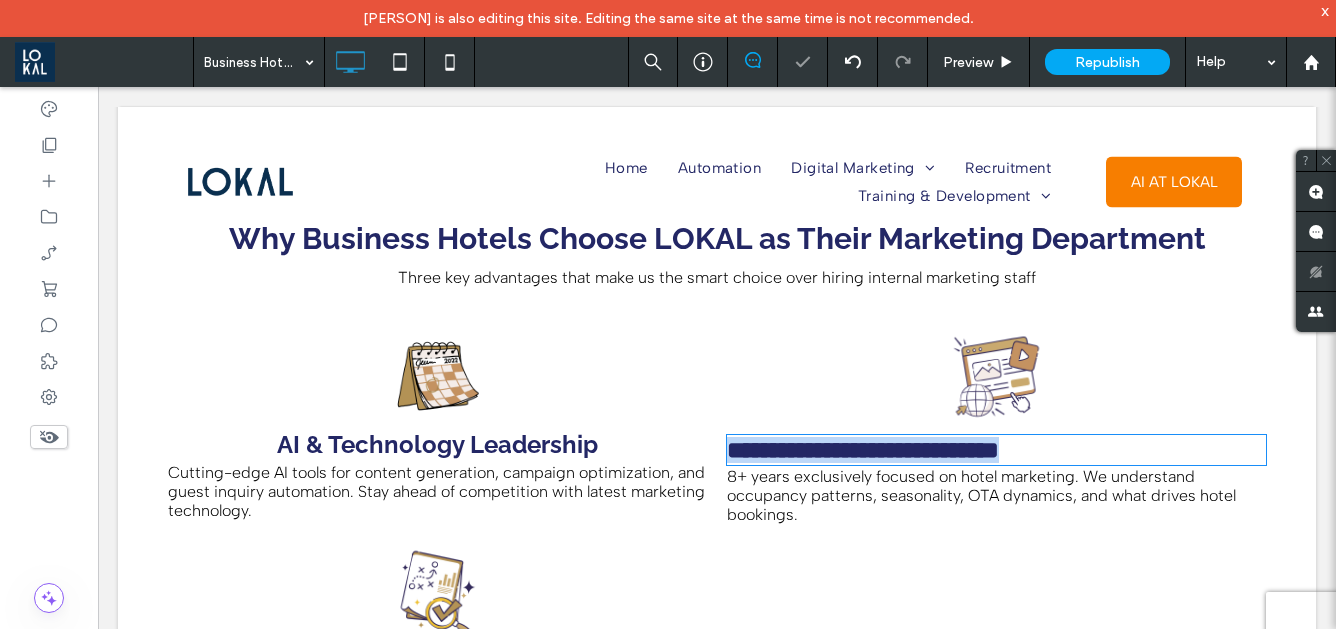 click on "**********" at bounding box center [863, 450] 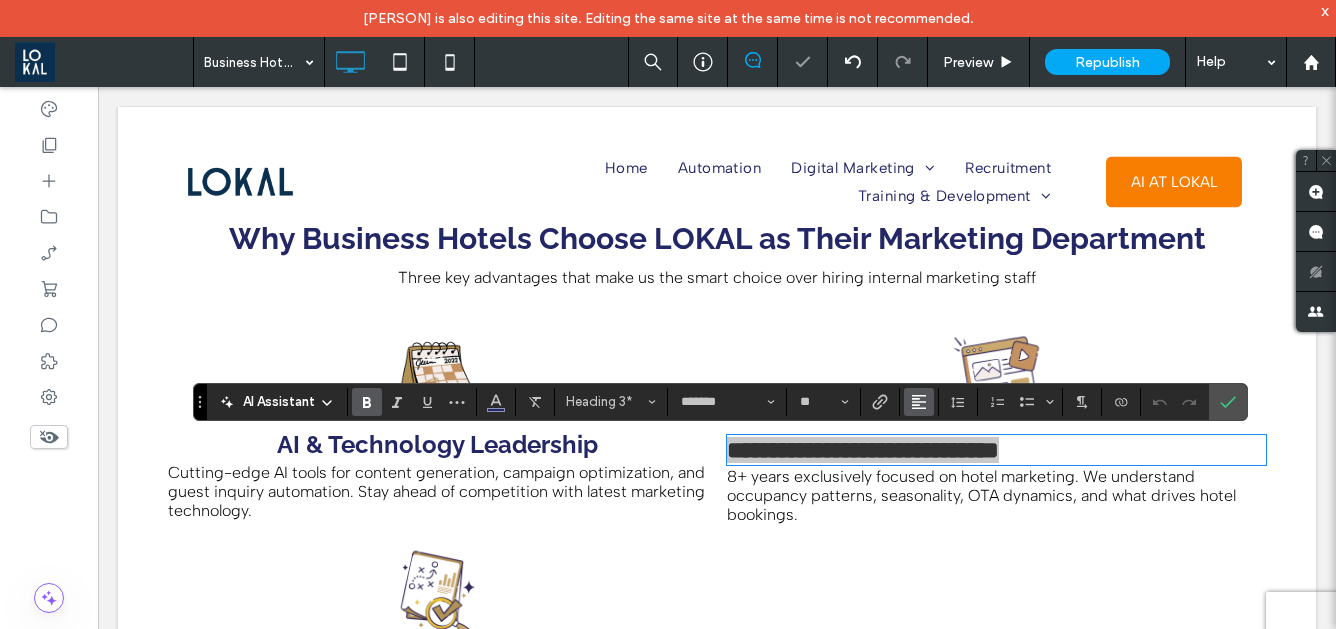 click 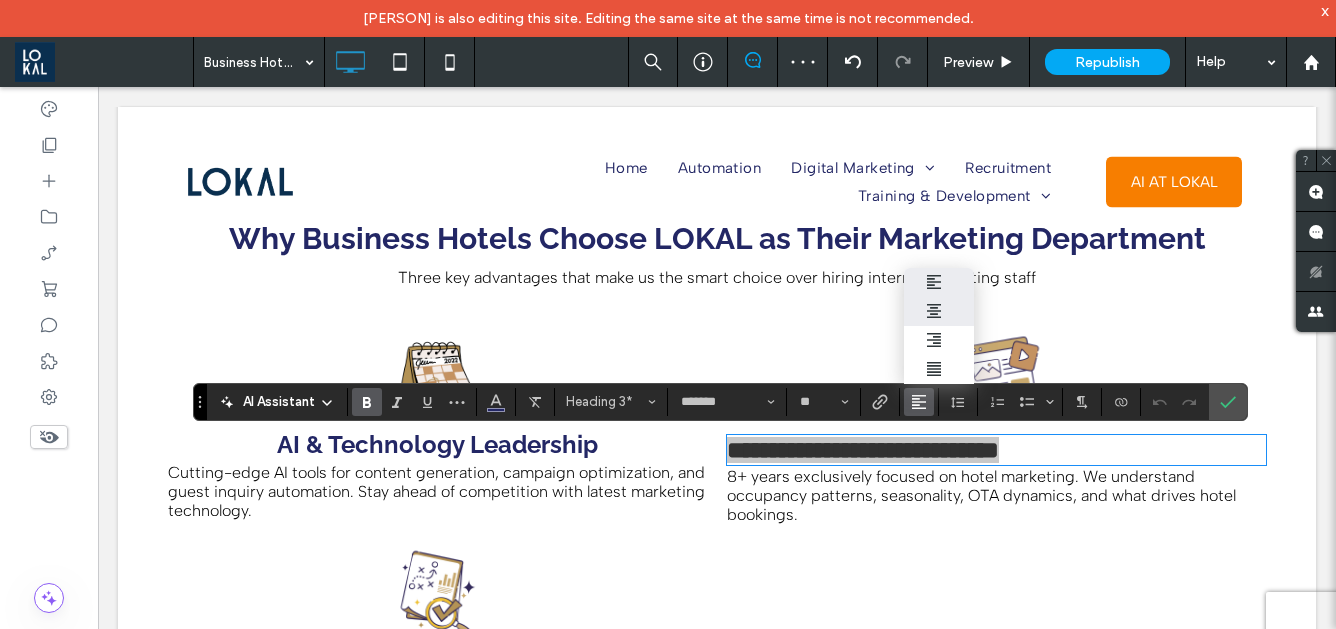 click 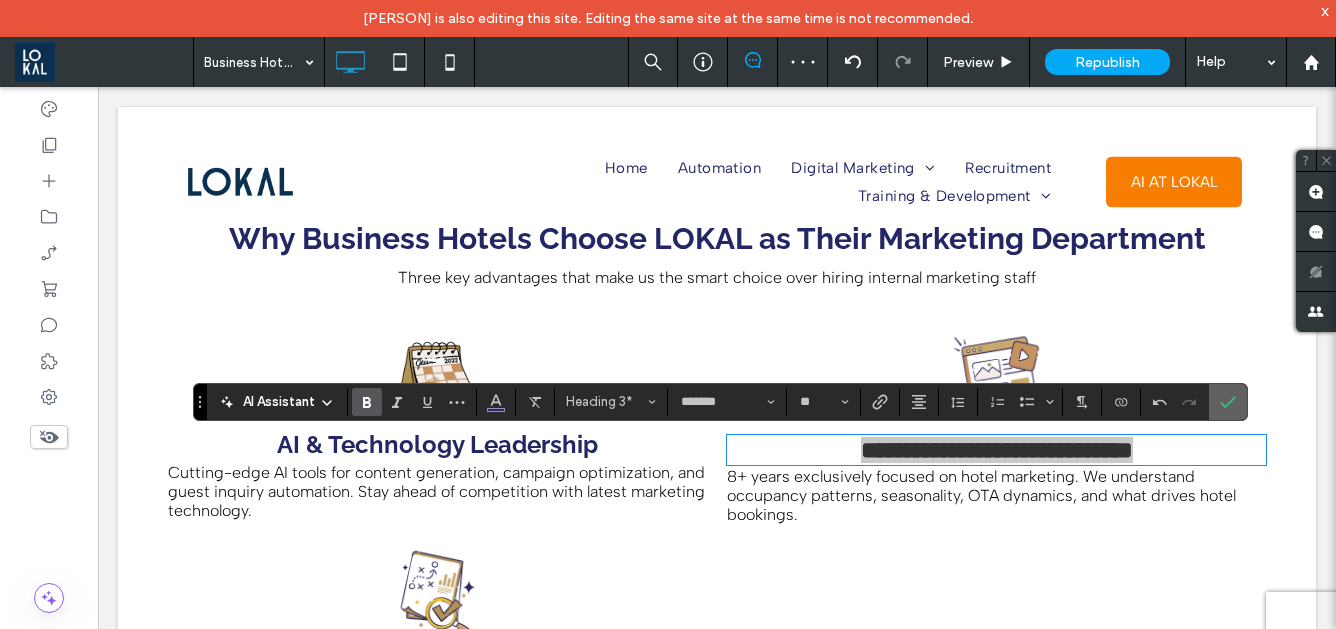 click 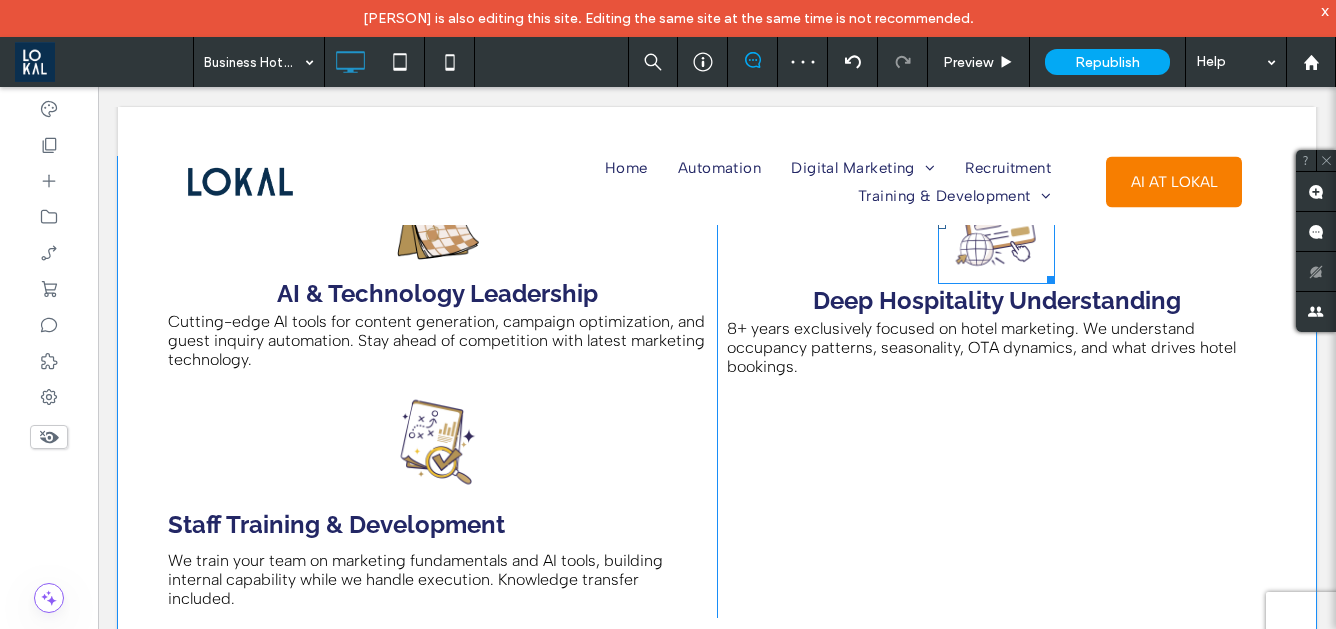 scroll, scrollTop: 2694, scrollLeft: 0, axis: vertical 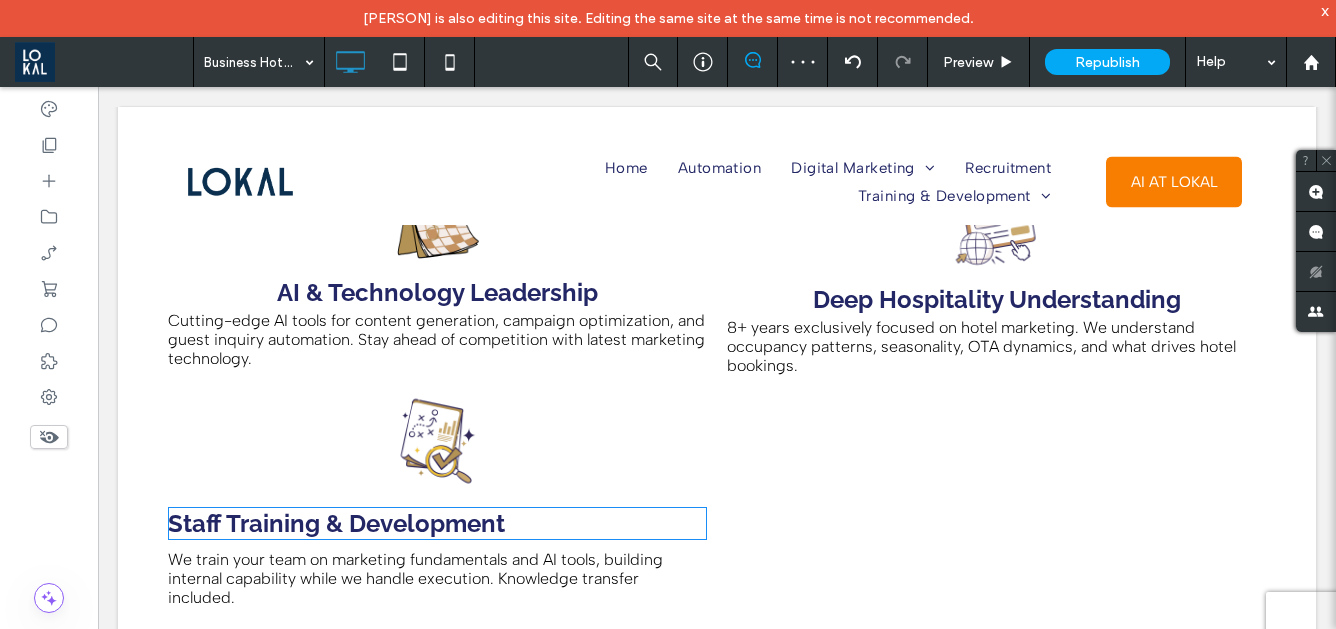 click on "Staff Training & Development" at bounding box center (336, 523) 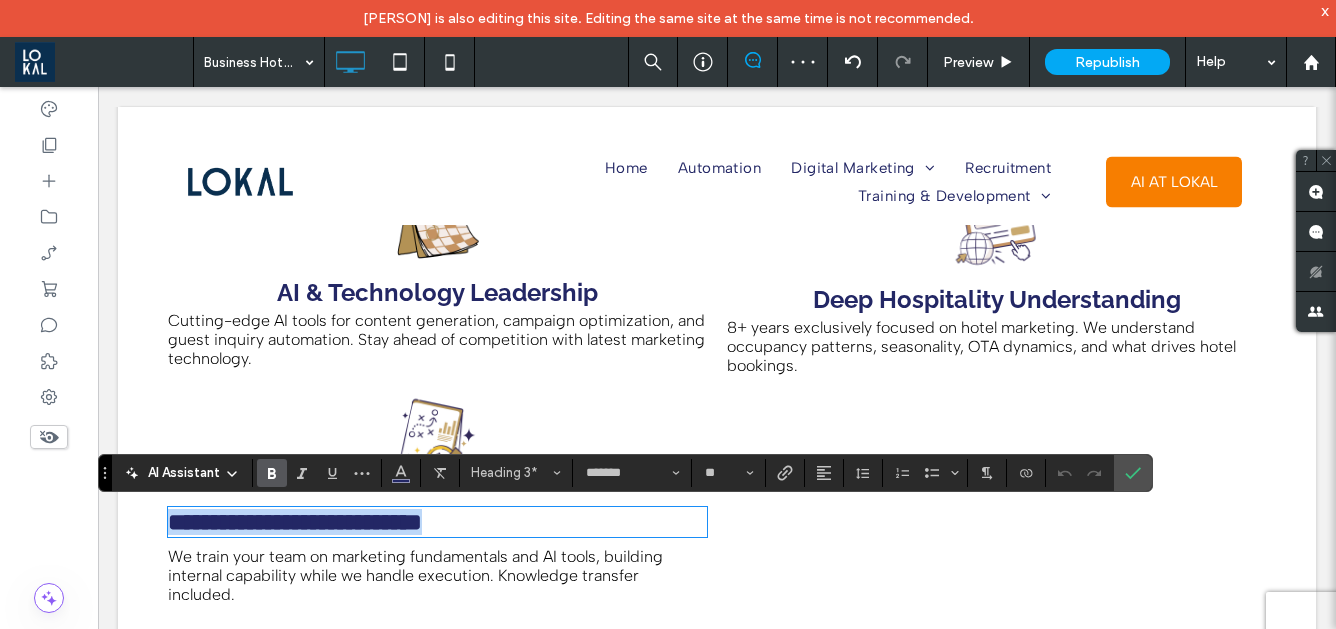 click on "**********" at bounding box center (295, 522) 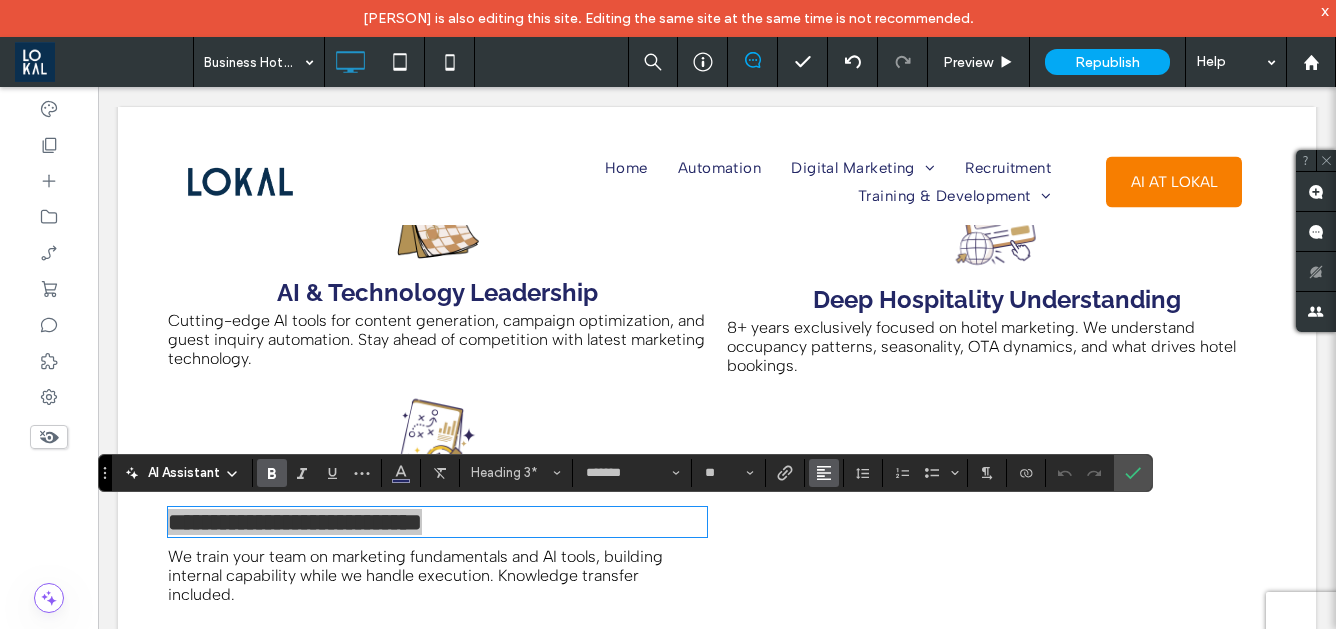 click 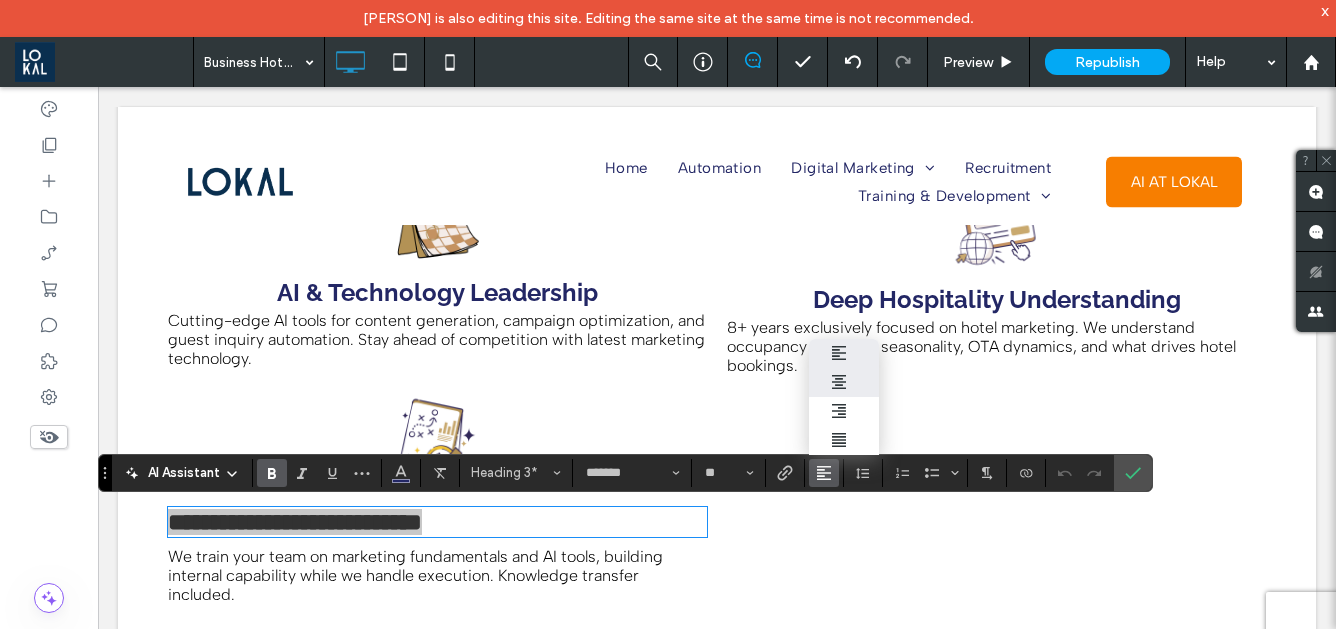 click 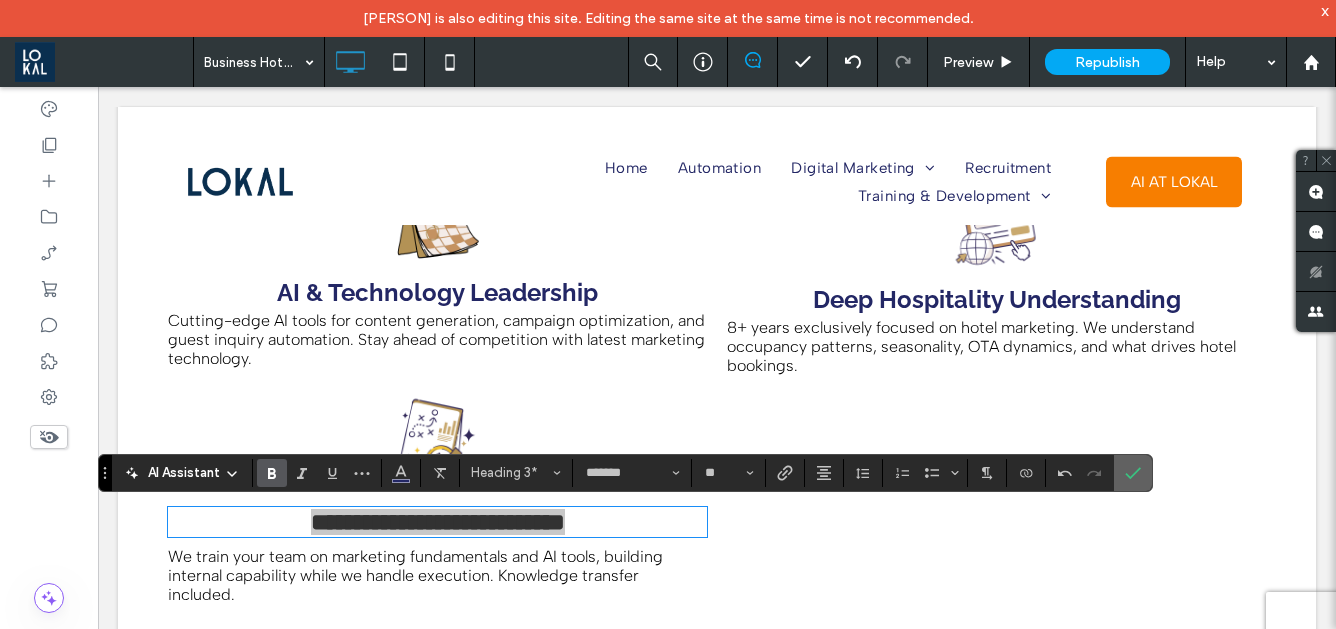 click at bounding box center [1133, 473] 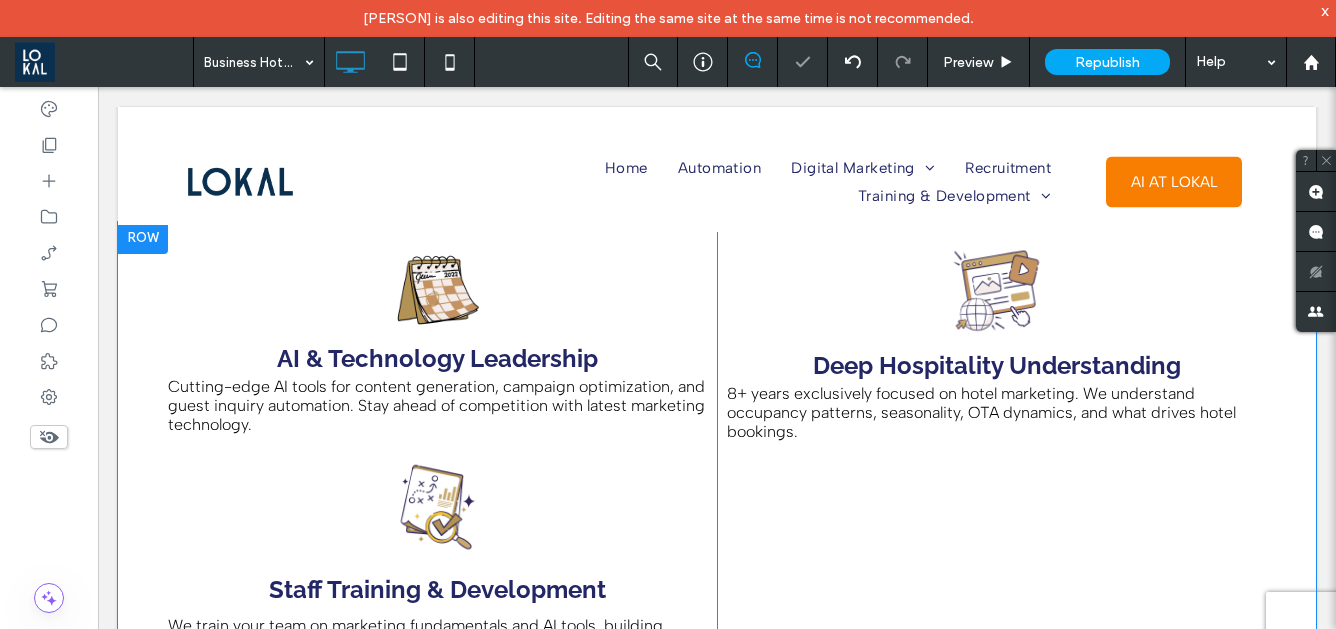 scroll, scrollTop: 2605, scrollLeft: 0, axis: vertical 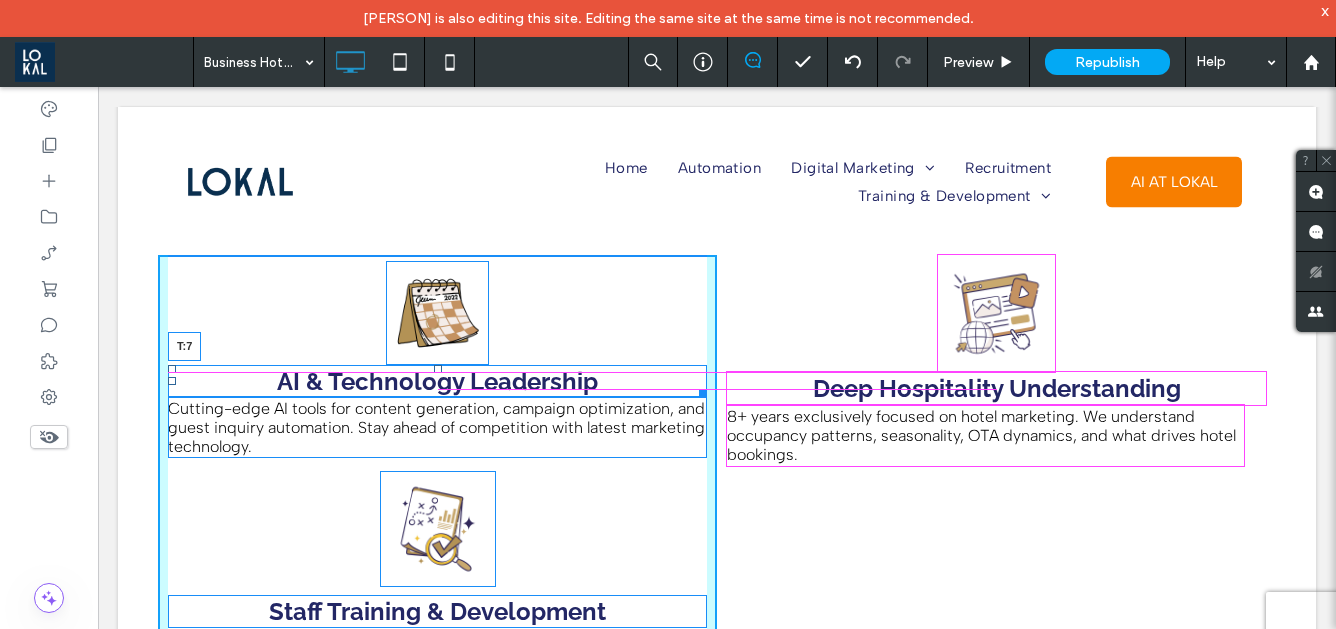 drag, startPoint x: 437, startPoint y: 368, endPoint x: 438, endPoint y: 380, distance: 12.0415945 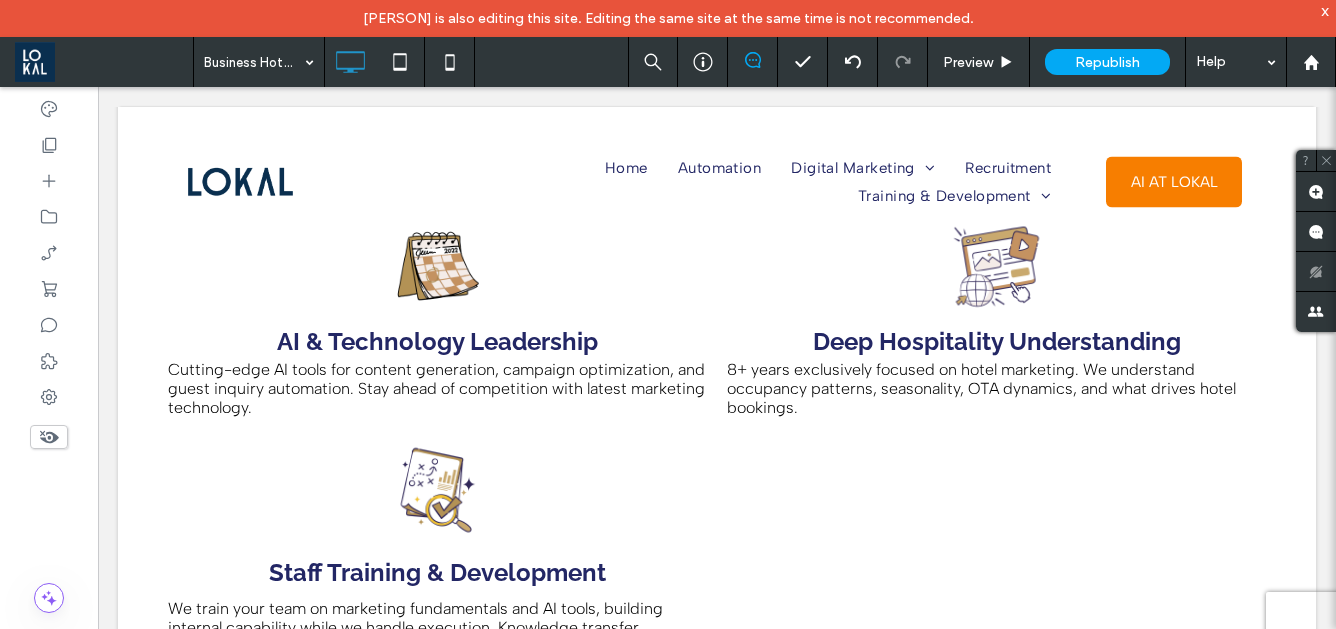 scroll, scrollTop: 2650, scrollLeft: 0, axis: vertical 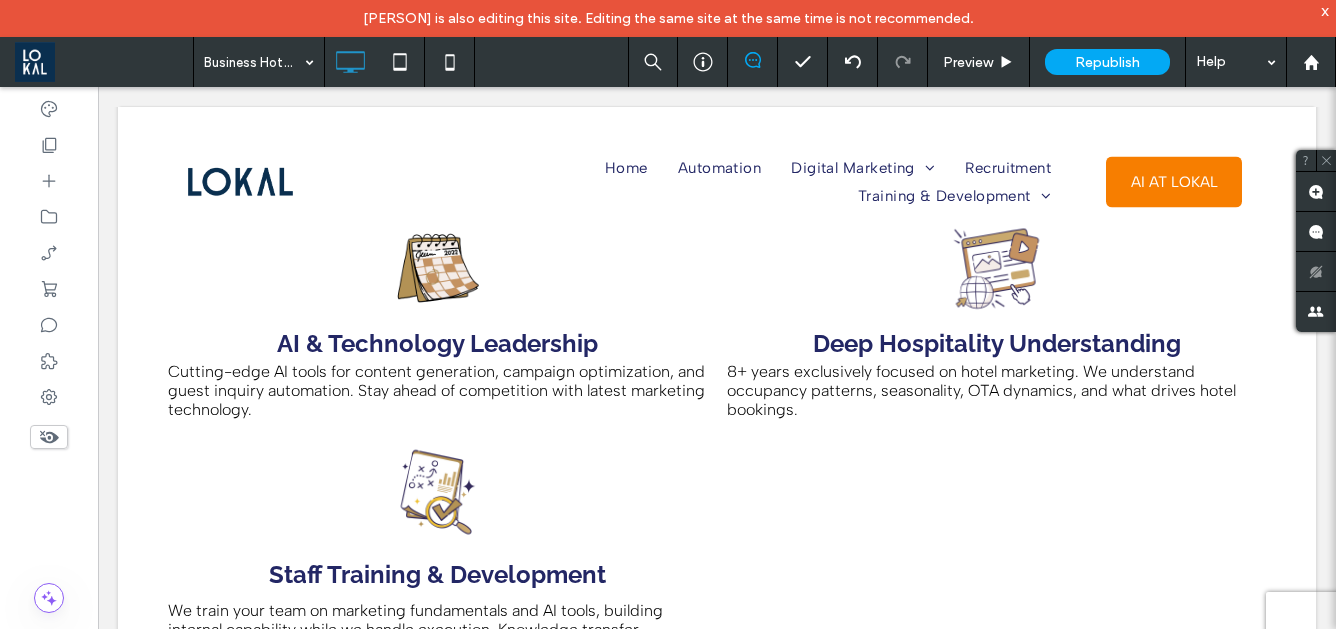 click on "Click To Paste
Home
Automation
Digital Marketing
Ecommerce Marketing
Shopify Partner Philippines
Shopify Website Design
Why is E-commerce Booming in the Philippines?
A Guide on How to Build A Successful Online Store
Here's Why You Need to Start Selling in Lazada and Shopee
Full Service Digital Marketing
Web Design Services
Search Marketing
Email Marketing
Hotel Marketing Philippines
Hotel SEO Philippines
Hotel Web Design Services
Real Estate Marketing Philippines
Real Estate SEO Philippines
Real Estate Web Design Services
Law Firm Marketing Philippines
Law Firm SEO Philippines" at bounding box center (717, 196) 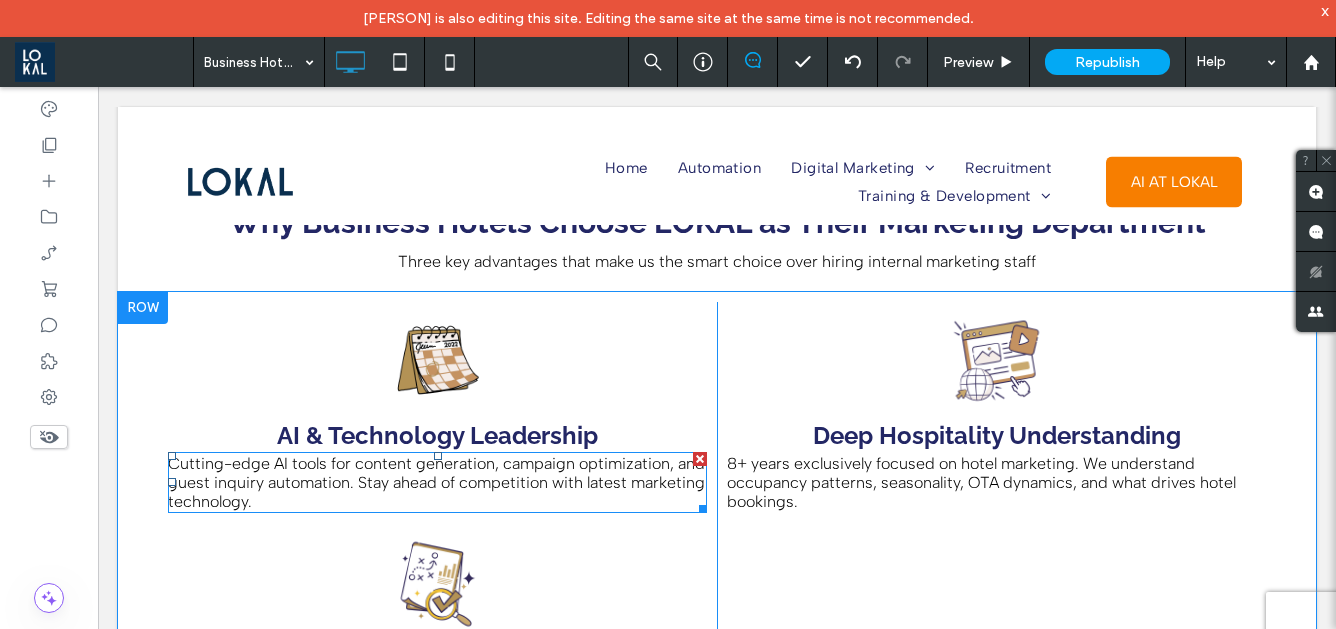 scroll, scrollTop: 2533, scrollLeft: 0, axis: vertical 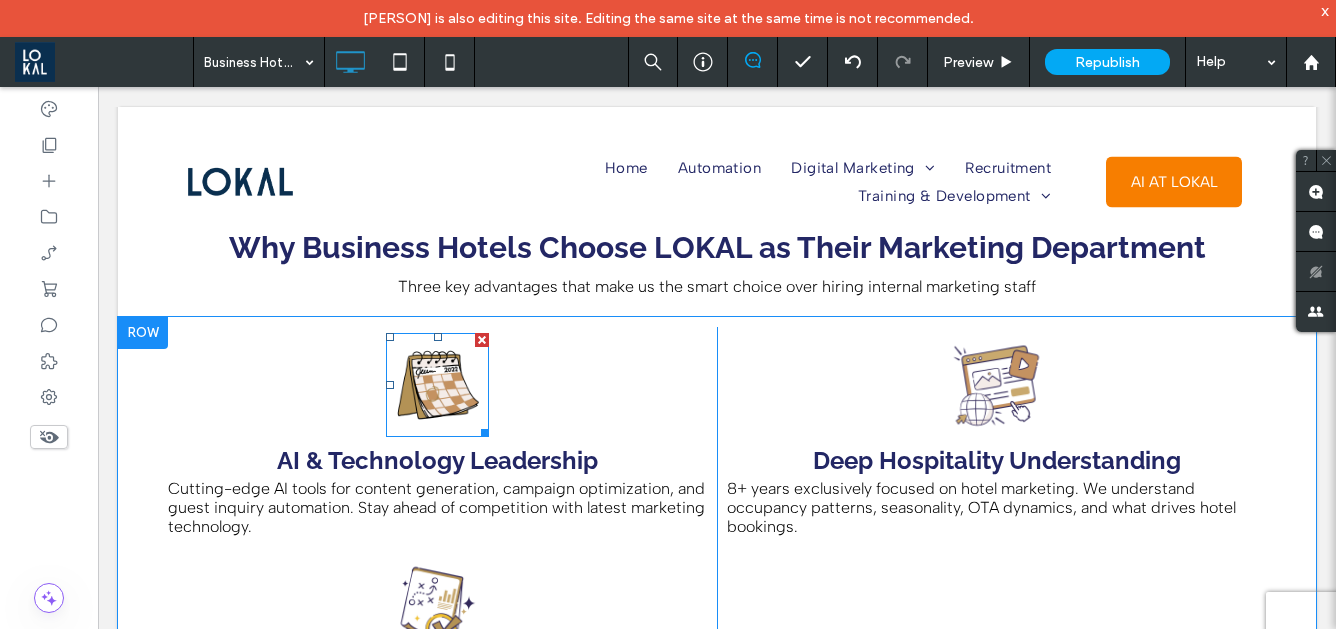 click at bounding box center [438, 385] 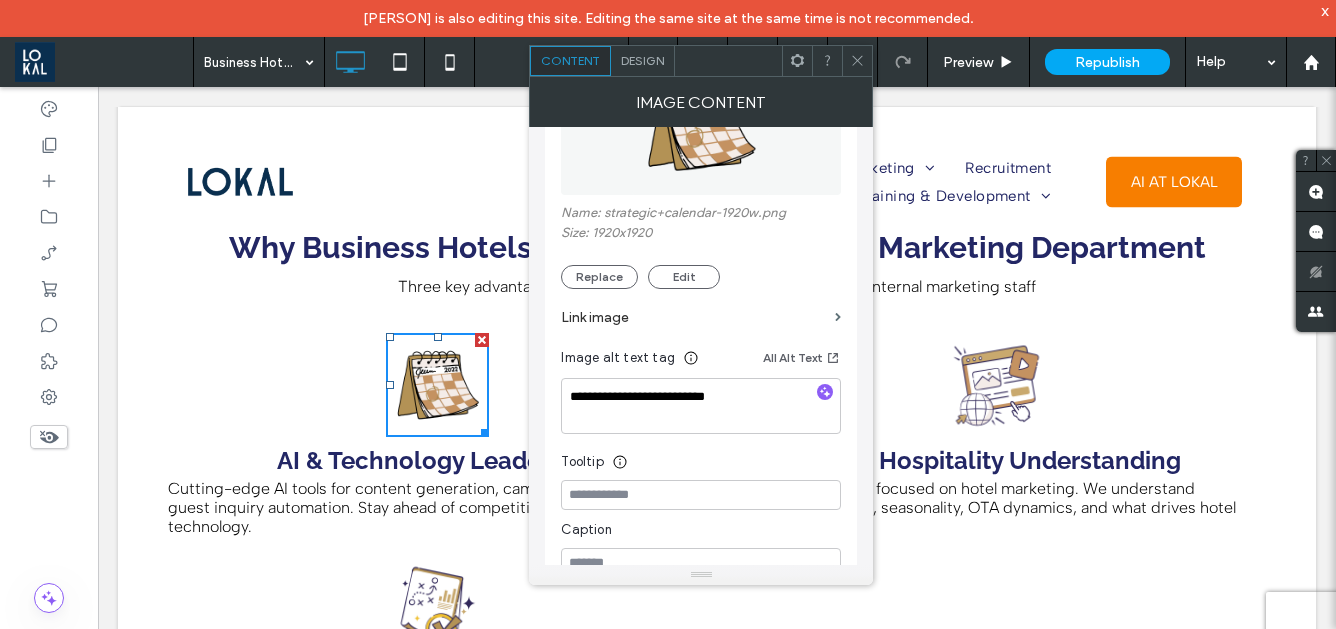 scroll, scrollTop: 319, scrollLeft: 0, axis: vertical 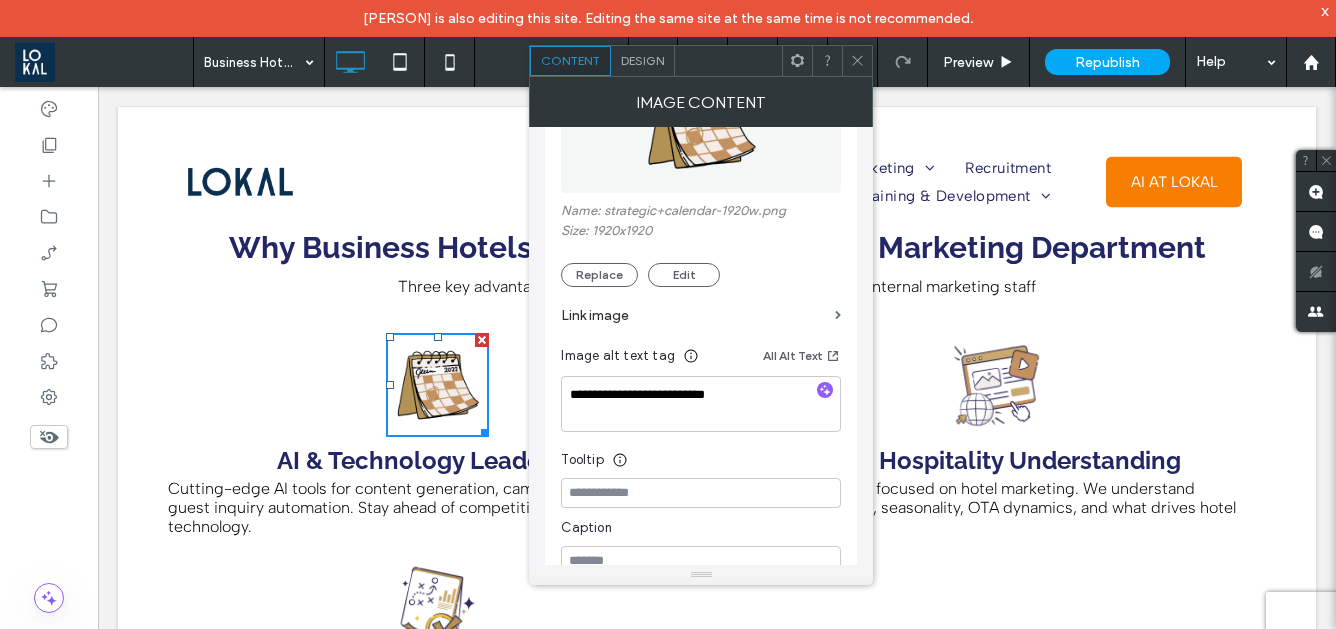 click 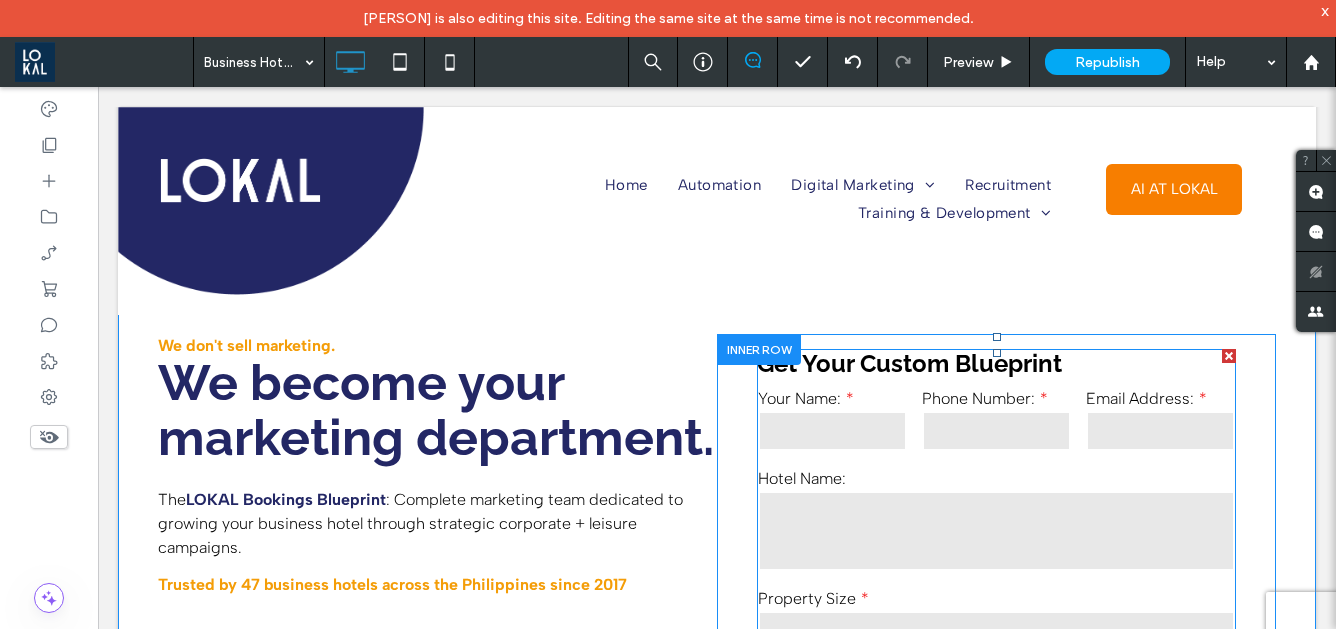 scroll, scrollTop: 33, scrollLeft: 0, axis: vertical 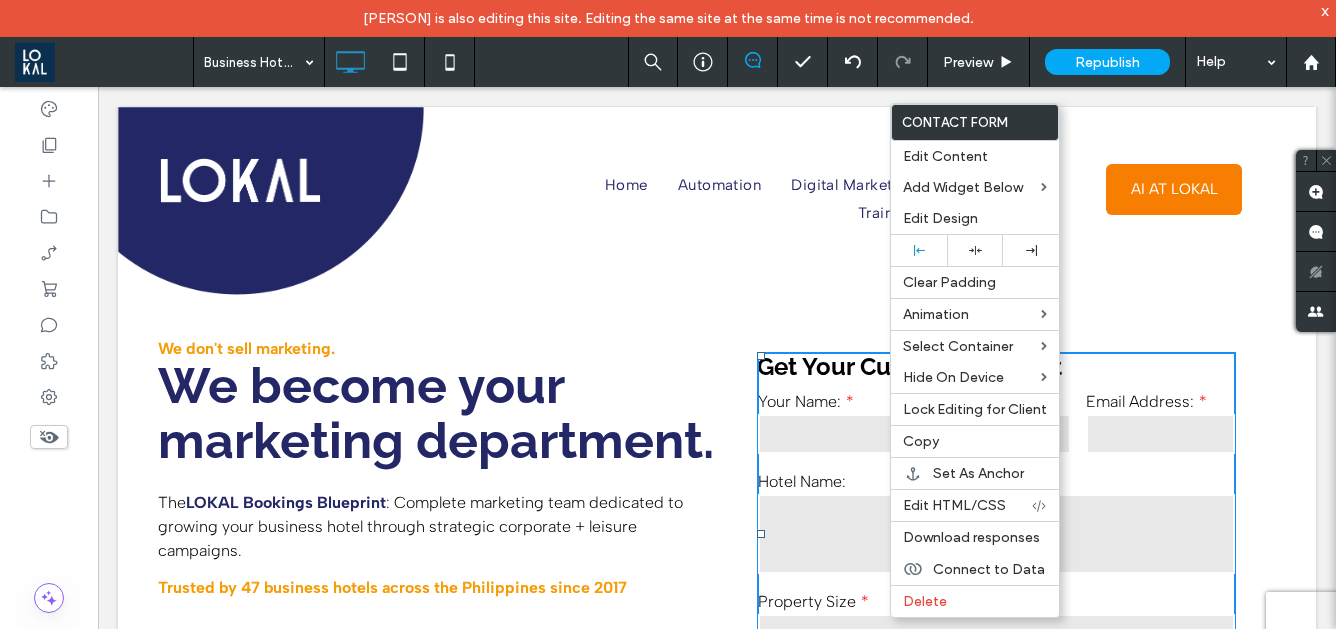click on "Hotel Name:" at bounding box center (996, 481) 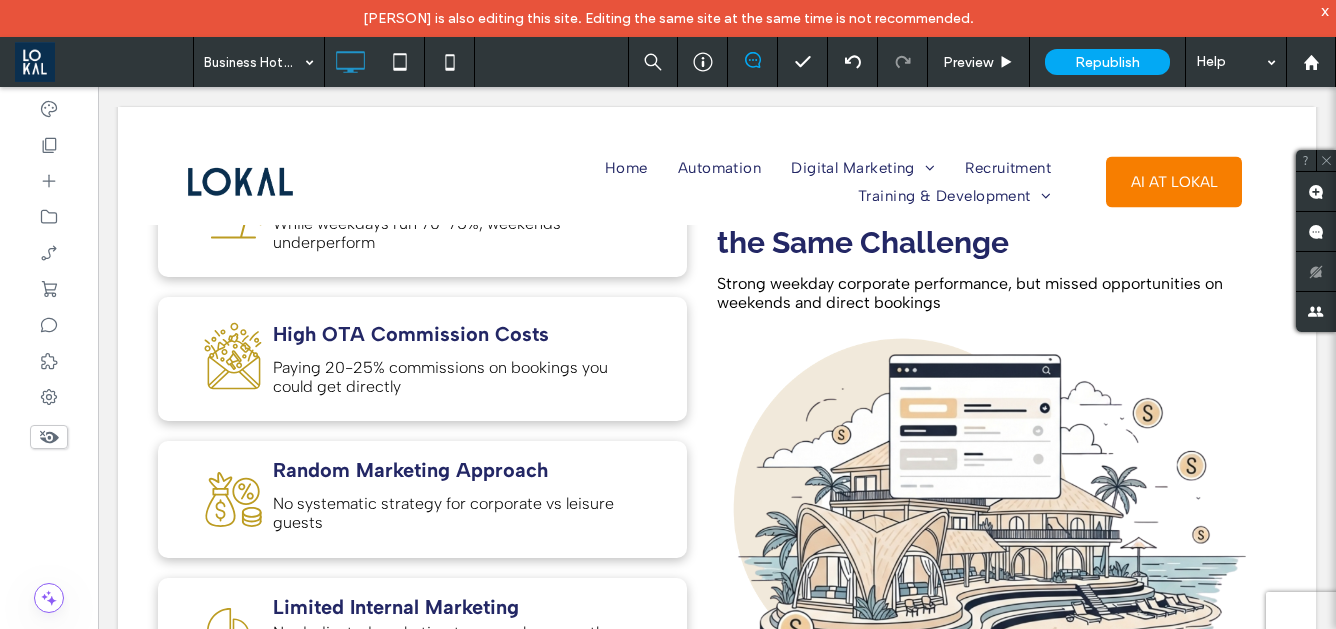 scroll, scrollTop: 790, scrollLeft: 0, axis: vertical 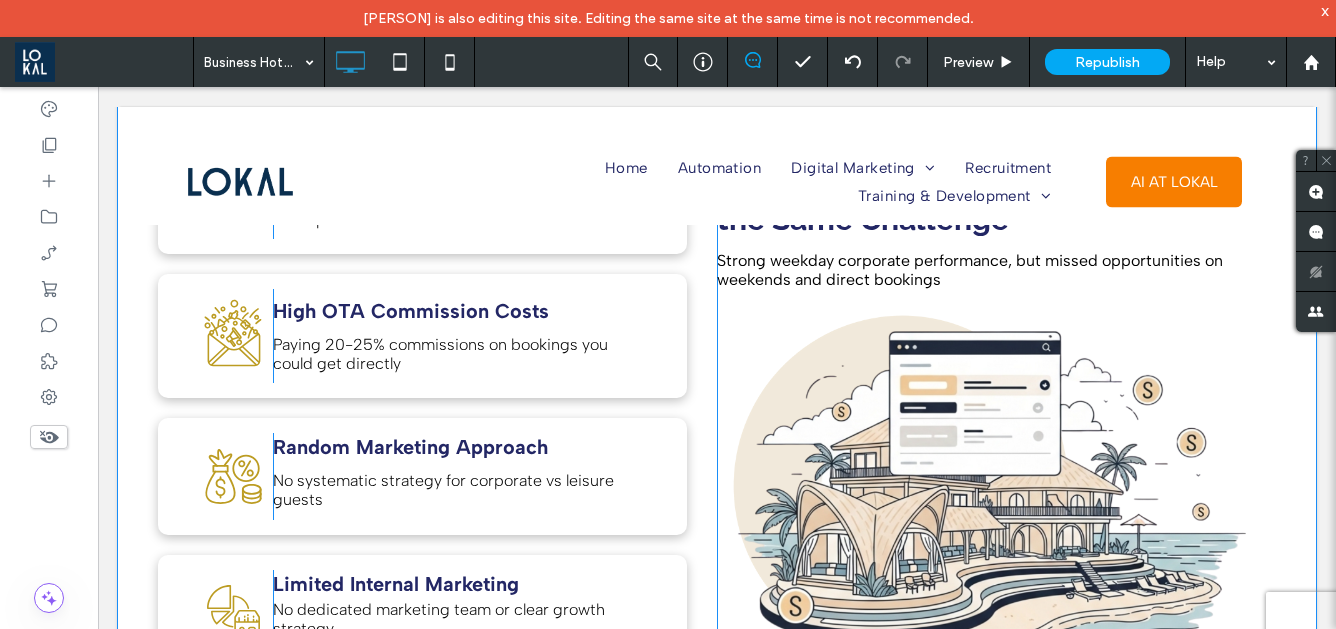 click at bounding box center (996, 491) 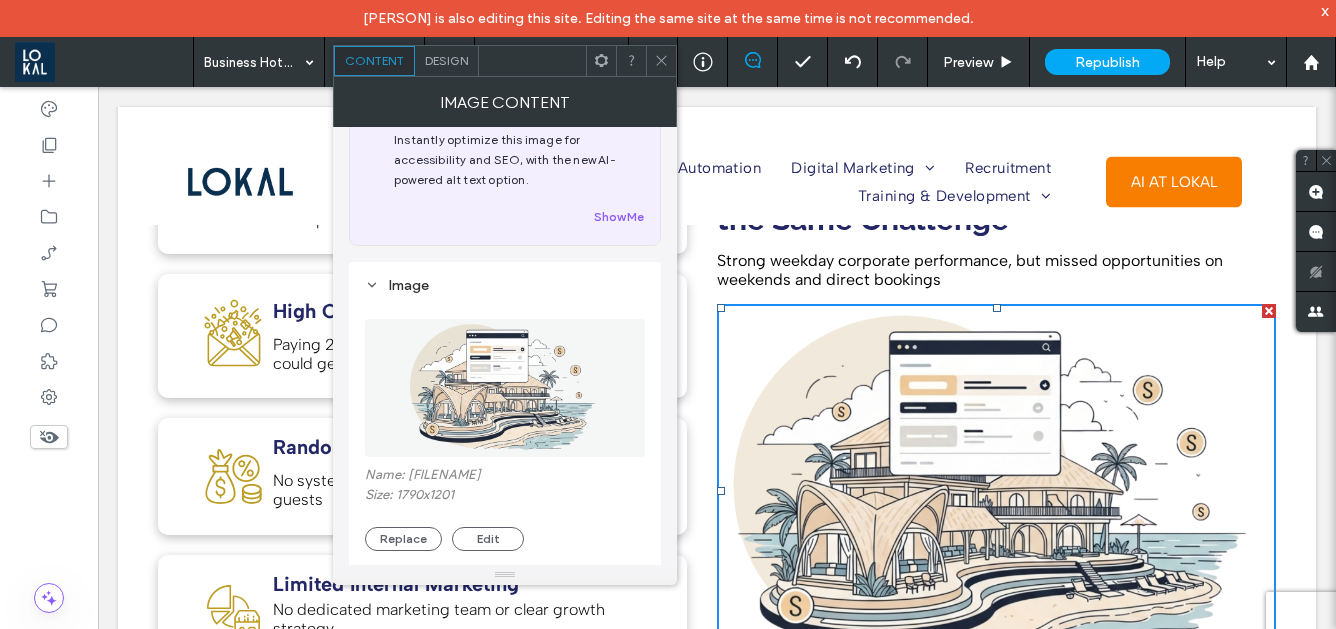 scroll, scrollTop: 84, scrollLeft: 0, axis: vertical 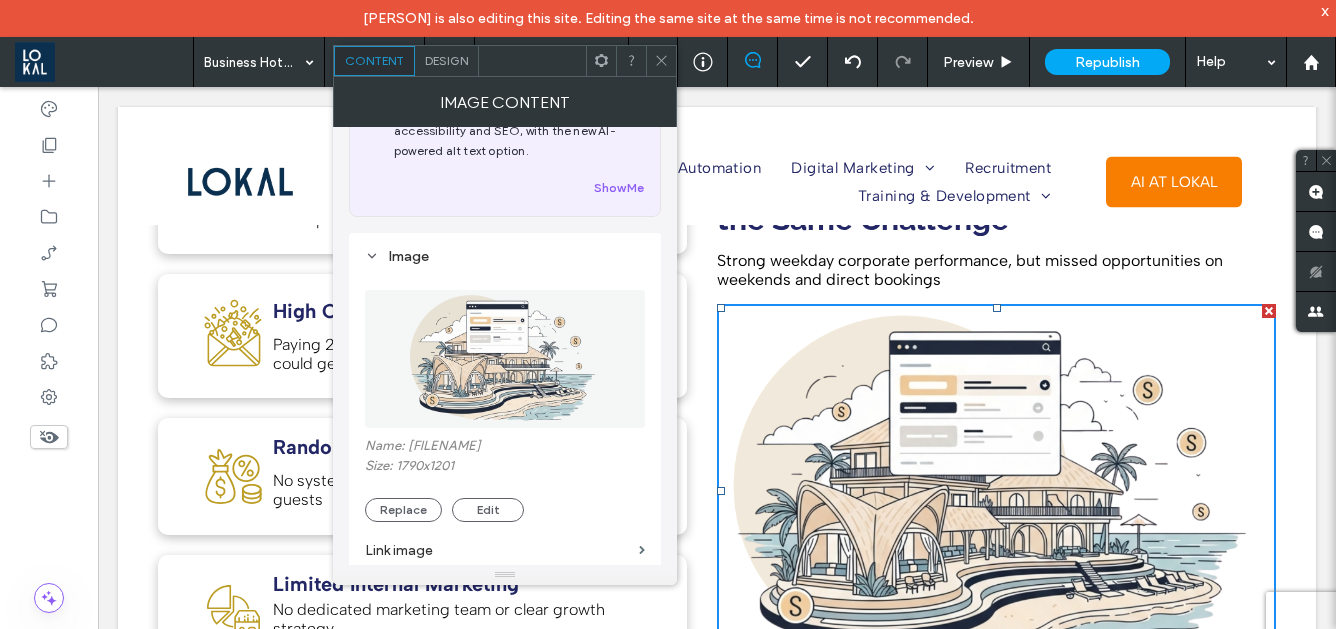 click 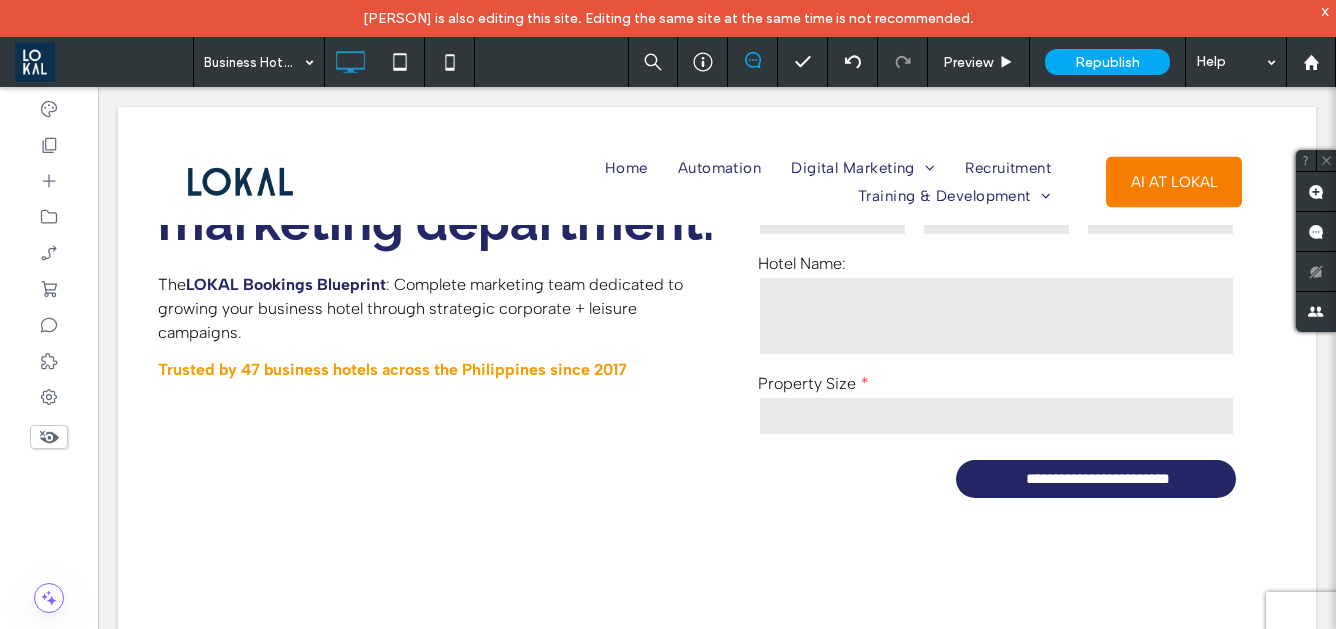 scroll, scrollTop: 253, scrollLeft: 0, axis: vertical 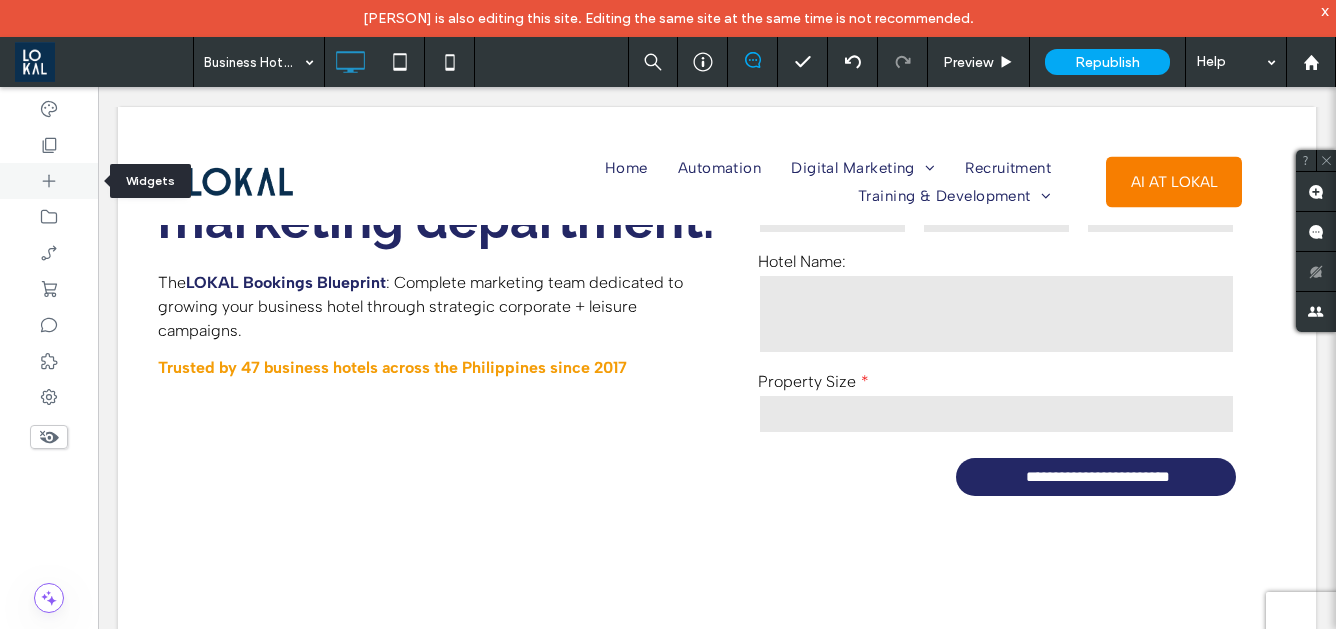 click at bounding box center (49, 181) 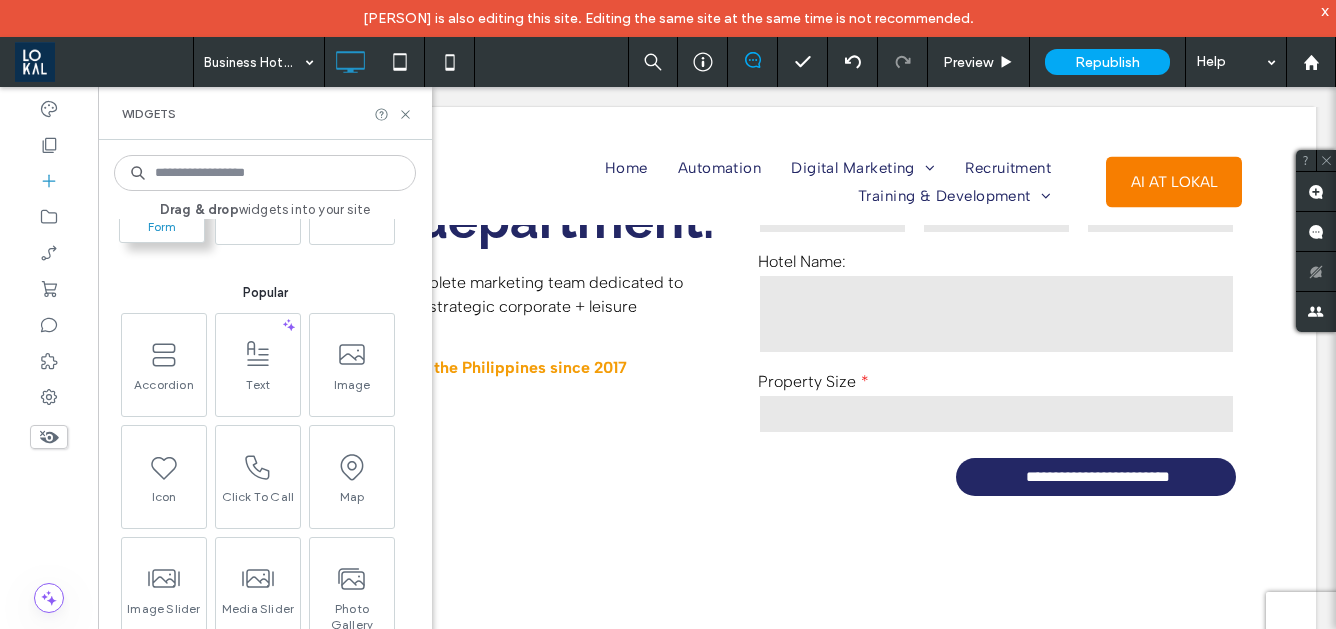 scroll, scrollTop: 130, scrollLeft: 0, axis: vertical 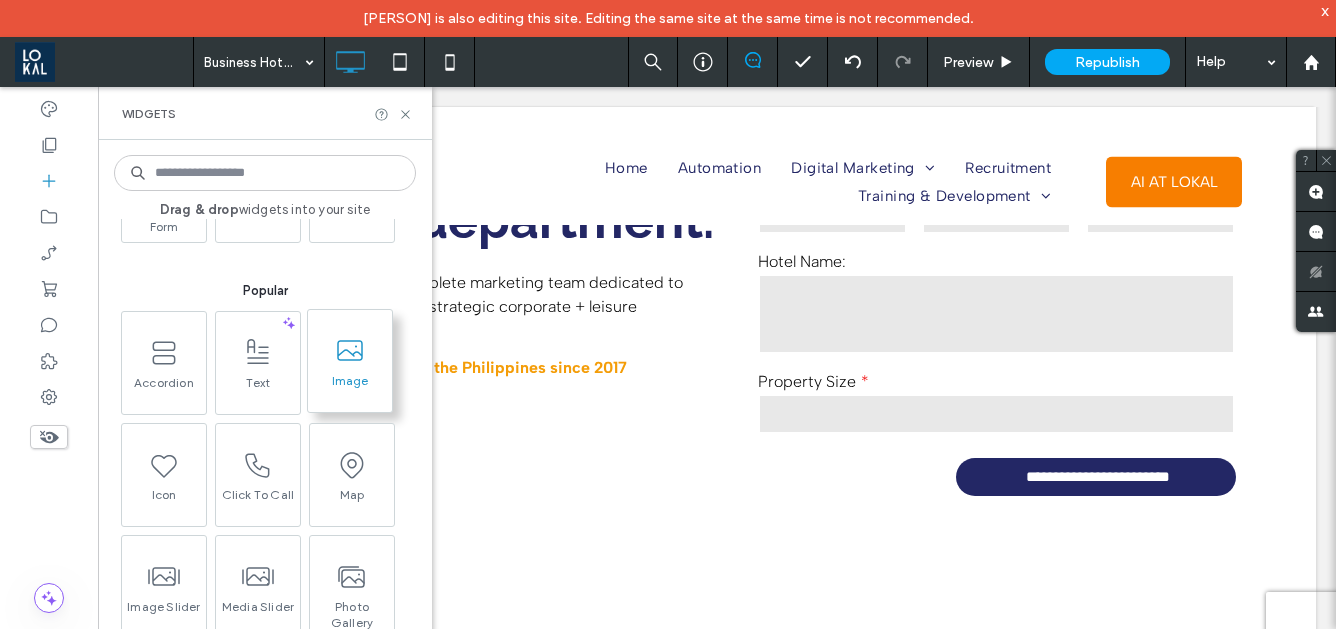 click 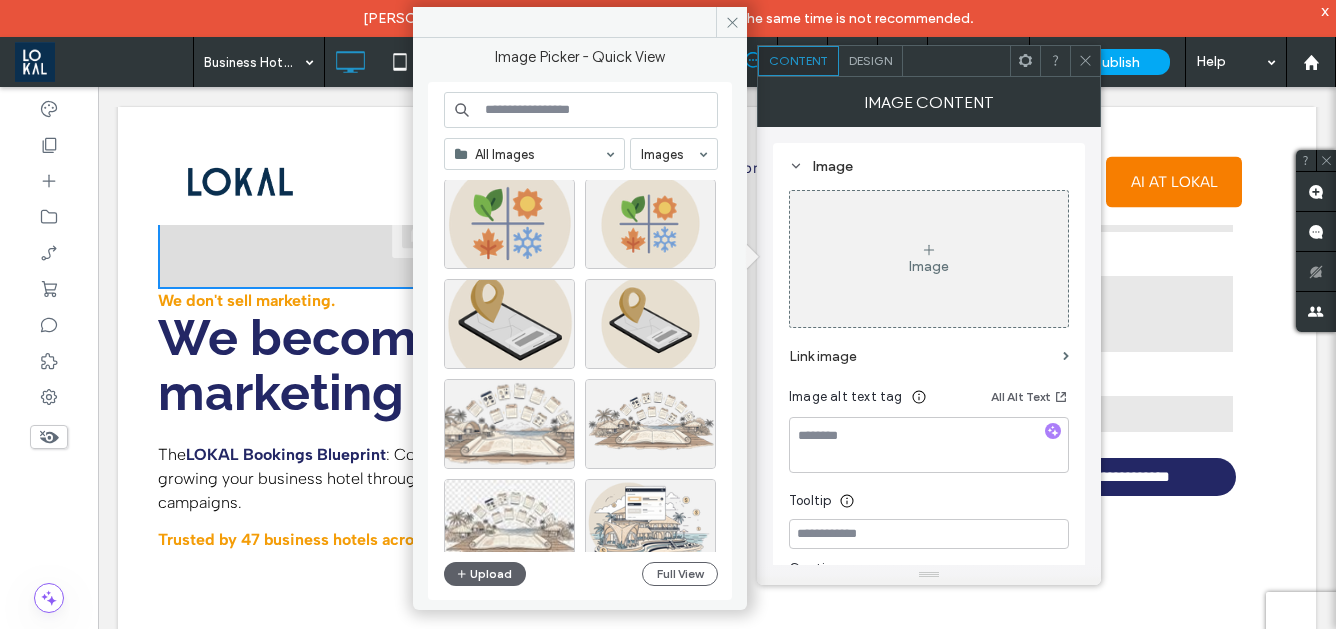 scroll, scrollTop: 632, scrollLeft: 0, axis: vertical 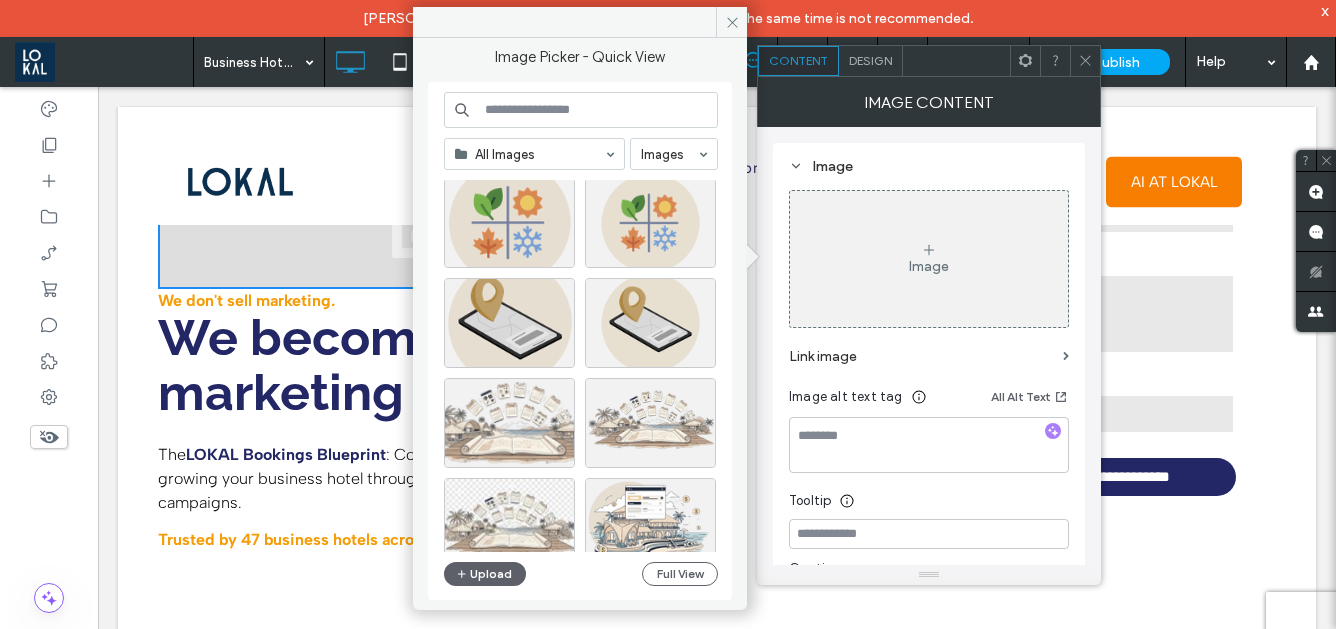 click 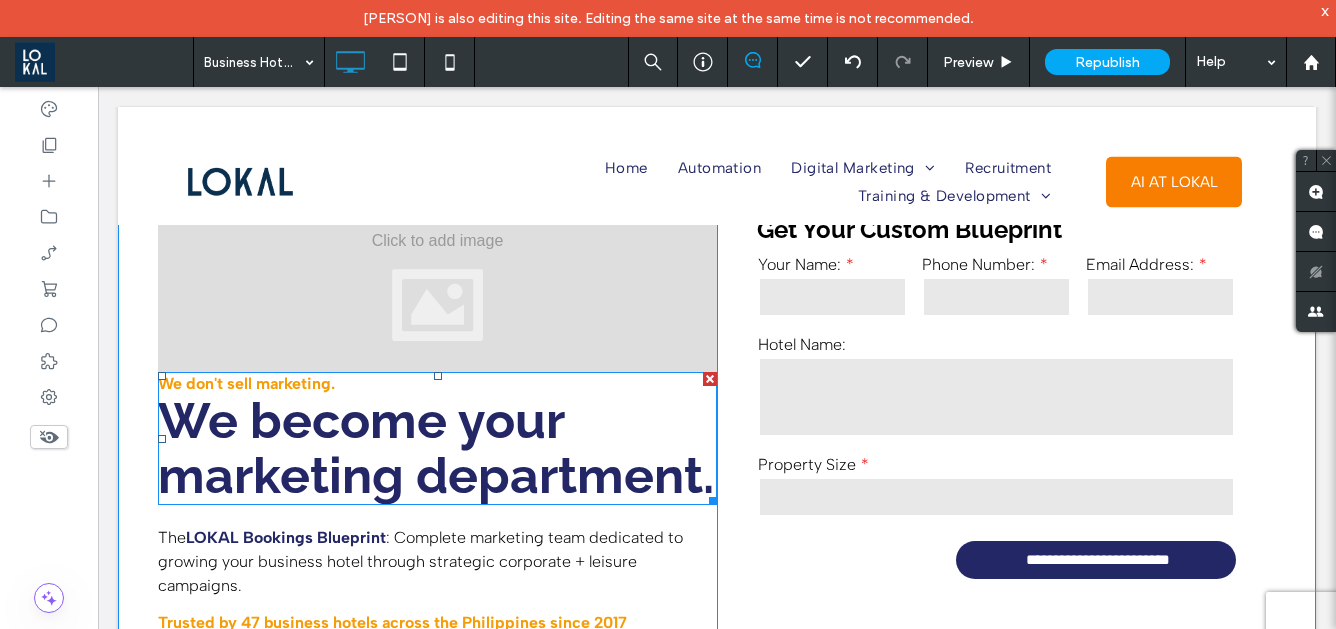 scroll, scrollTop: 155, scrollLeft: 0, axis: vertical 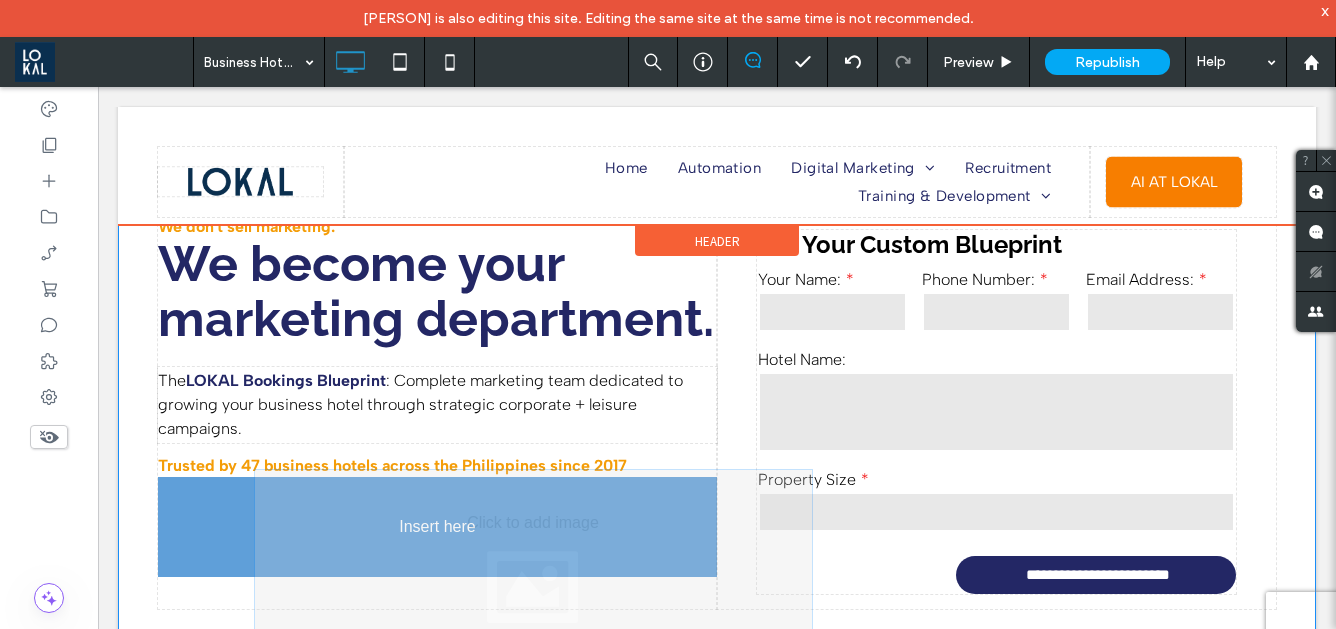 drag, startPoint x: 615, startPoint y: 332, endPoint x: 480, endPoint y: 586, distance: 287.64734 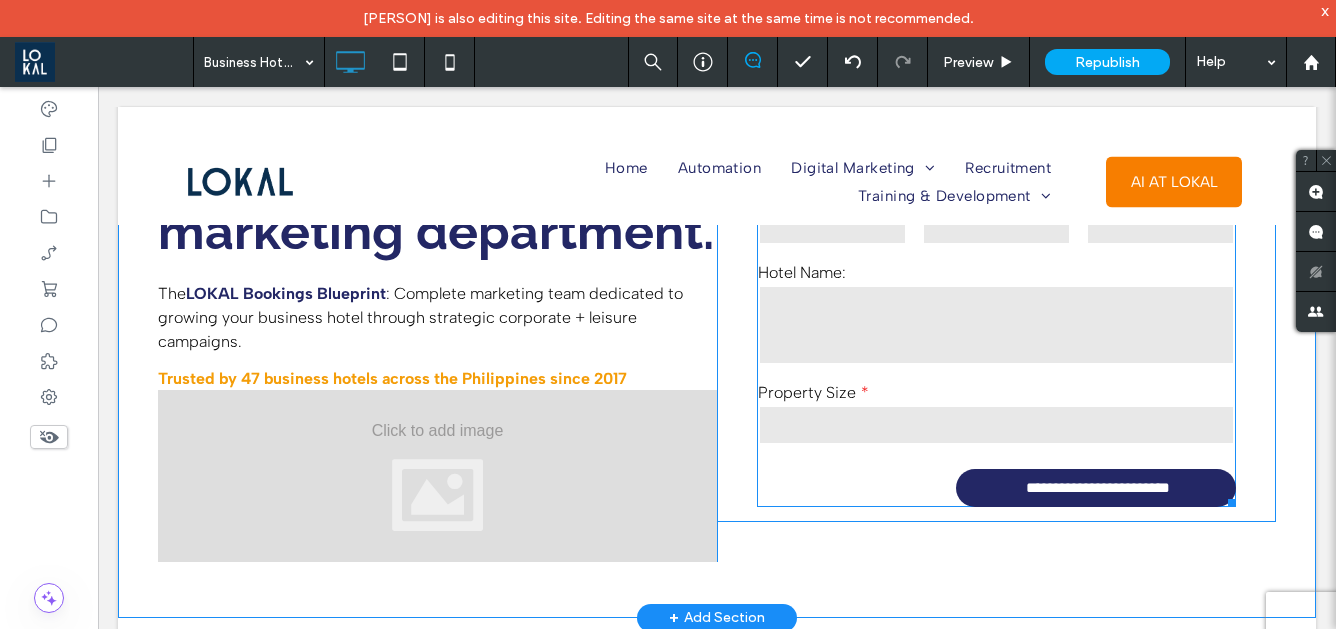 scroll, scrollTop: 258, scrollLeft: 0, axis: vertical 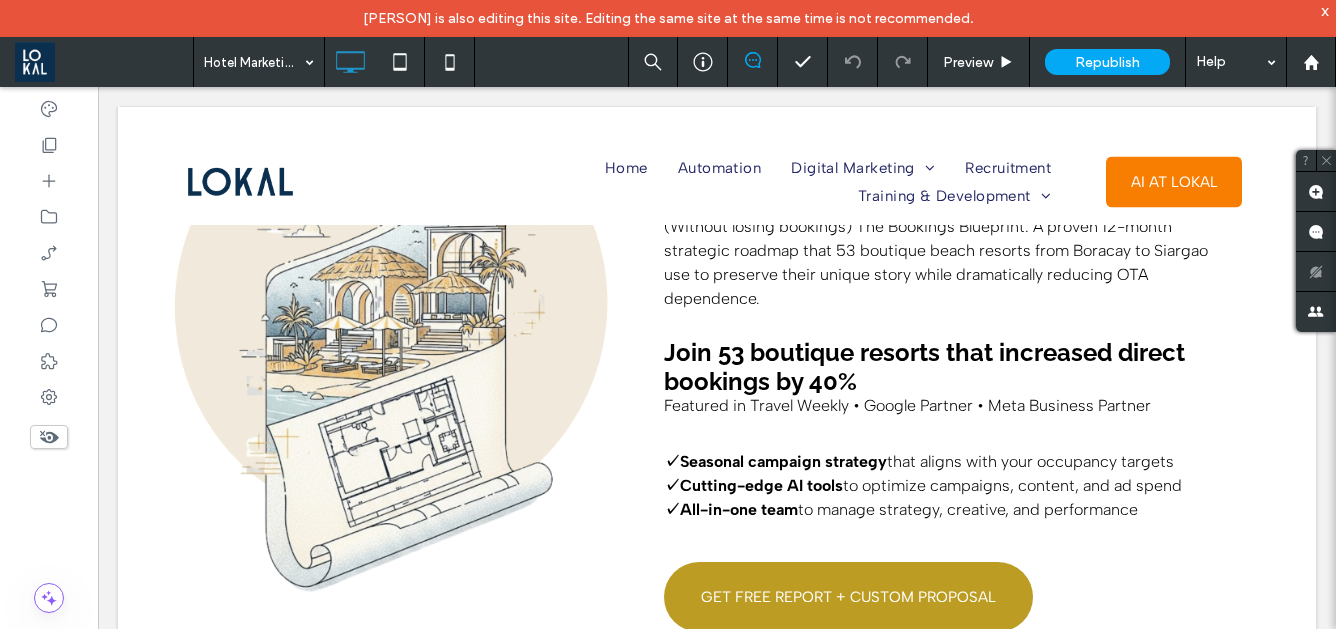 click on "Hotel Marketing - Resort Hotels" at bounding box center [259, 62] 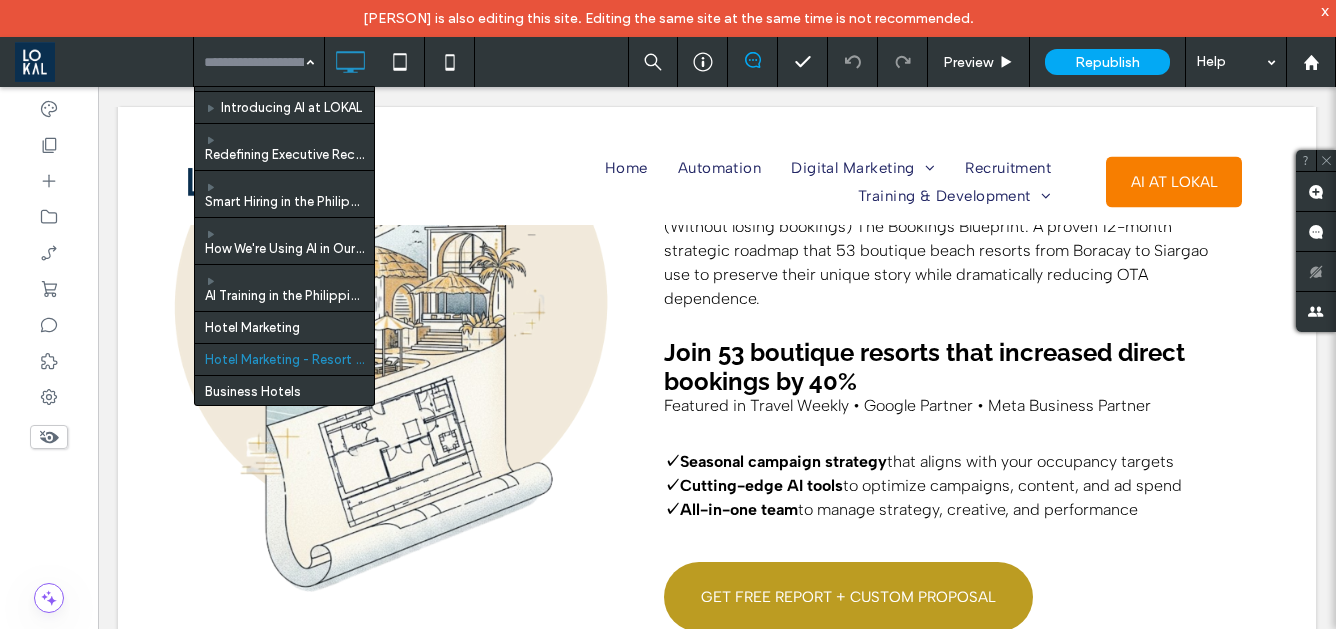 scroll, scrollTop: 2593, scrollLeft: 0, axis: vertical 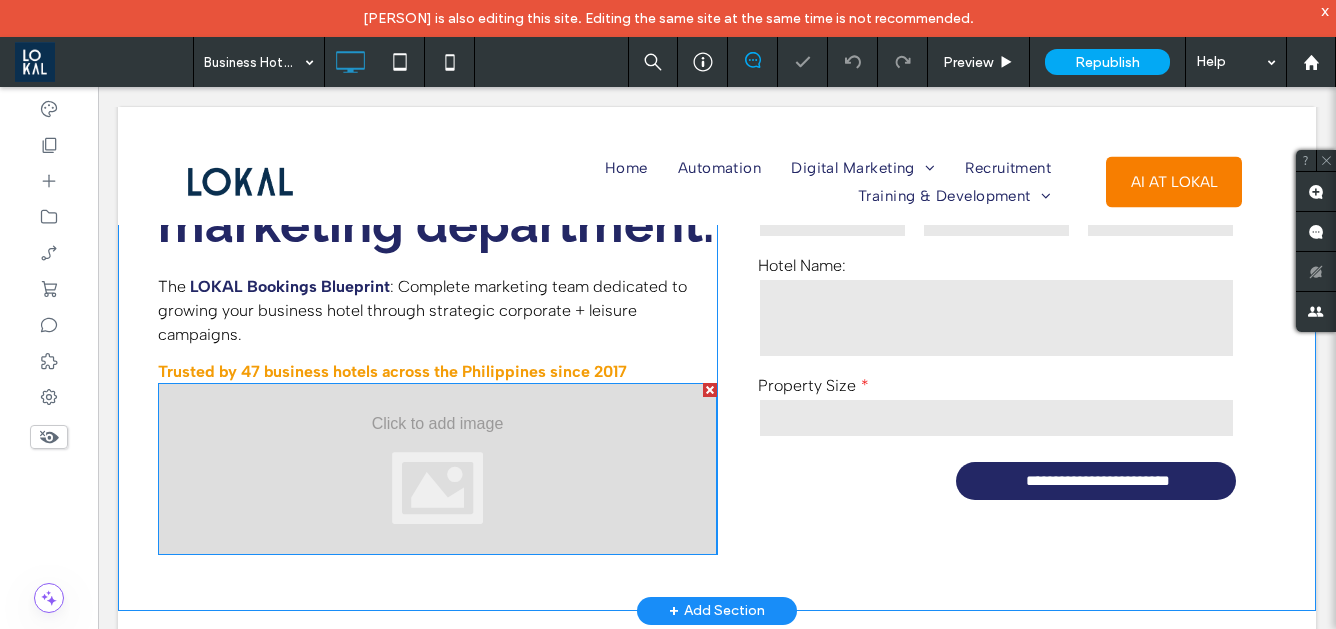 click at bounding box center (437, 469) 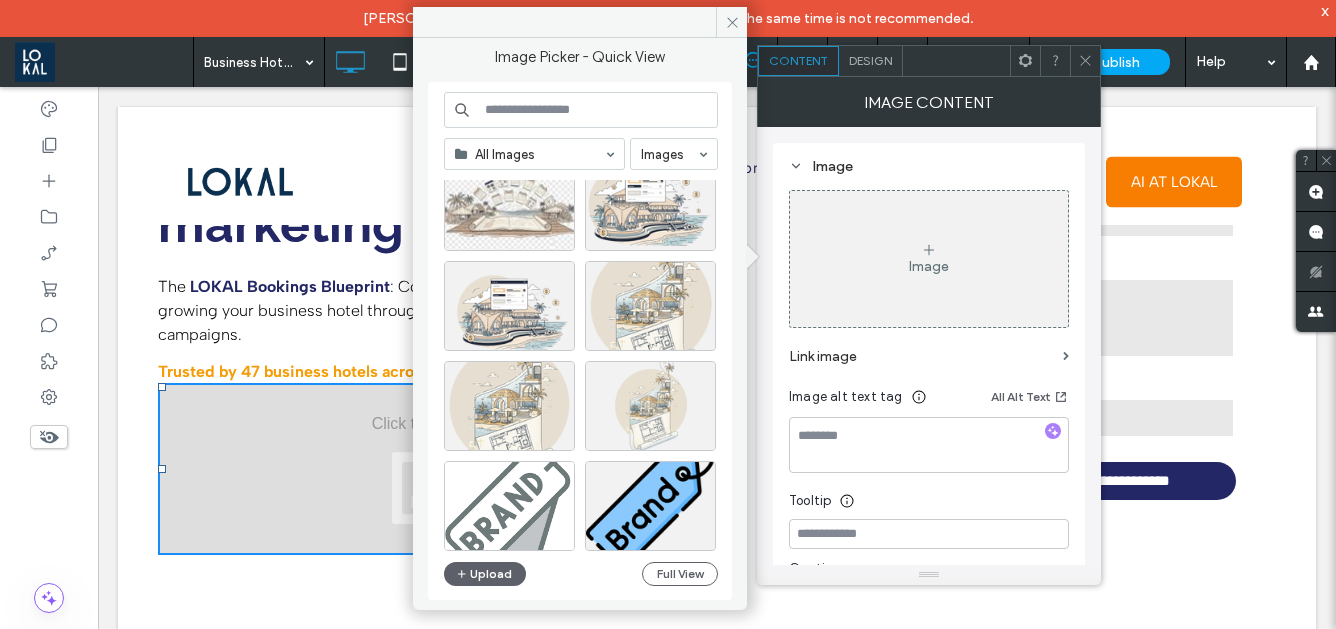 scroll, scrollTop: 964, scrollLeft: 0, axis: vertical 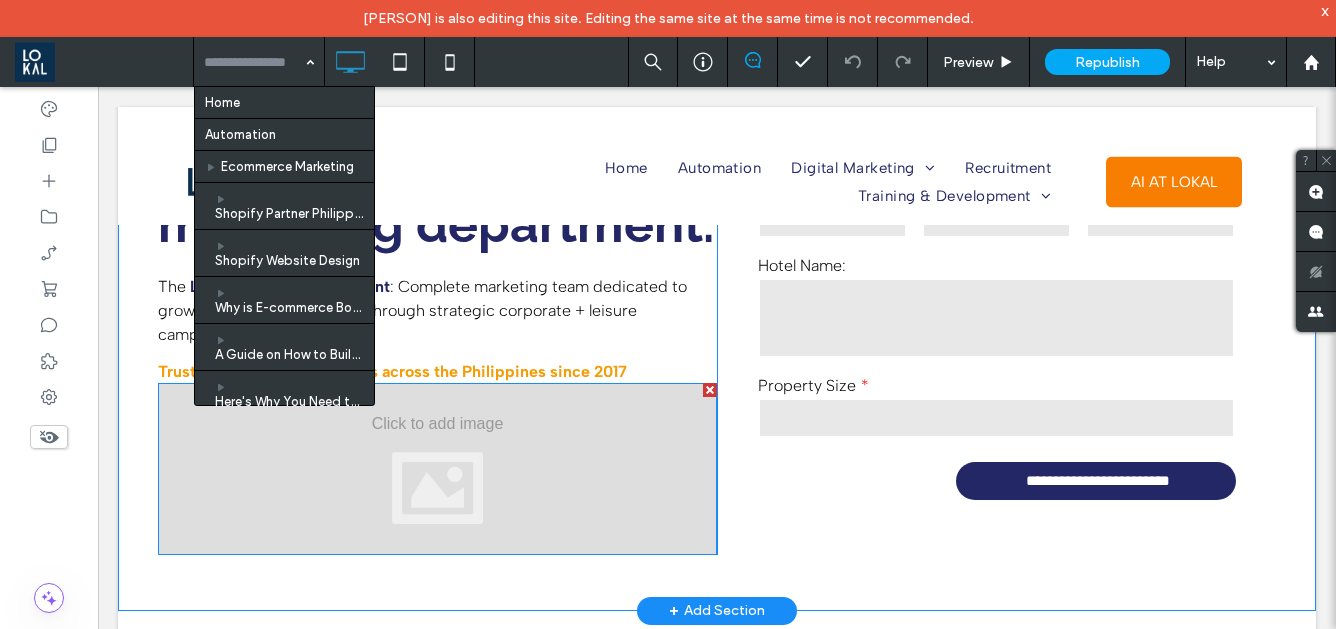 click at bounding box center (437, 469) 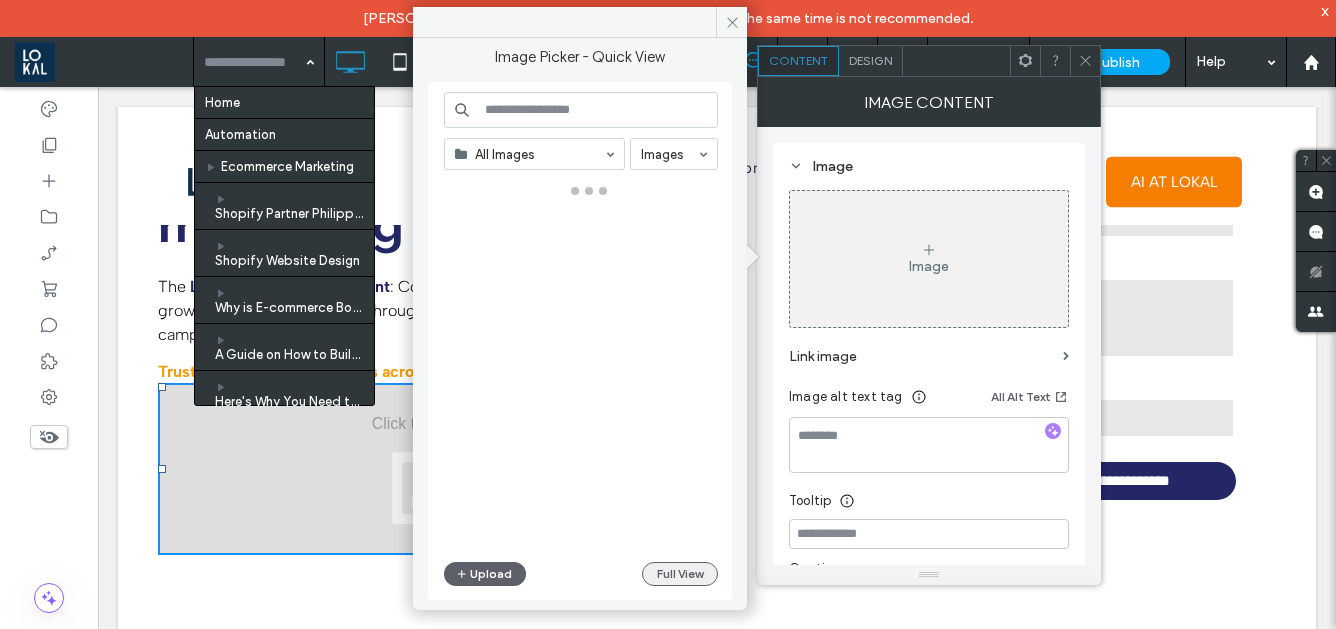 click on "Full View" at bounding box center [680, 574] 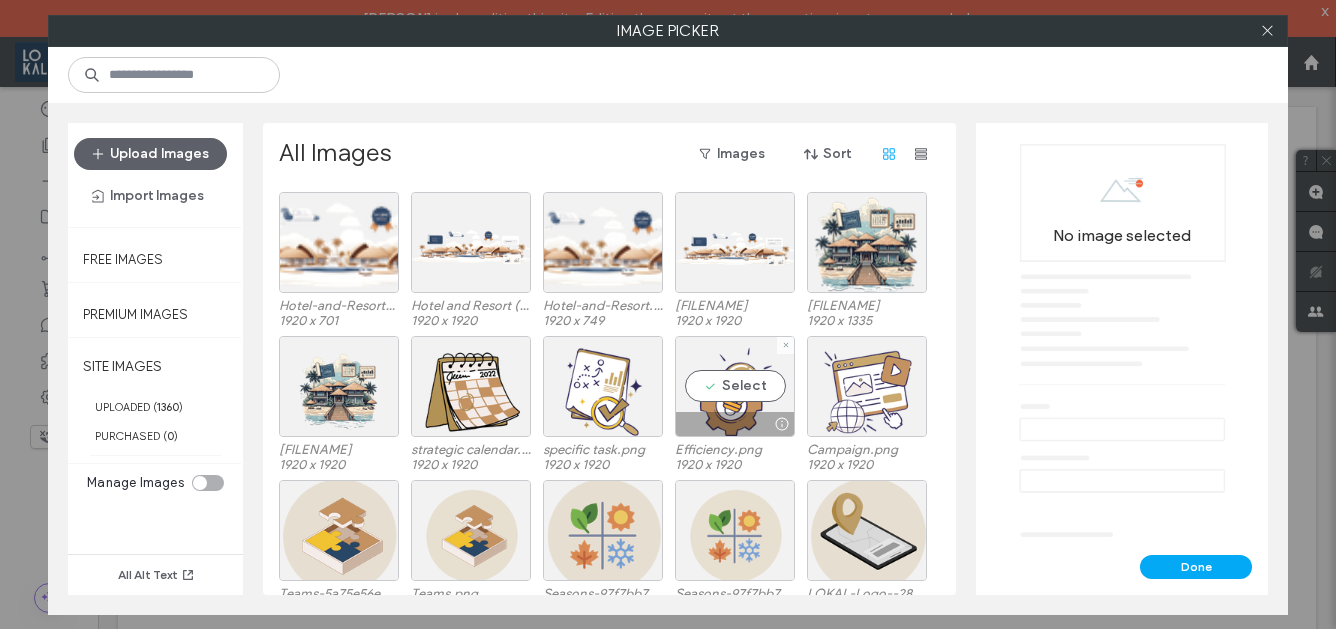 scroll, scrollTop: 38, scrollLeft: 0, axis: vertical 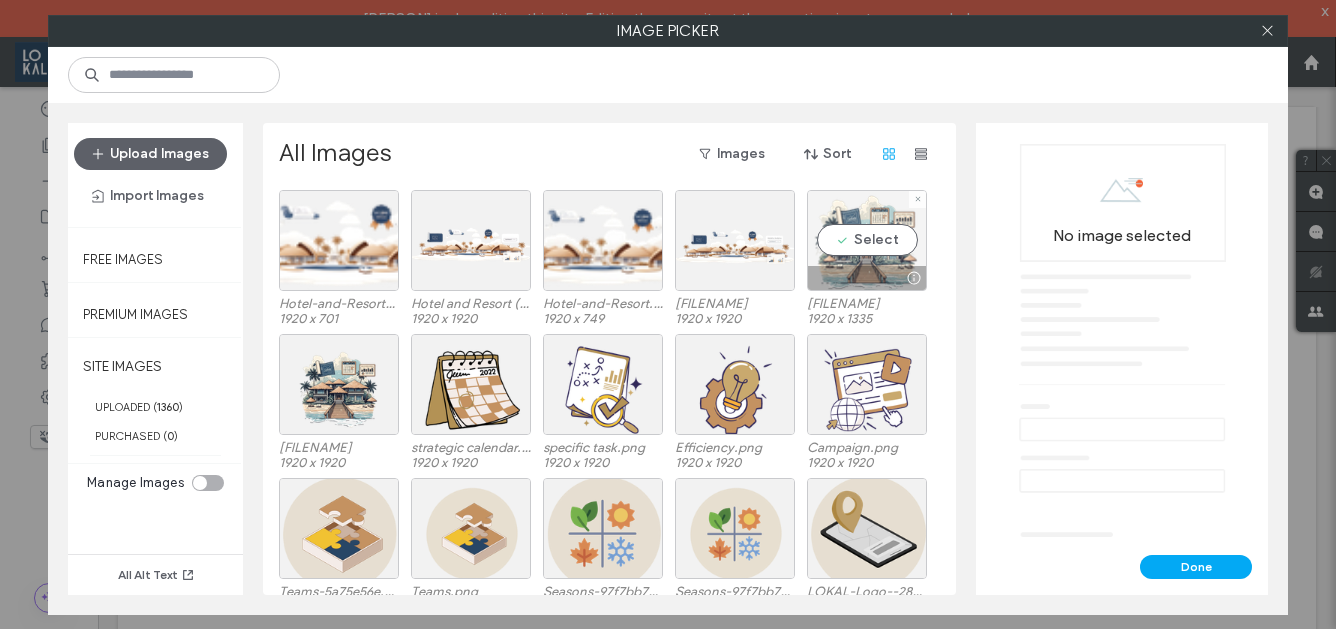 click on "Select" at bounding box center (867, 240) 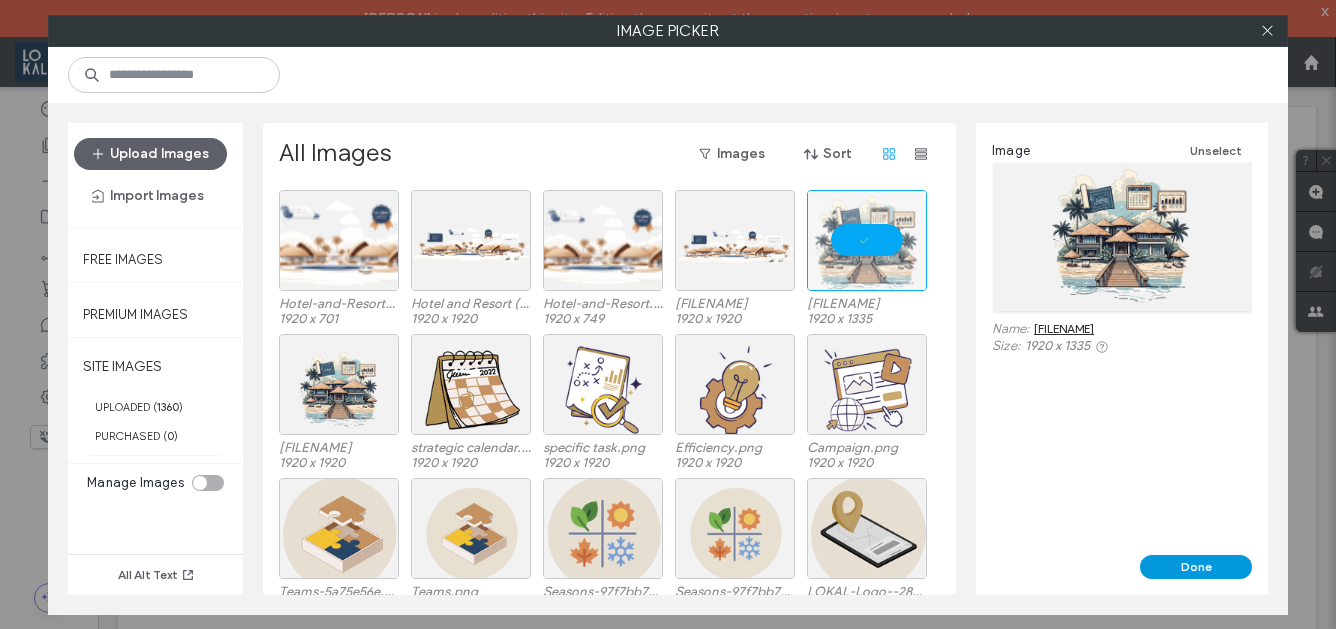 click on "Done" at bounding box center (1196, 567) 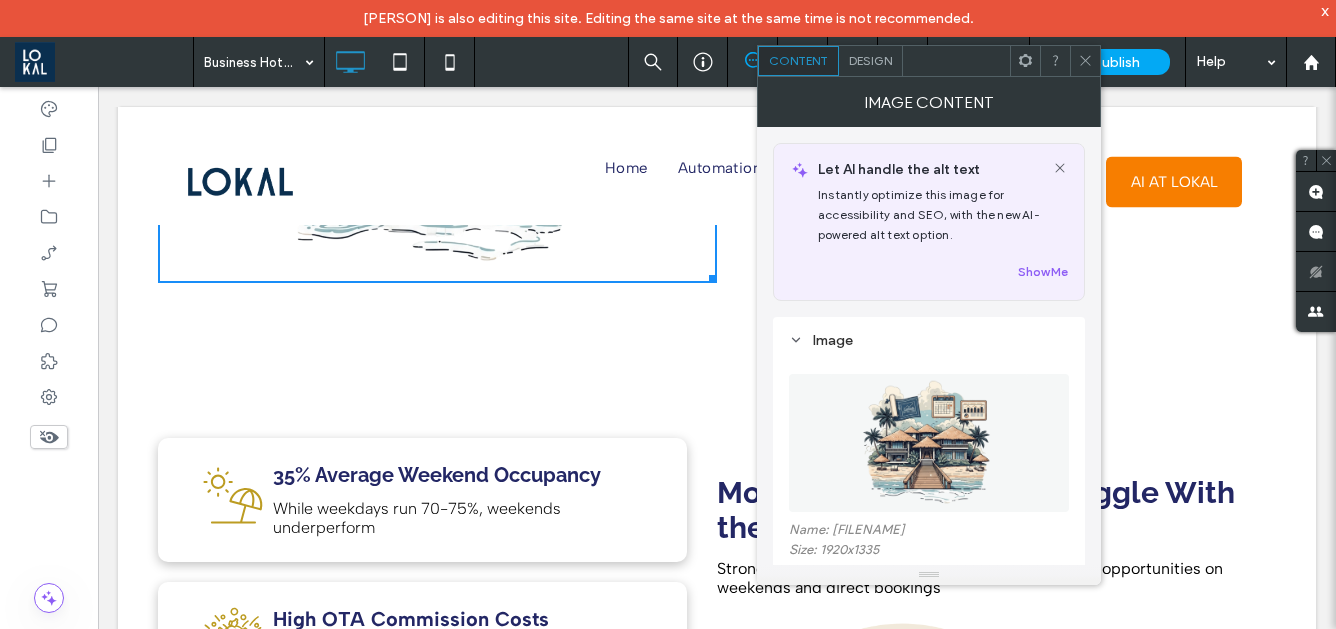 scroll, scrollTop: 715, scrollLeft: 0, axis: vertical 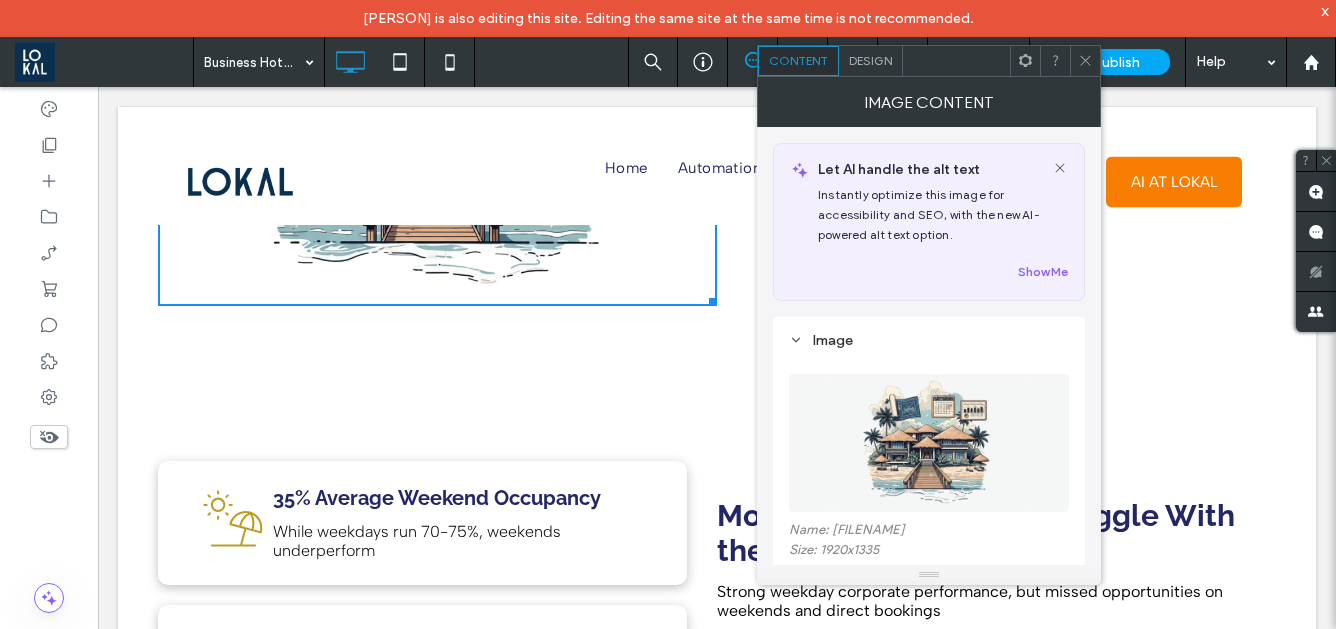 click 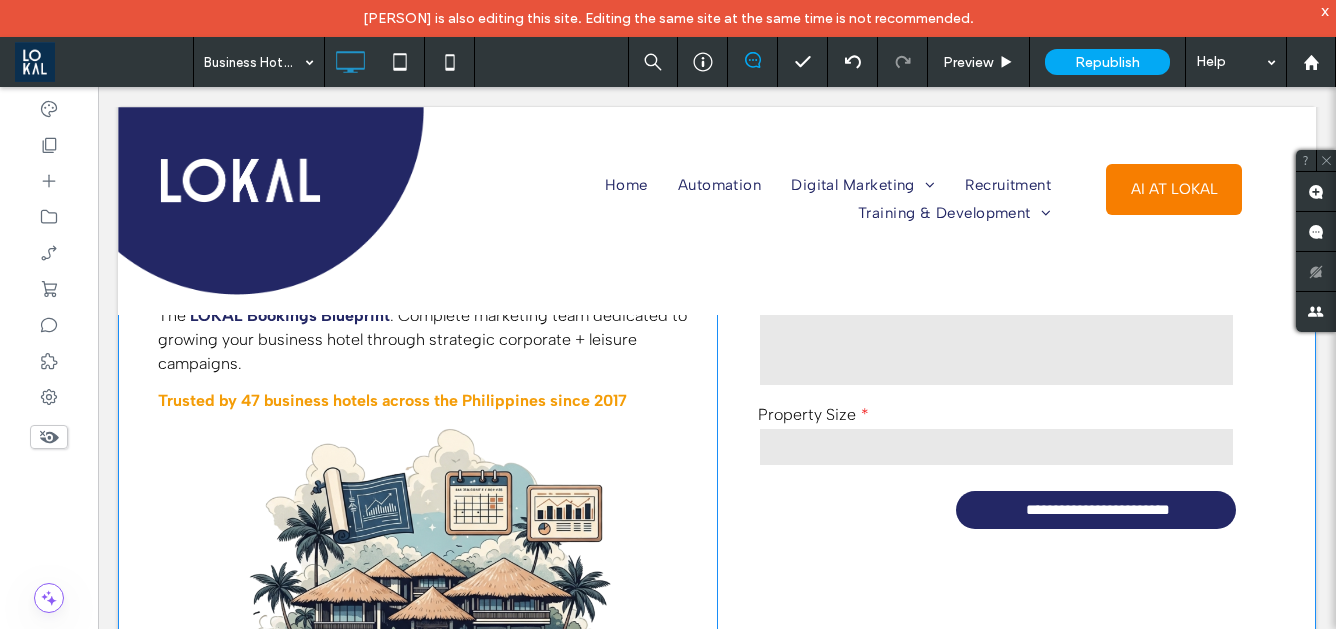 scroll, scrollTop: 222, scrollLeft: 0, axis: vertical 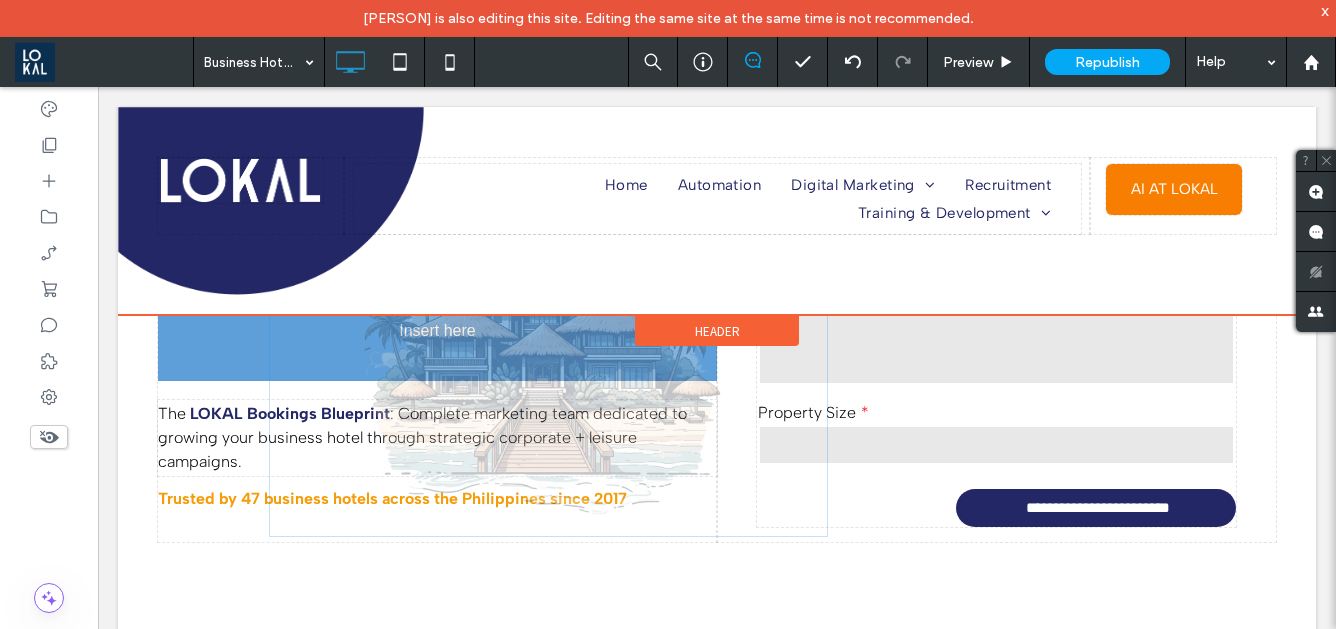 drag, startPoint x: 534, startPoint y: 546, endPoint x: 457, endPoint y: 284, distance: 273.08057 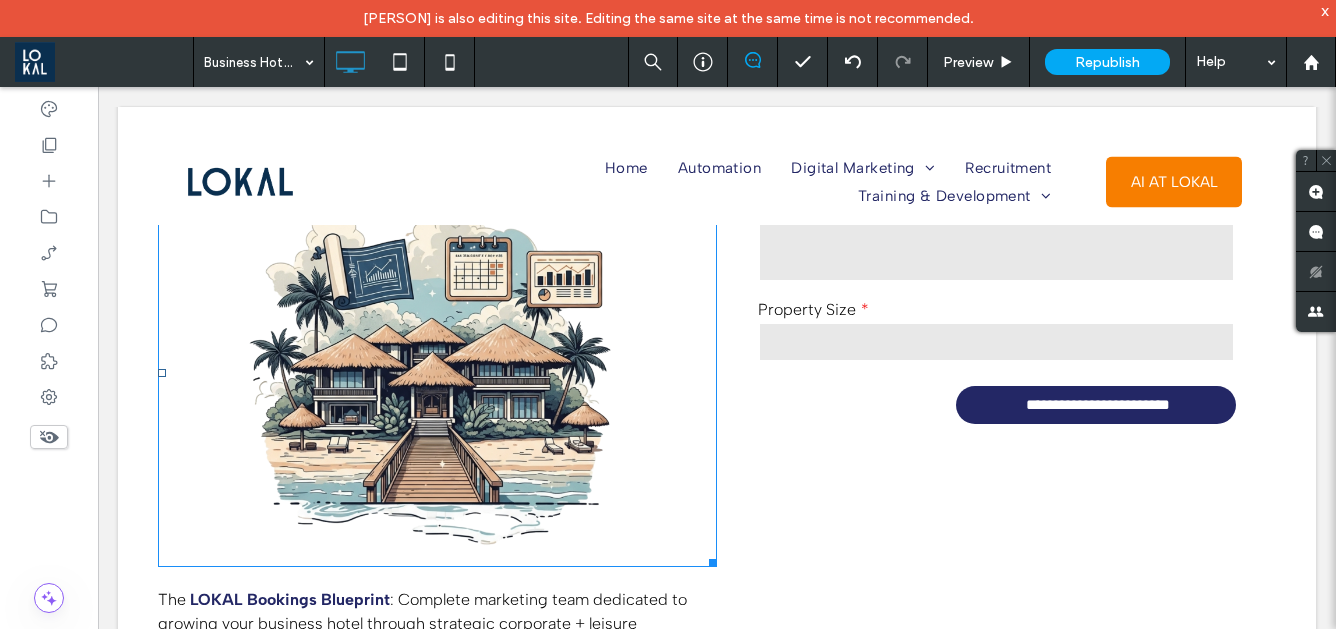 scroll, scrollTop: 345, scrollLeft: 0, axis: vertical 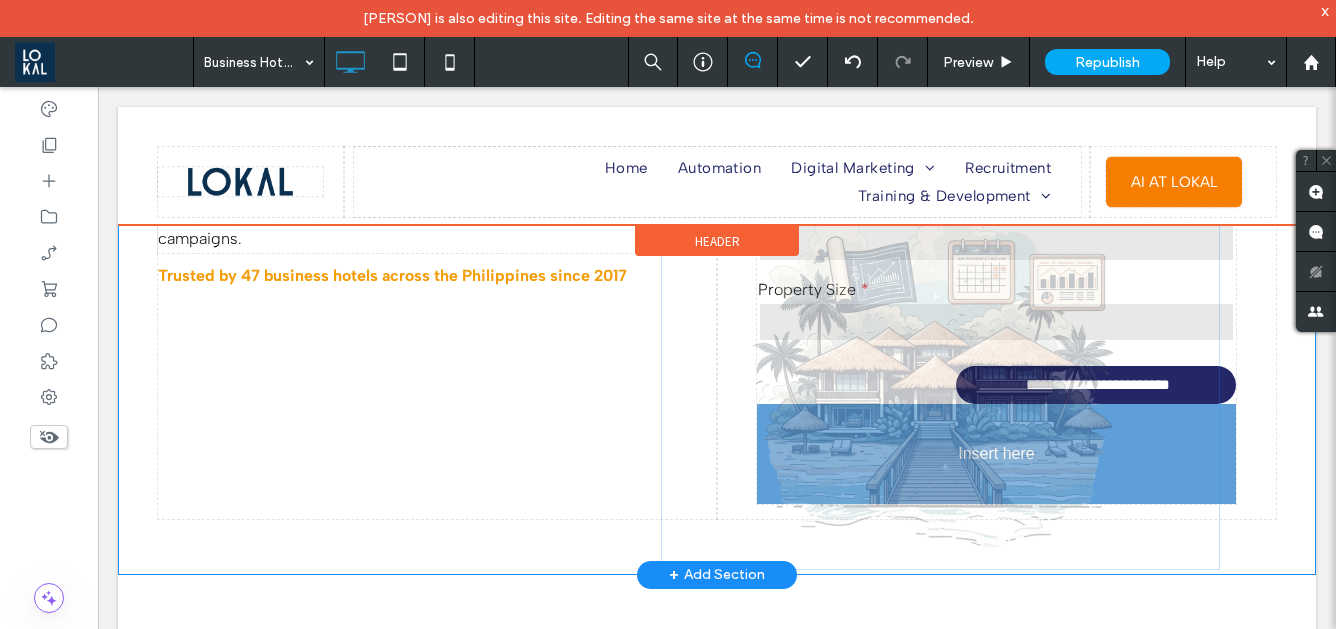 drag, startPoint x: 458, startPoint y: 397, endPoint x: 811, endPoint y: 420, distance: 353.7485 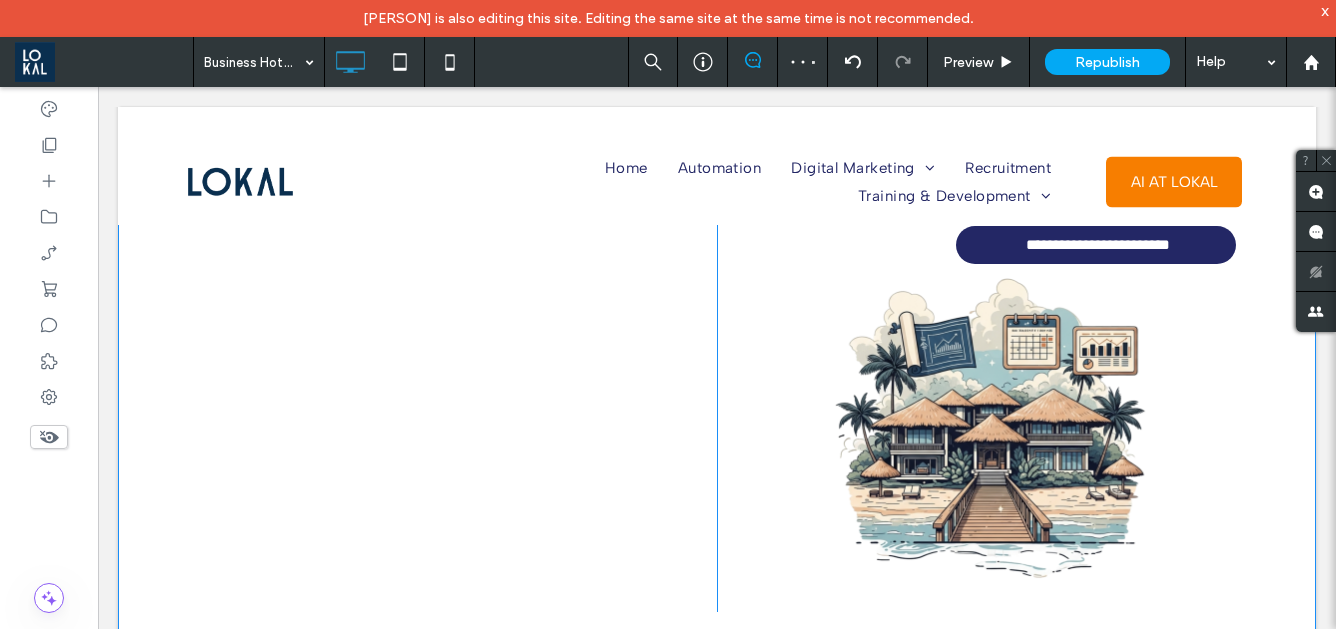 scroll, scrollTop: 454, scrollLeft: 0, axis: vertical 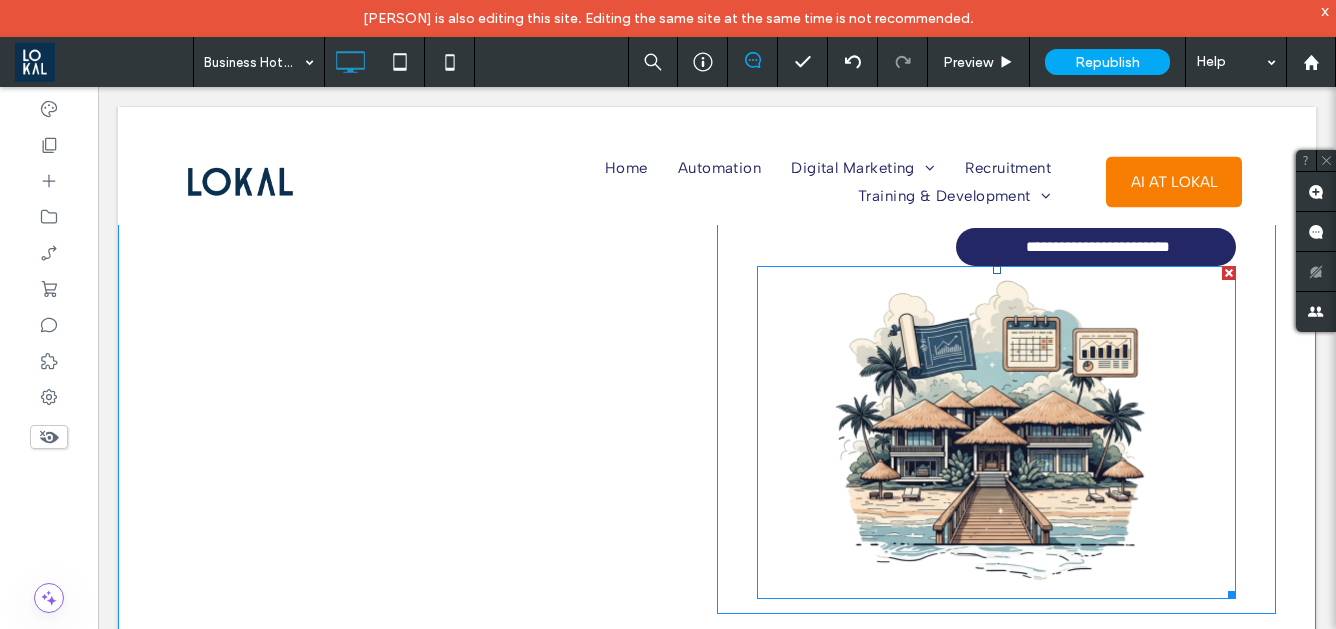 click at bounding box center (996, 432) 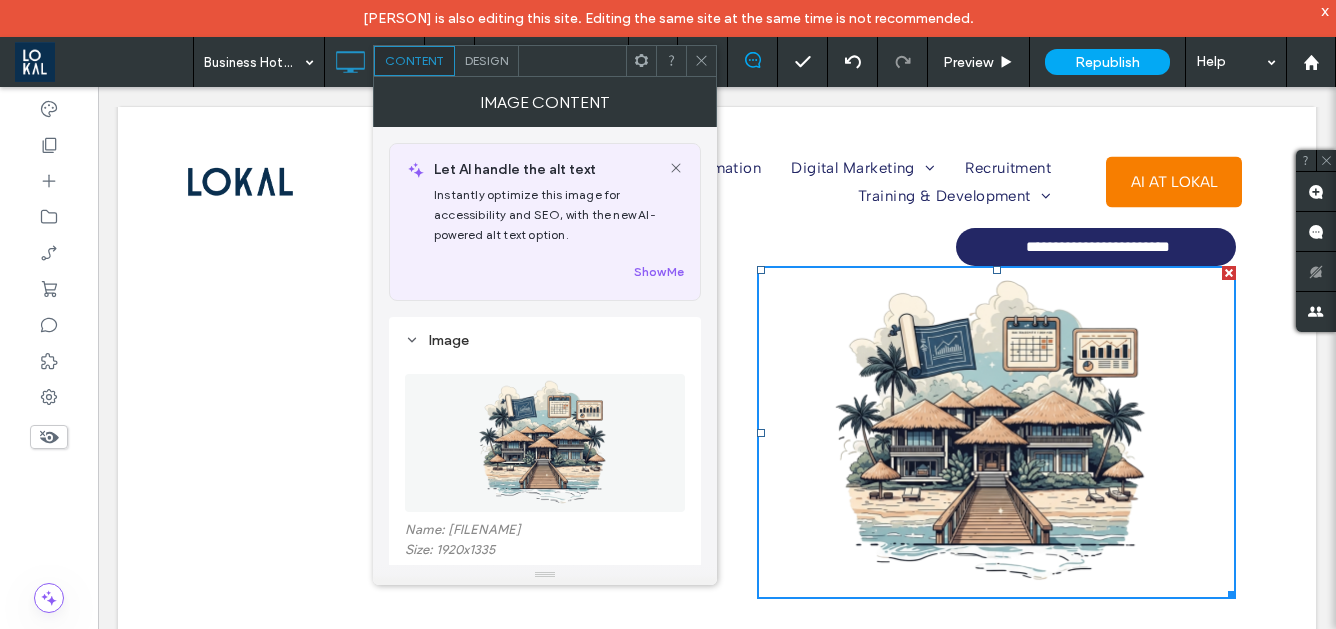click on "Click To Paste
Home
Automation
Digital Marketing
Ecommerce Marketing
Shopify Partner Philippines
Shopify Website Design
Why is E-commerce Booming in the Philippines?
A Guide on How to Build A Successful Online Store
Here's Why You Need to Start Selling in Lazada and Shopee
Full Service Digital Marketing
Web Design Services
Search Marketing
Email Marketing
Hotel Marketing Philippines
Hotel SEO Philippines
Hotel Web Design Services
Real Estate Marketing Philippines
Real Estate SEO Philippines
Real Estate Web Design Services
Law Firm Marketing Philippines
Law Firm SEO Philippines" at bounding box center (717, 196) 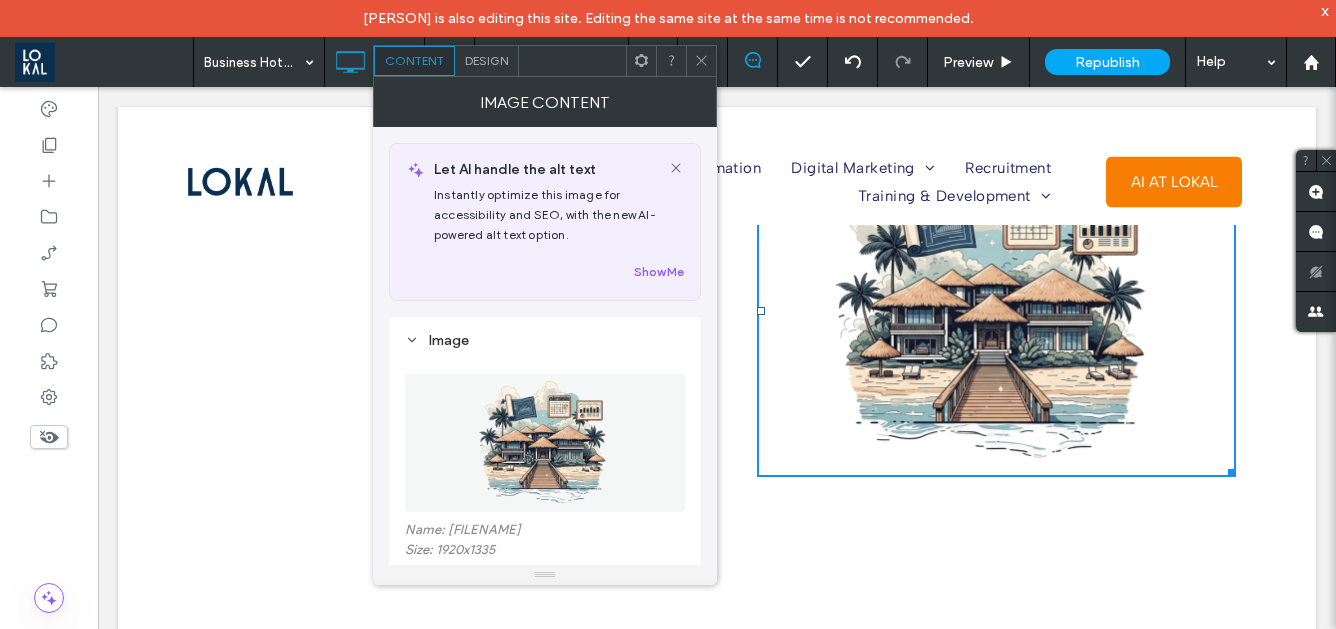 click 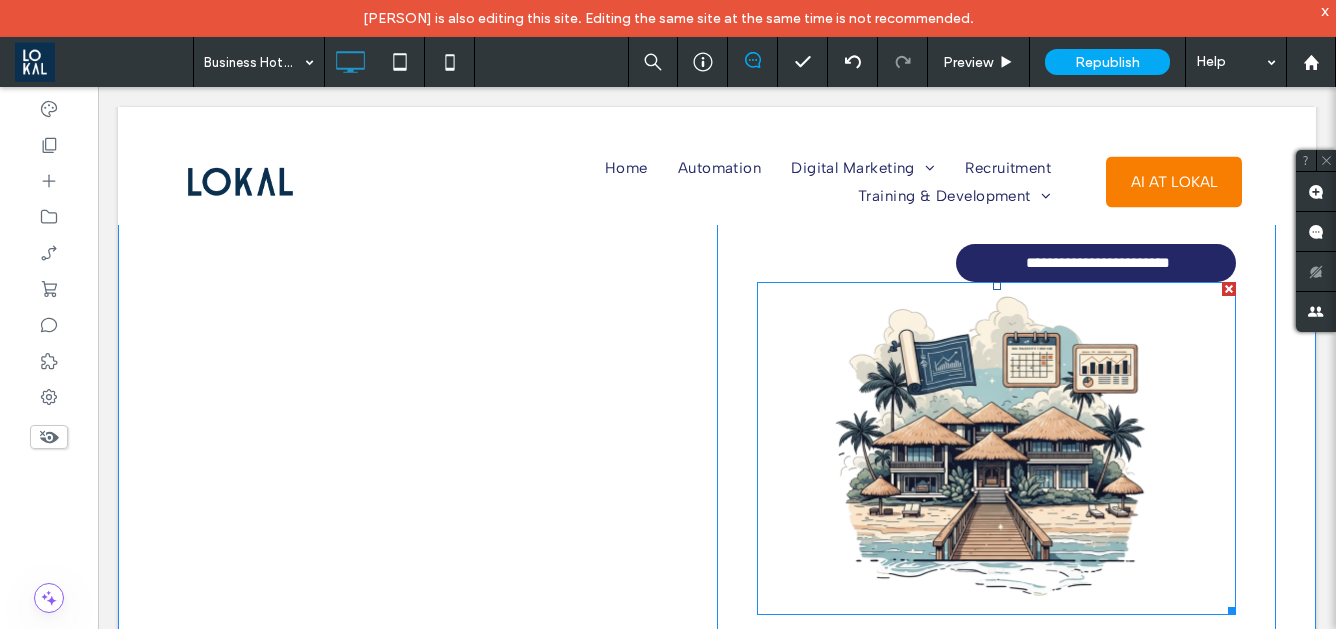 scroll, scrollTop: 417, scrollLeft: 0, axis: vertical 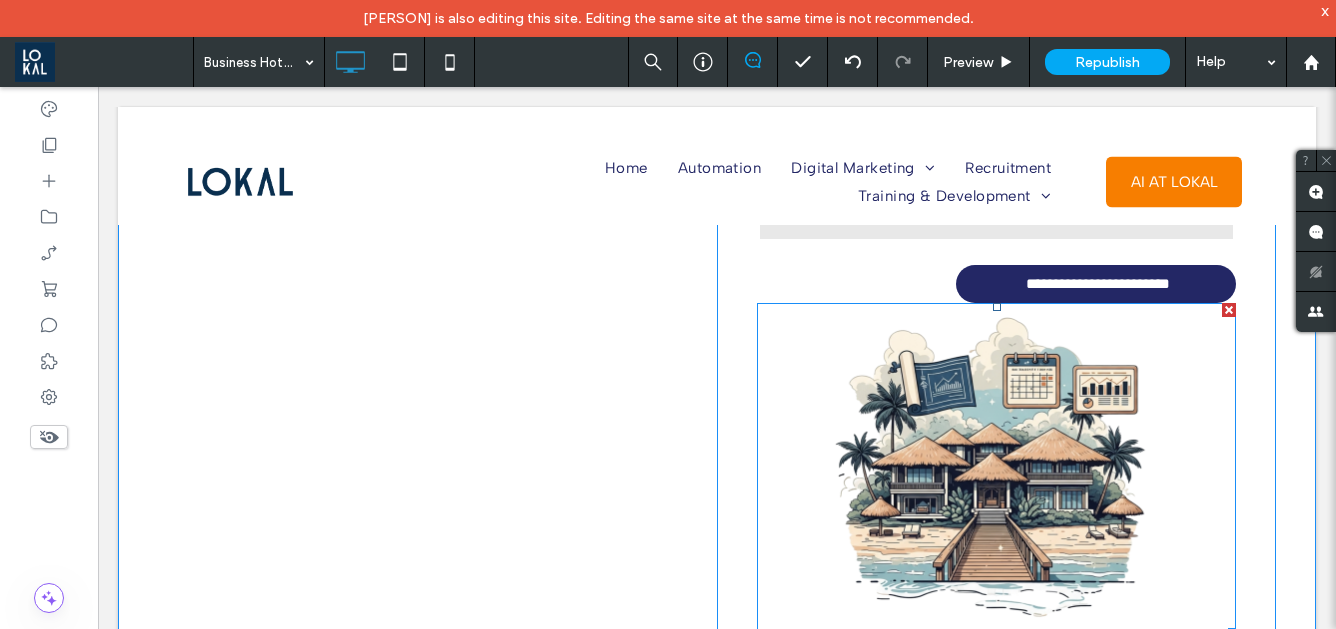 click at bounding box center (1229, 310) 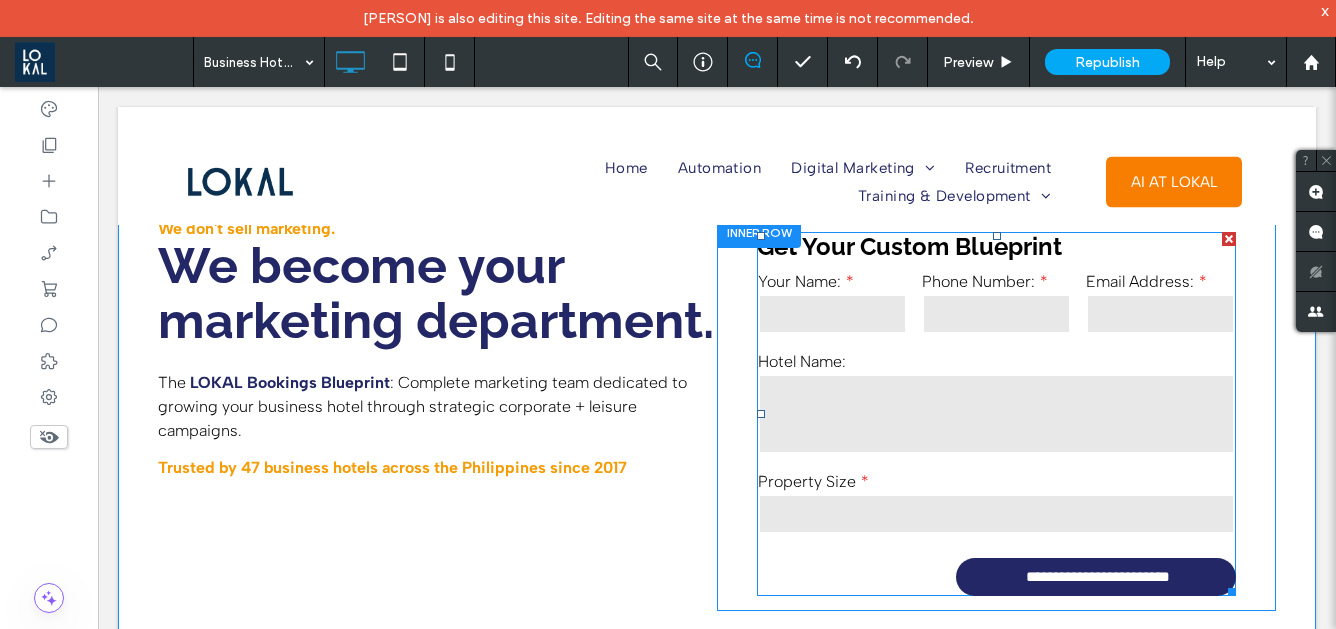 scroll, scrollTop: 136, scrollLeft: 0, axis: vertical 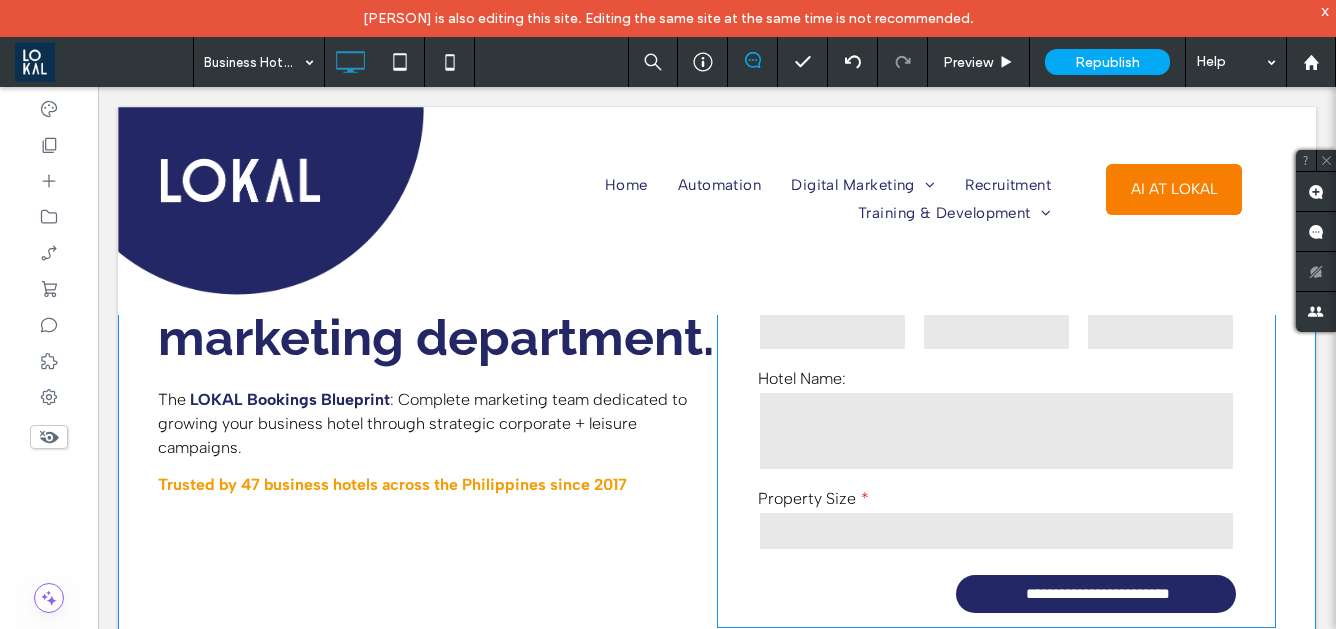 click on "Business  Hotels" at bounding box center [259, 62] 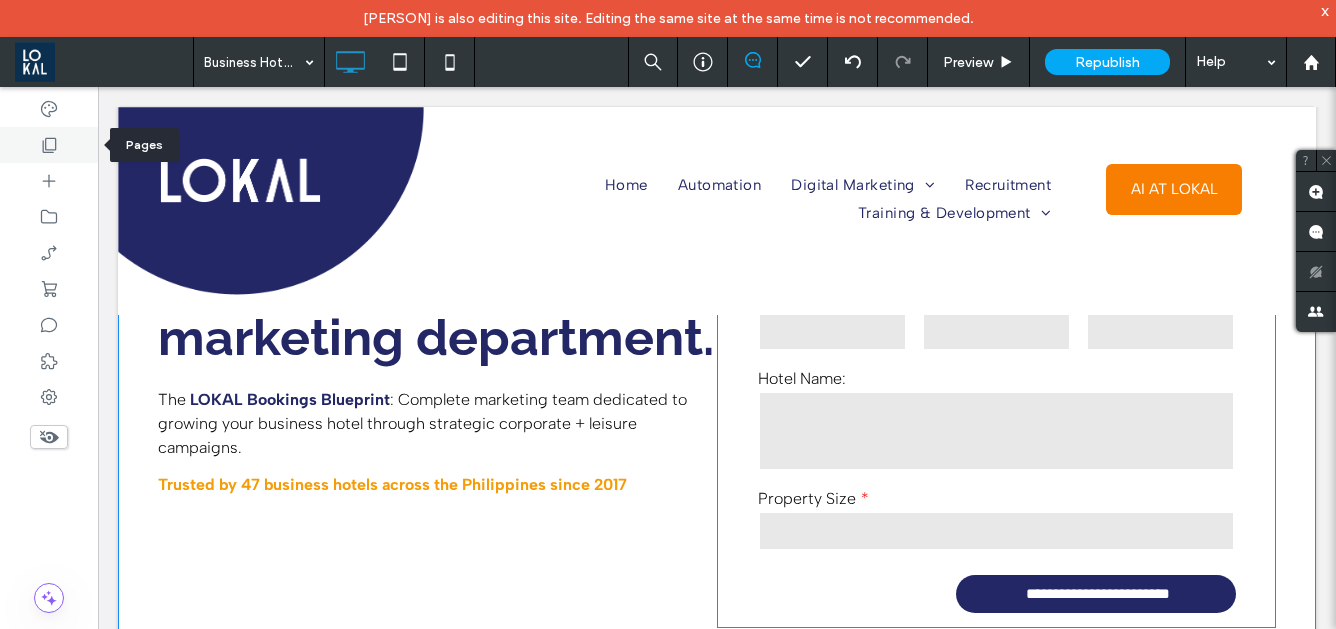 click 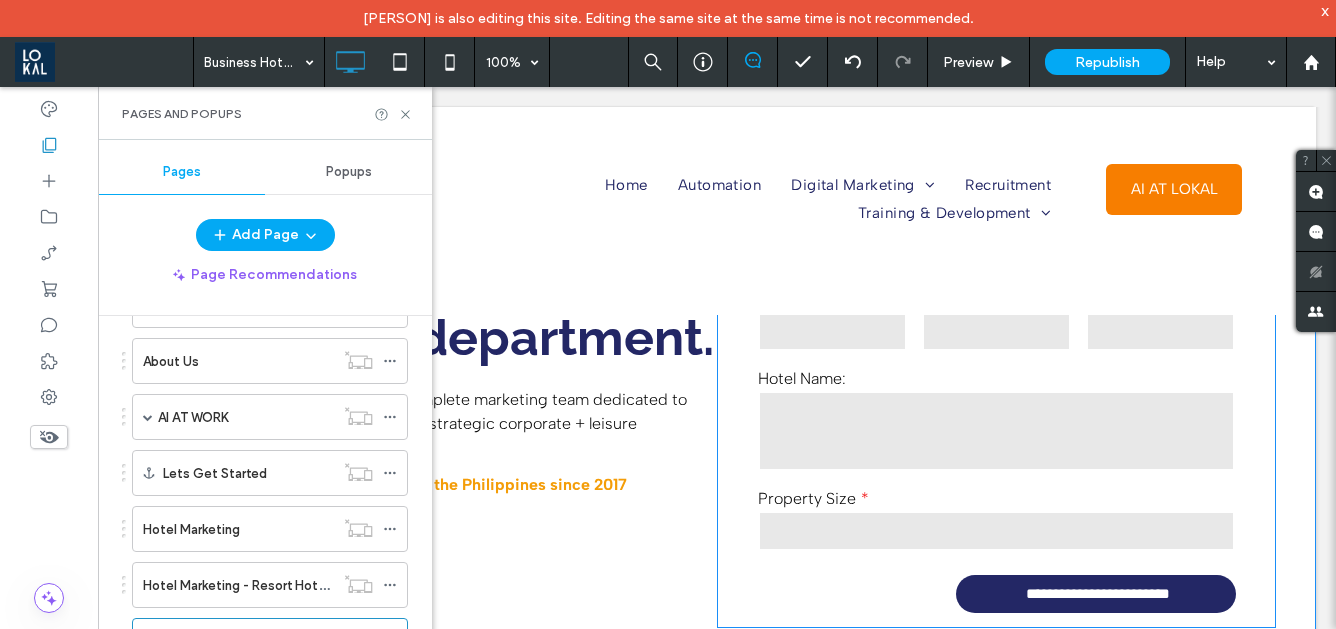 scroll, scrollTop: 408, scrollLeft: 0, axis: vertical 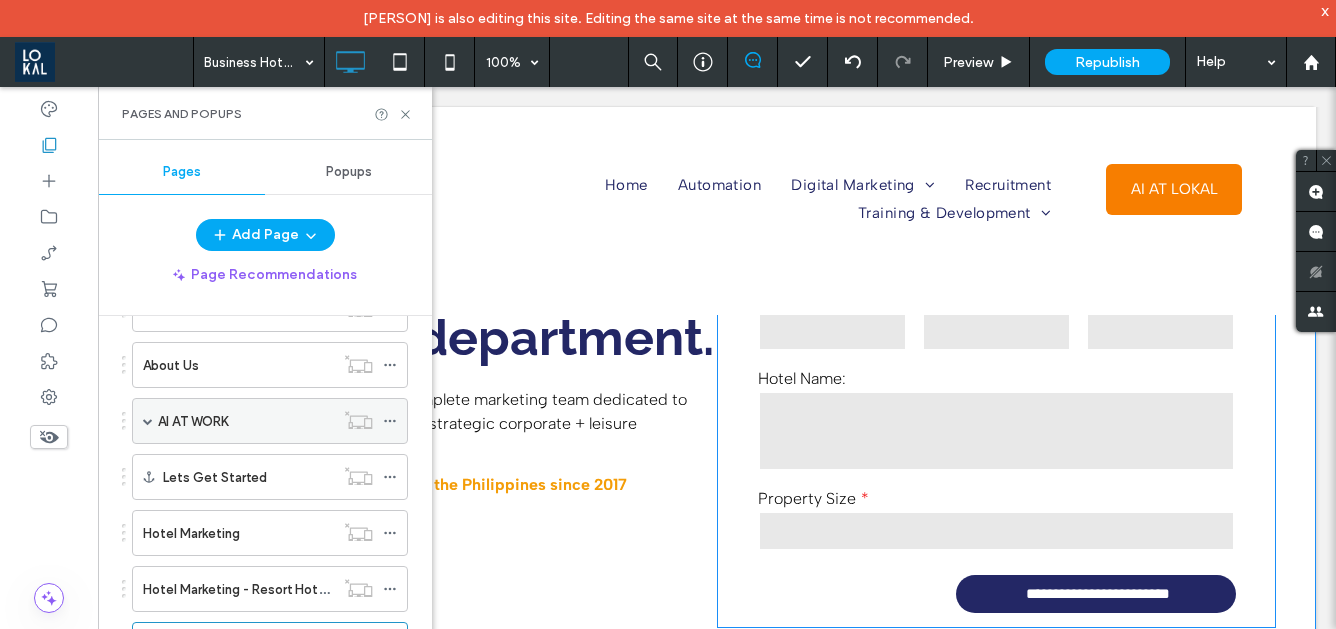 click at bounding box center [148, 421] 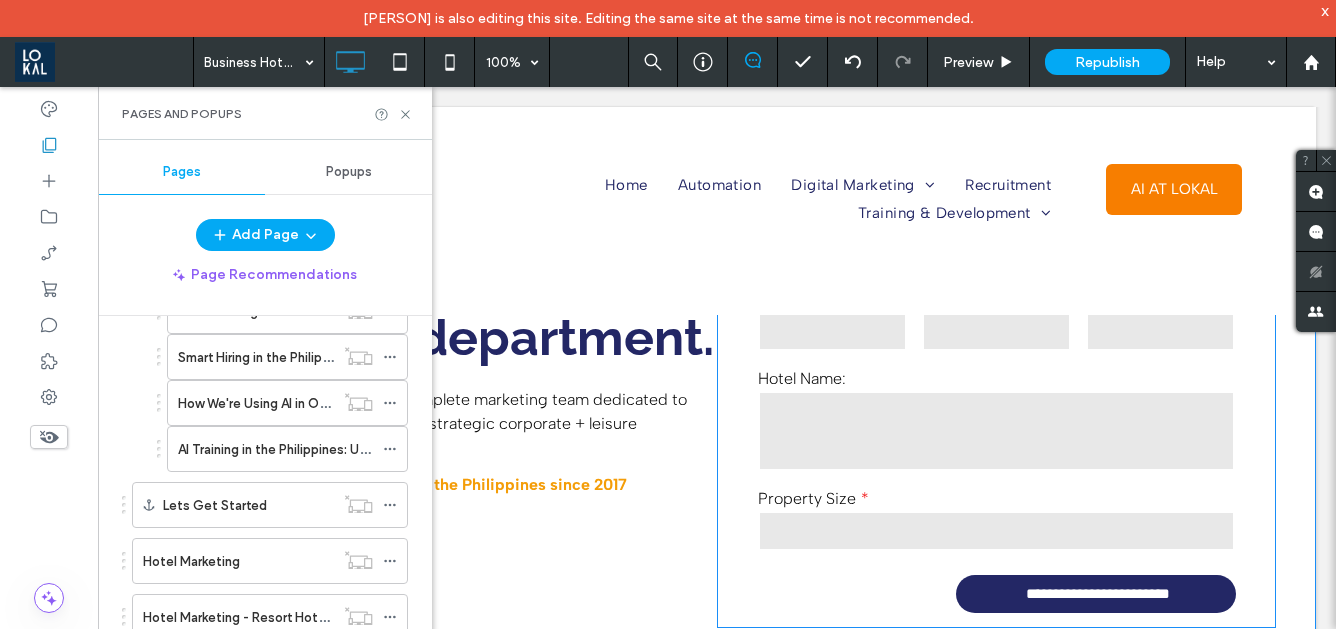 scroll, scrollTop: 655, scrollLeft: 0, axis: vertical 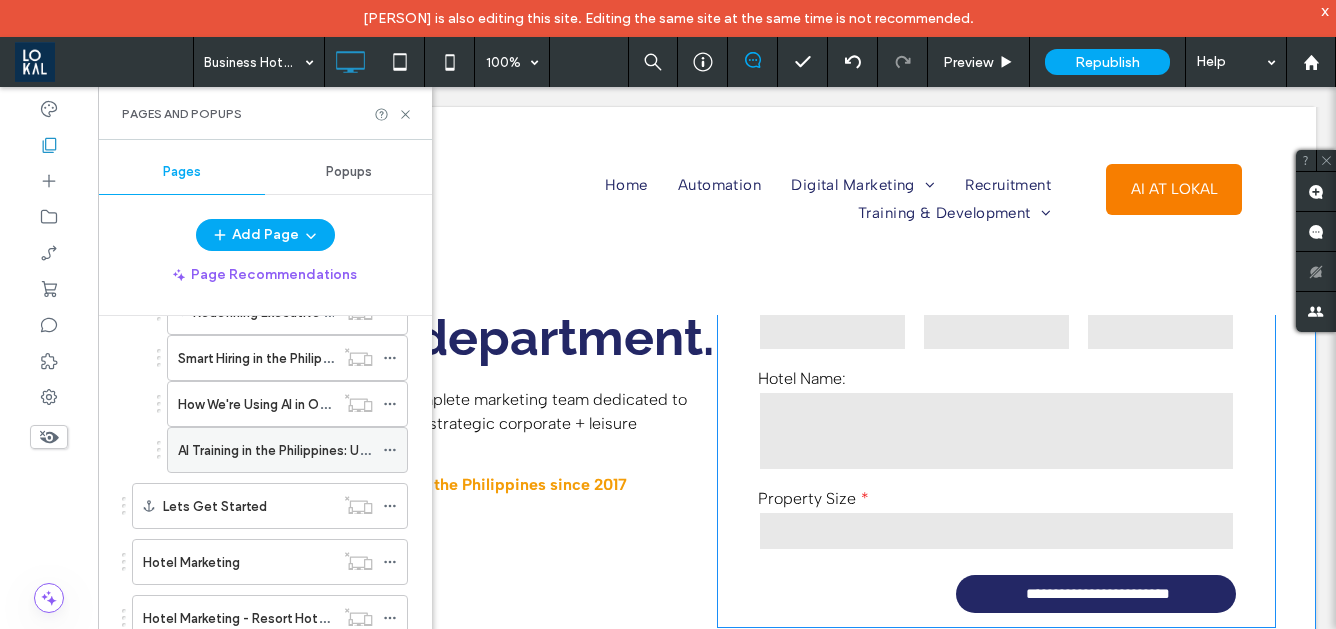click 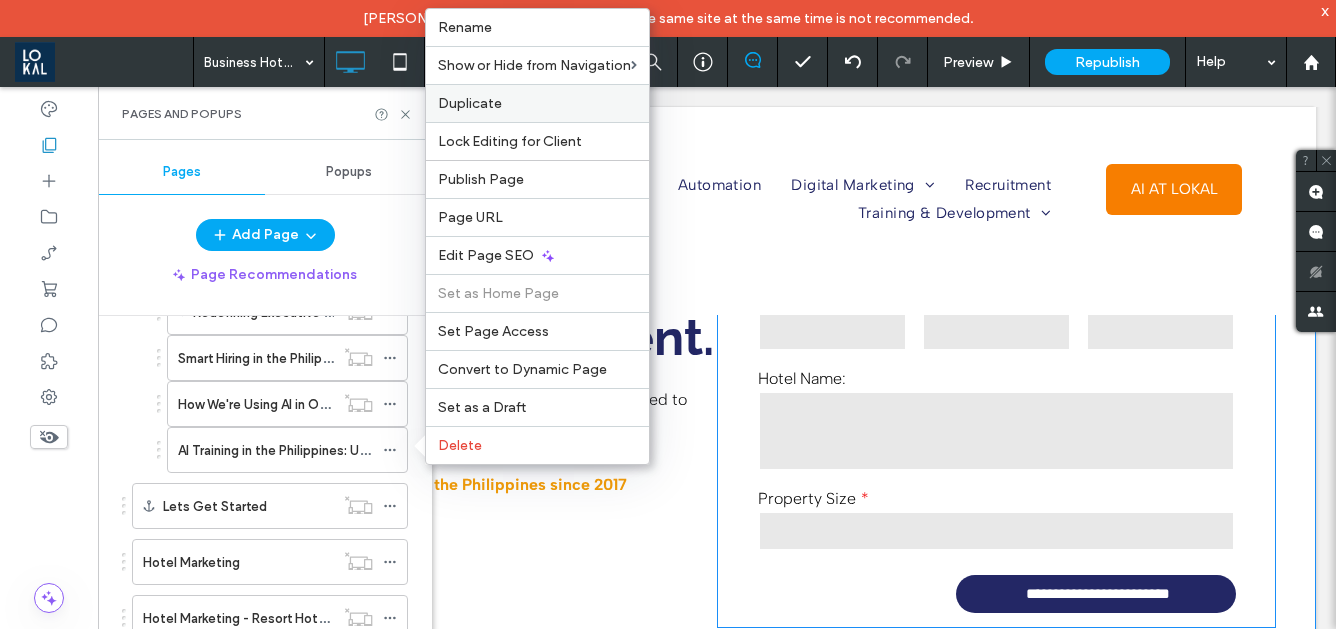 click on "Duplicate" at bounding box center [537, 103] 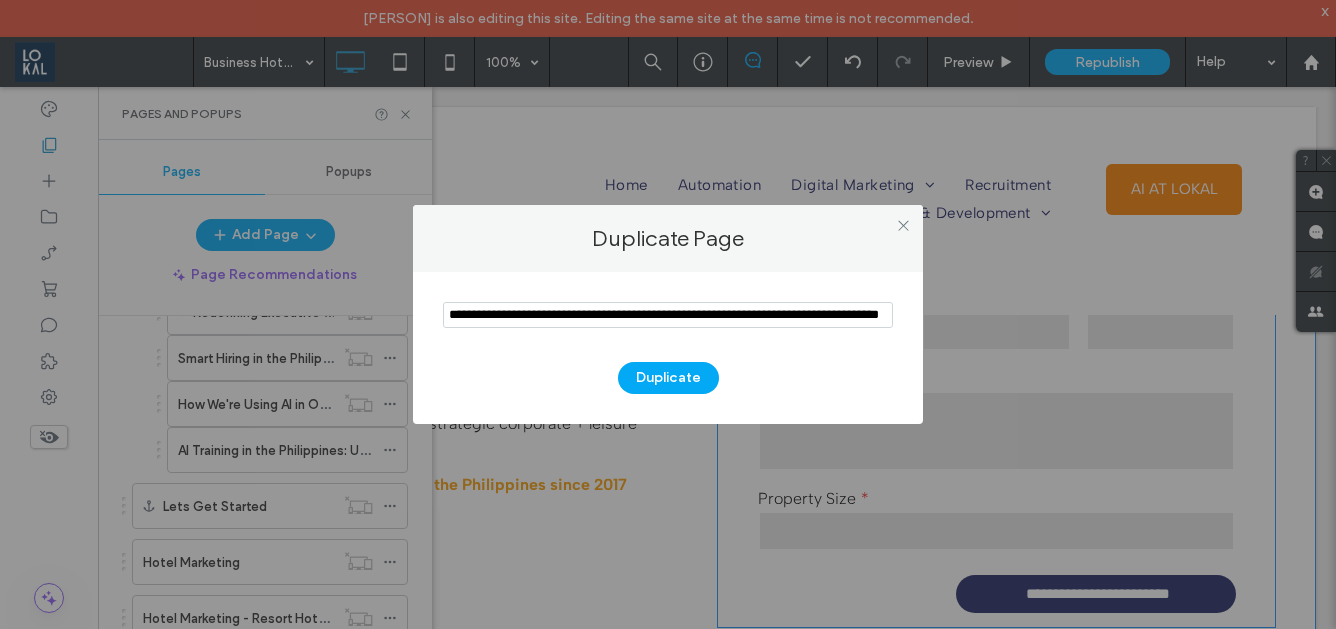 scroll, scrollTop: 0, scrollLeft: 68, axis: horizontal 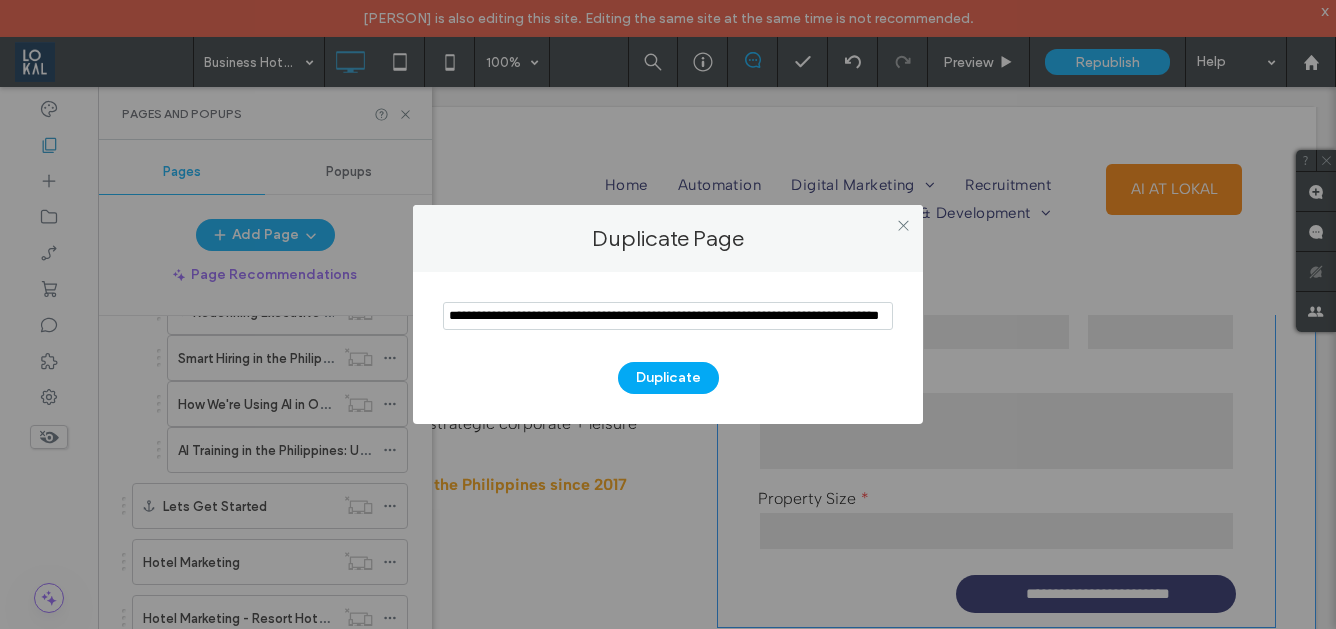 click at bounding box center [668, 316] 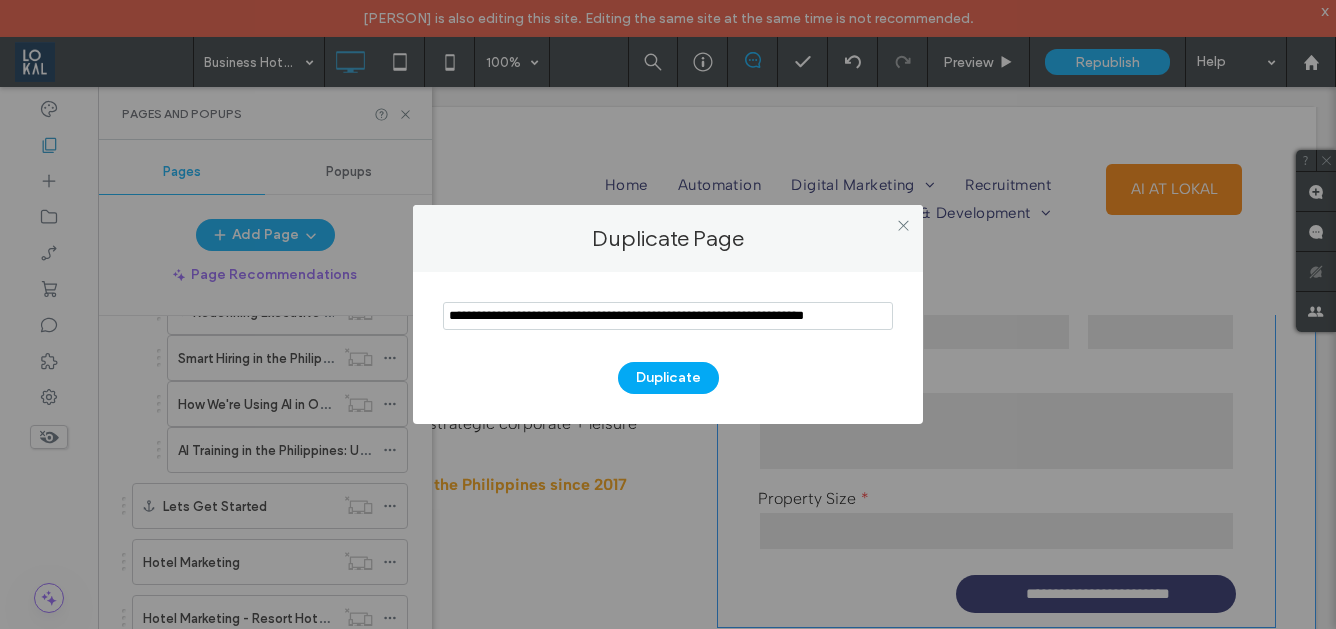 scroll, scrollTop: 0, scrollLeft: 3, axis: horizontal 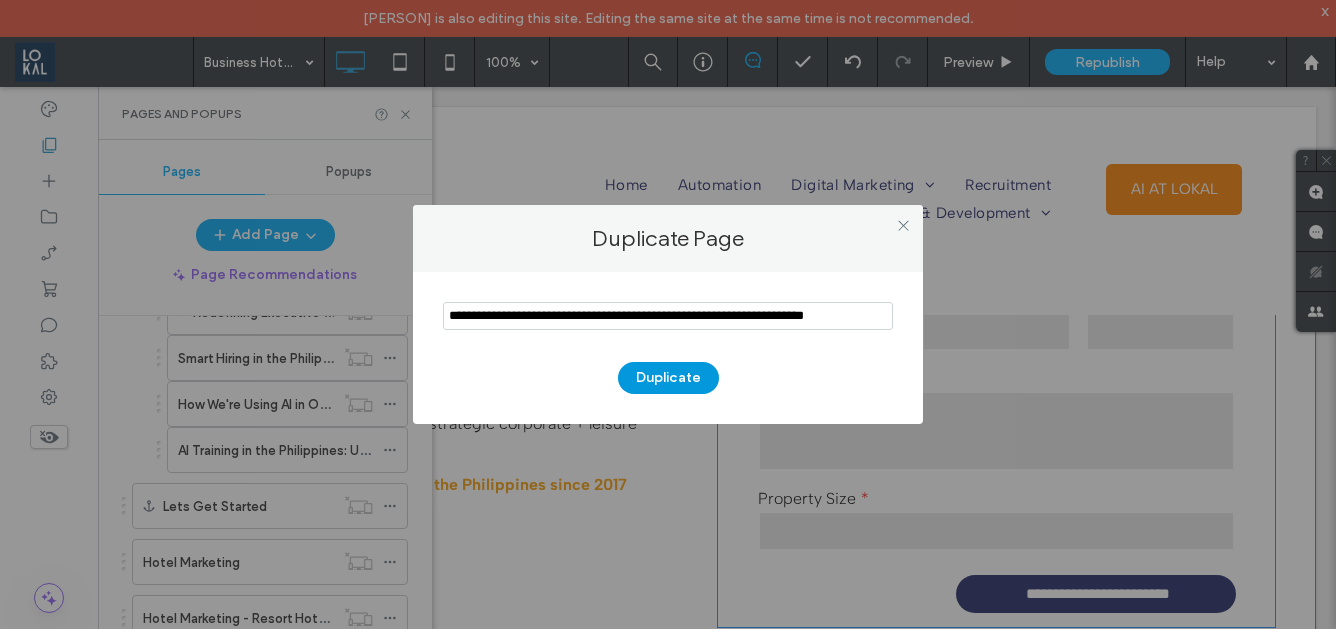 type on "**********" 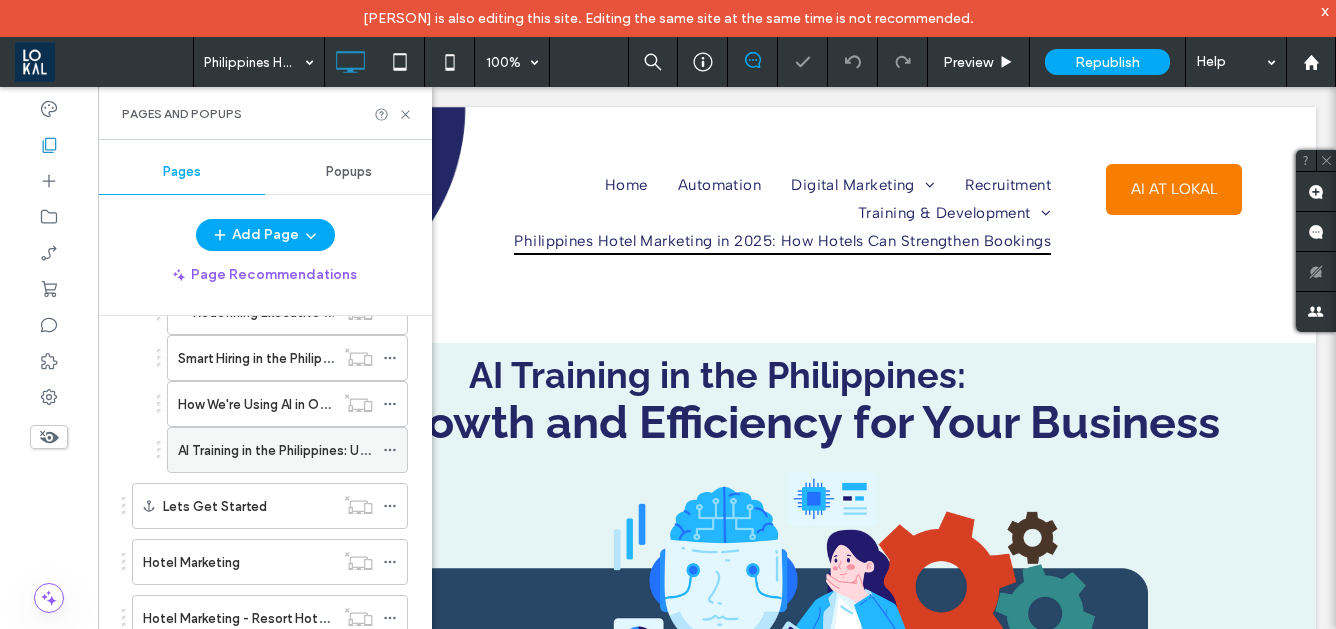 scroll, scrollTop: 0, scrollLeft: 0, axis: both 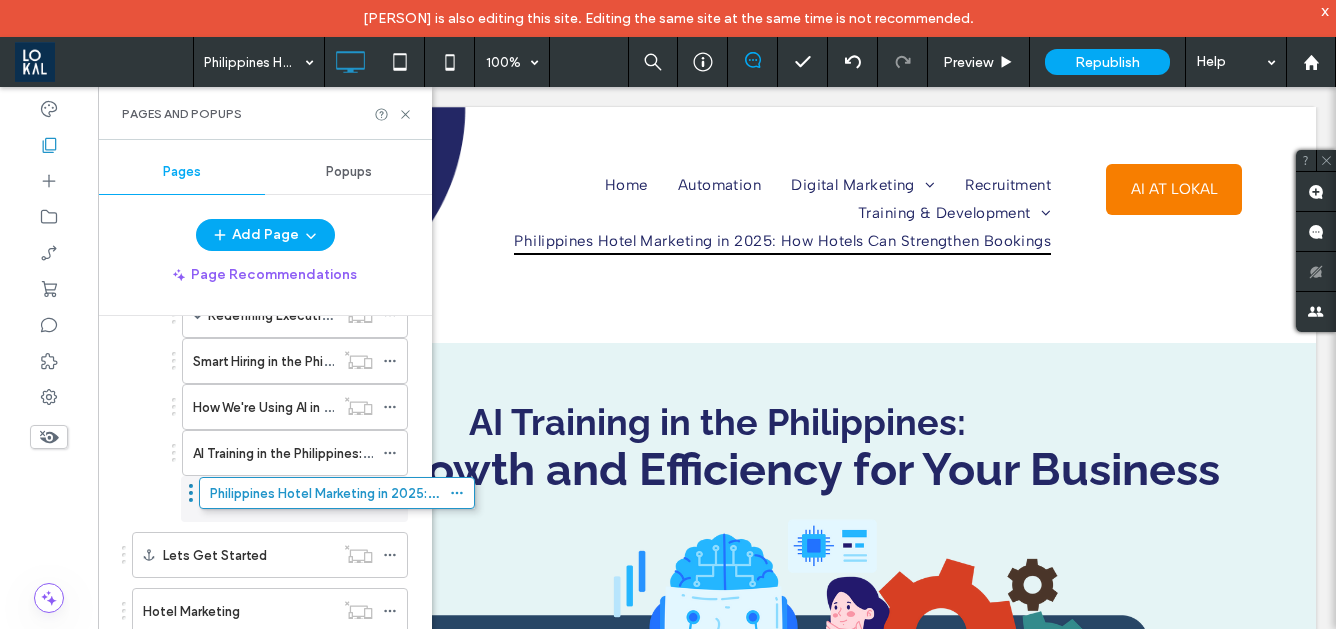 drag, startPoint x: 121, startPoint y: 573, endPoint x: 188, endPoint y: 490, distance: 106.66771 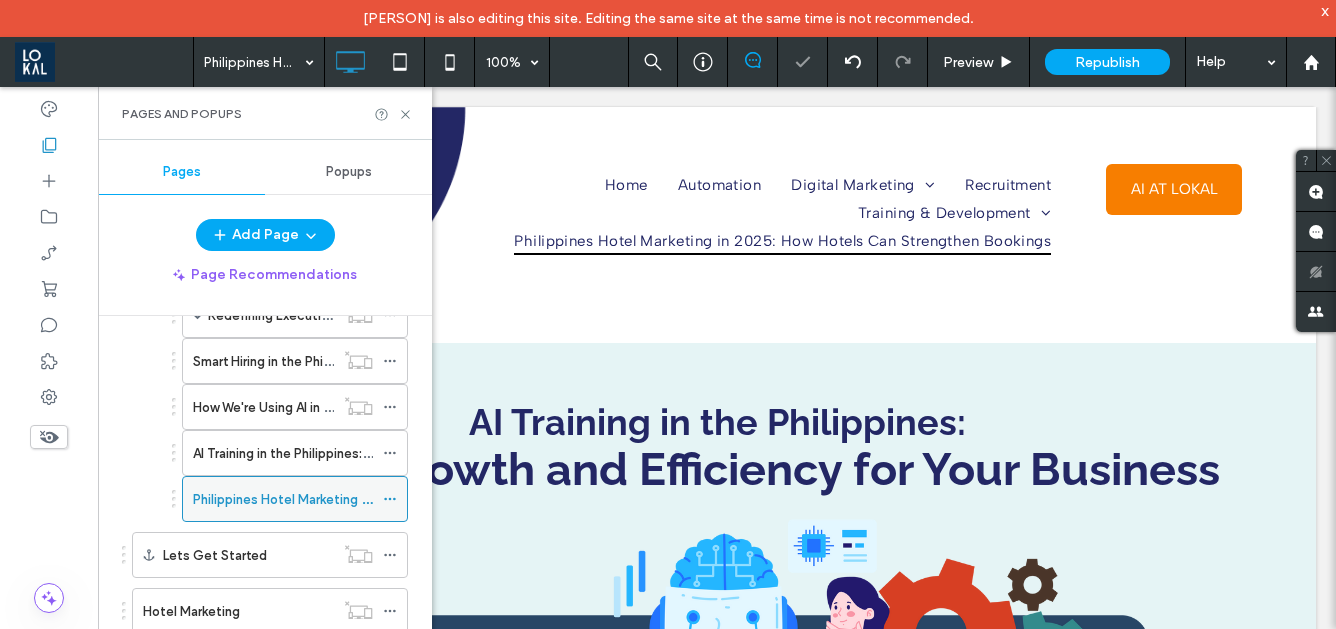 click 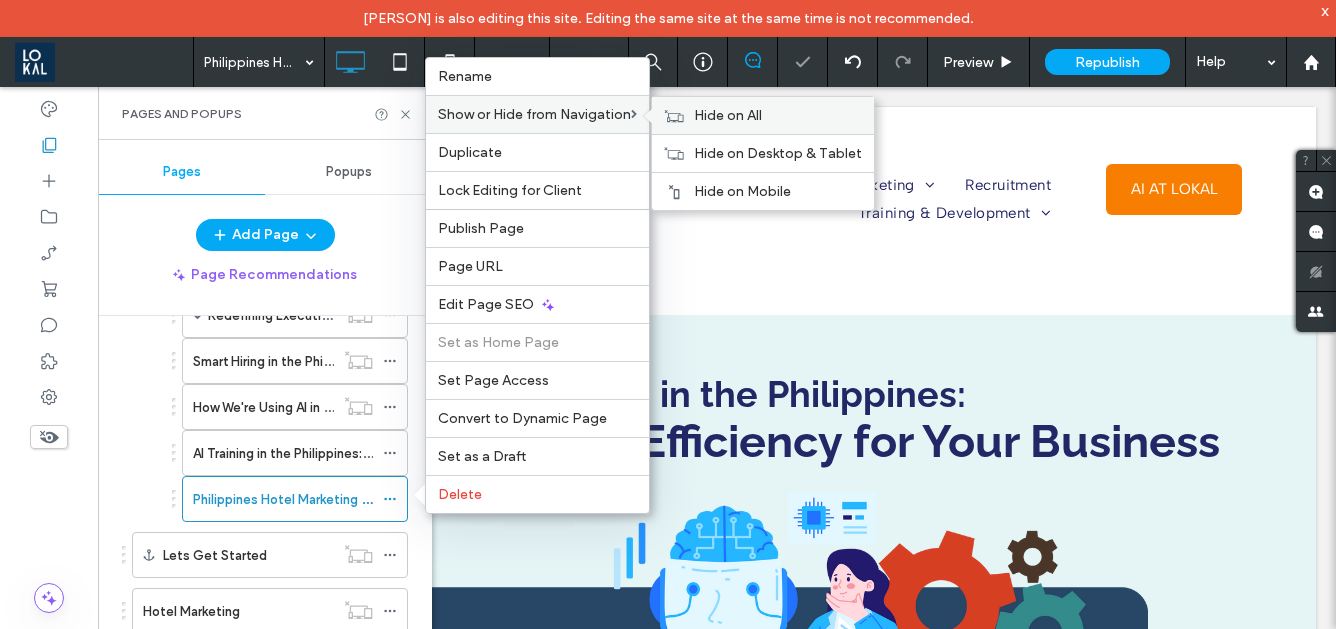 click on "Hide on All" at bounding box center (763, 115) 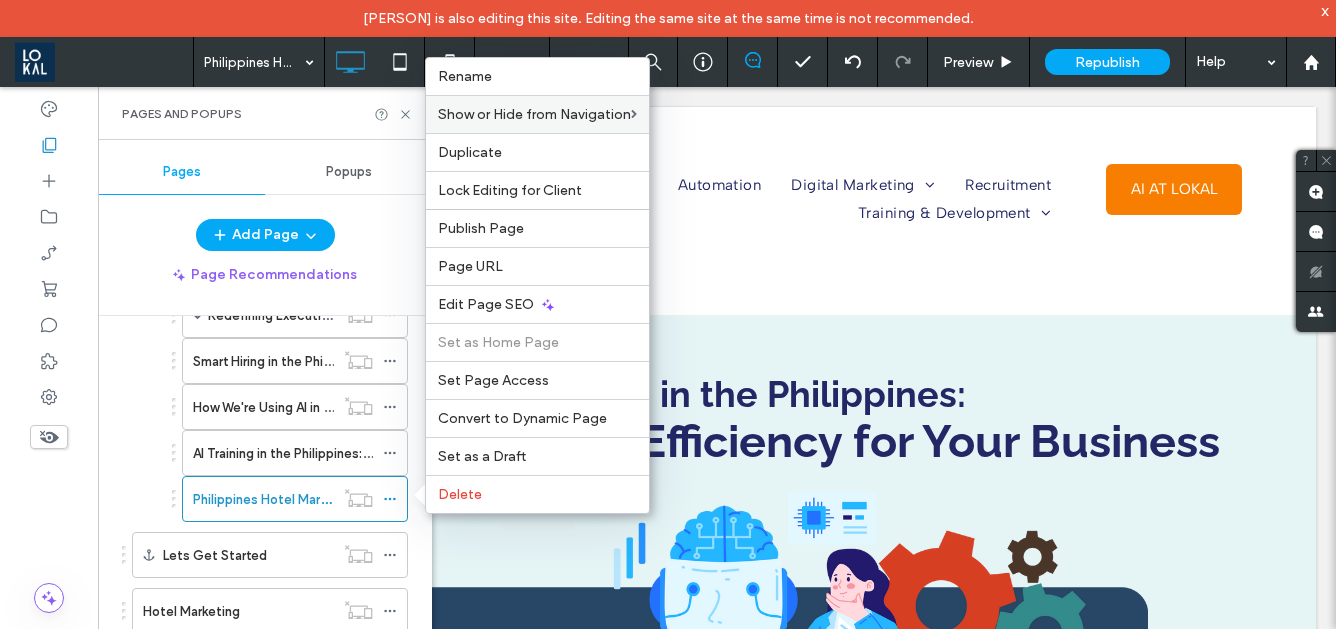 click on "Why we chose Claude over Chatgpt Introducing AI at LOKAL Redefining Executive Recruitment with AI Technology The Foundation Human plus AI Looking Ahead Smart Hiring in the Philippines How We're Using AI in Our Marketing: A LOKAL Perspective AI Training in the Philippines: Unlock Growth and Efficiency for Your Business Philippines Hotel Marketing in 2025: How Hotels Can Strengthen Bookings" at bounding box center [272, 361] 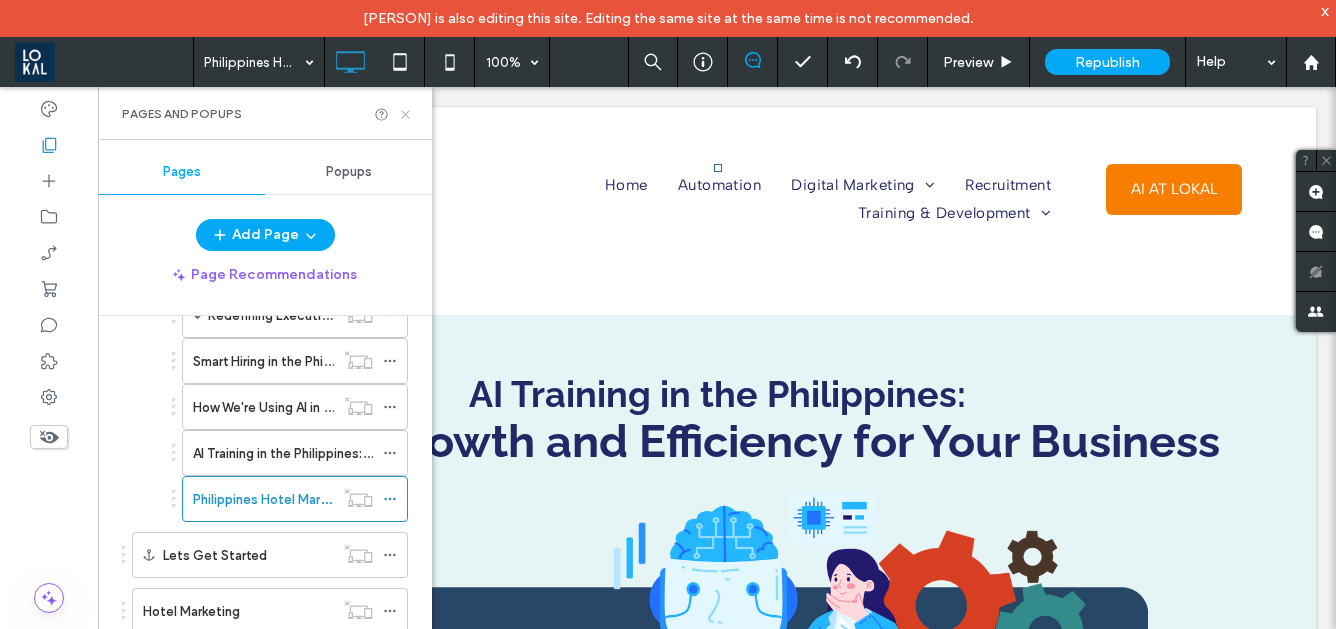 click 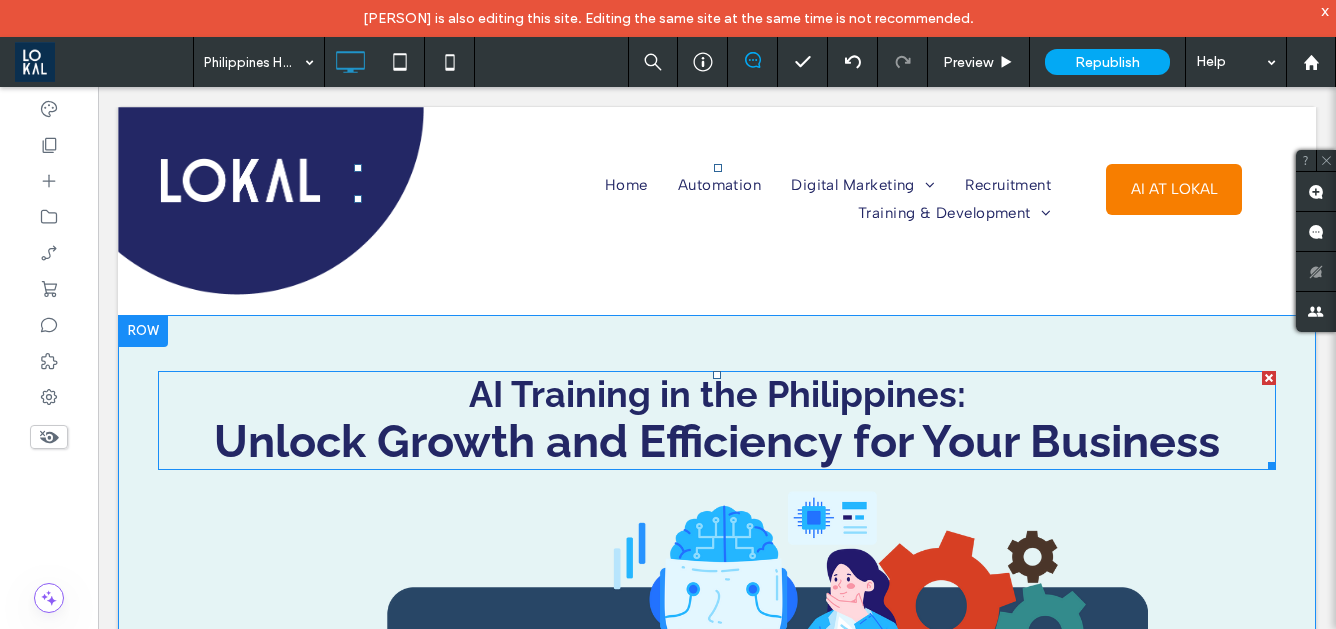 click on "AI Training in the Philippines:" at bounding box center (717, 394) 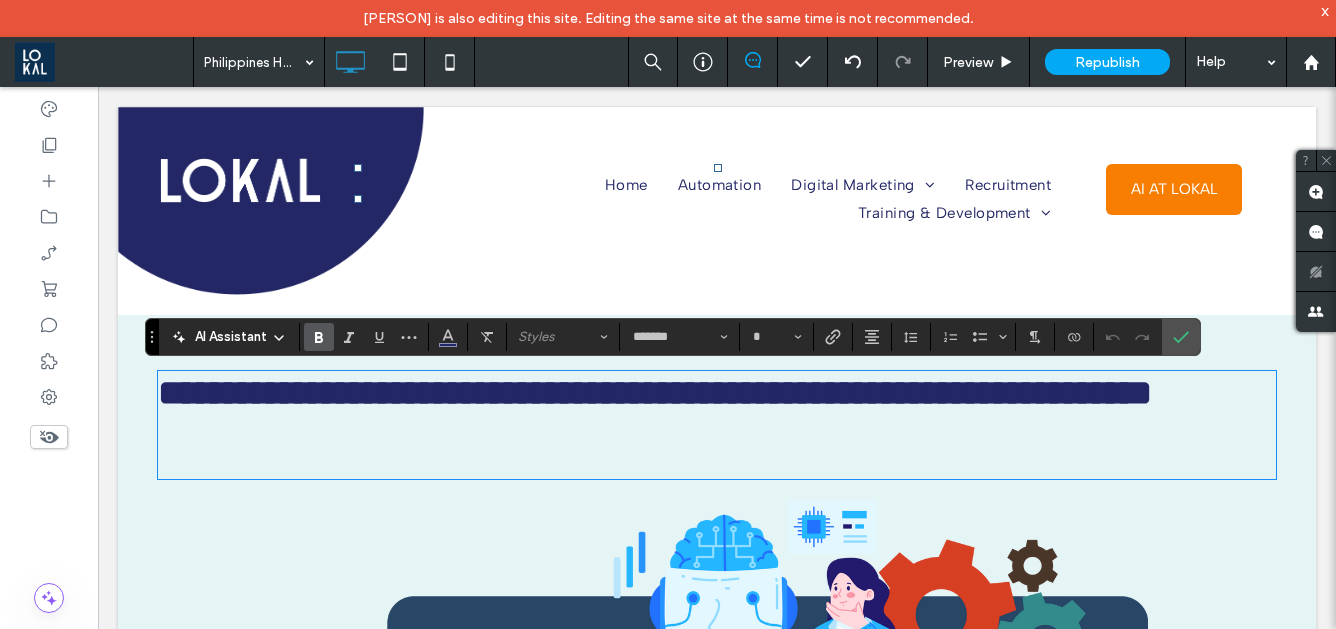 type on "**" 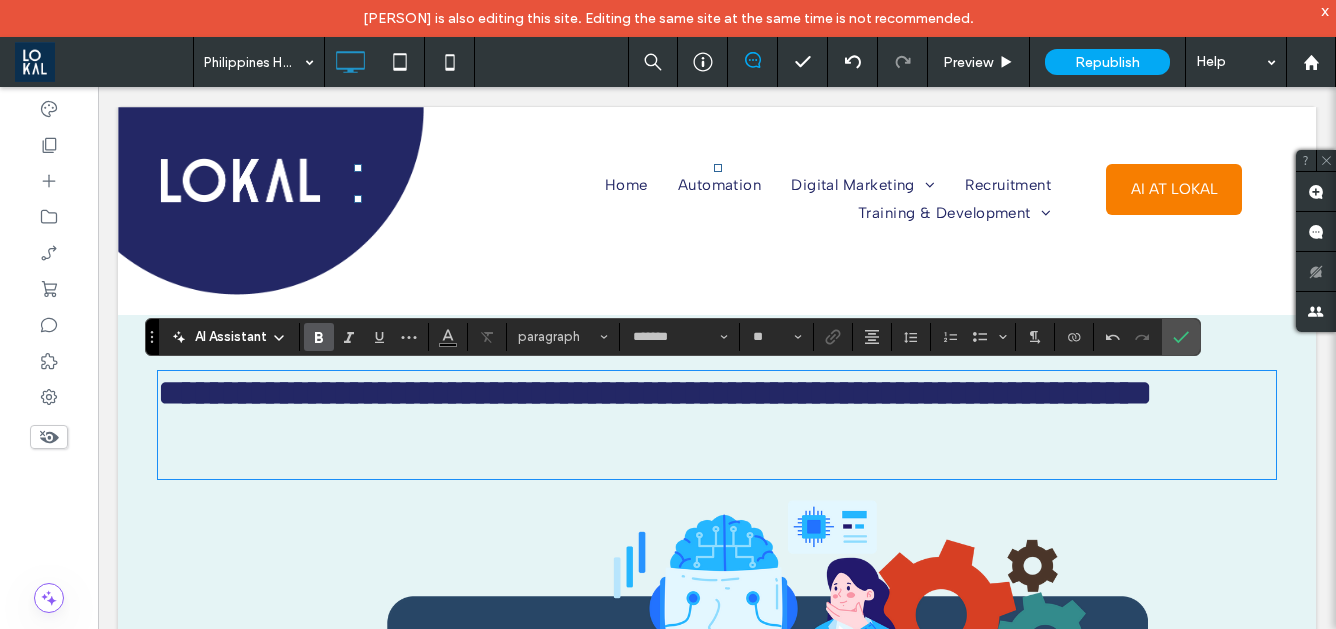 scroll, scrollTop: 0, scrollLeft: 0, axis: both 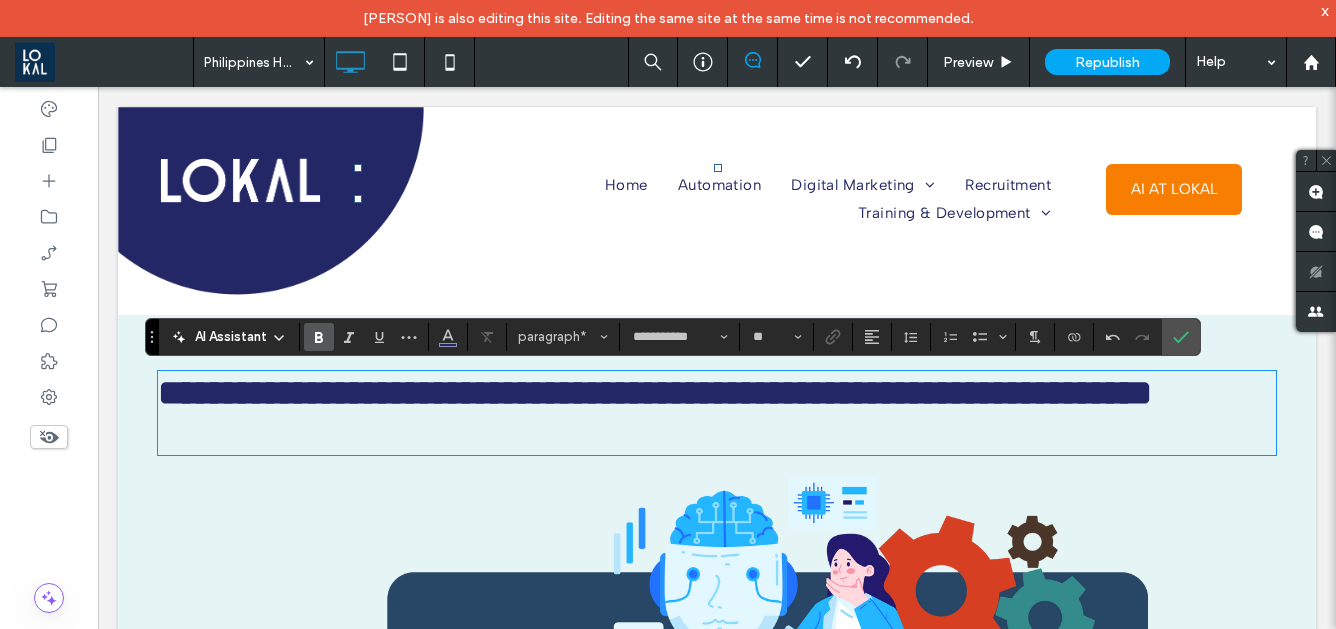 click on "**********" at bounding box center [717, 413] 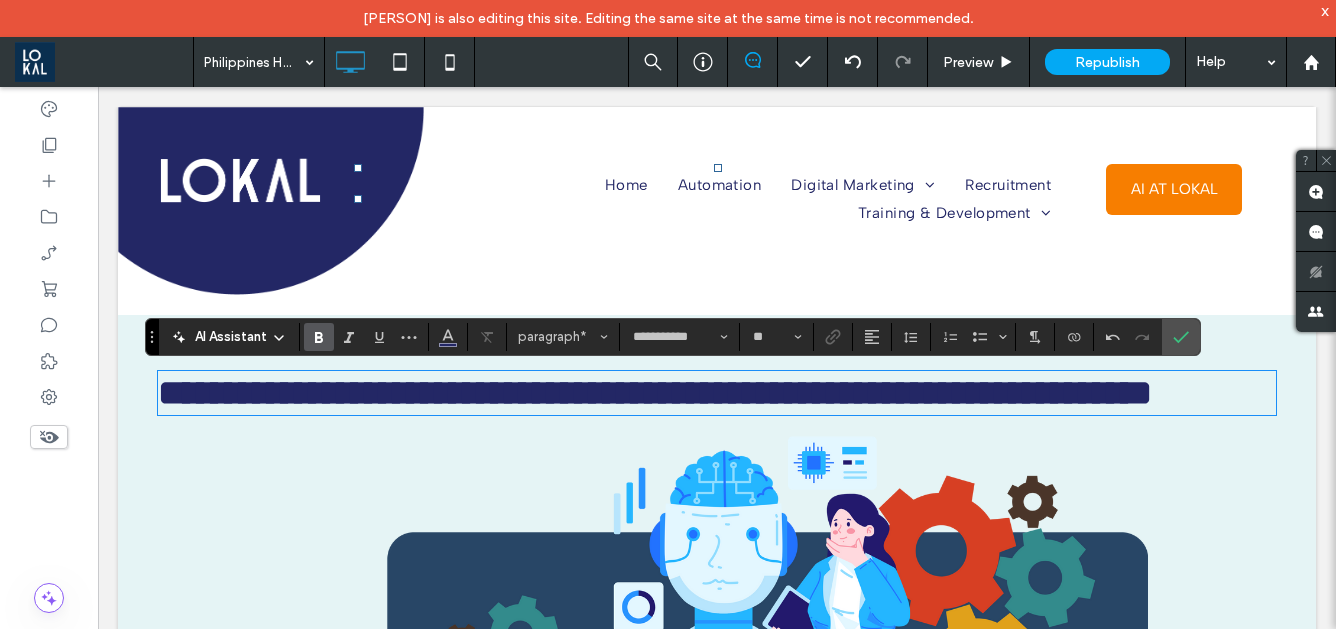 click on "**********" at bounding box center (655, 393) 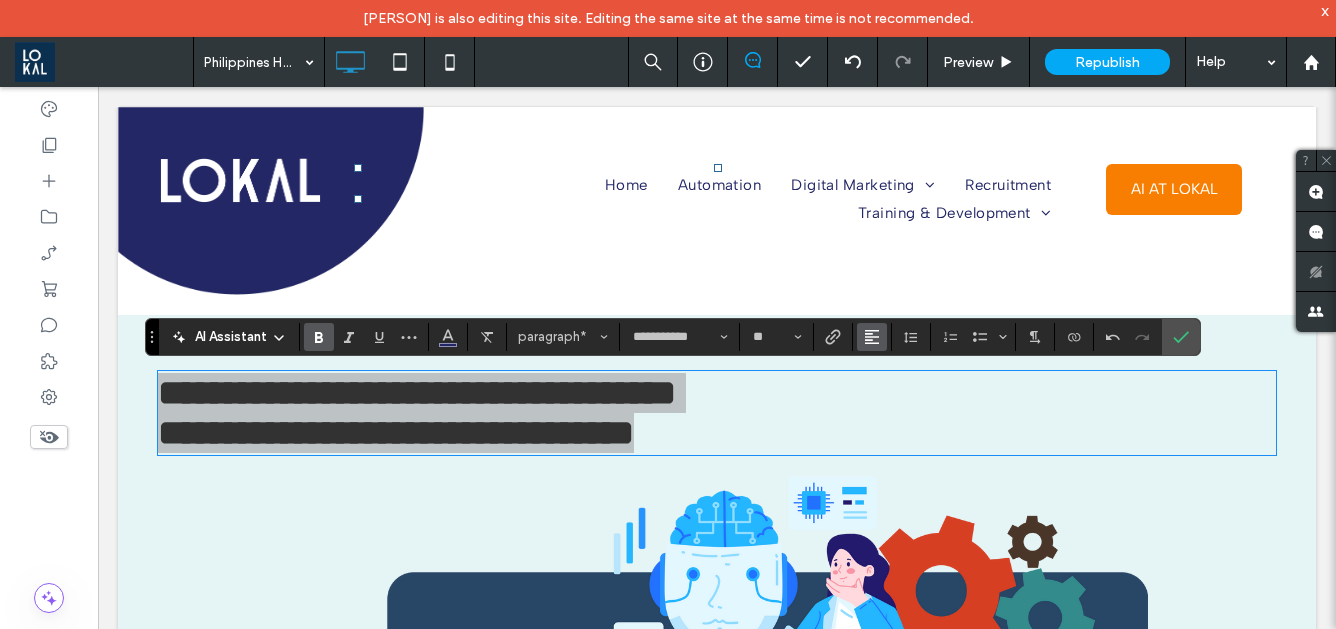 click 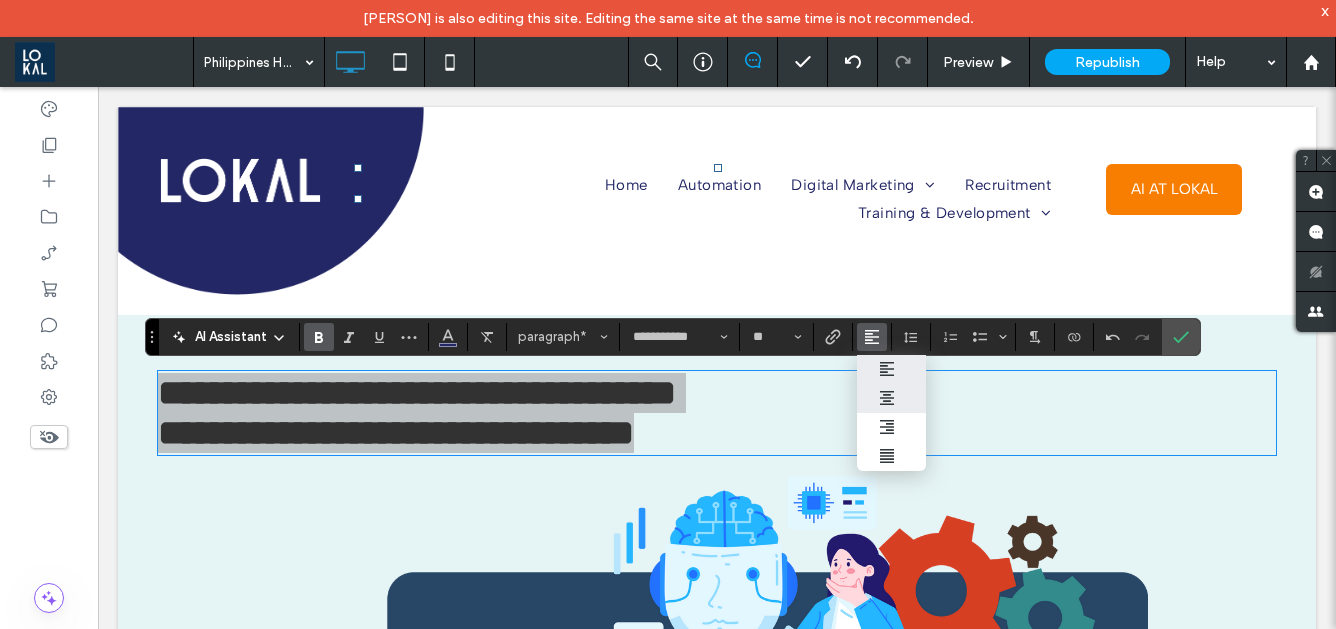click 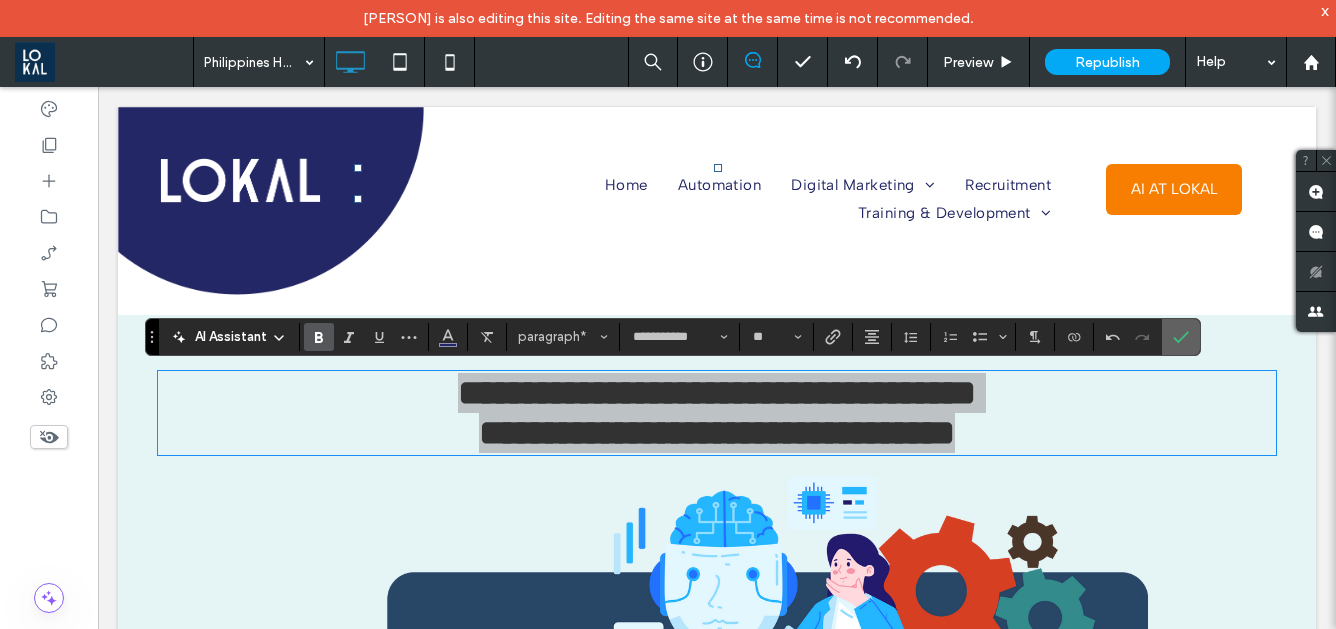click 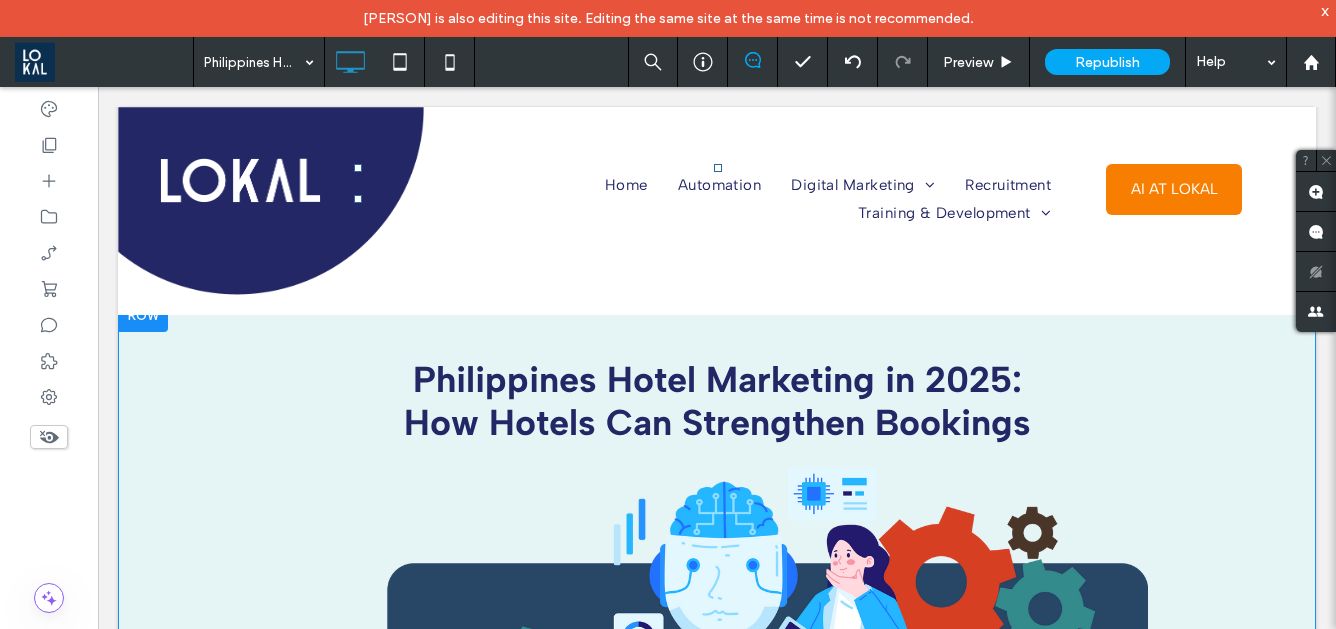 scroll, scrollTop: 0, scrollLeft: 0, axis: both 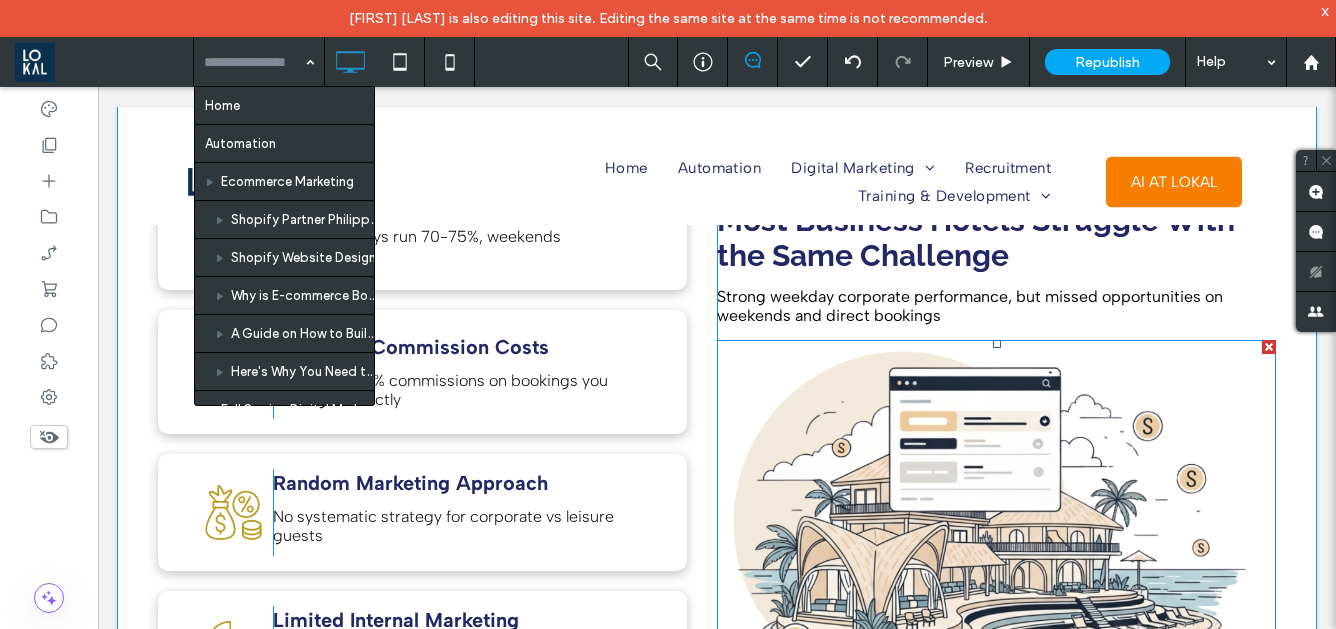 click at bounding box center (996, 527) 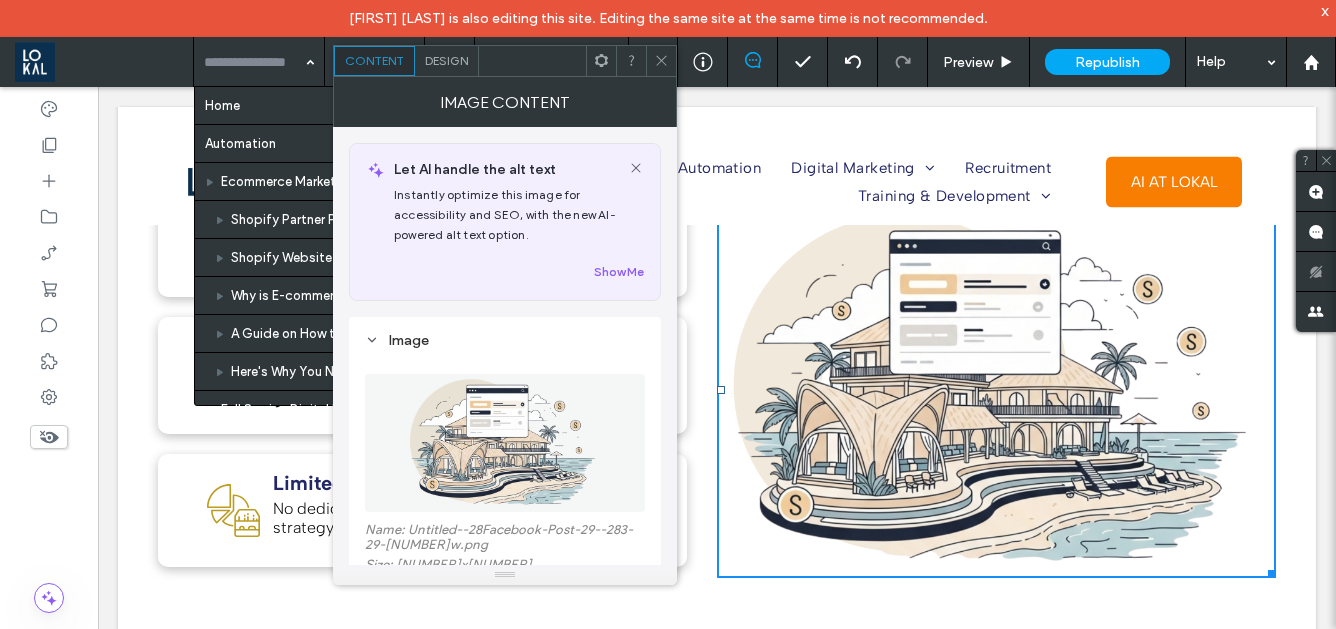 scroll, scrollTop: 892, scrollLeft: 0, axis: vertical 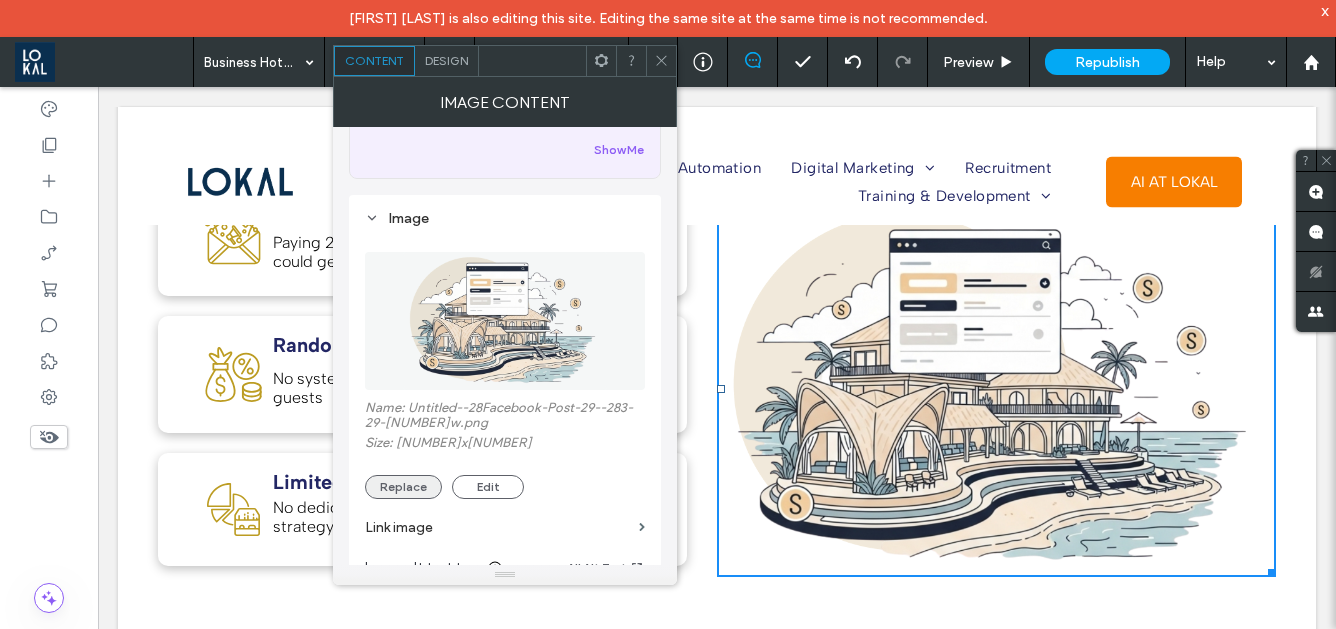 click on "Replace" at bounding box center (403, 487) 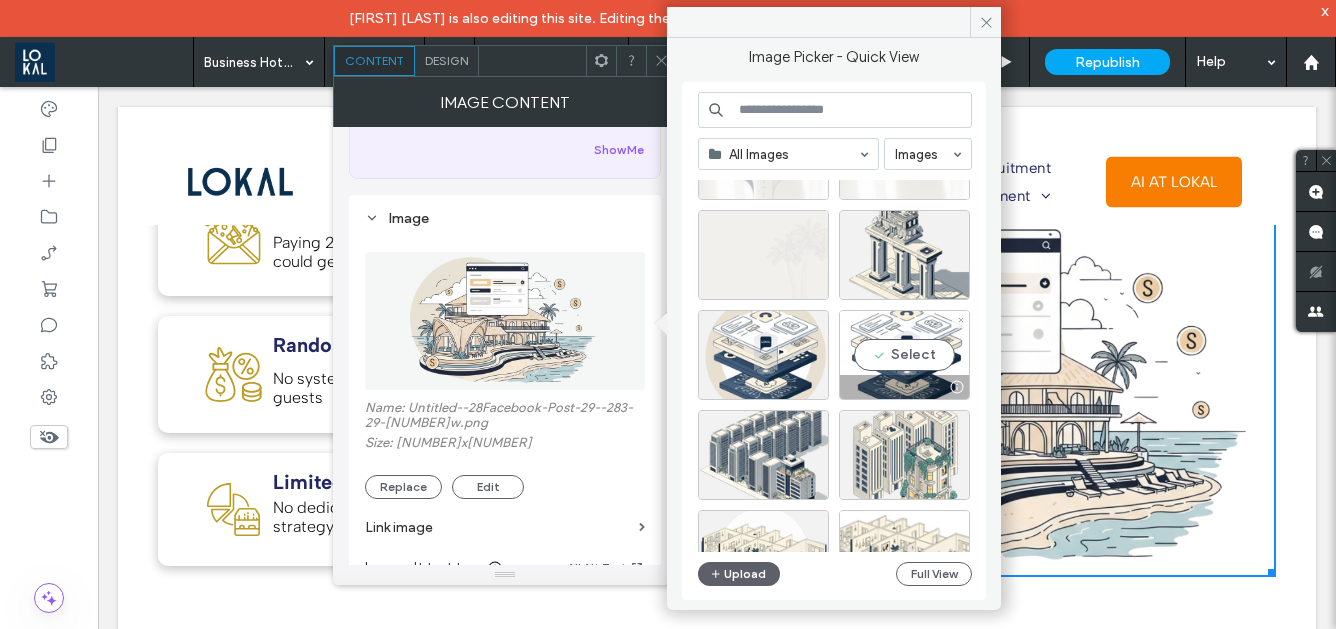 scroll, scrollTop: 1611, scrollLeft: 0, axis: vertical 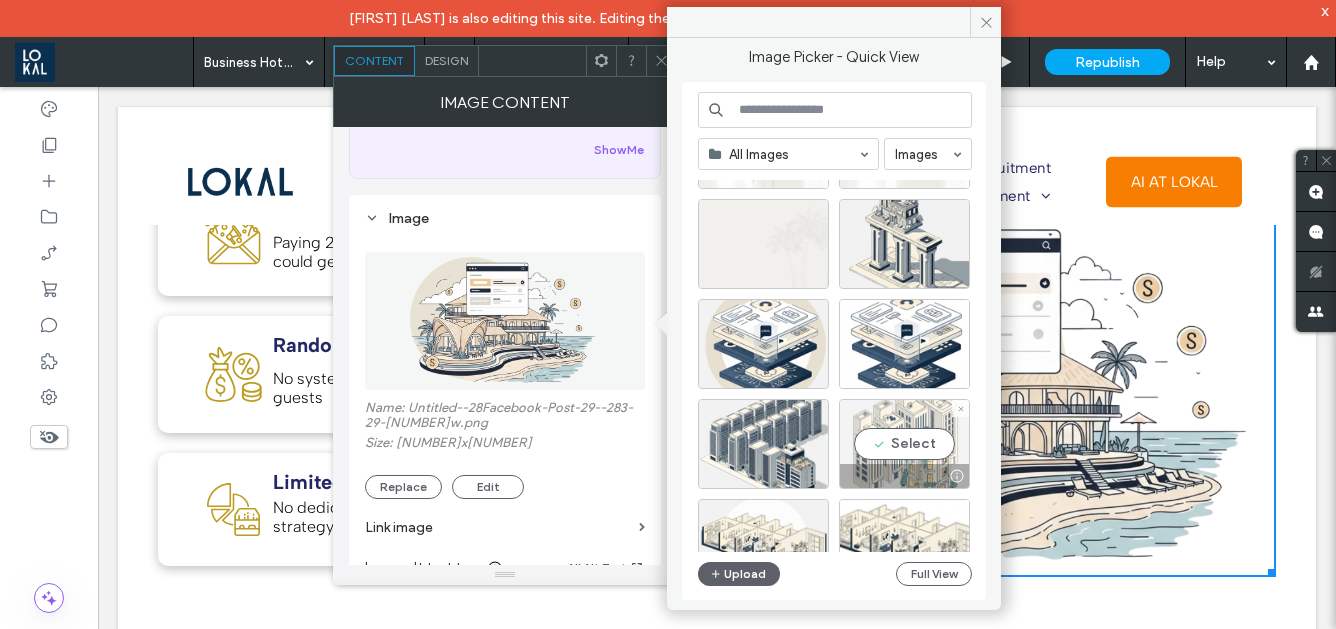 click on "Select" at bounding box center (904, 444) 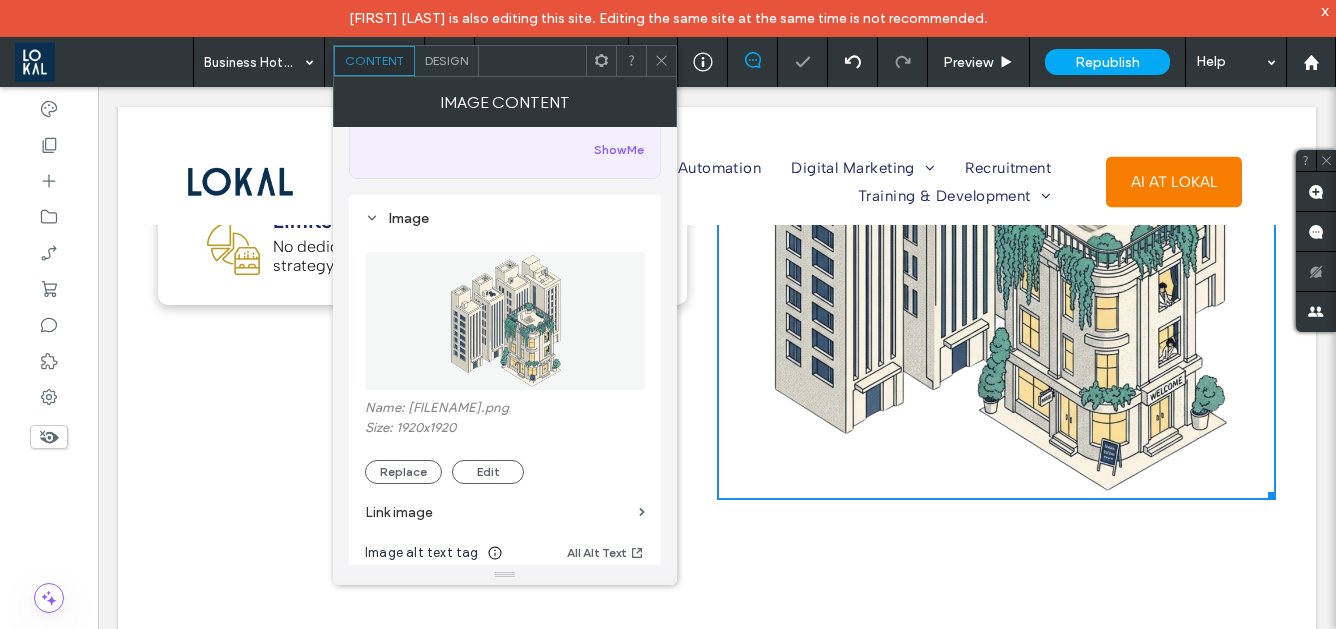 scroll, scrollTop: 1172, scrollLeft: 0, axis: vertical 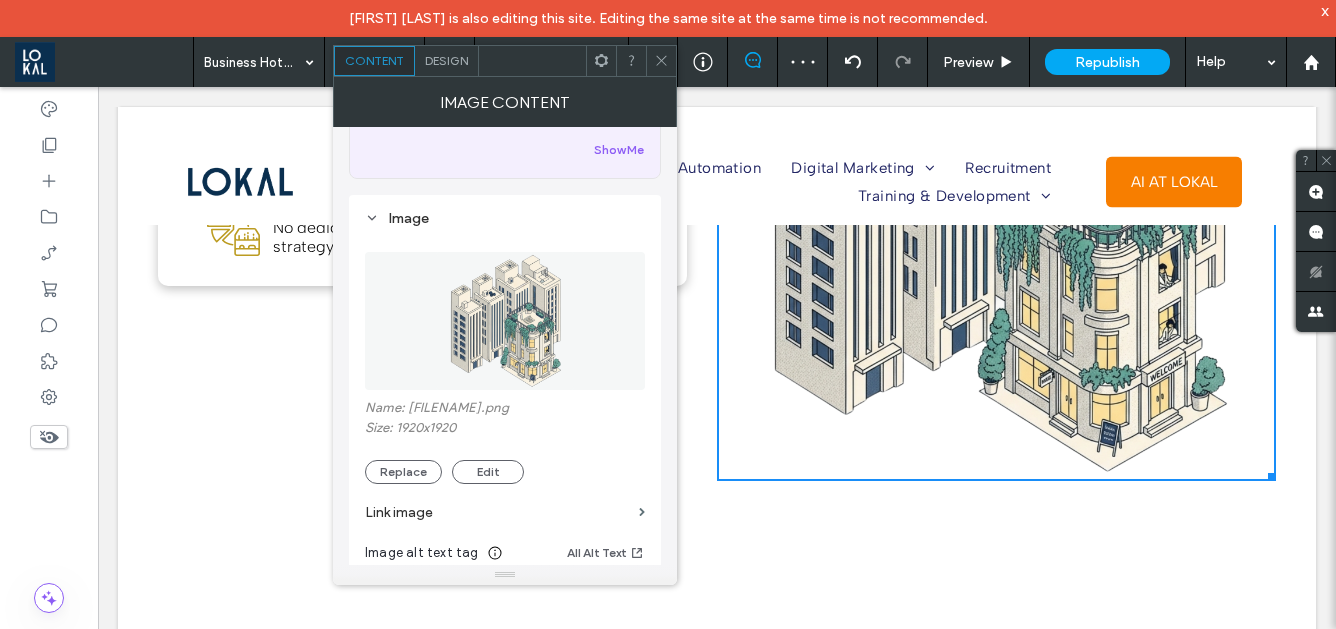 click 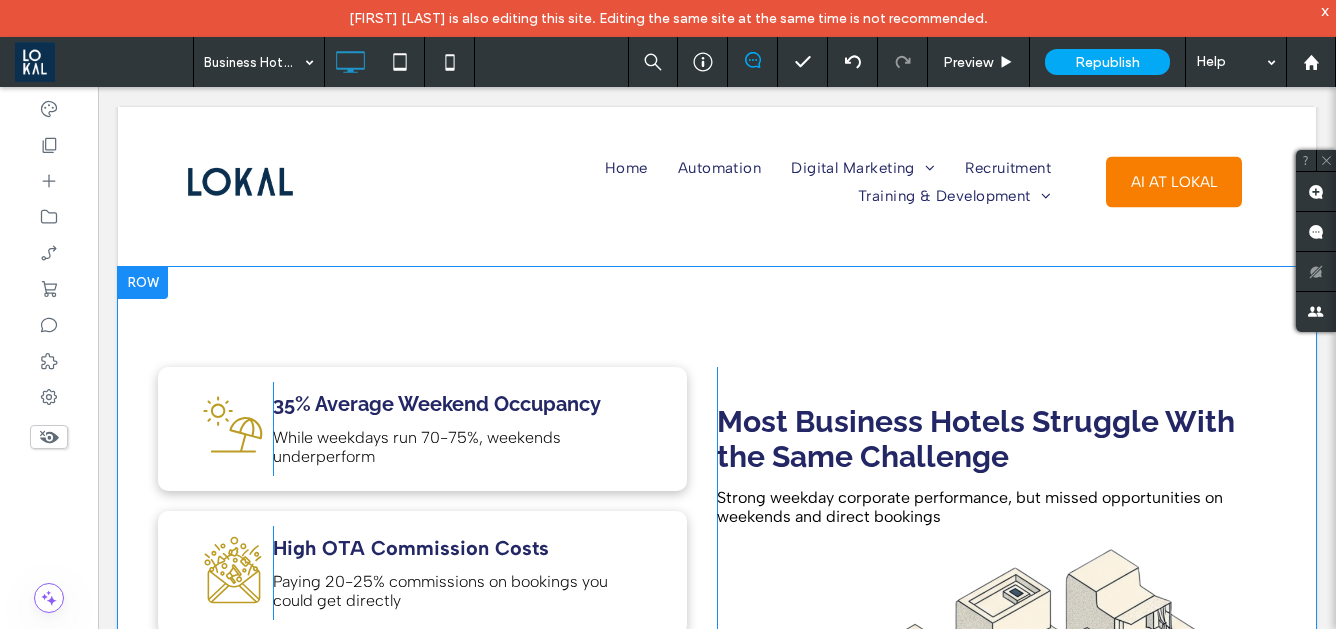 scroll, scrollTop: 547, scrollLeft: 0, axis: vertical 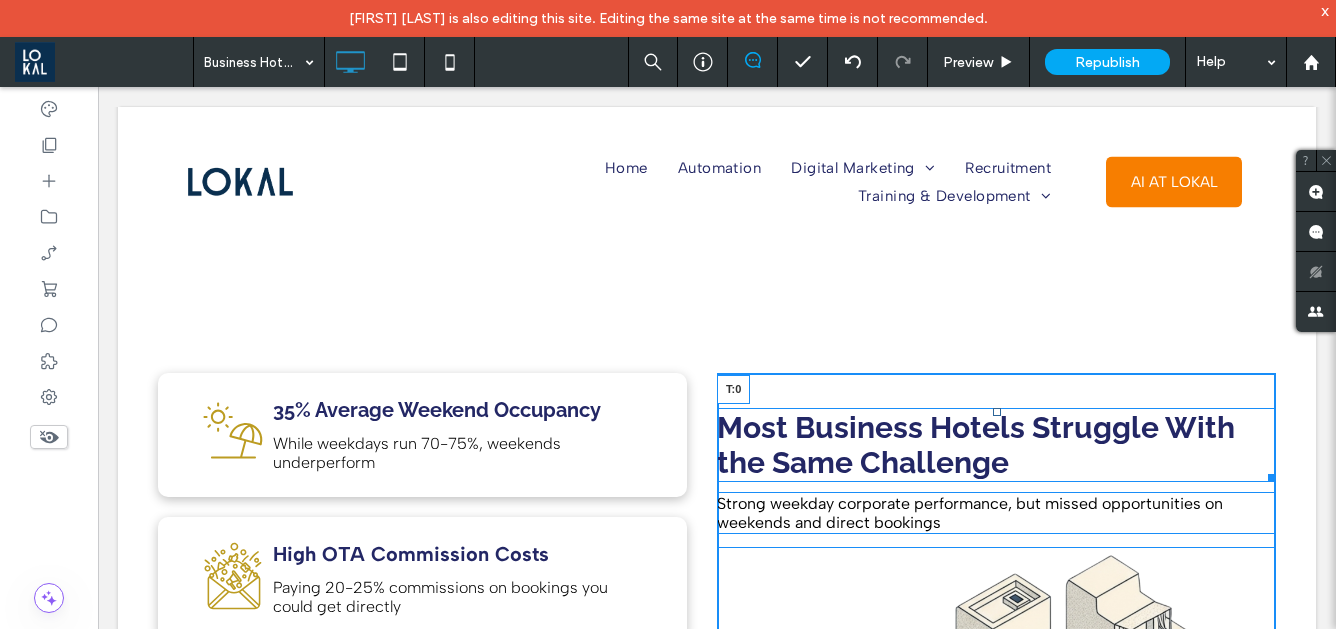 drag, startPoint x: 998, startPoint y: 415, endPoint x: 995, endPoint y: 379, distance: 36.124783 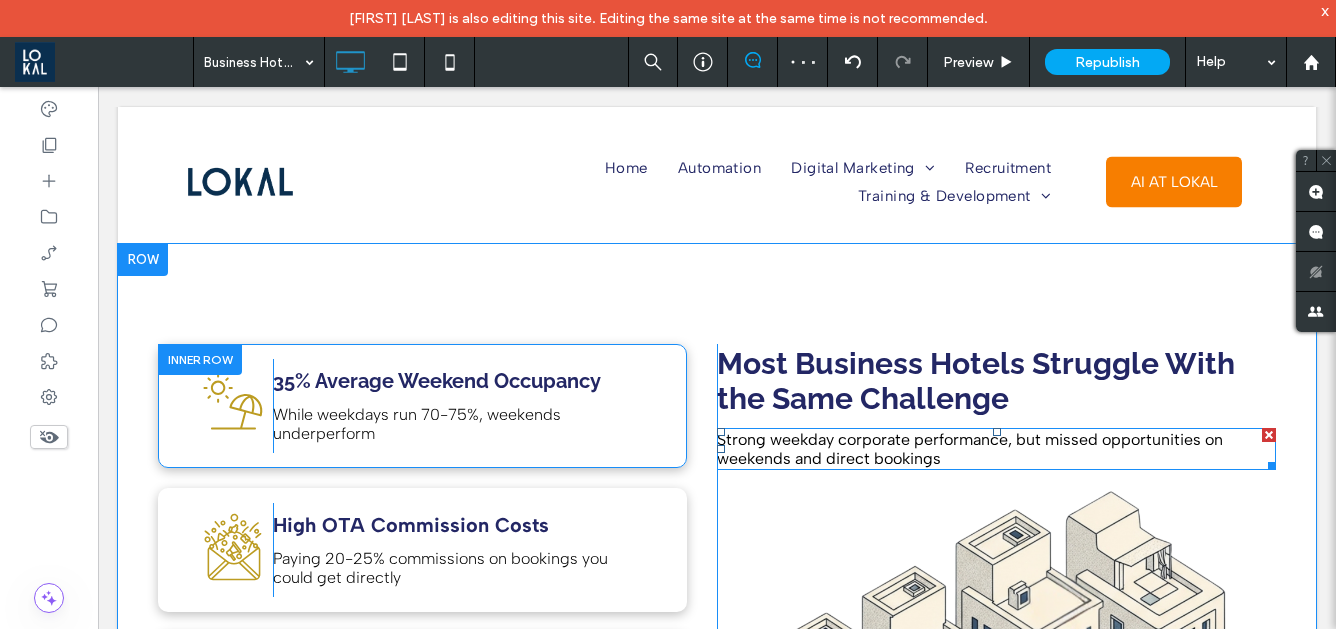 scroll, scrollTop: 570, scrollLeft: 0, axis: vertical 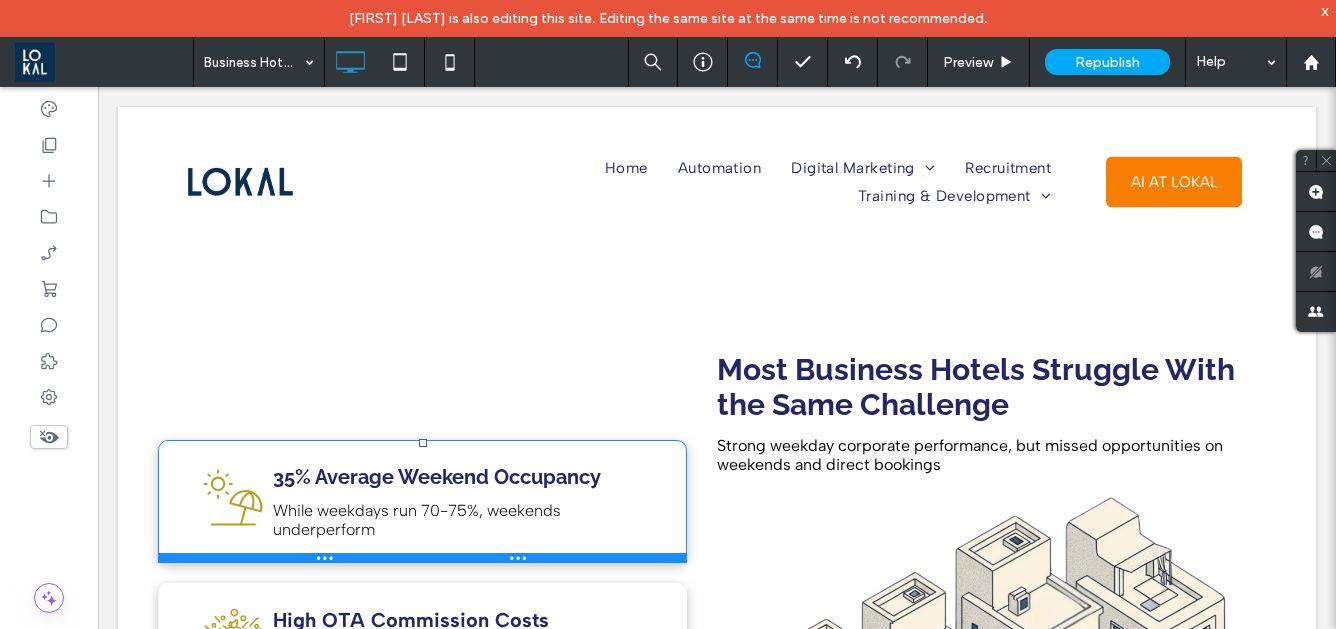 drag, startPoint x: 422, startPoint y: 355, endPoint x: 438, endPoint y: 445, distance: 91.411156 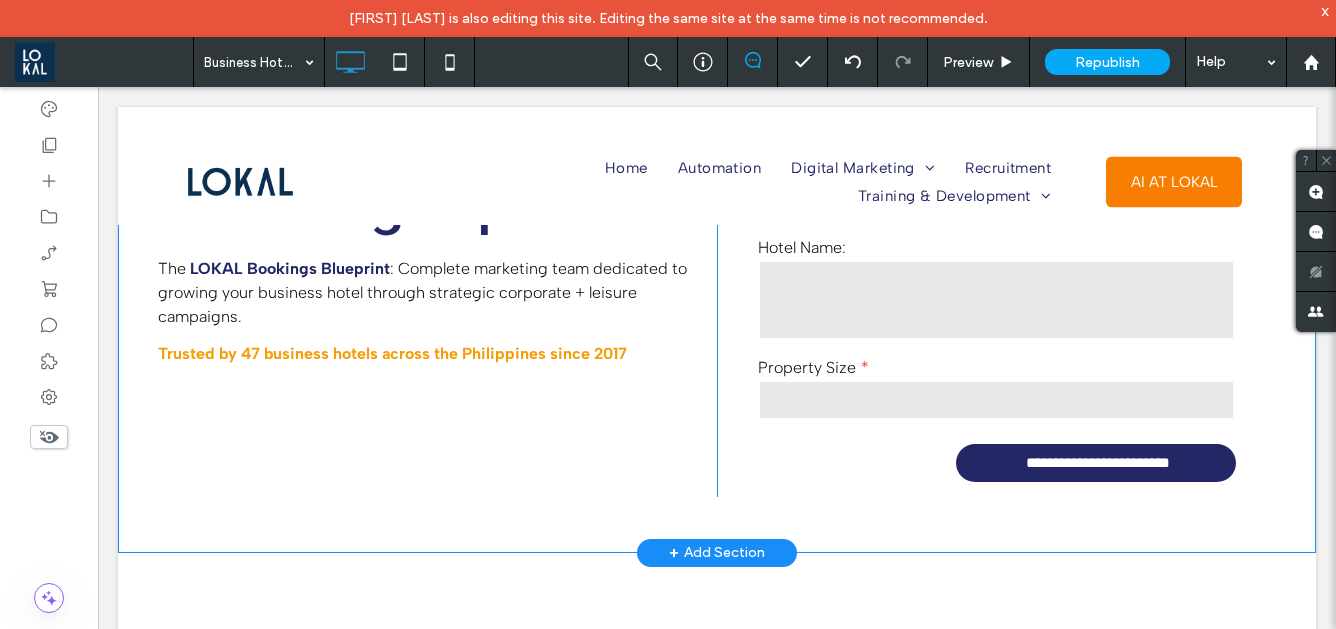 scroll, scrollTop: 300, scrollLeft: 0, axis: vertical 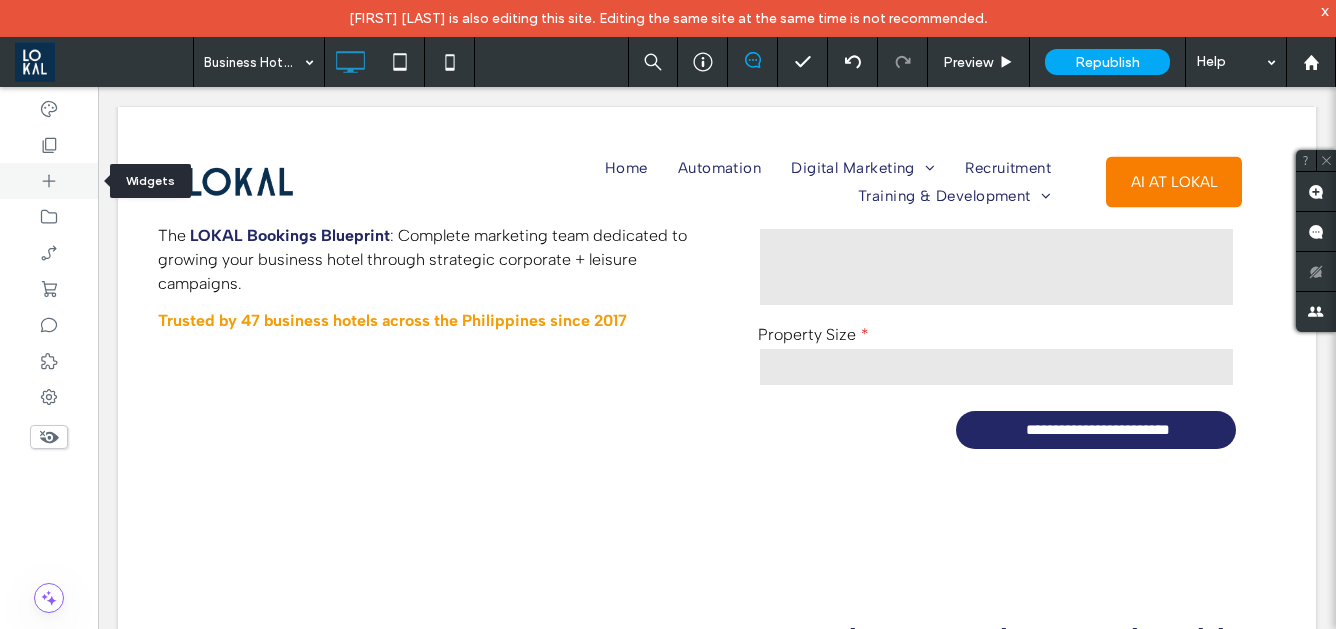 click 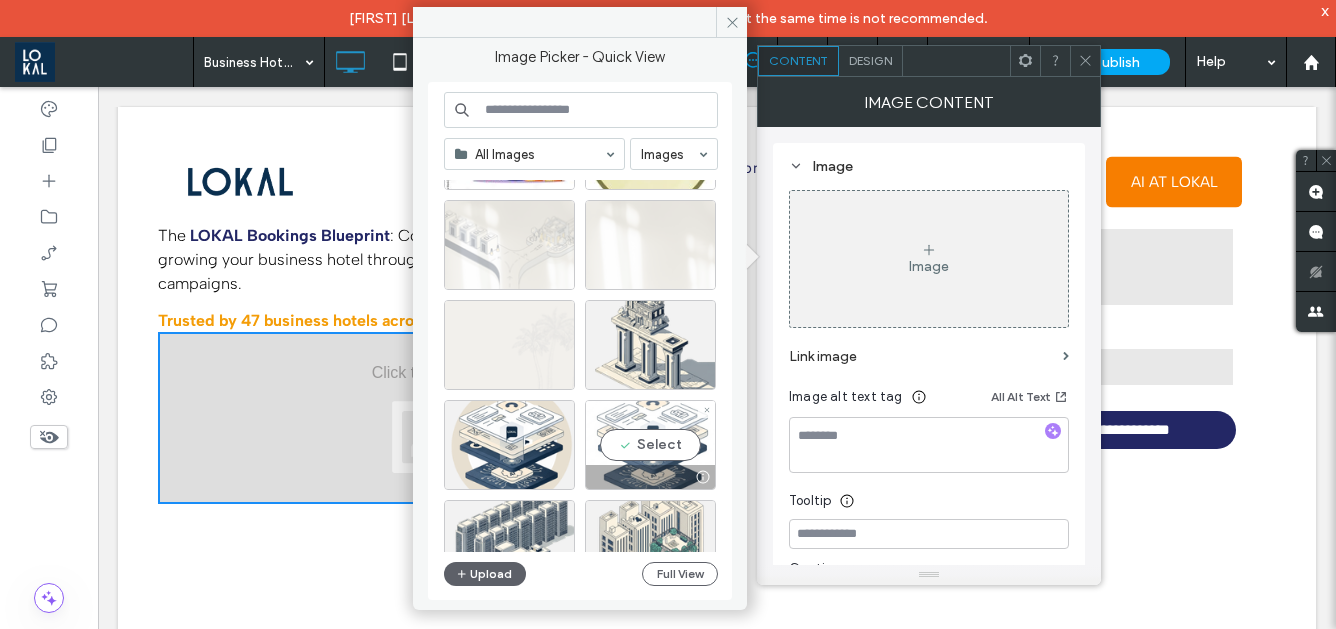 scroll, scrollTop: 1523, scrollLeft: 0, axis: vertical 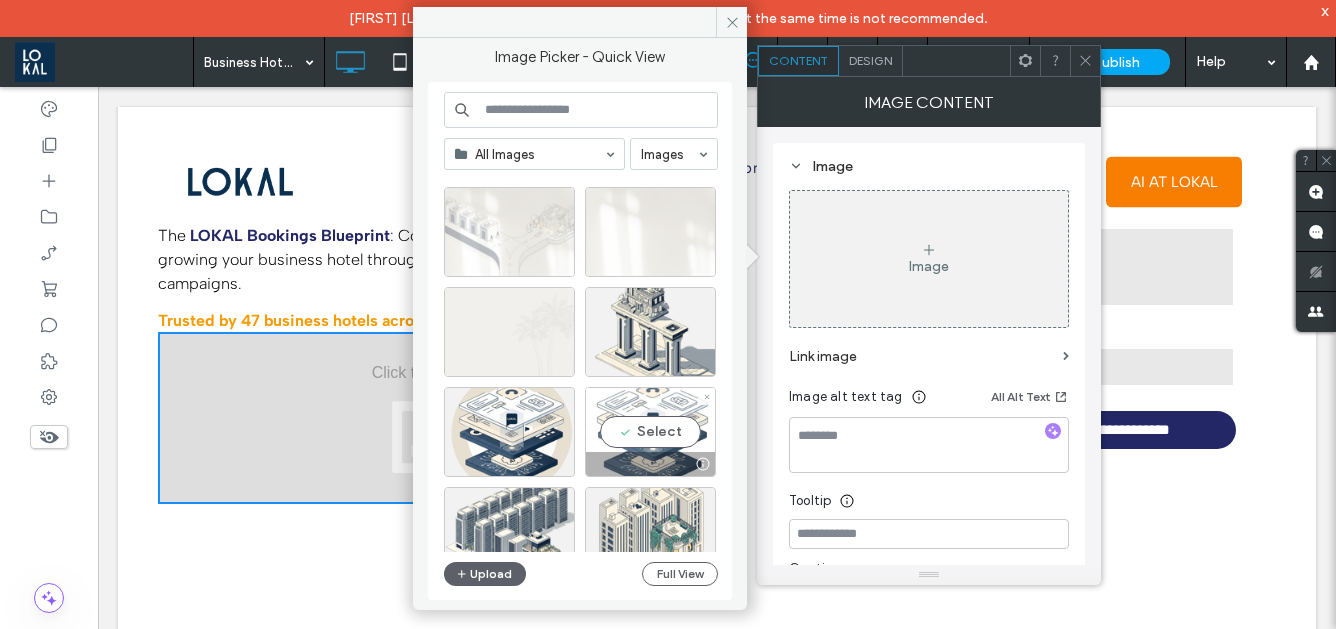 click on "Select" at bounding box center (650, 432) 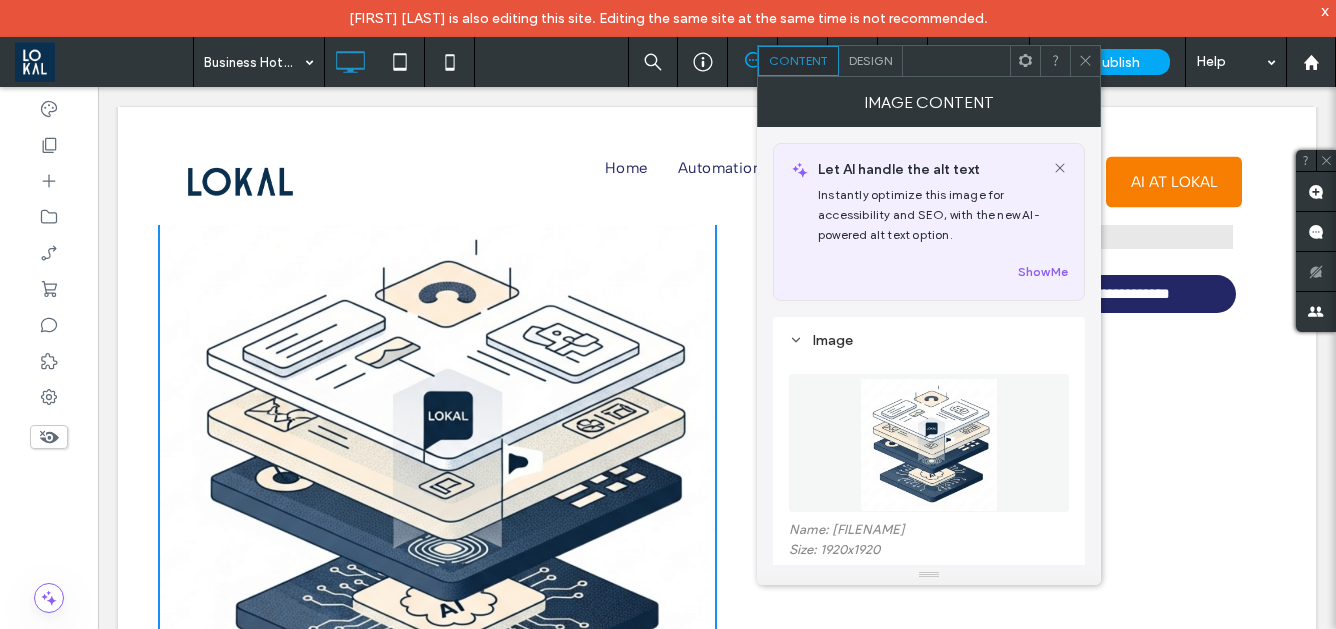 scroll, scrollTop: 429, scrollLeft: 0, axis: vertical 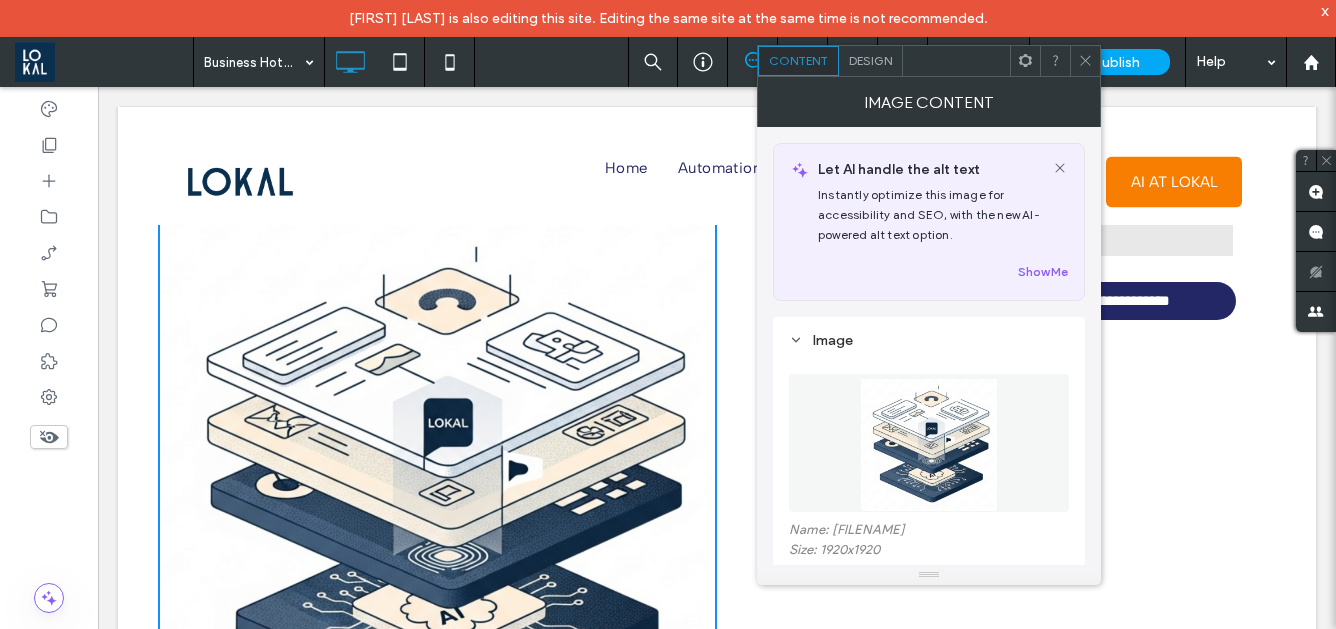click 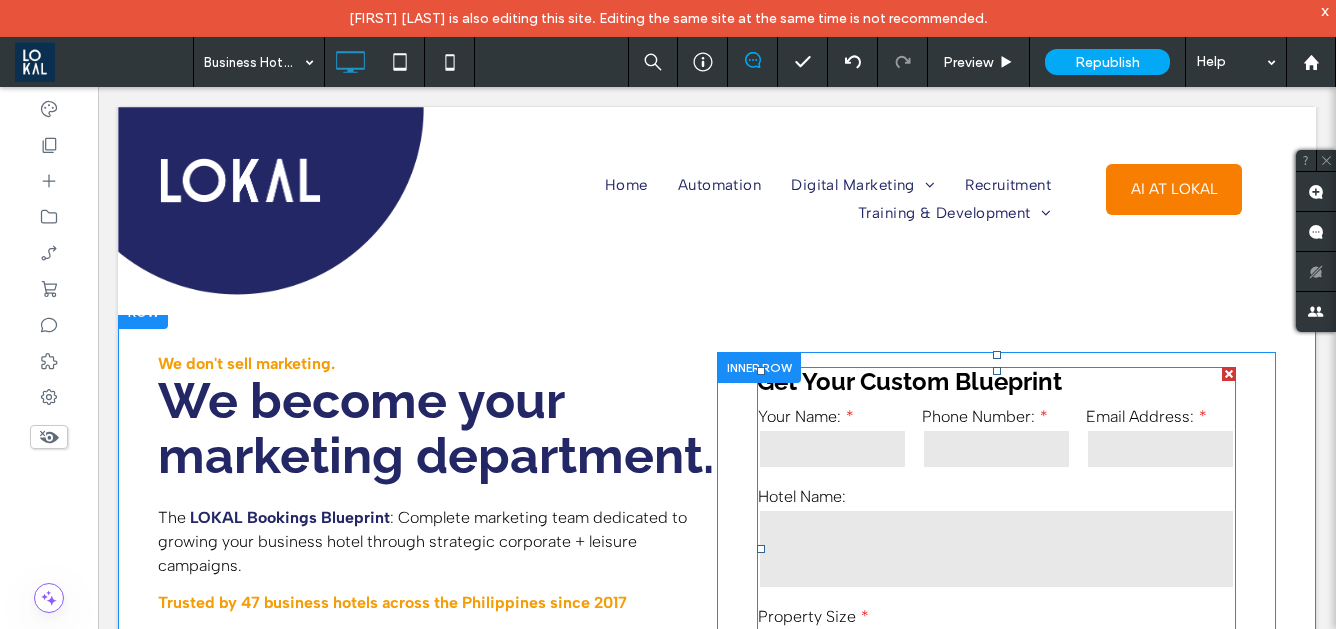 scroll, scrollTop: 10, scrollLeft: 0, axis: vertical 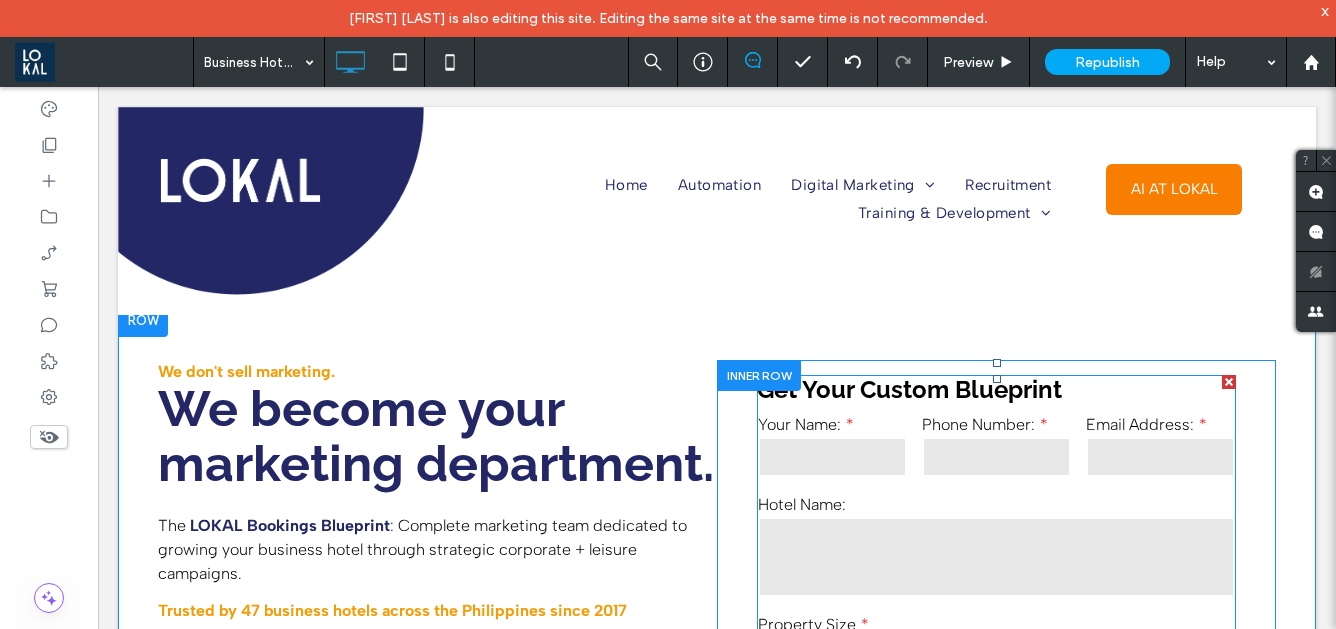 drag, startPoint x: 999, startPoint y: 365, endPoint x: 1003, endPoint y: 426, distance: 61.13101 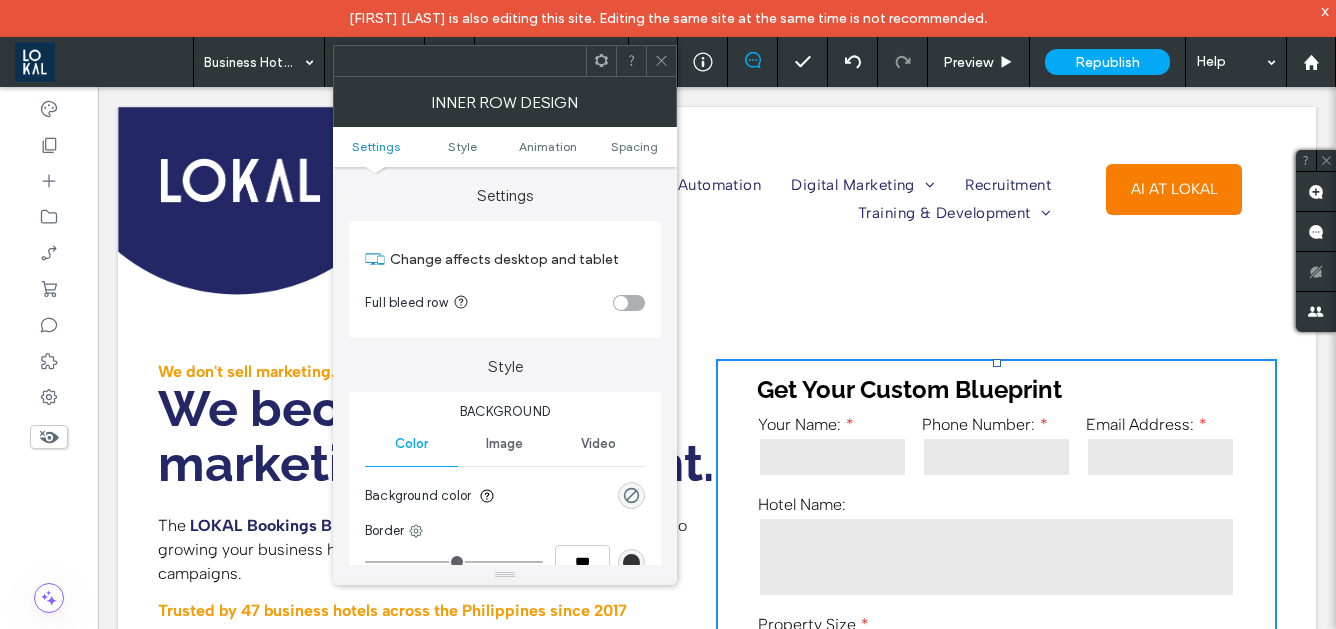 drag, startPoint x: 997, startPoint y: 365, endPoint x: 997, endPoint y: 410, distance: 45 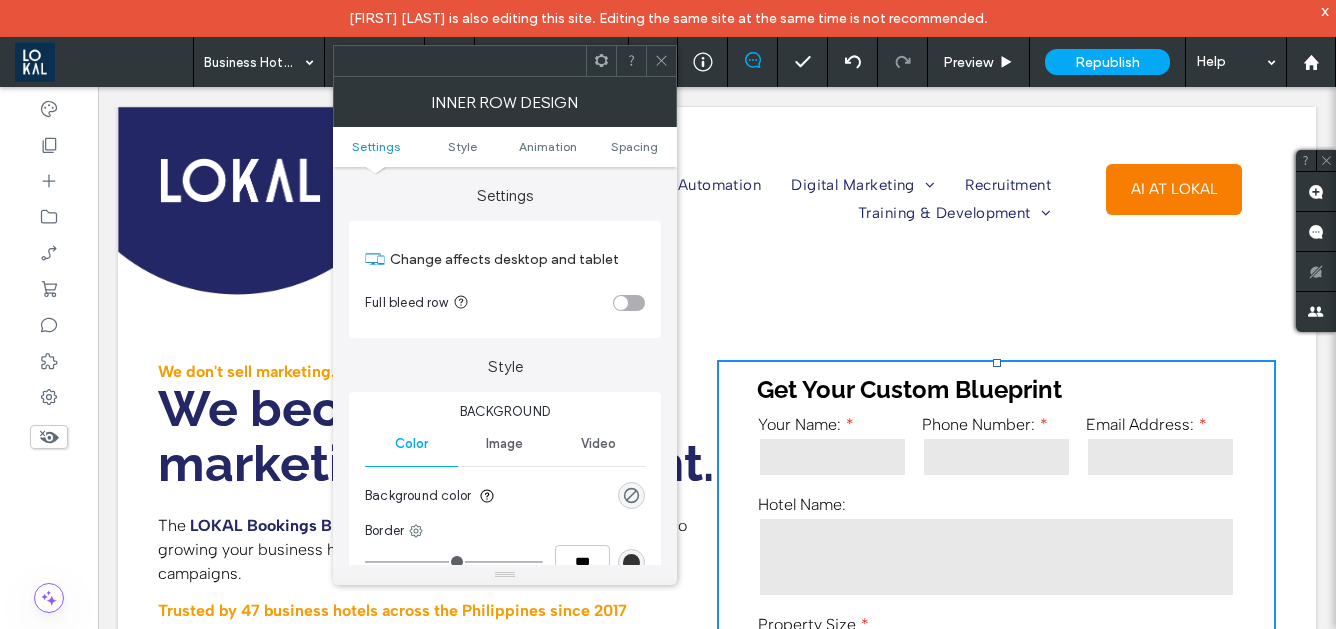 click 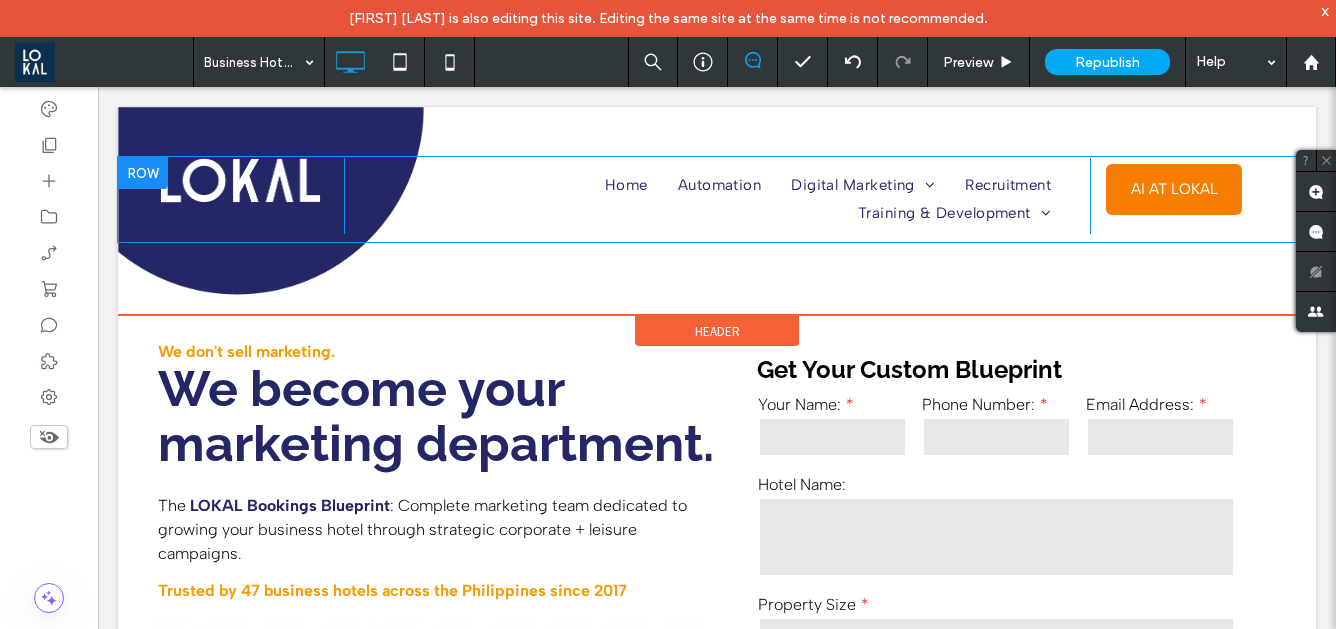 scroll, scrollTop: 29, scrollLeft: 0, axis: vertical 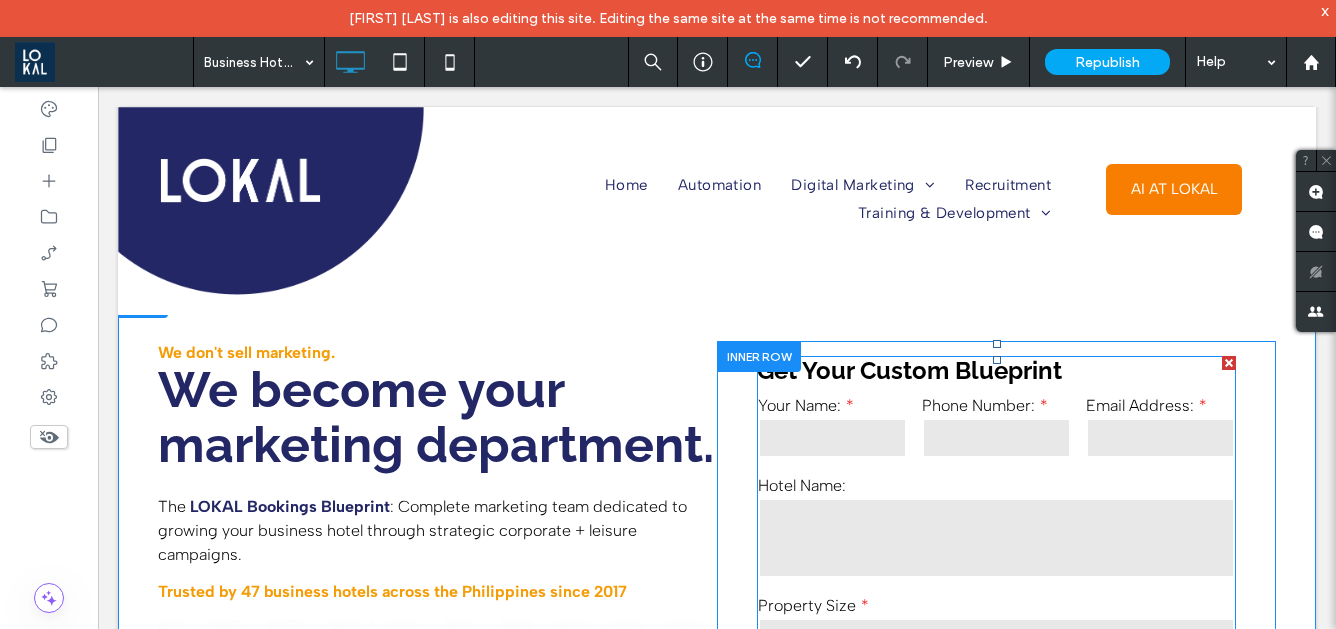 drag, startPoint x: 995, startPoint y: 345, endPoint x: 999, endPoint y: 393, distance: 48.166378 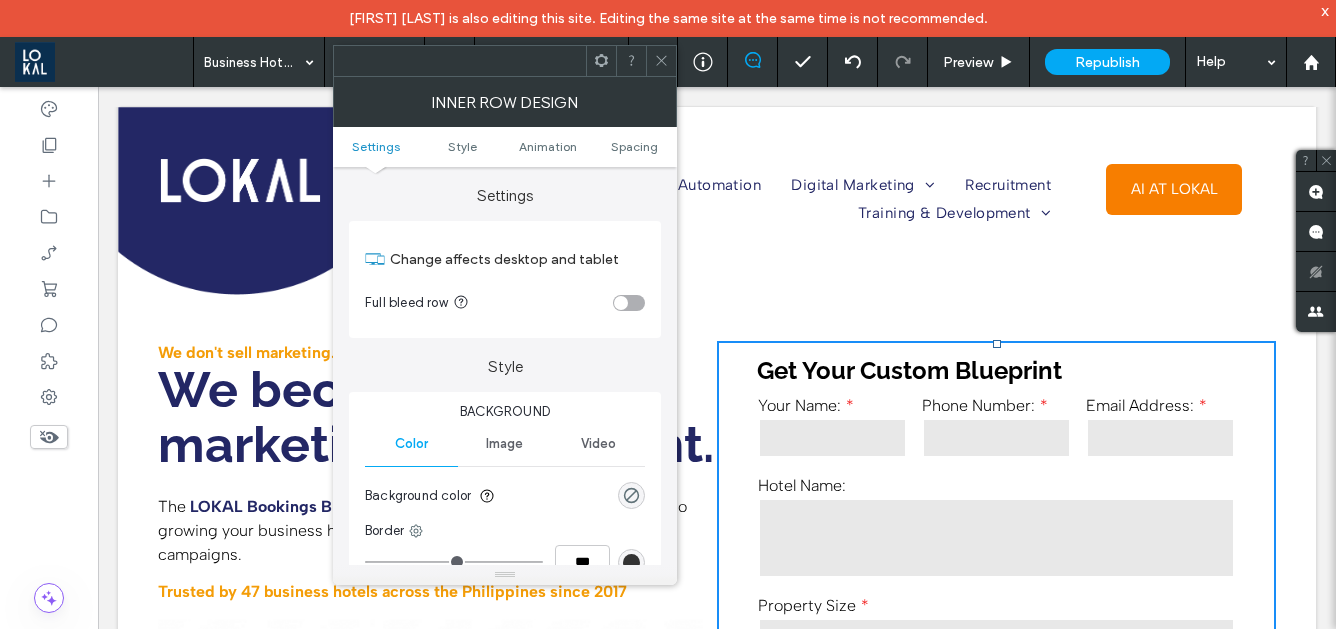 click 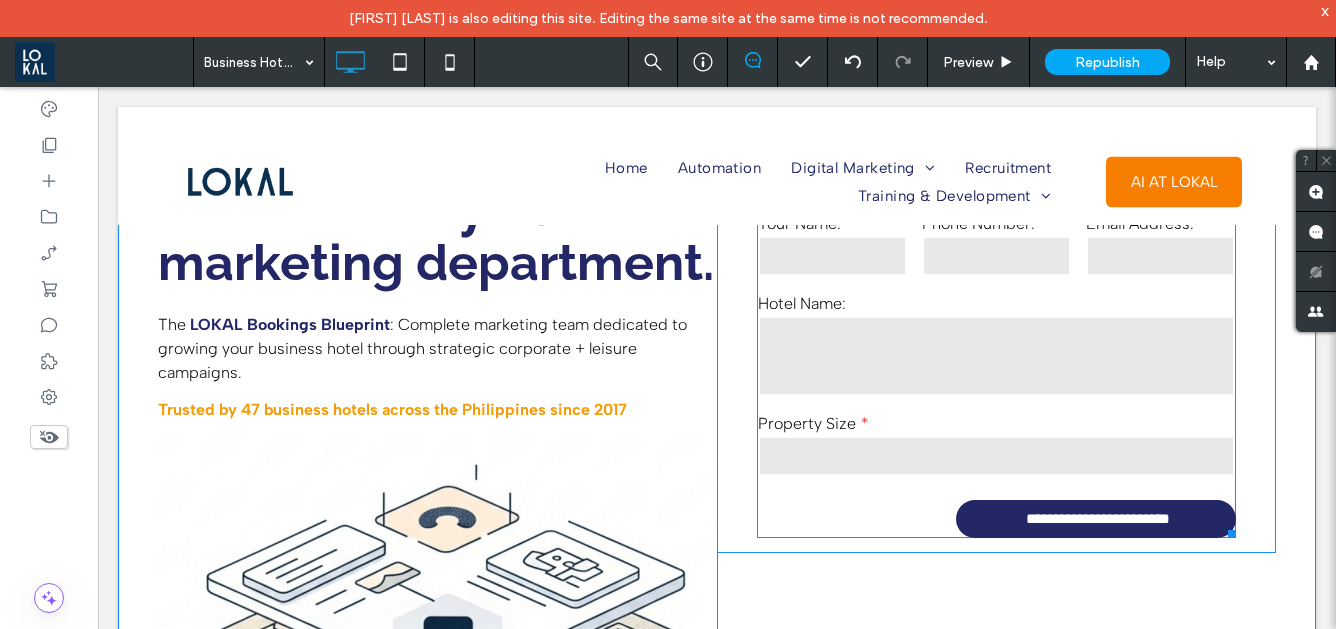 scroll, scrollTop: 212, scrollLeft: 0, axis: vertical 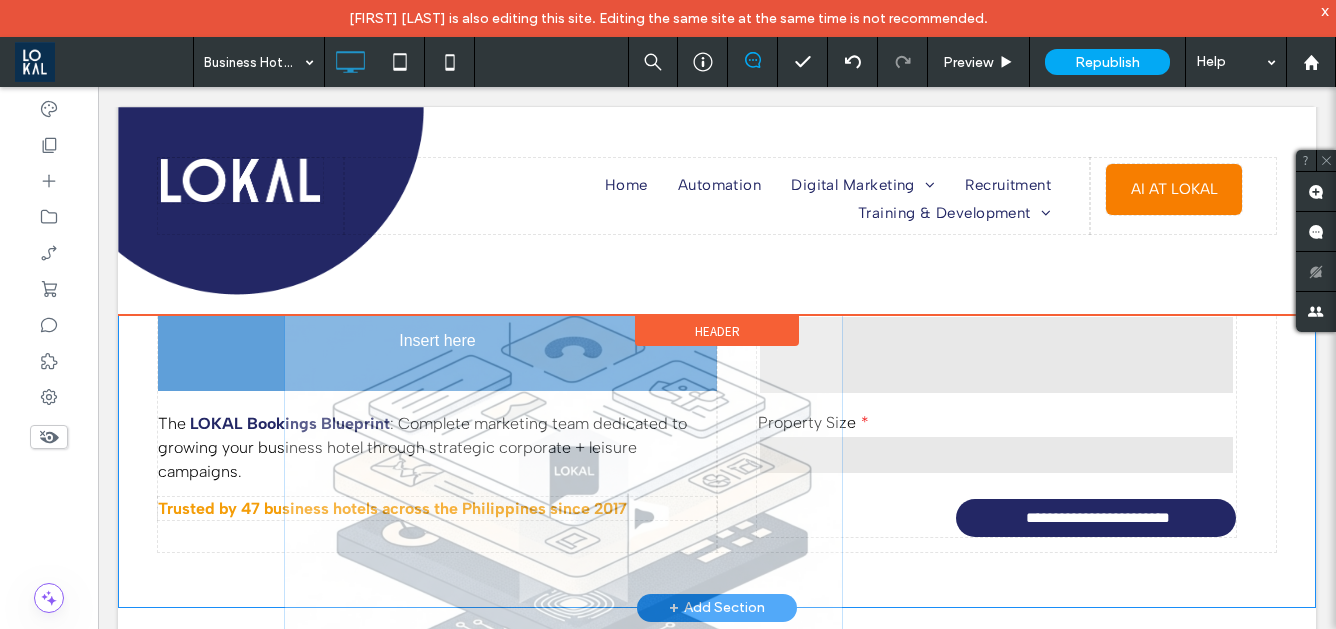 drag, startPoint x: 476, startPoint y: 520, endPoint x: 443, endPoint y: 350, distance: 173.17332 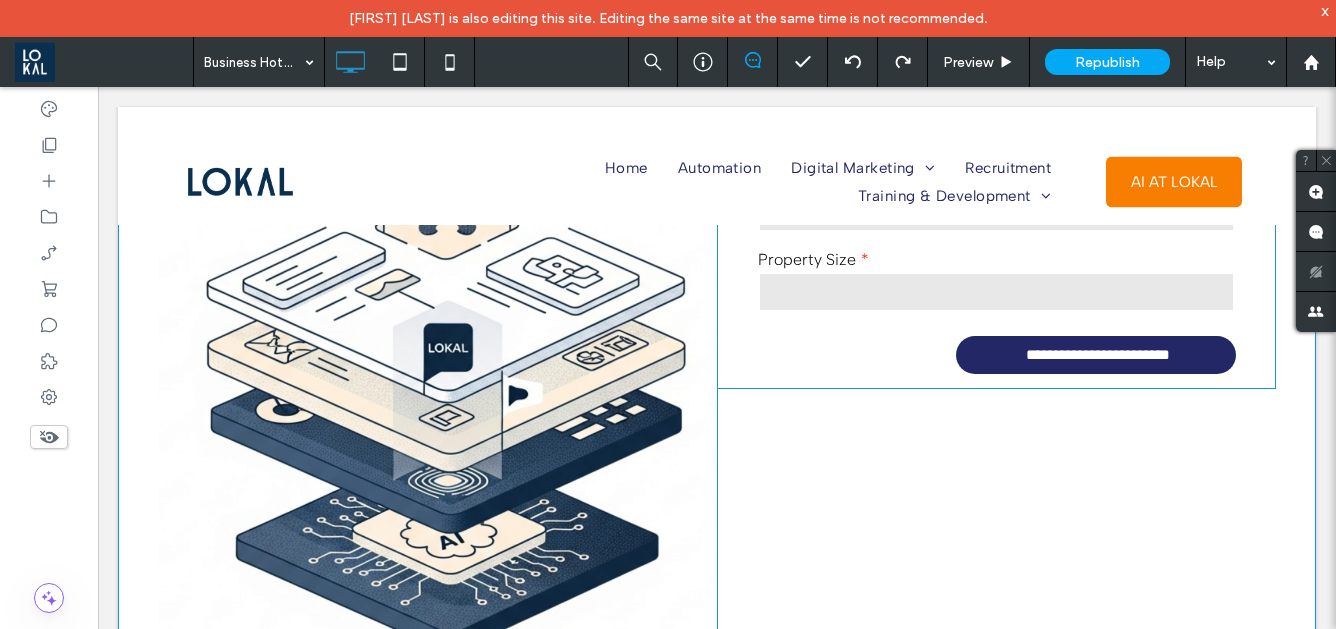 scroll, scrollTop: 393, scrollLeft: 0, axis: vertical 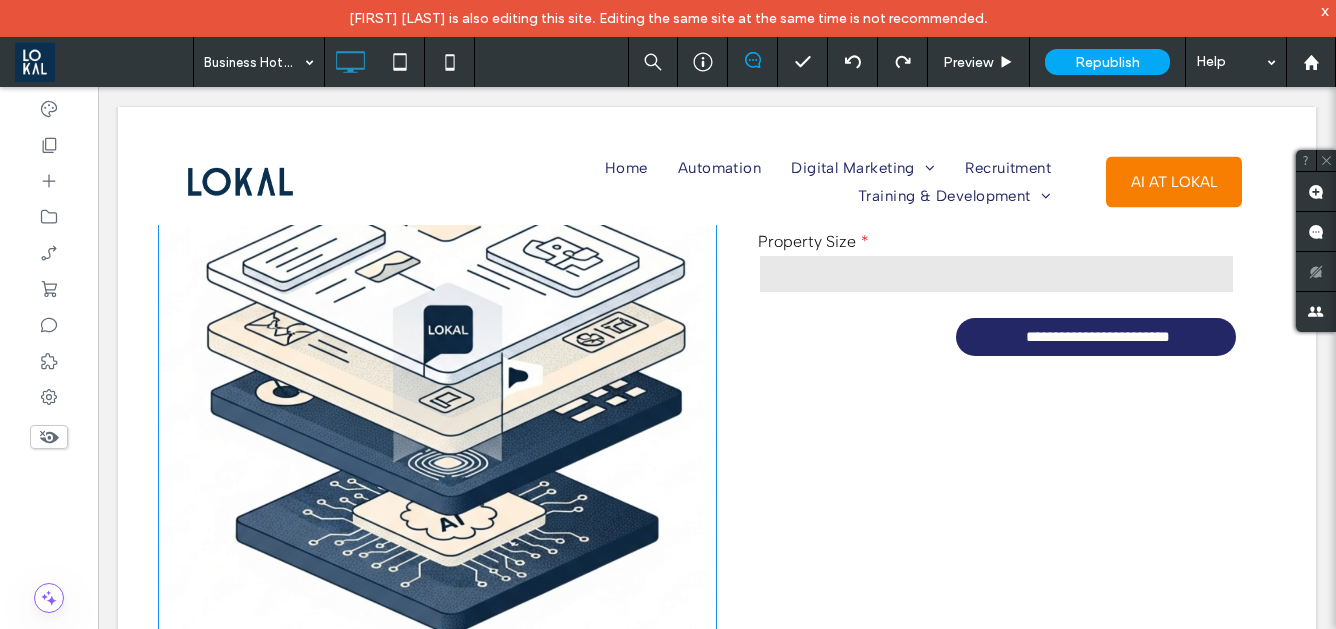 click at bounding box center (437, 389) 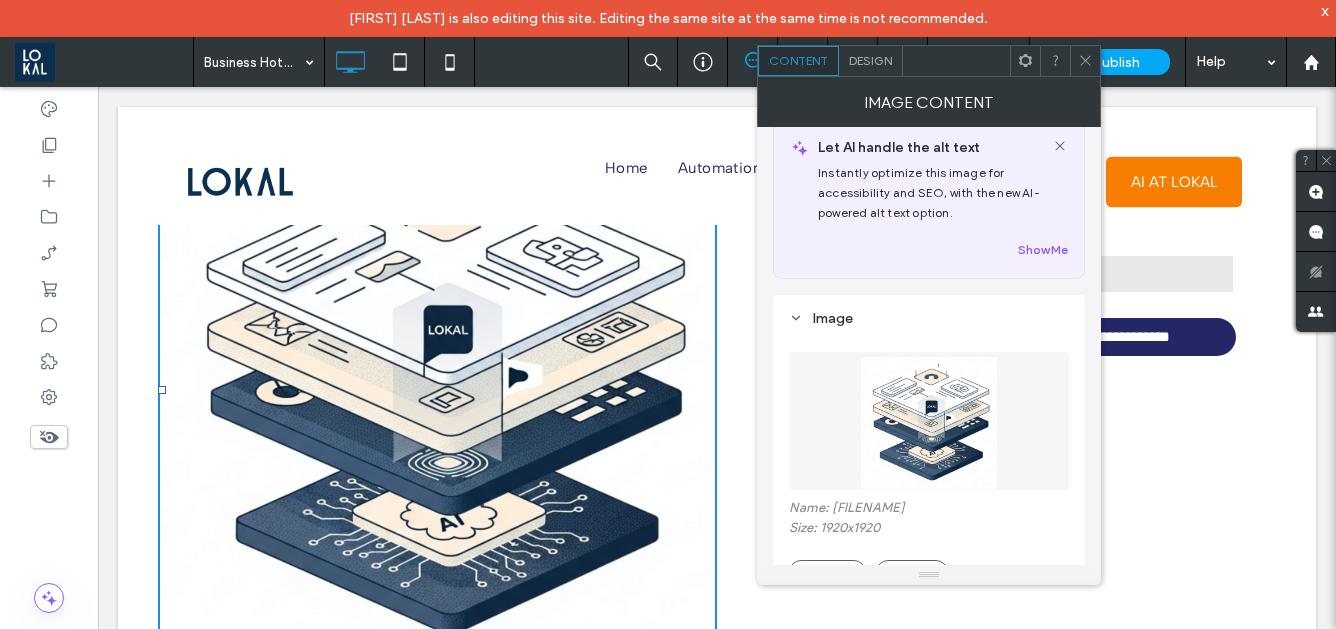 scroll, scrollTop: 32, scrollLeft: 0, axis: vertical 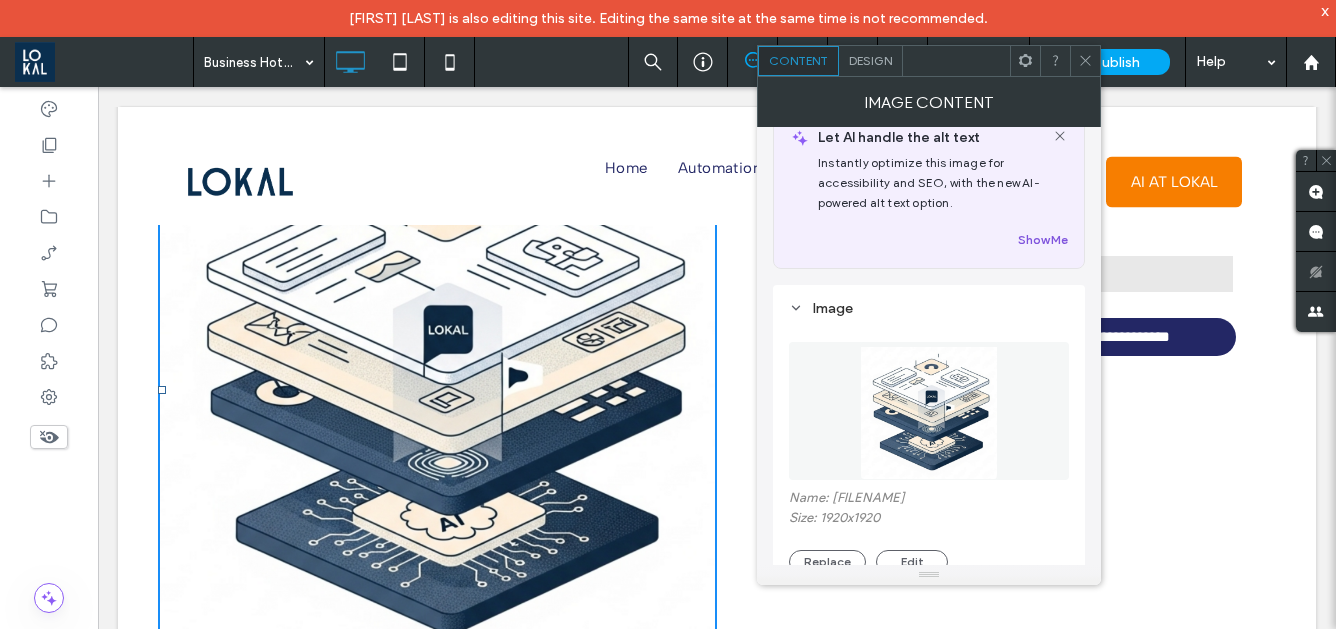 click on "Show Me" at bounding box center (1043, 240) 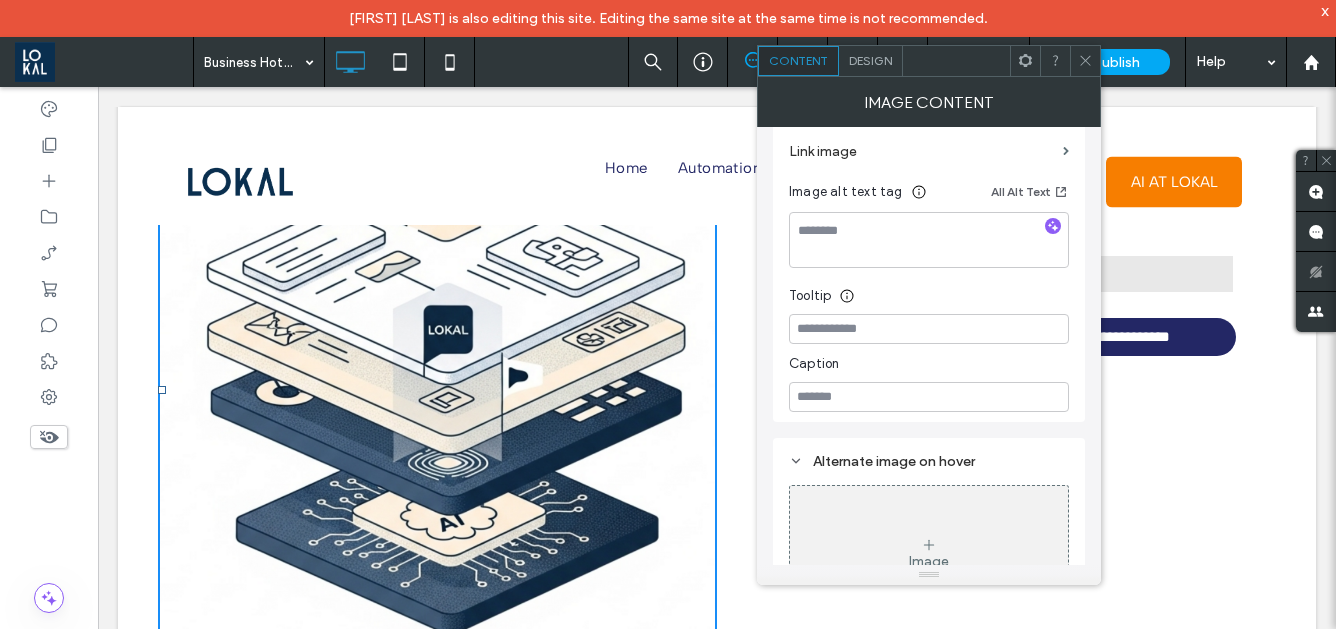 scroll, scrollTop: 294, scrollLeft: 0, axis: vertical 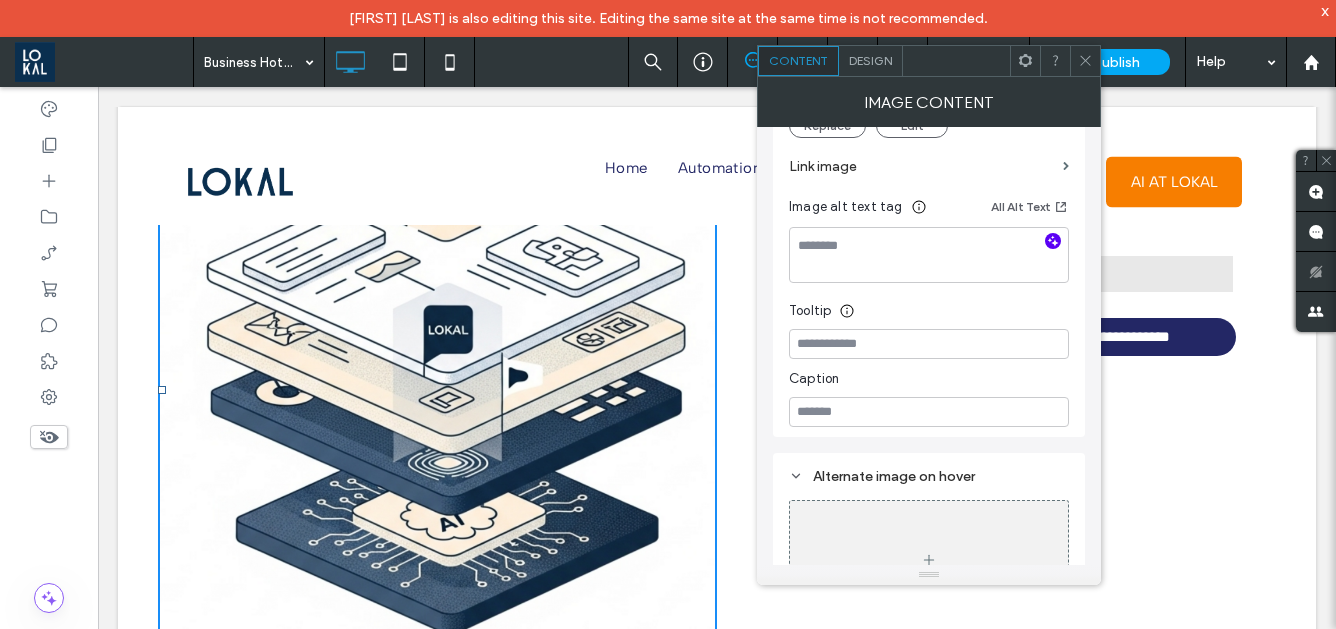 click 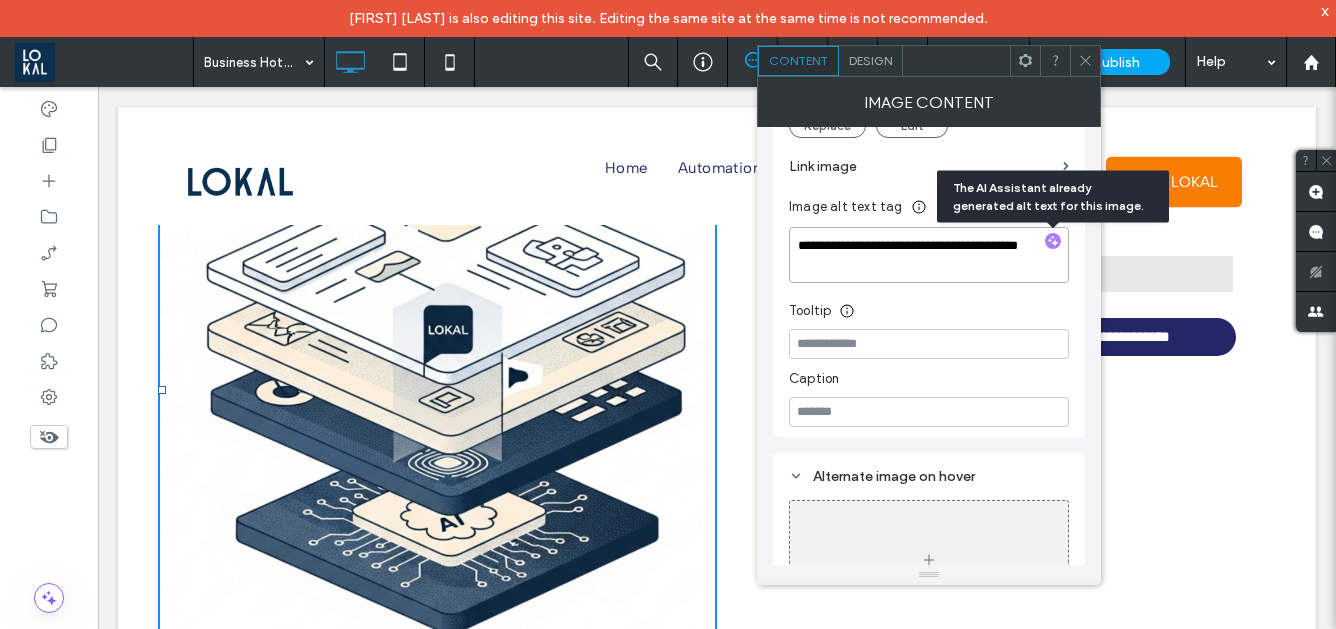 drag, startPoint x: 895, startPoint y: 274, endPoint x: 772, endPoint y: 249, distance: 125.51494 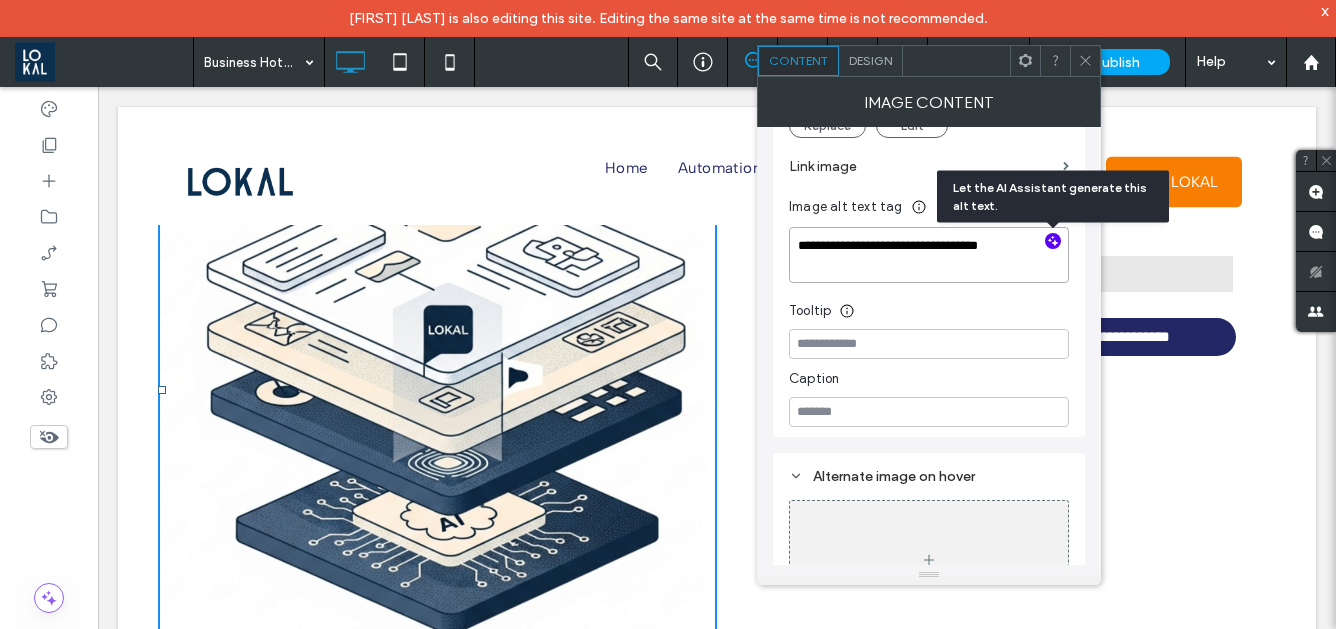 type on "**********" 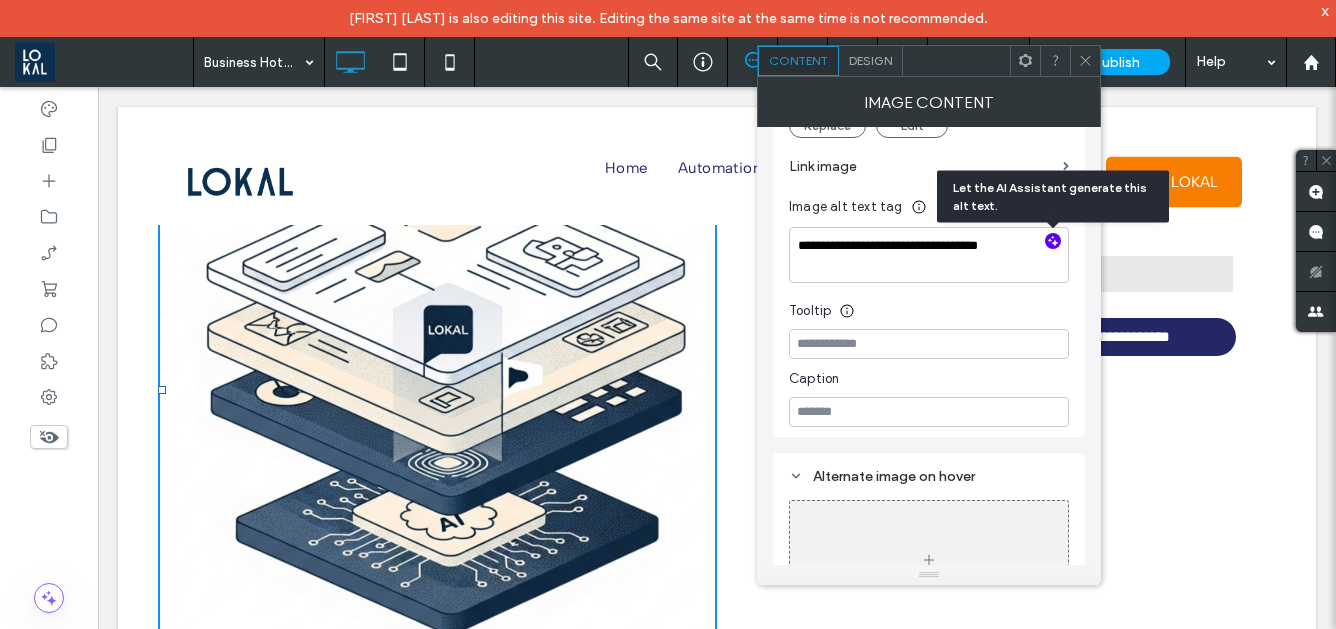 click at bounding box center (1085, 61) 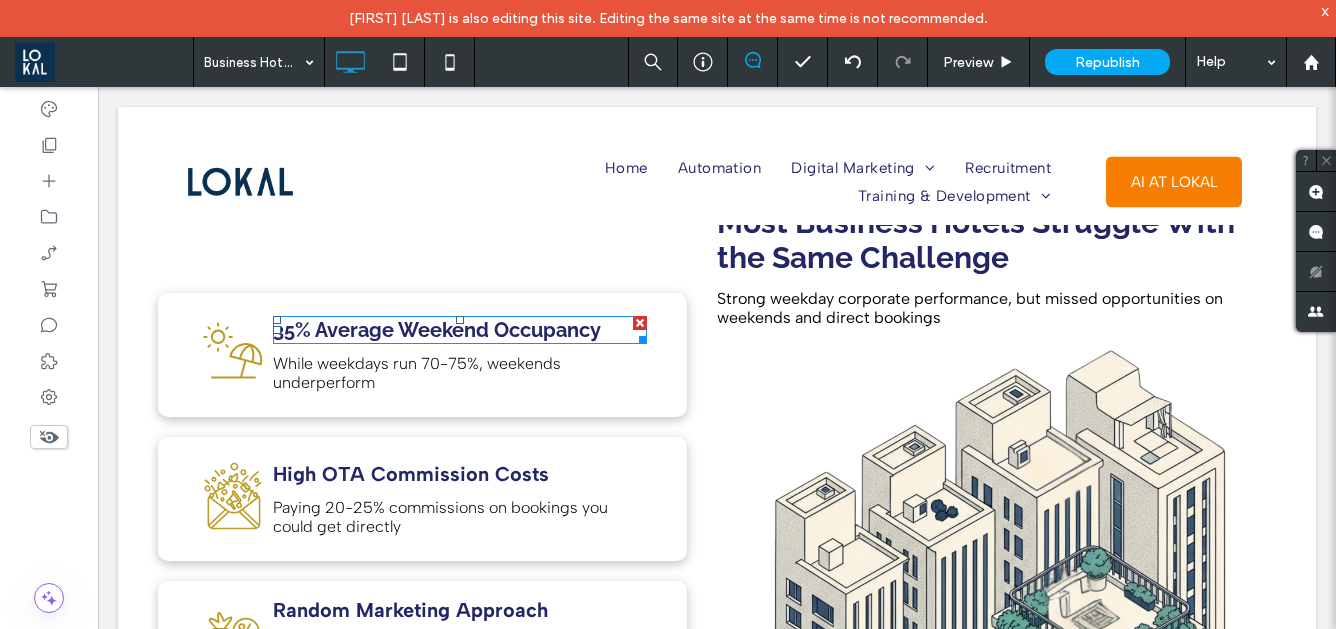 scroll, scrollTop: 1152, scrollLeft: 0, axis: vertical 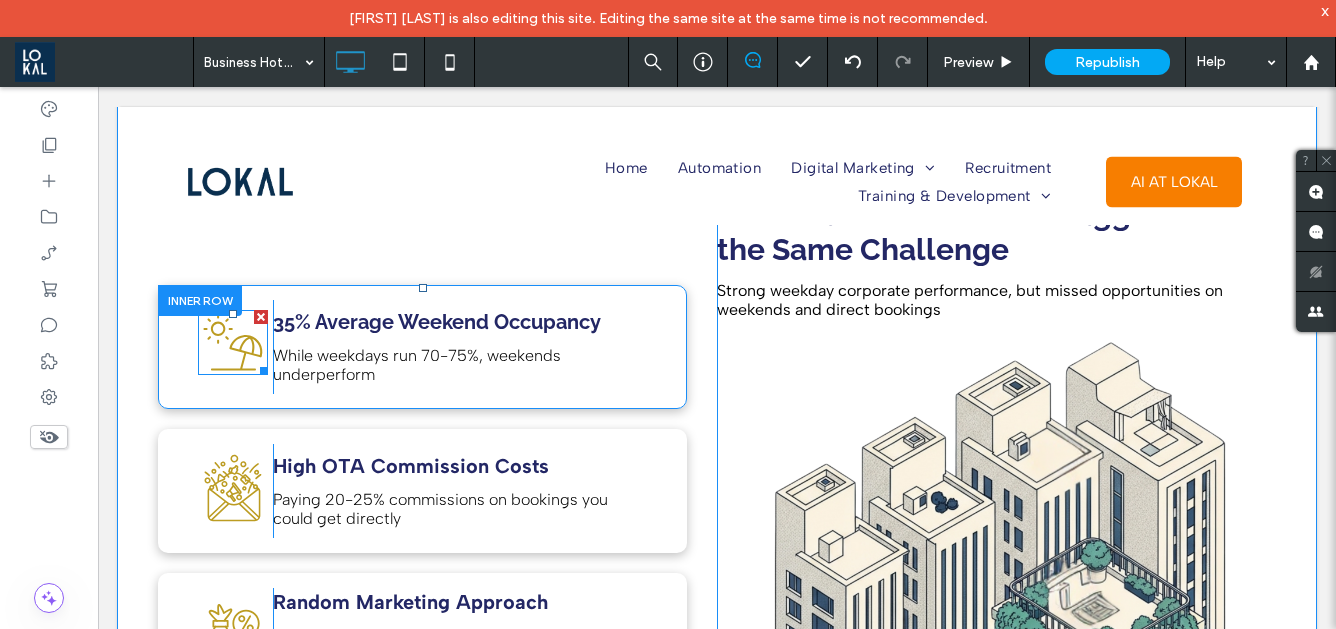 click 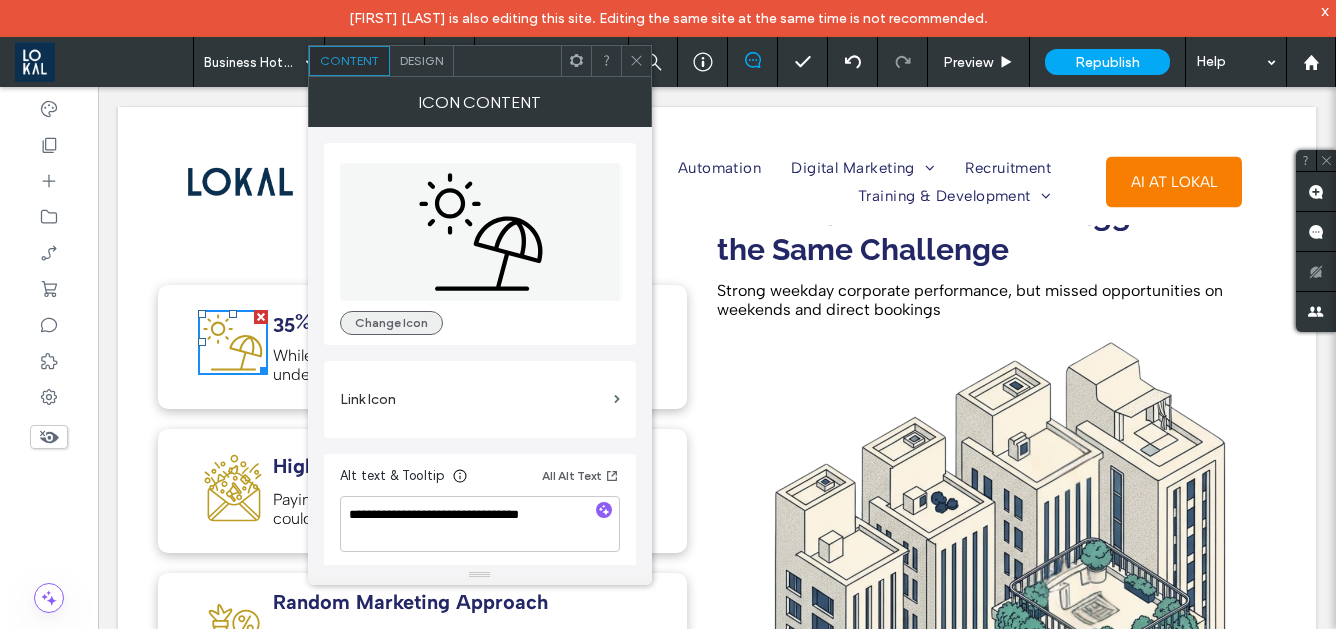 click on "Change Icon" at bounding box center (391, 323) 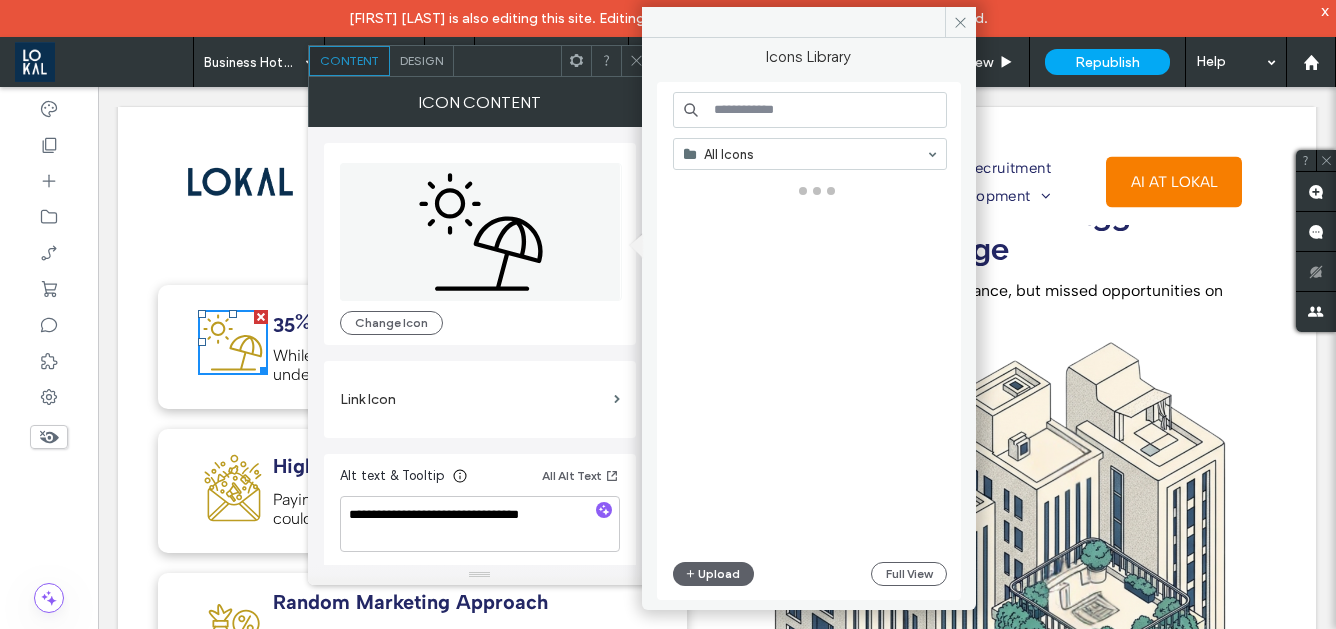click at bounding box center (810, 110) 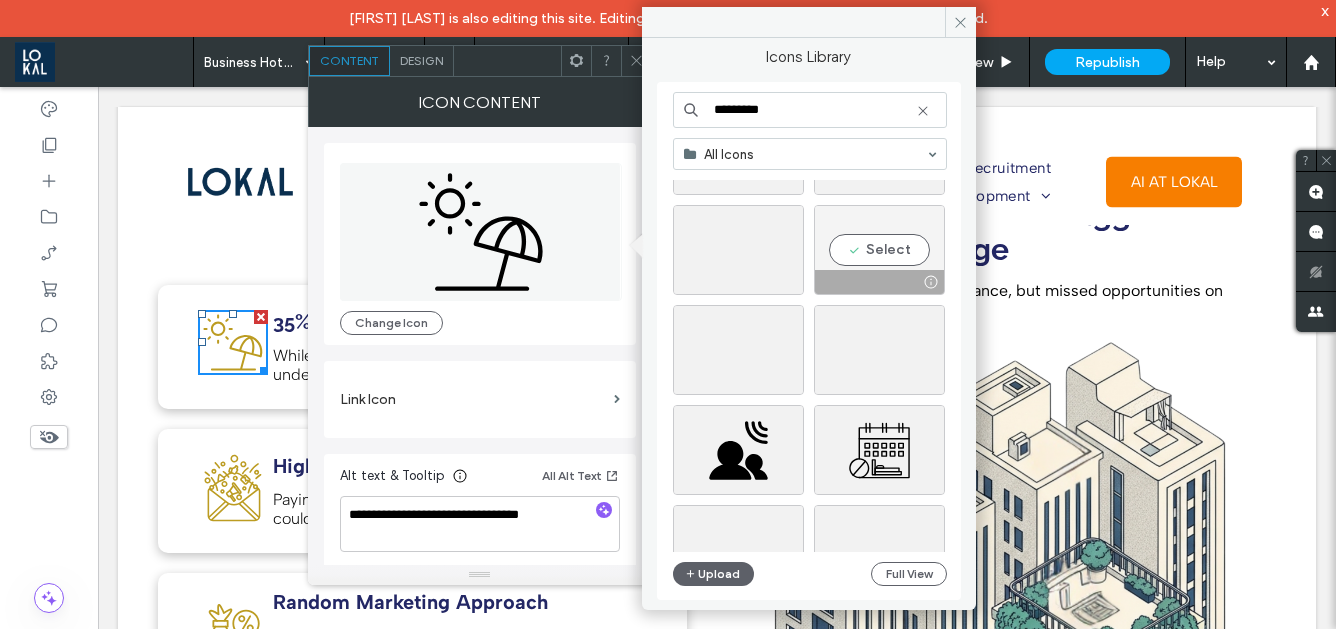 scroll, scrollTop: 223, scrollLeft: 0, axis: vertical 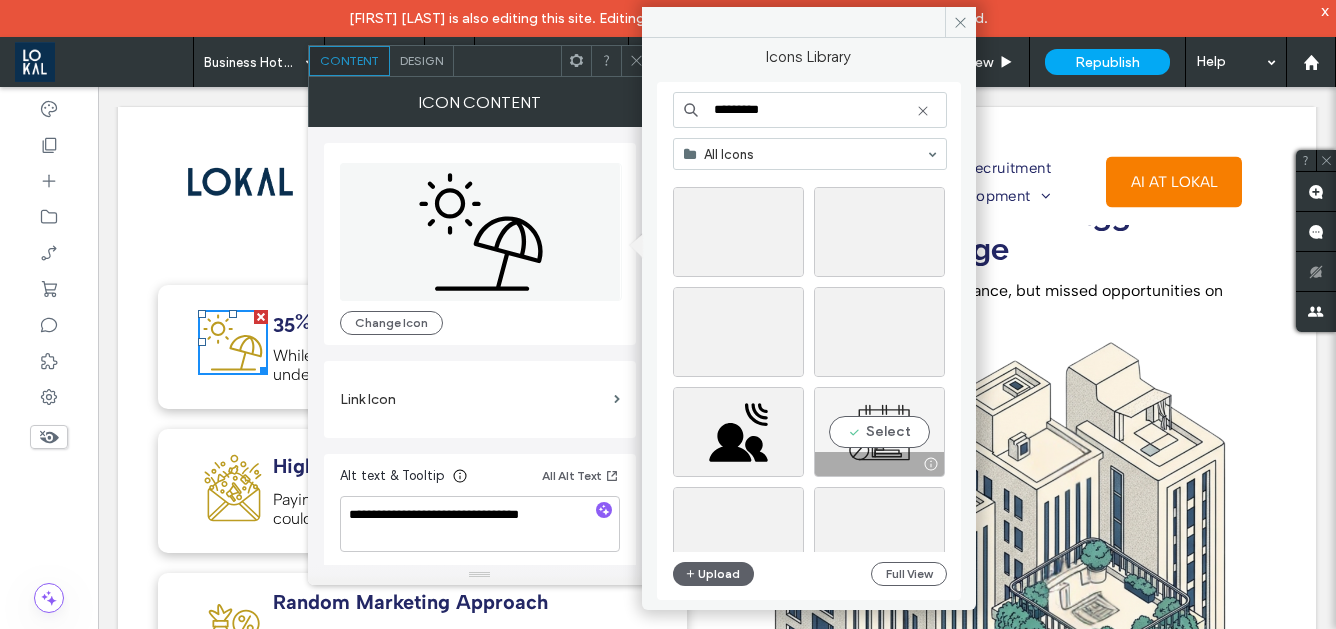 type on "*********" 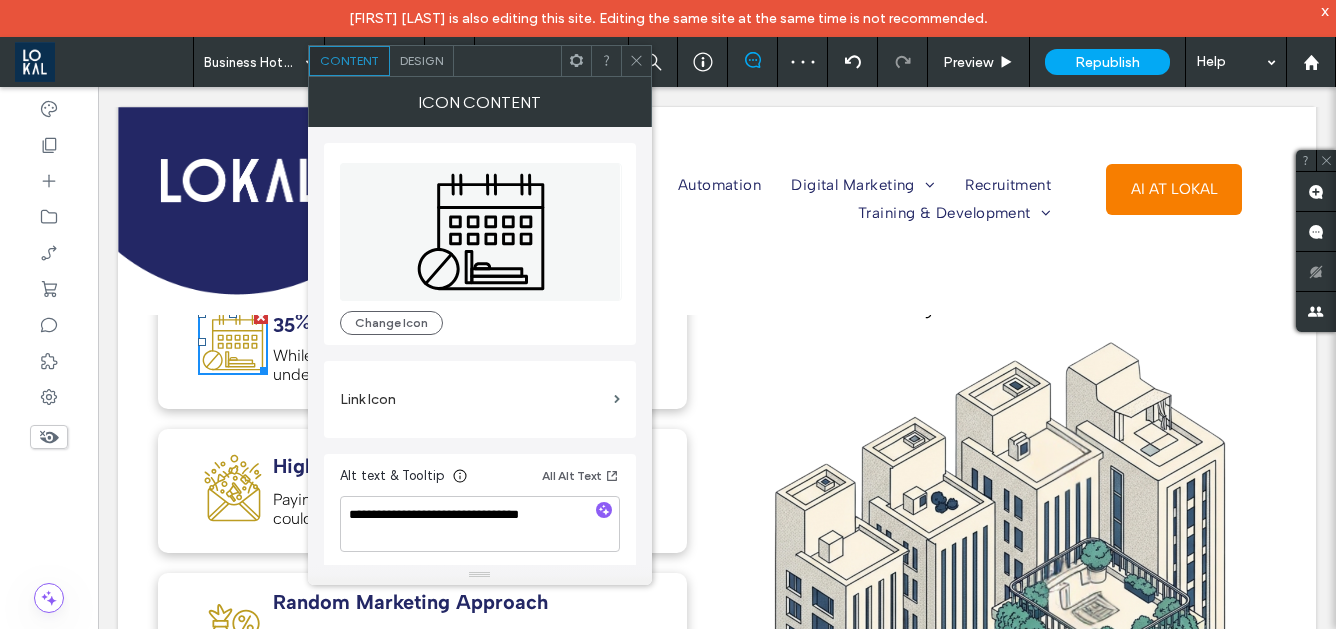 click 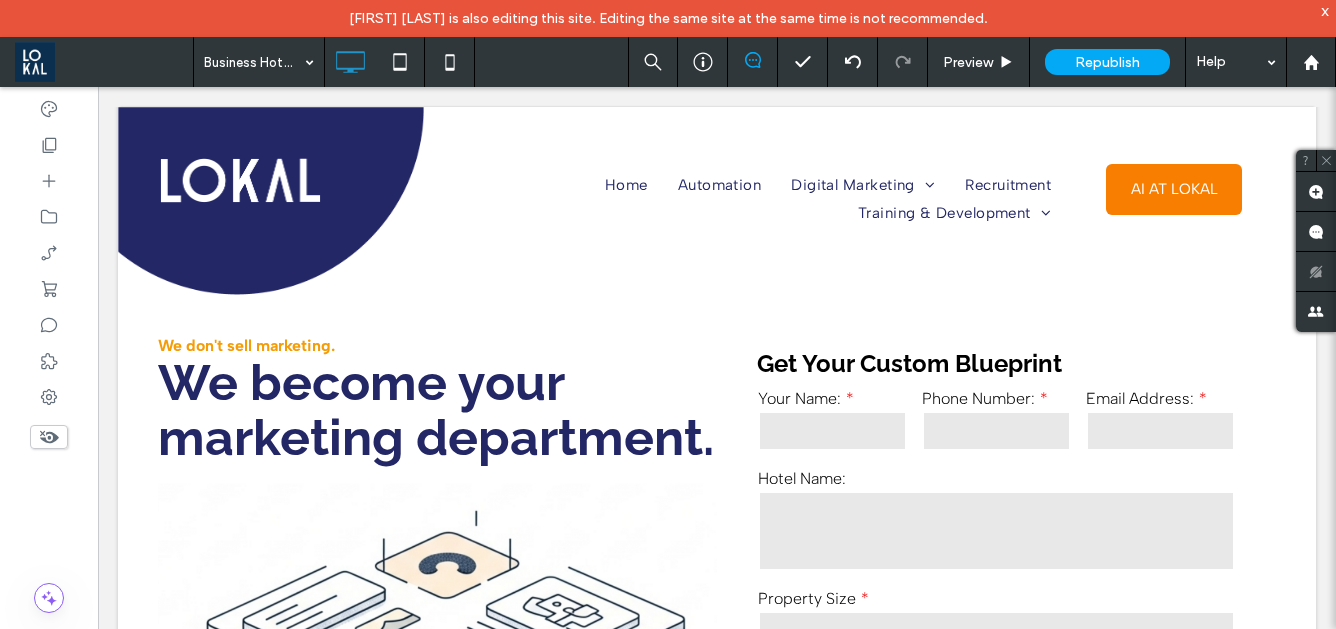 scroll, scrollTop: 37, scrollLeft: 0, axis: vertical 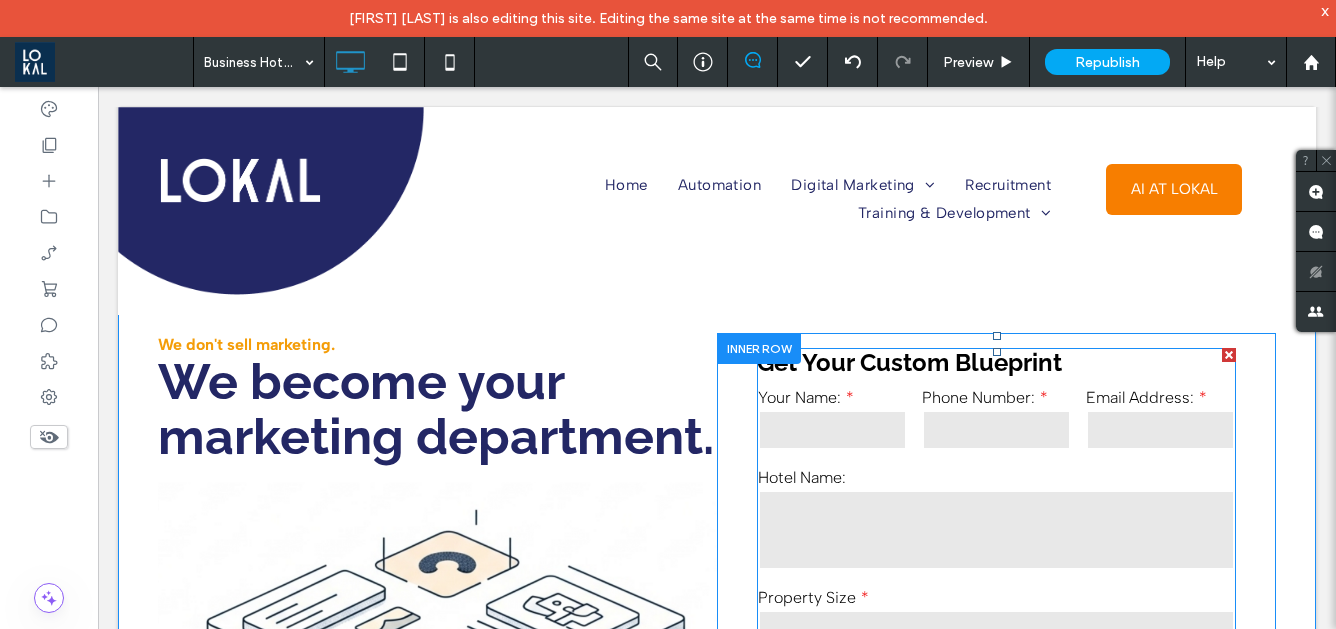 click on "Phone Number:" at bounding box center [996, 421] 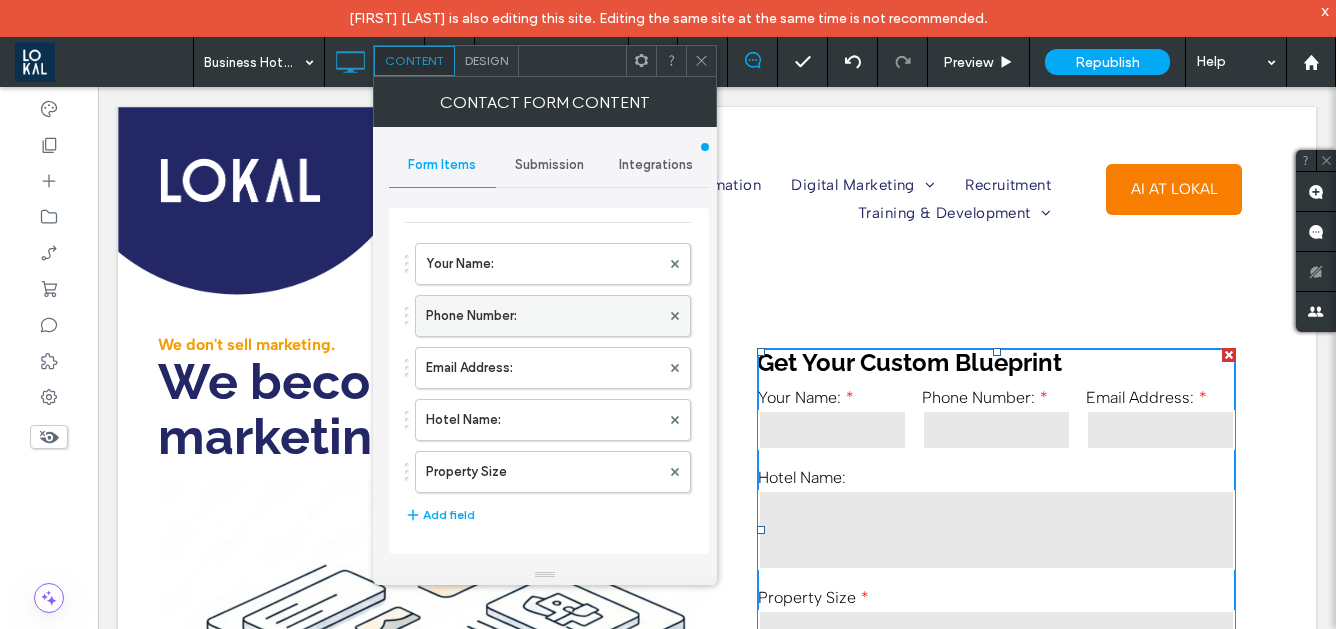scroll, scrollTop: 0, scrollLeft: 0, axis: both 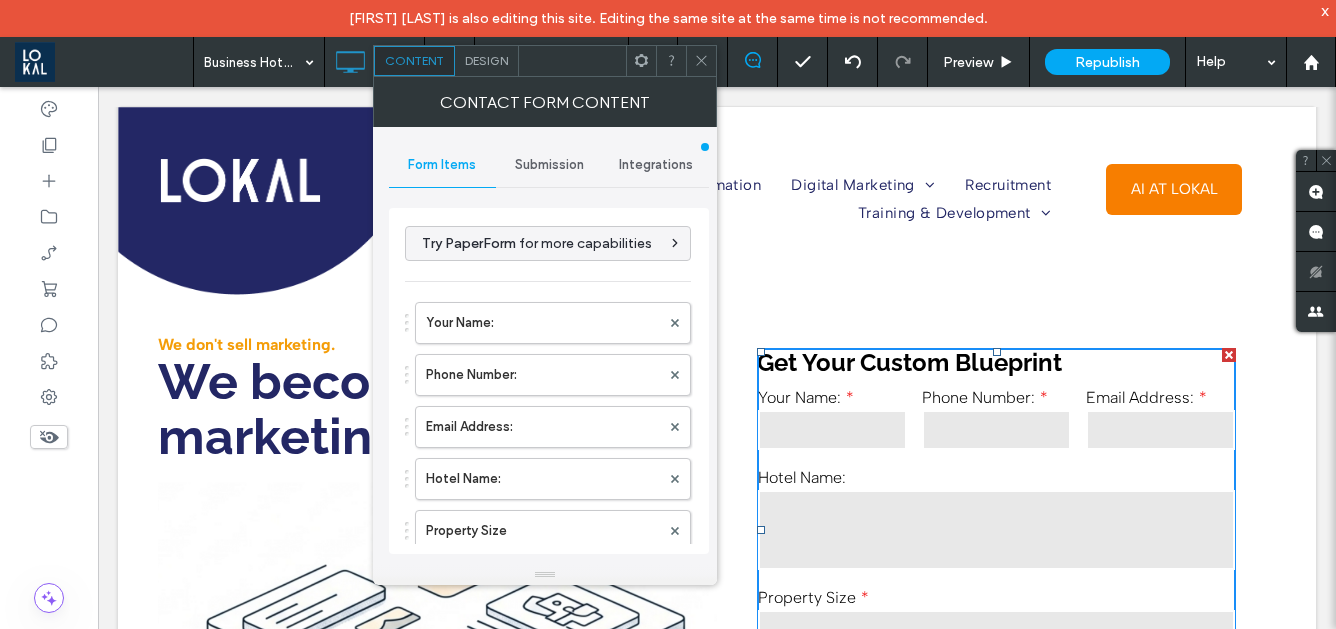 click on "Design" at bounding box center (487, 61) 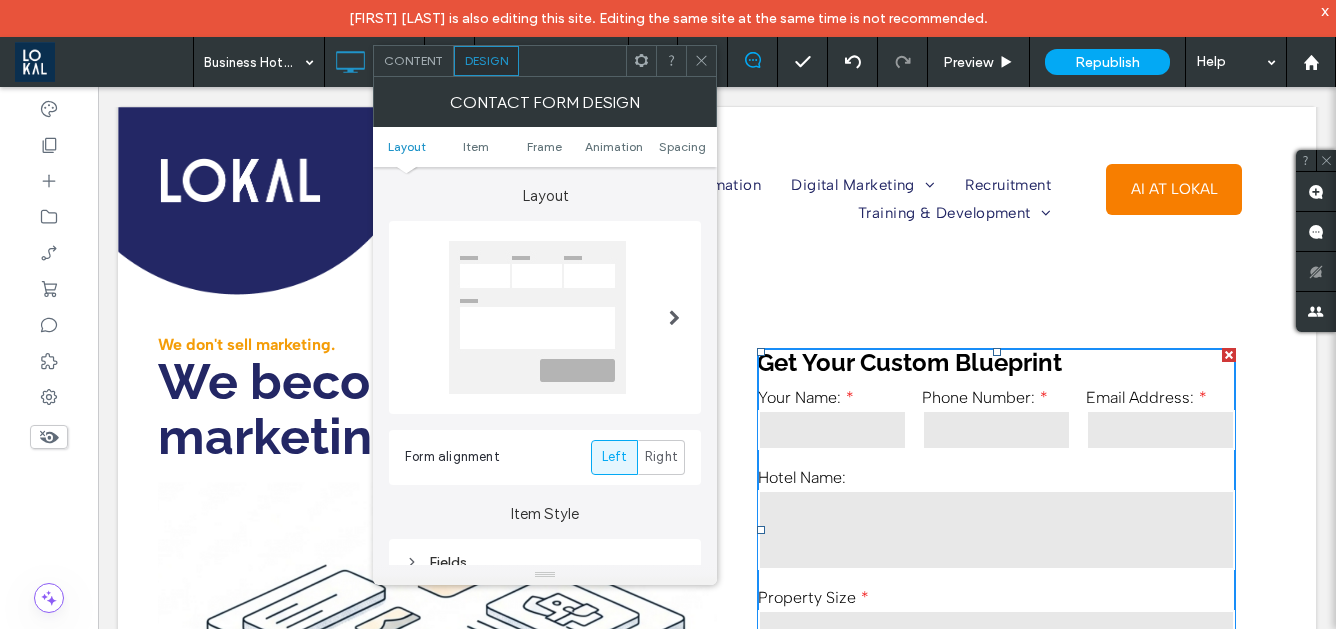click at bounding box center [537, 317] 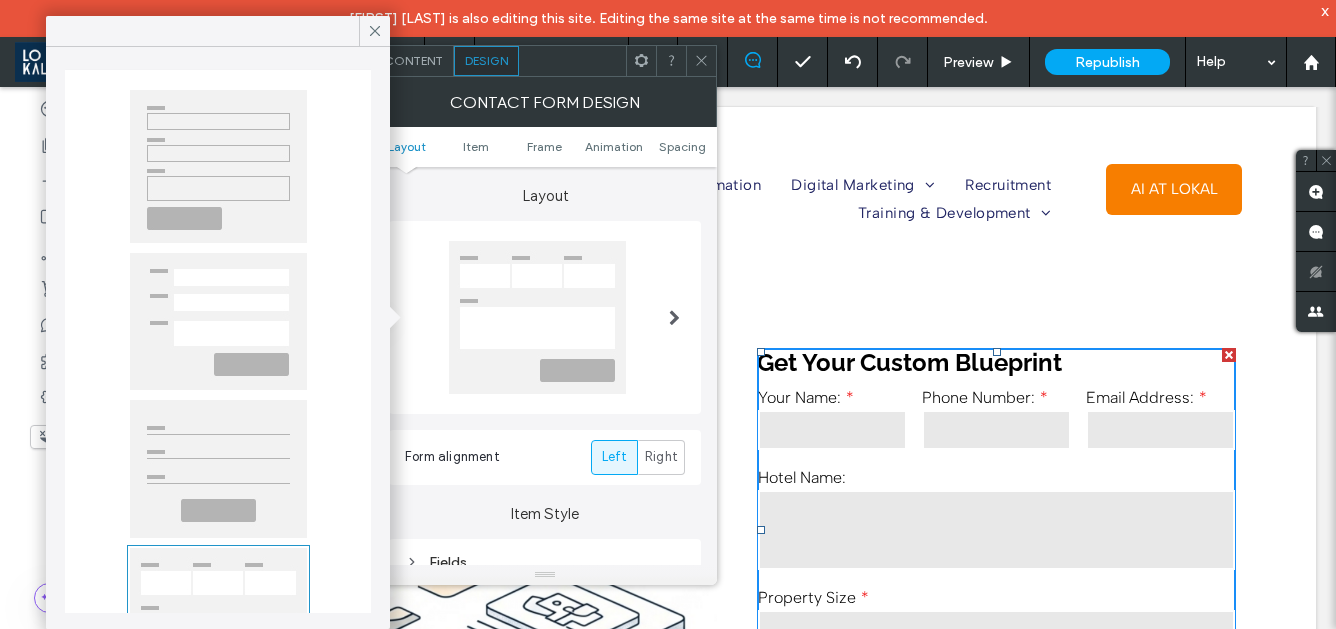 scroll, scrollTop: 0, scrollLeft: 0, axis: both 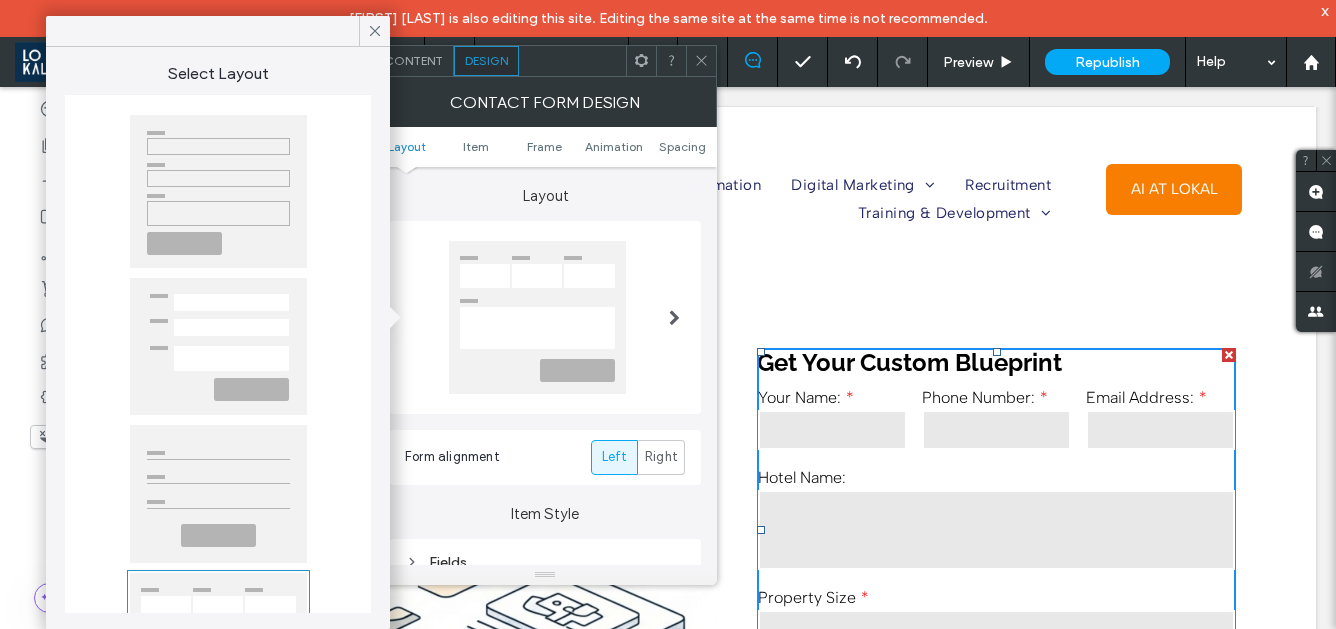 click at bounding box center [218, 191] 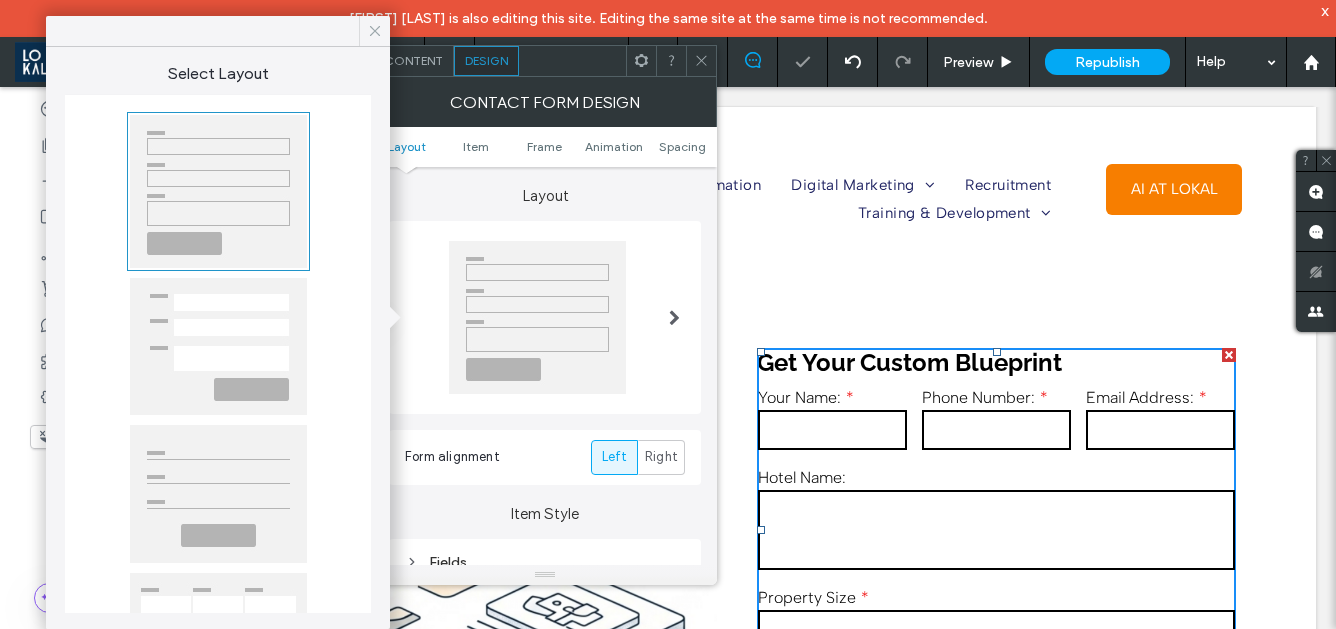 click 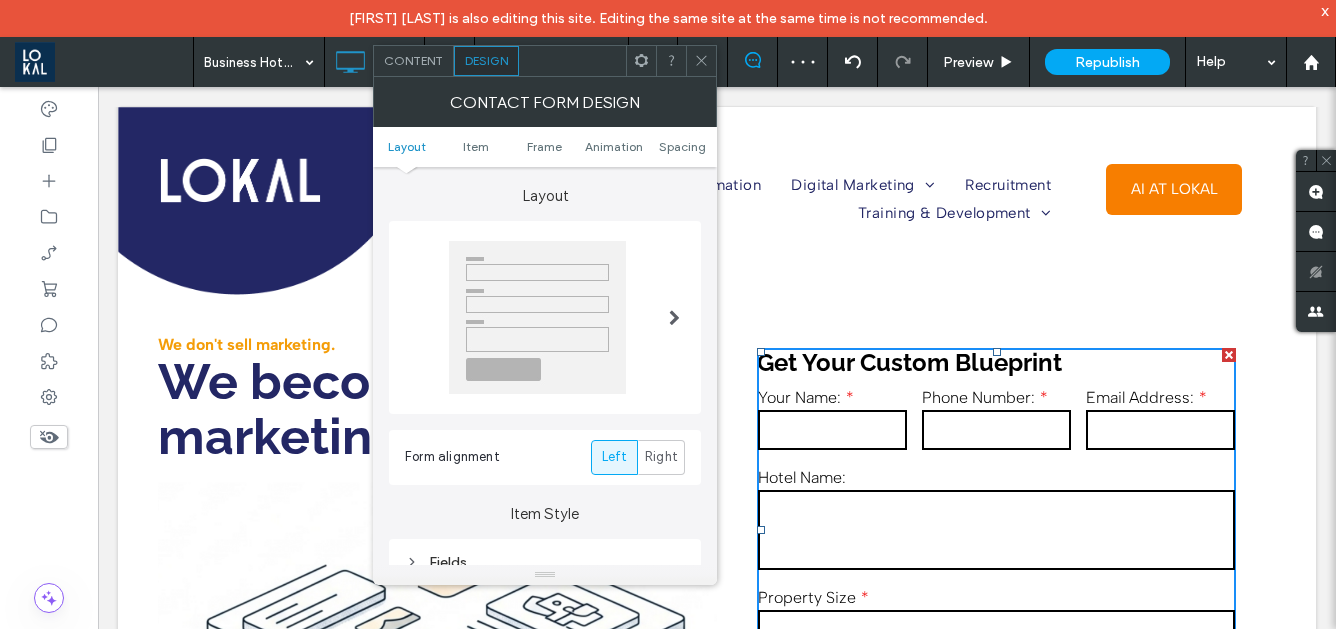 click at bounding box center (990, 388) 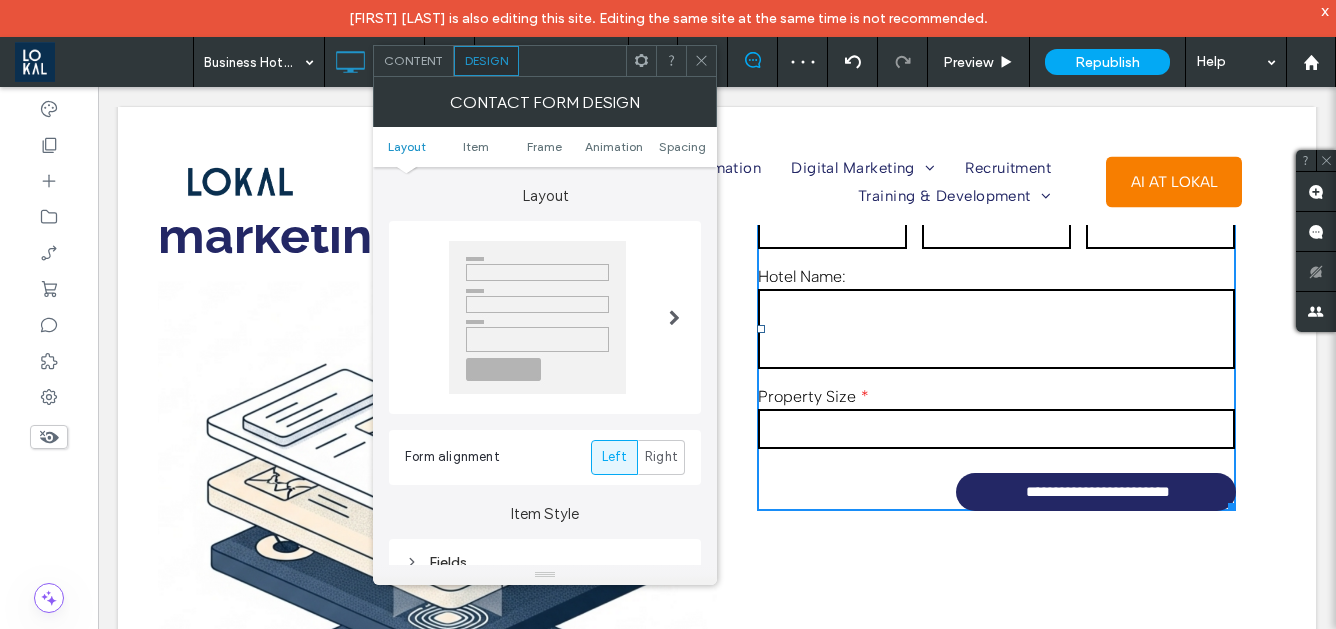 scroll, scrollTop: 253, scrollLeft: 0, axis: vertical 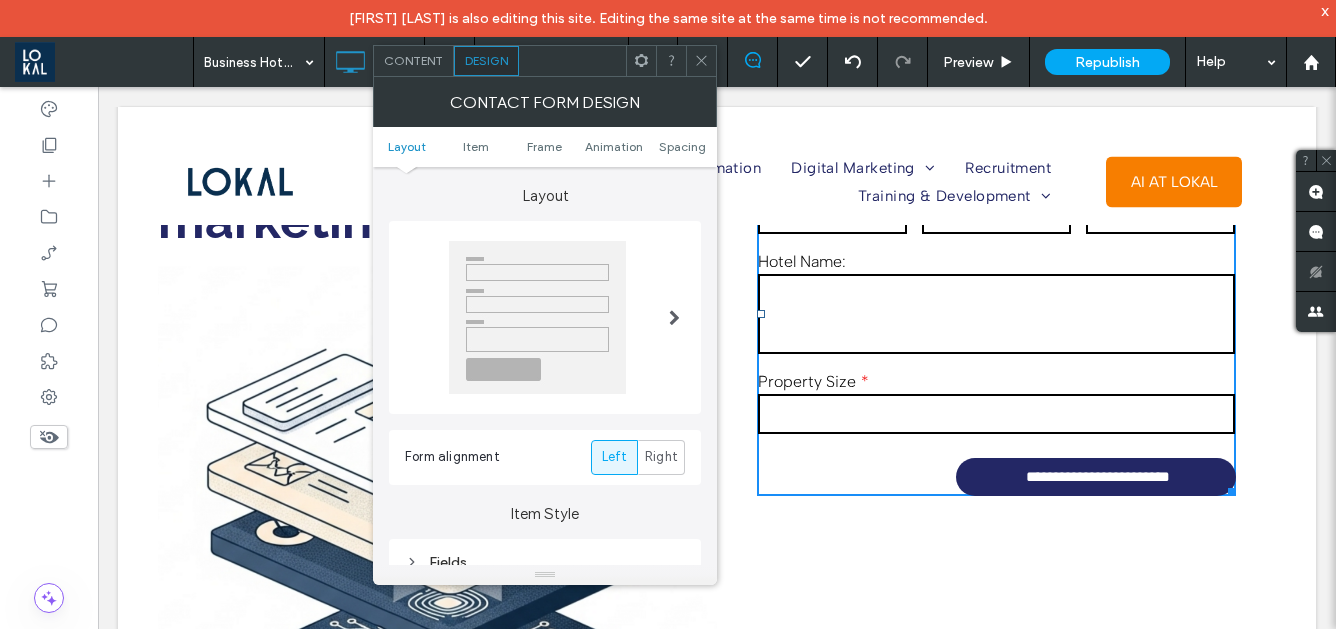 click at bounding box center (701, 61) 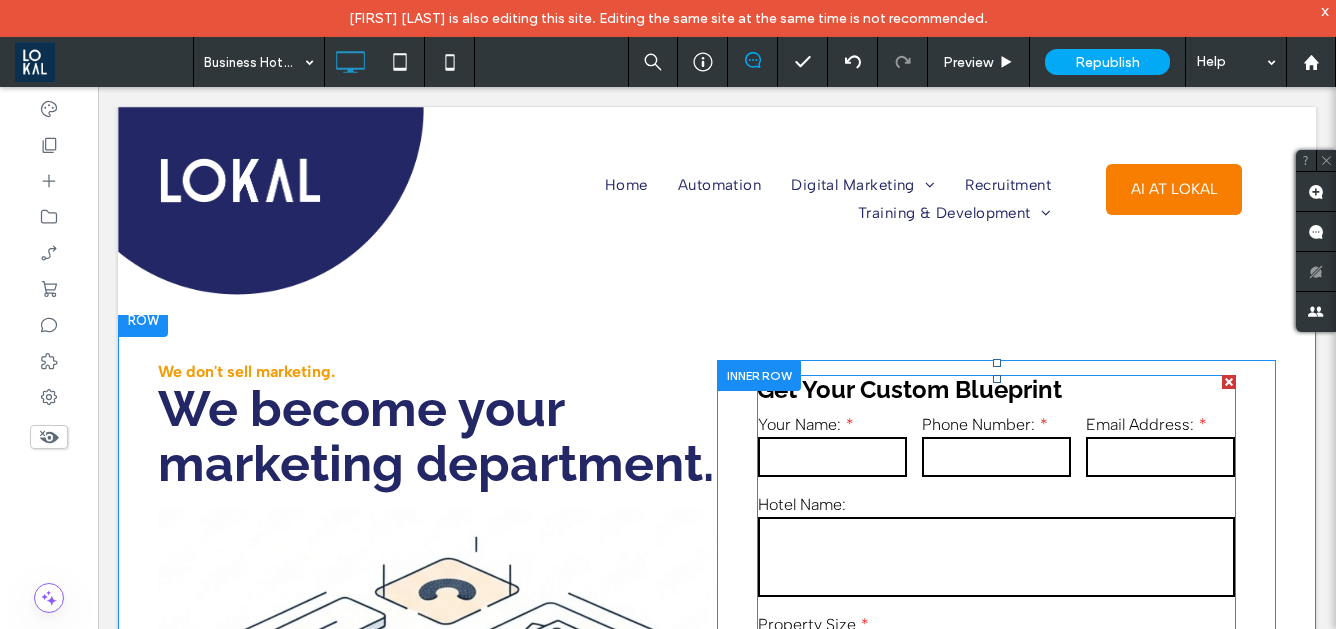 scroll, scrollTop: 0, scrollLeft: 0, axis: both 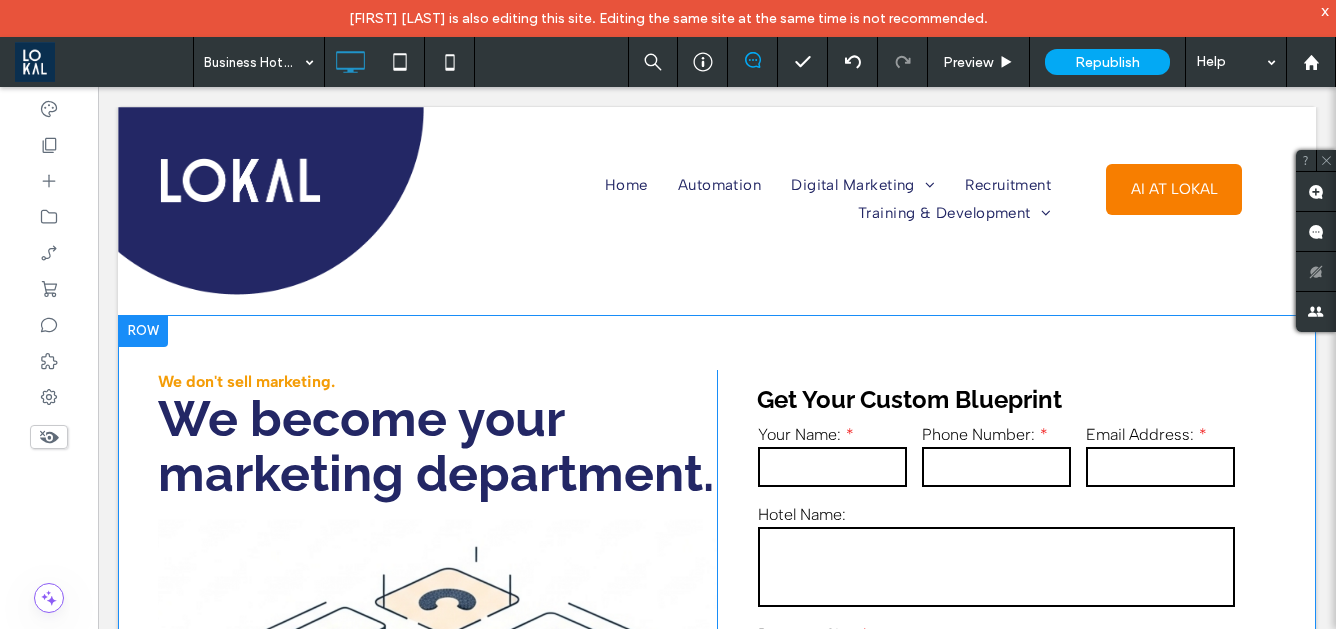 click on "**********" at bounding box center (717, 781) 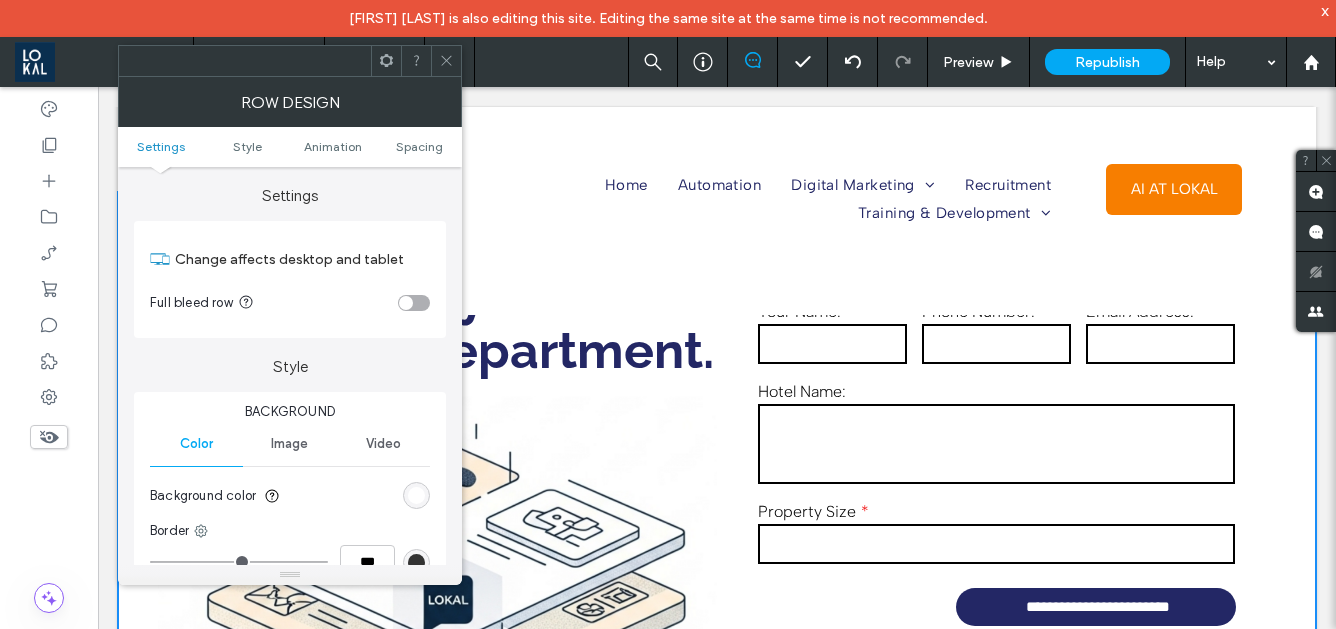 scroll, scrollTop: 136, scrollLeft: 0, axis: vertical 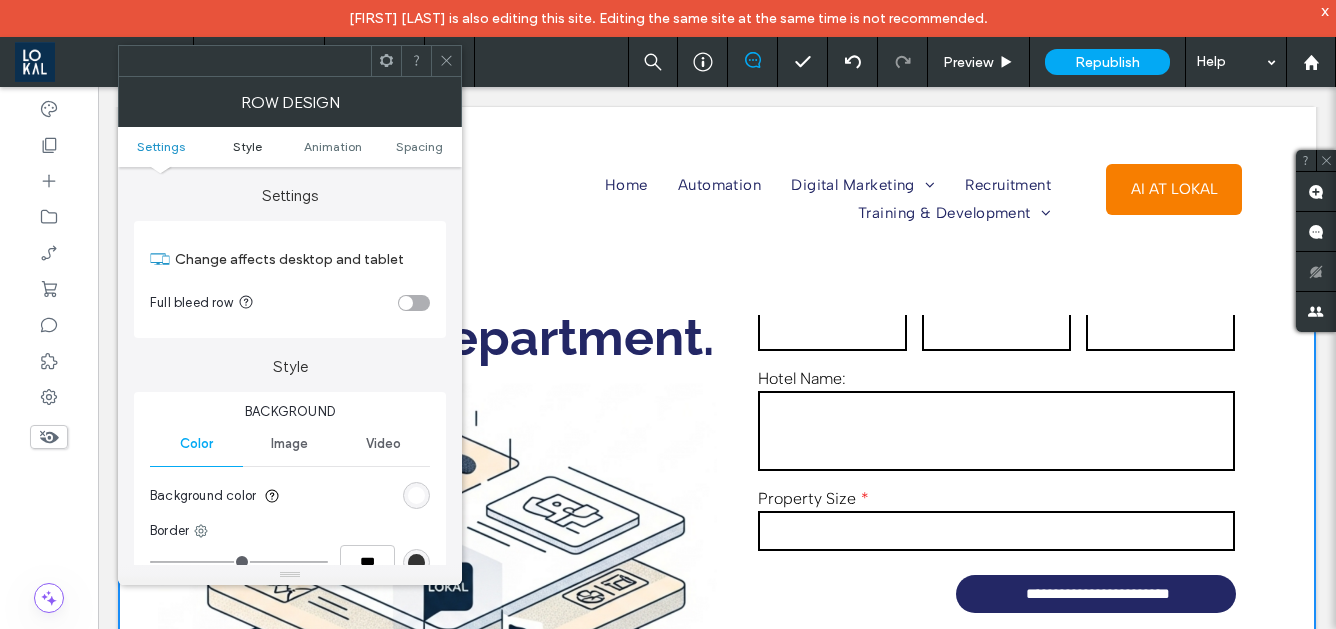click on "Style" at bounding box center (247, 146) 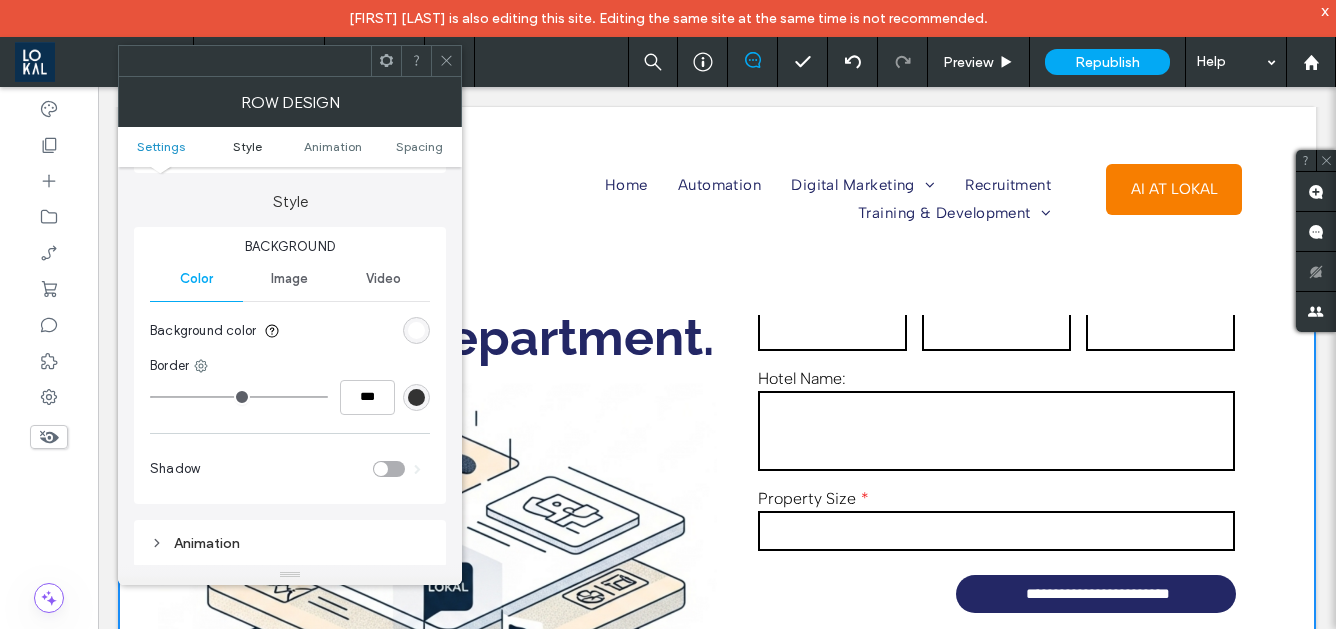 scroll, scrollTop: 172, scrollLeft: 0, axis: vertical 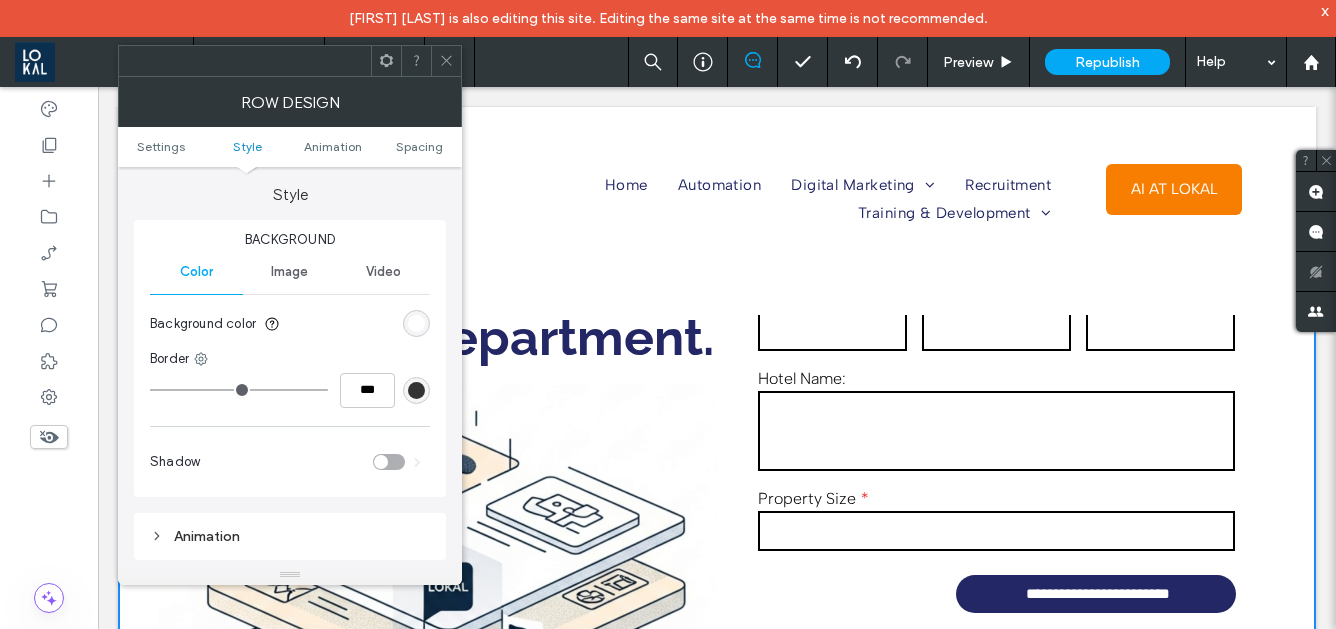 click at bounding box center [416, 390] 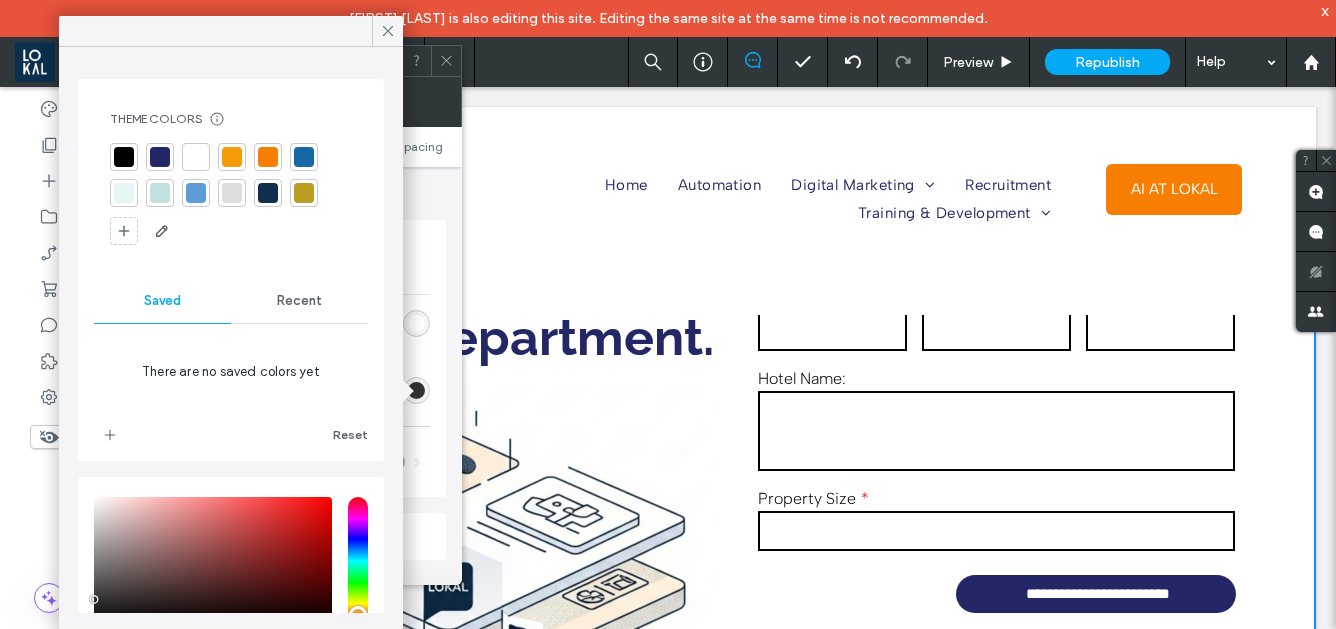 click at bounding box center [160, 157] 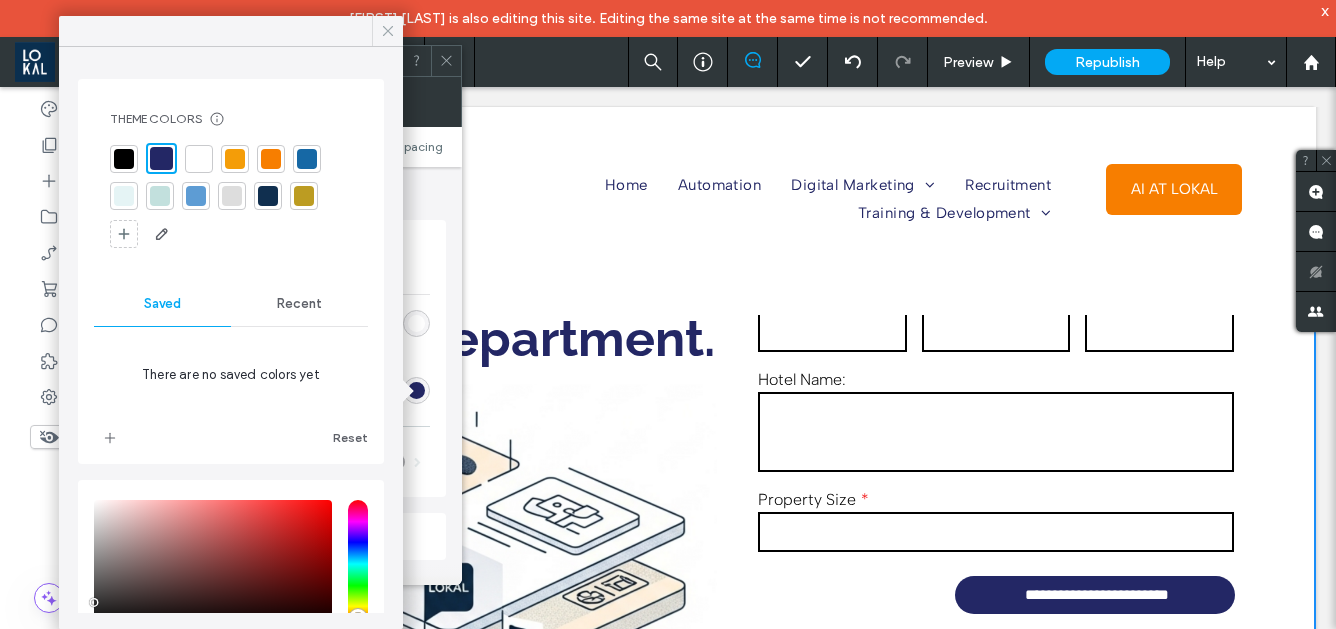 click 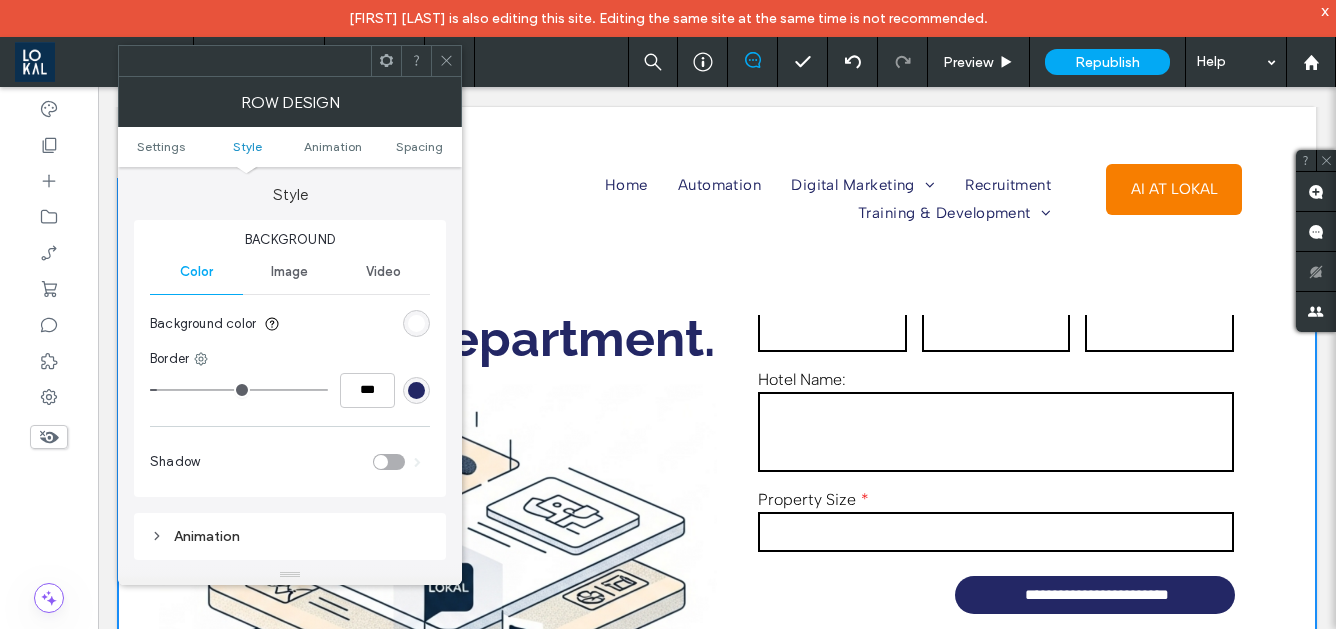 scroll, scrollTop: 0, scrollLeft: 0, axis: both 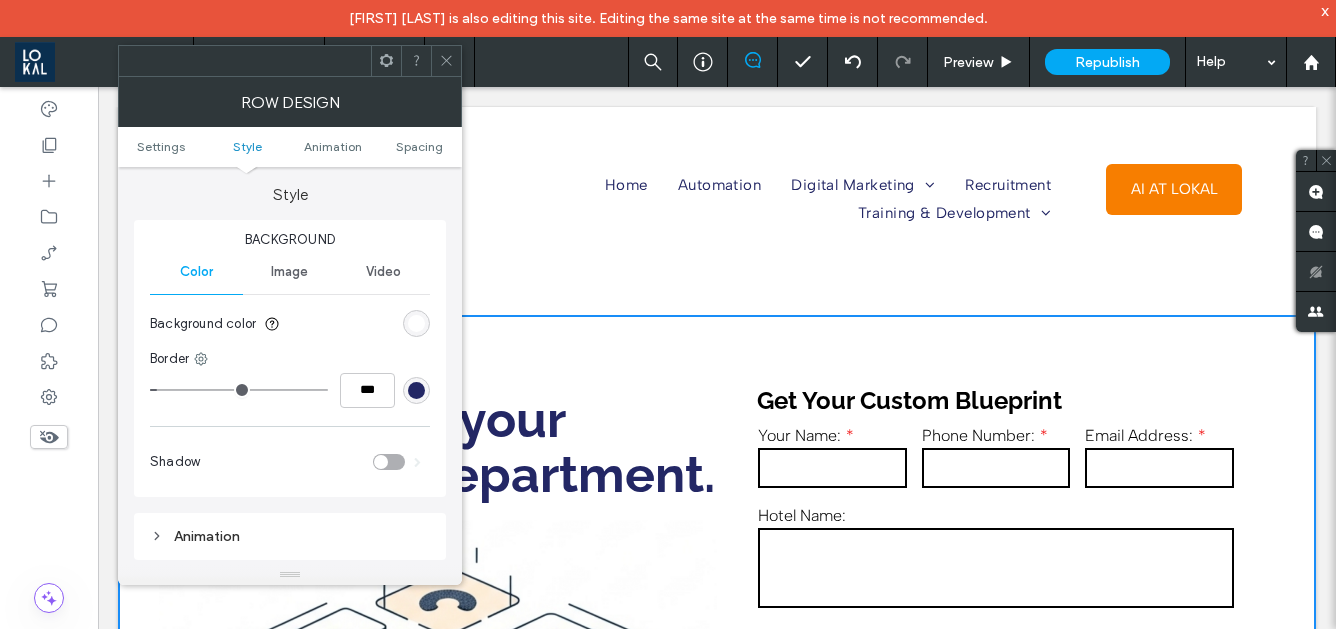 click 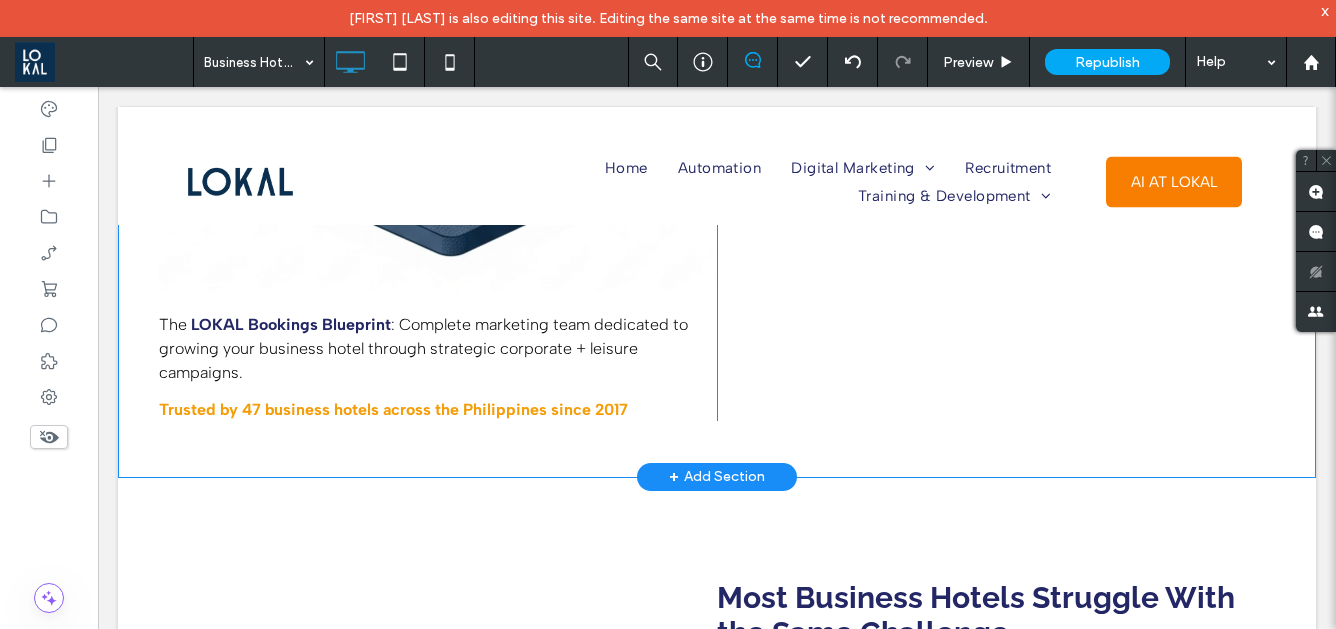 scroll, scrollTop: 780, scrollLeft: 0, axis: vertical 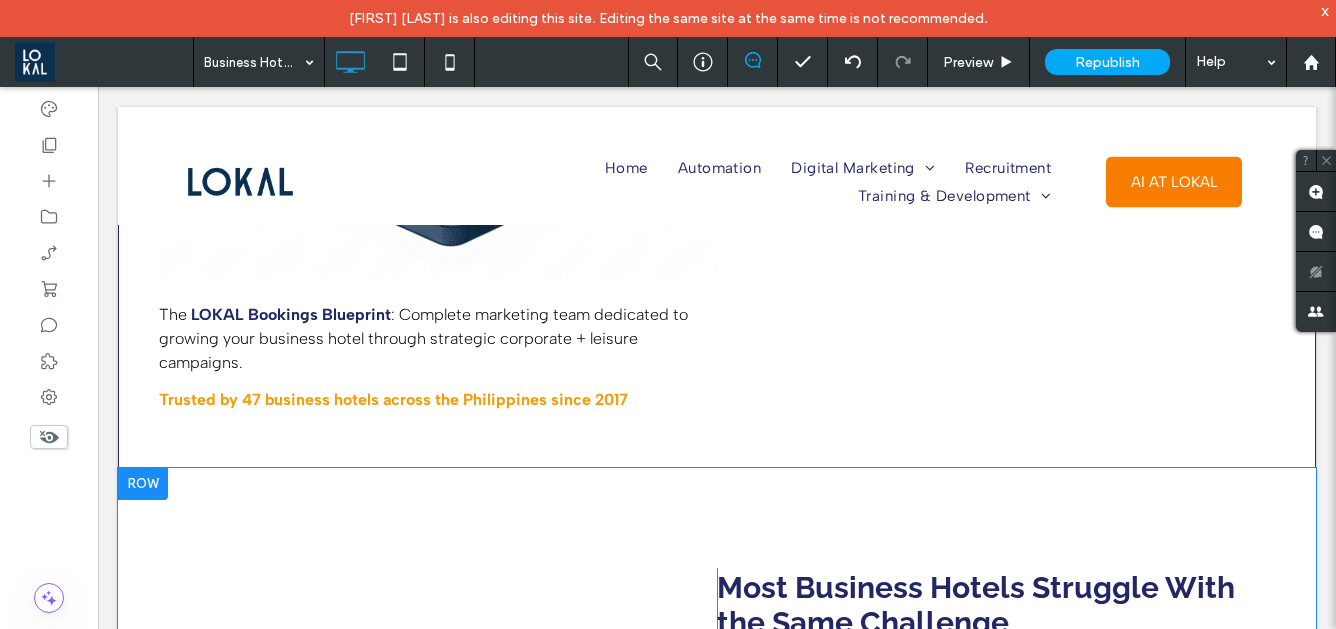 click on "Click To Paste
35% Average Weekend Occupancy
While weekdays run 70-75%, weekends underperform Click To Paste
Customized campaign for your business hotel
Click To Paste
High OTA Commission Costs   Paying 20-25% commissions on bookings you could get directly Click To Paste
Commission fees hit harder
Click To Paste
Random Marketing Approach   No systematic strategy for corporate vs leisure guests Click To Paste
You move fast but market s
Click To Paste
Limited Internal Marketing   No dedicated marketing team or clear growth strategy Click To Paste
Click To Paste
Most Business Hotels Struggle With the Same Challenge
Click To Paste
Row +" at bounding box center [717, 917] 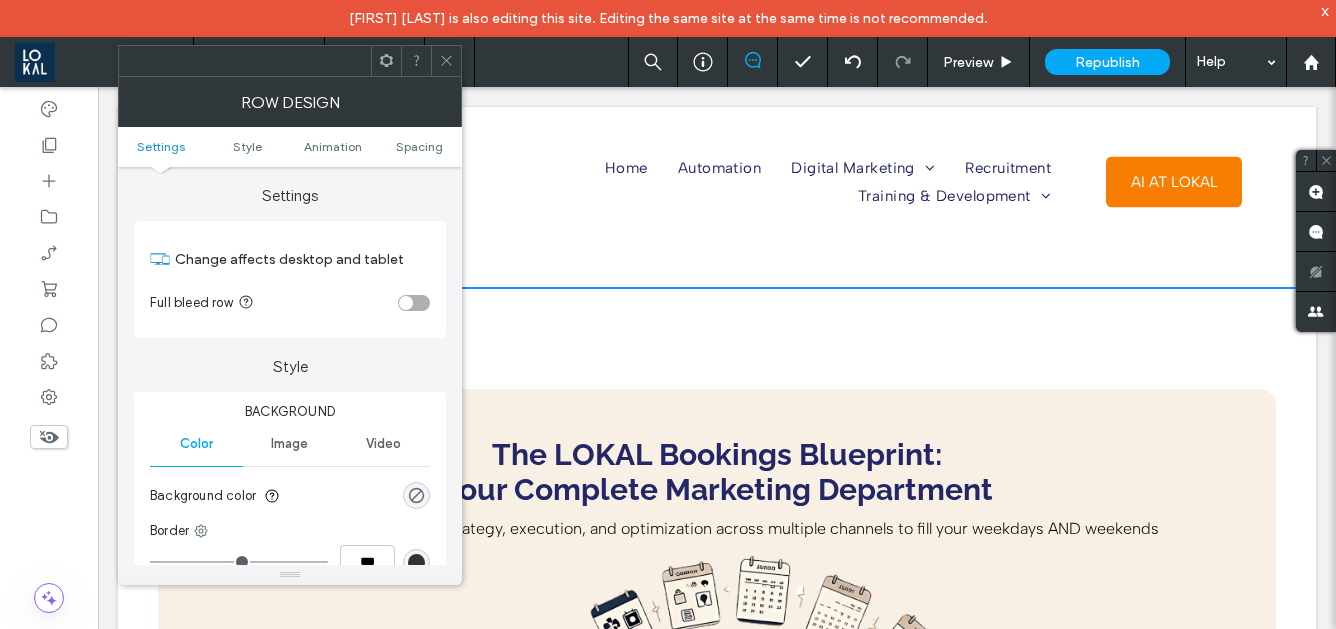 click on "We handle everything: strategy, execution, and optimization across multiple channels to fill your weekdays AND weekends" at bounding box center [717, 528] 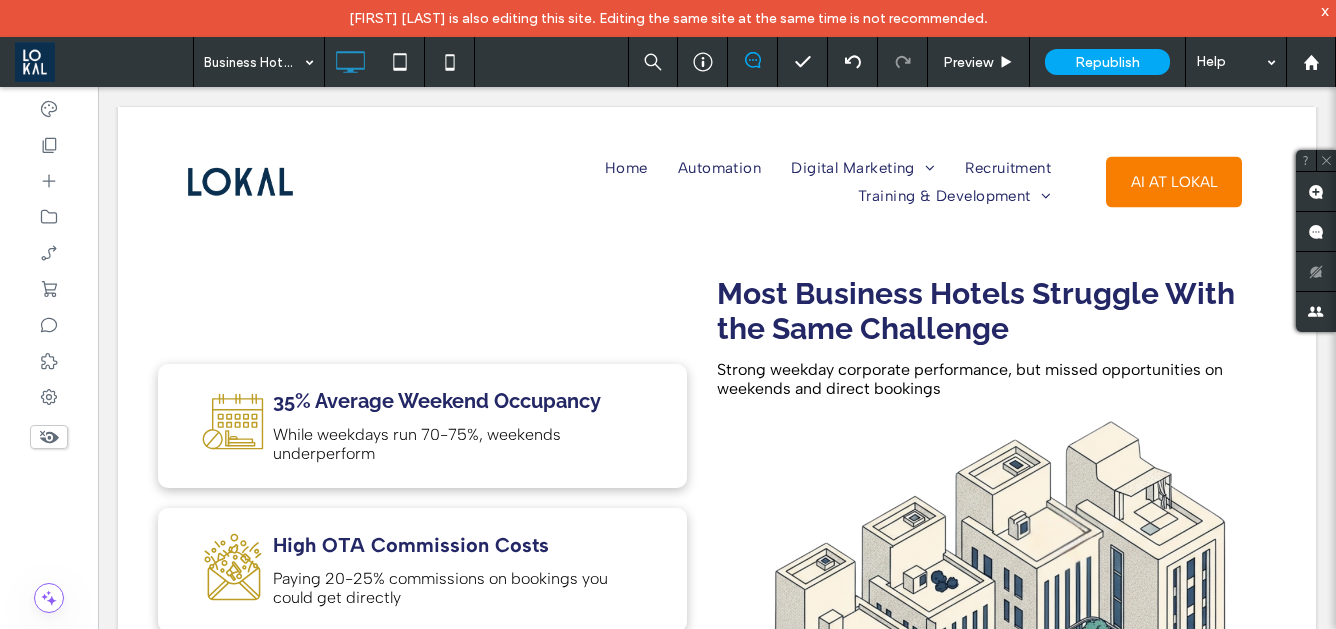type on "**********" 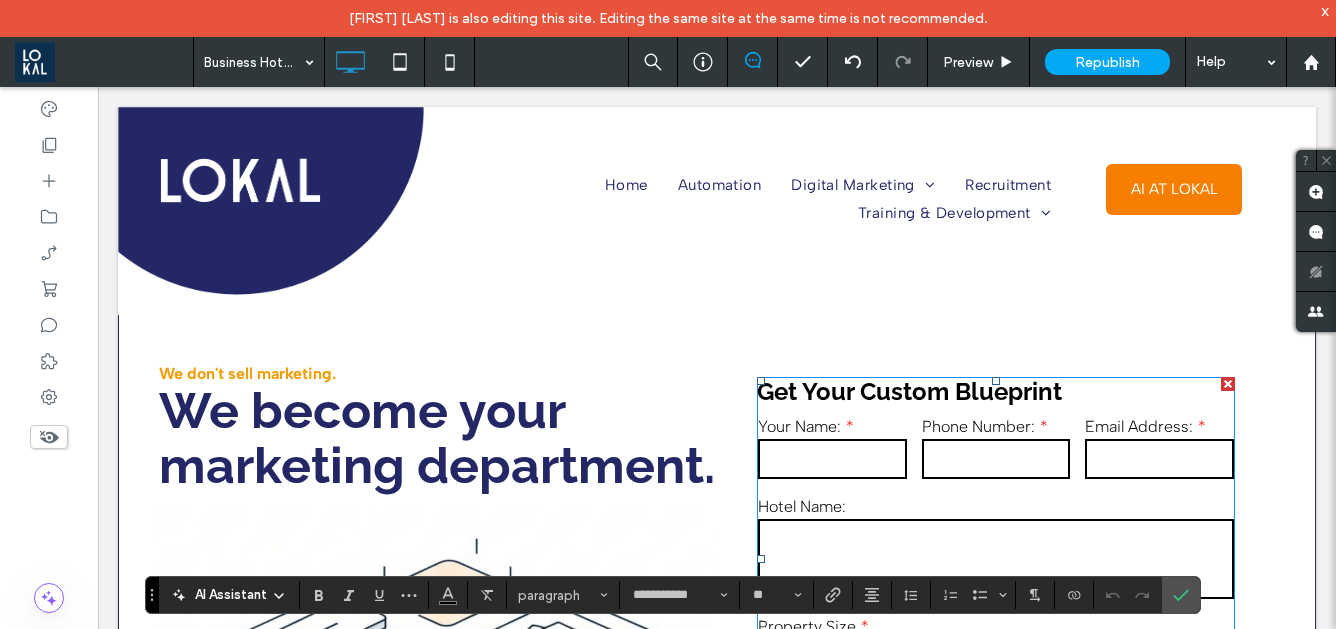 scroll, scrollTop: 1, scrollLeft: 0, axis: vertical 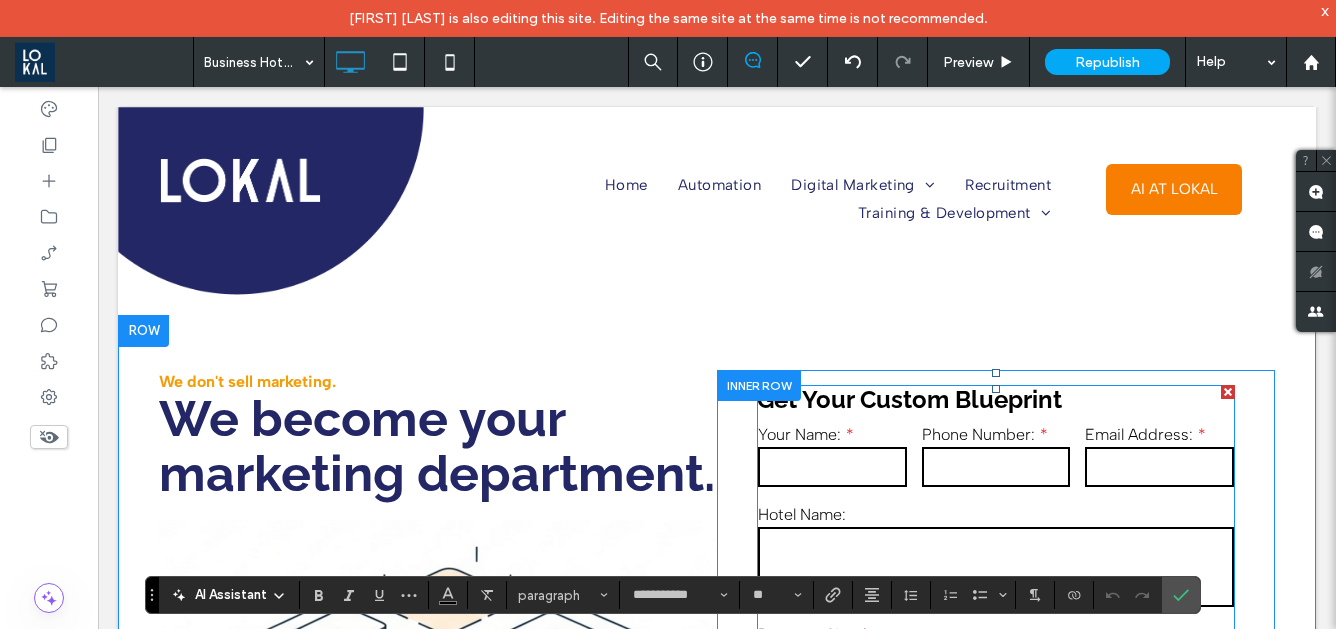 click on "**********" at bounding box center [996, 567] 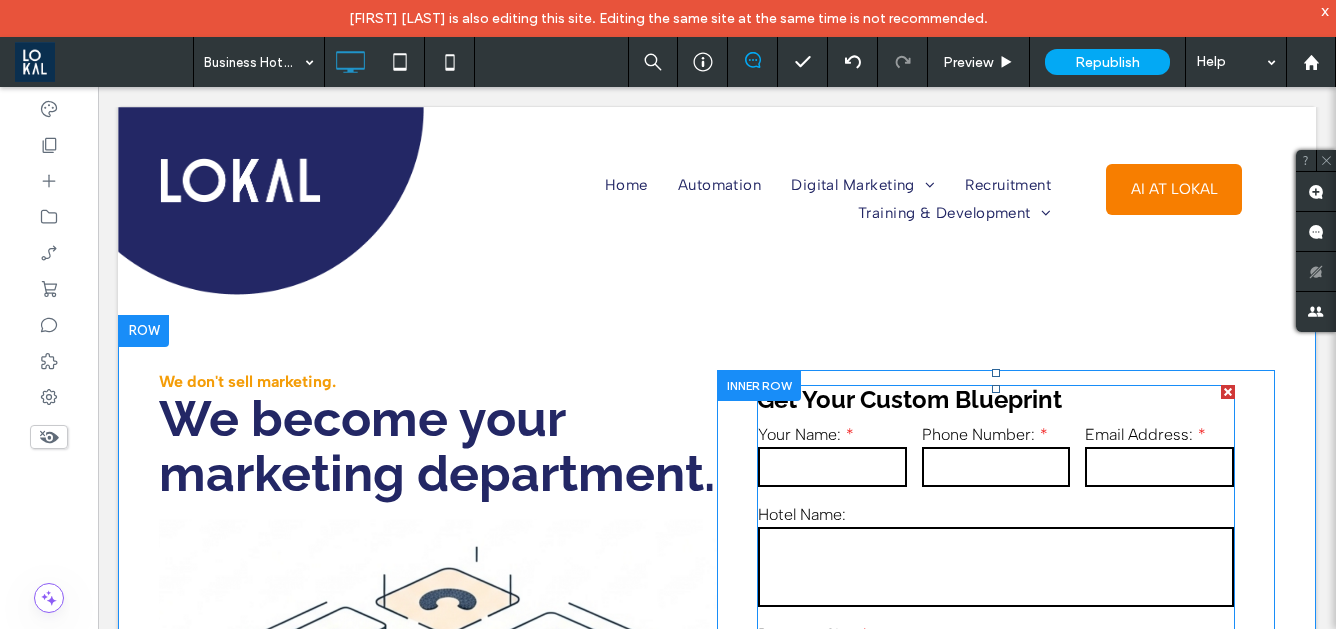 click at bounding box center [990, 425] 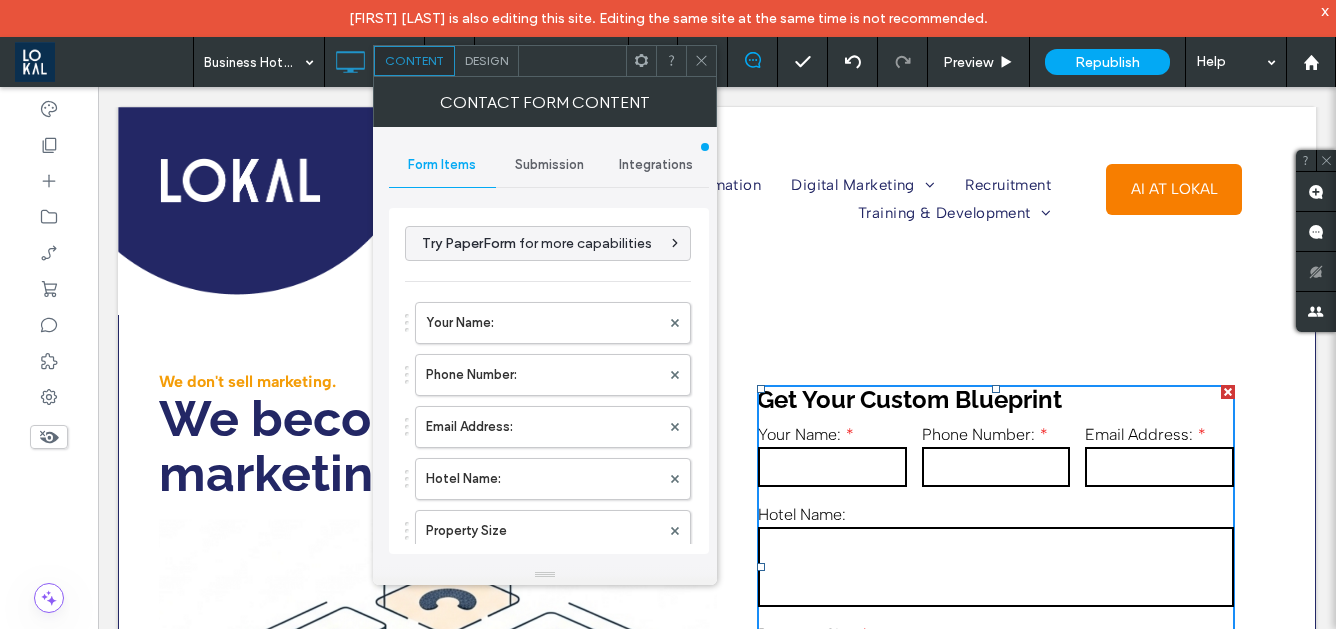 click on "Design" at bounding box center [487, 61] 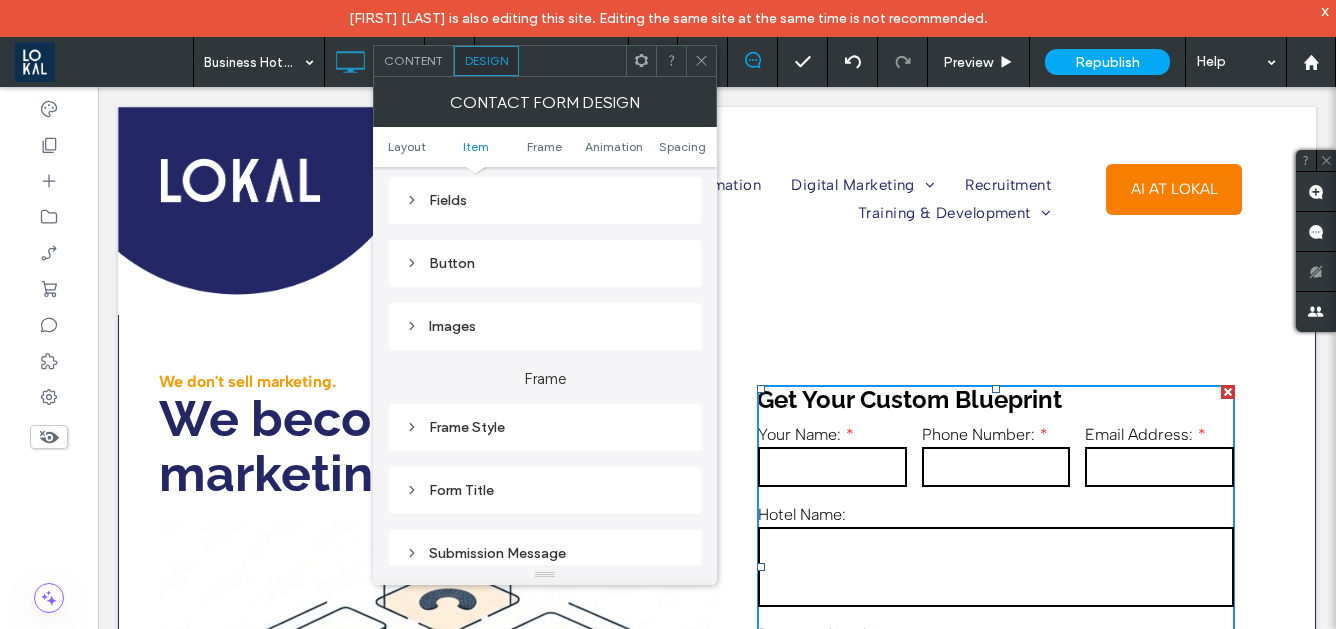 scroll, scrollTop: 382, scrollLeft: 0, axis: vertical 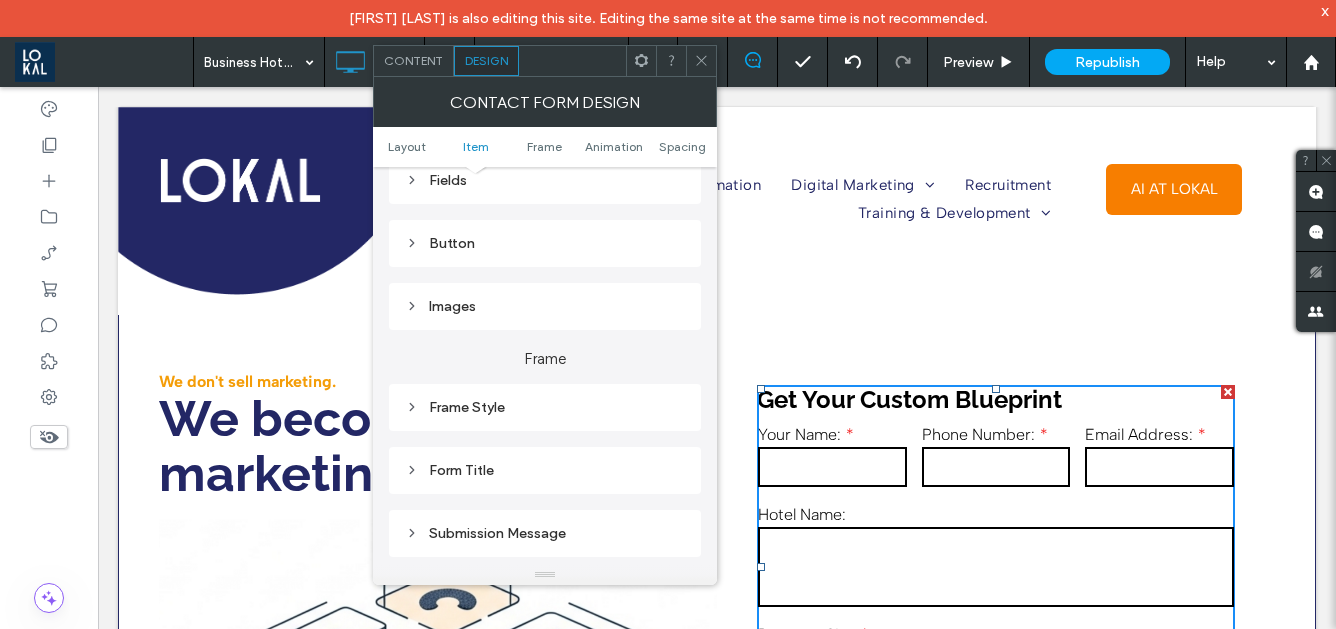 click on "Frame Style" at bounding box center (545, 407) 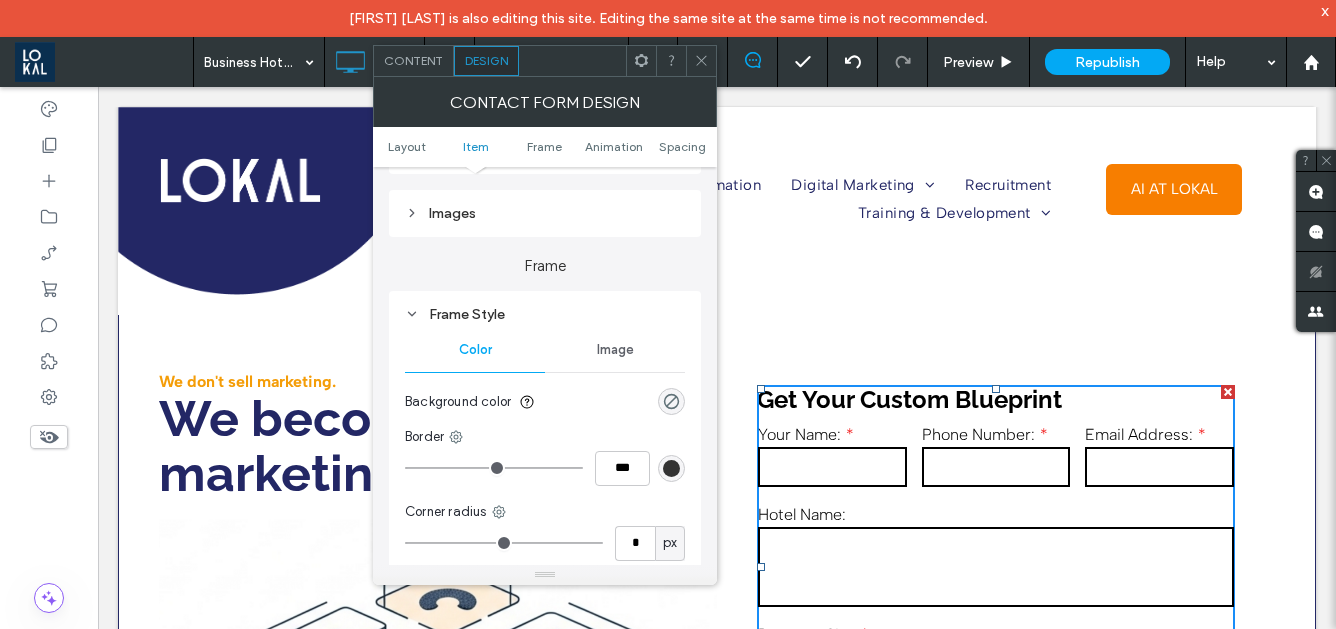 scroll, scrollTop: 484, scrollLeft: 0, axis: vertical 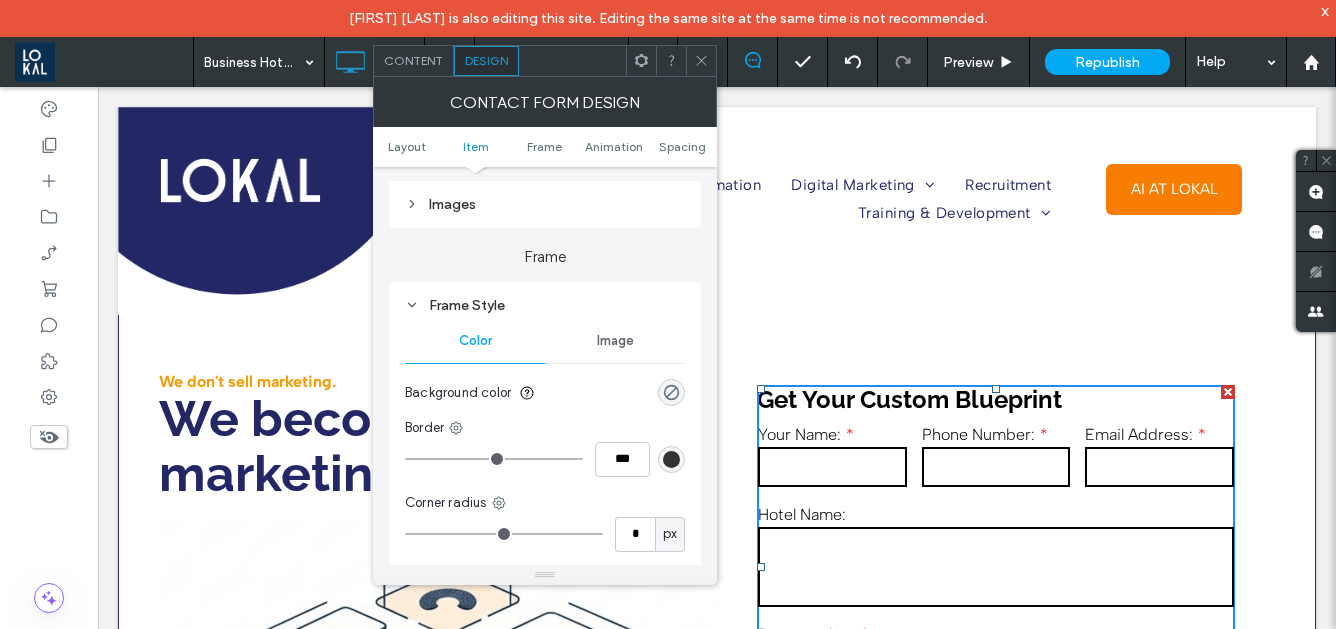 click at bounding box center [671, 459] 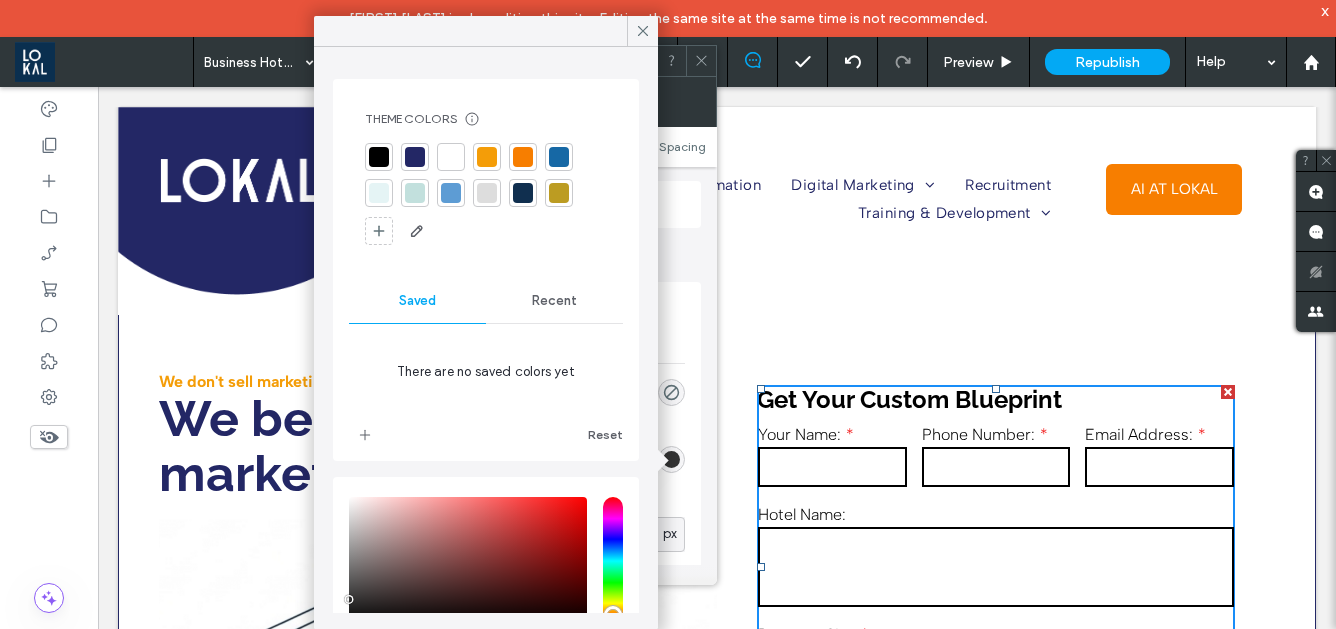 click at bounding box center (415, 157) 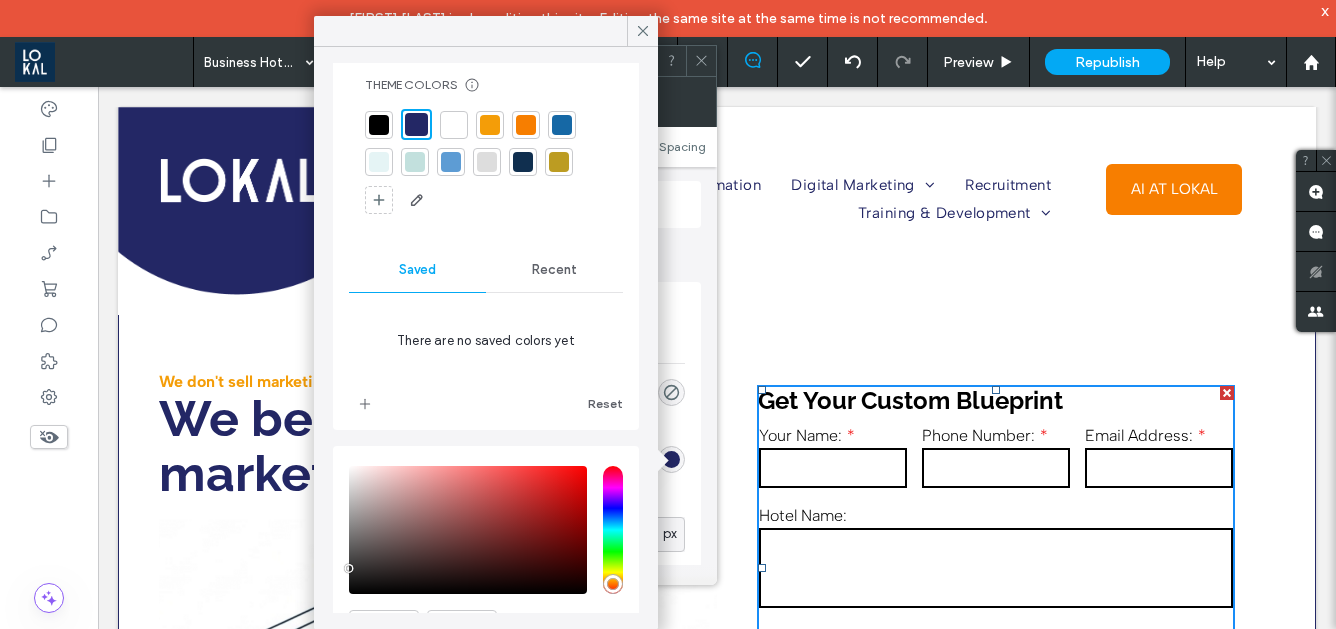 scroll, scrollTop: 46, scrollLeft: 0, axis: vertical 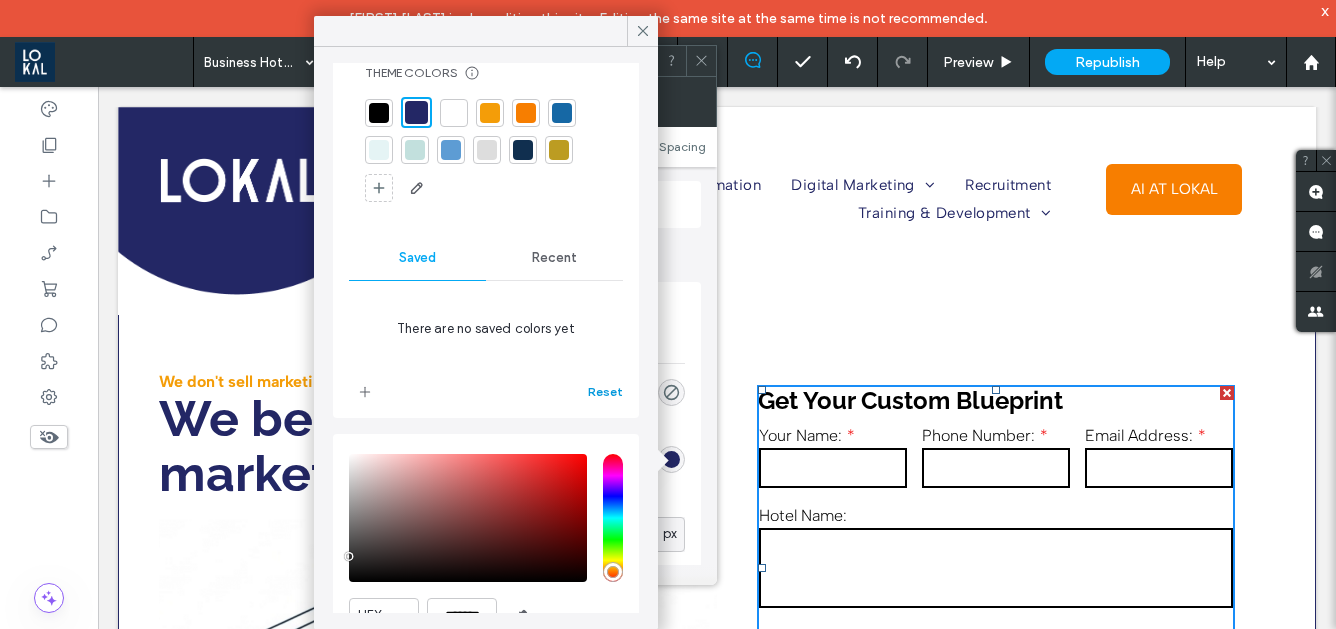 click on "Reset" at bounding box center [605, 392] 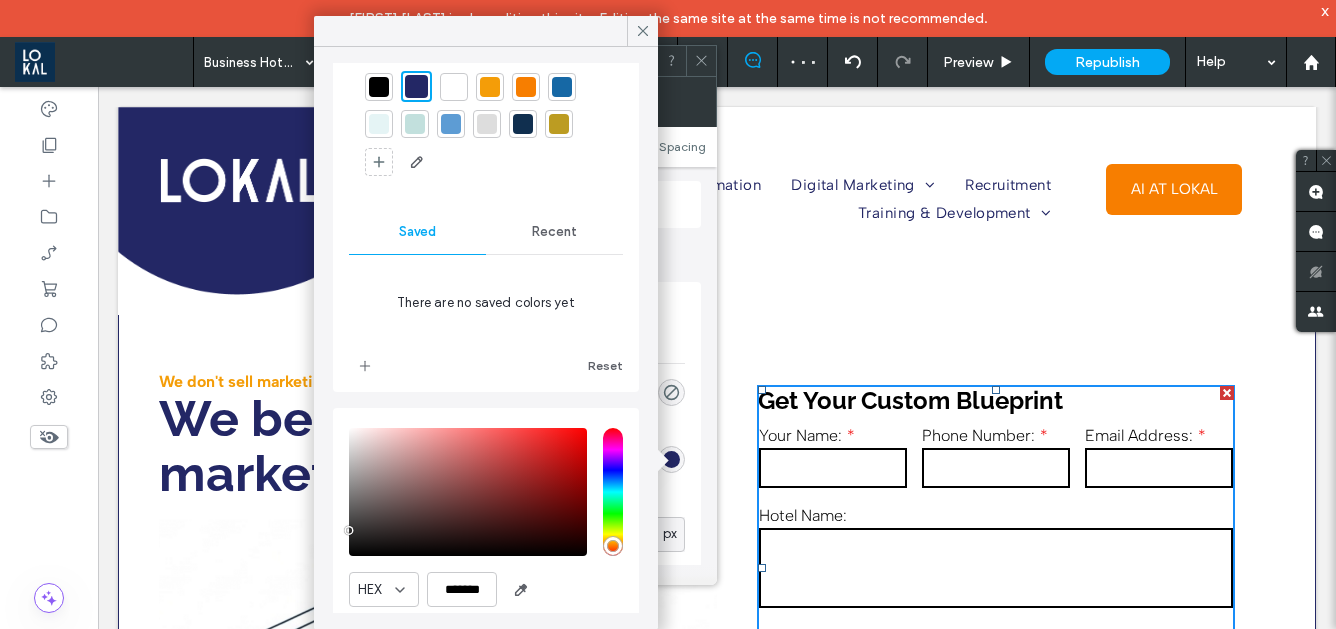 scroll, scrollTop: 0, scrollLeft: 0, axis: both 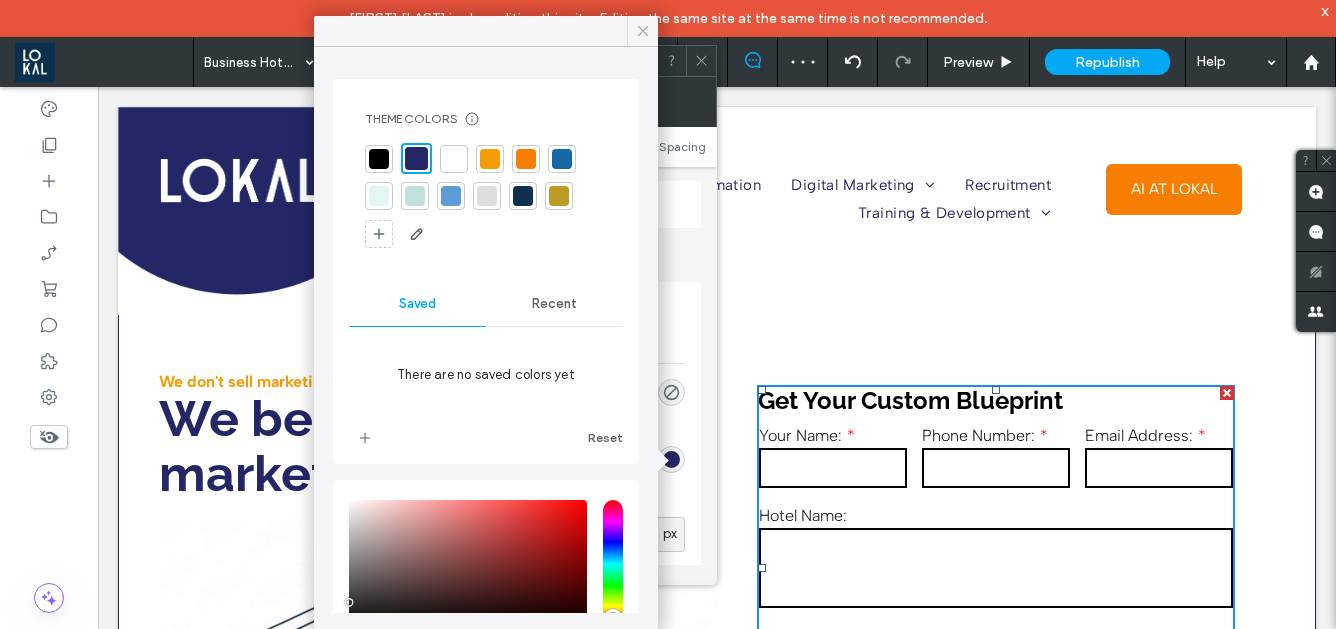 click 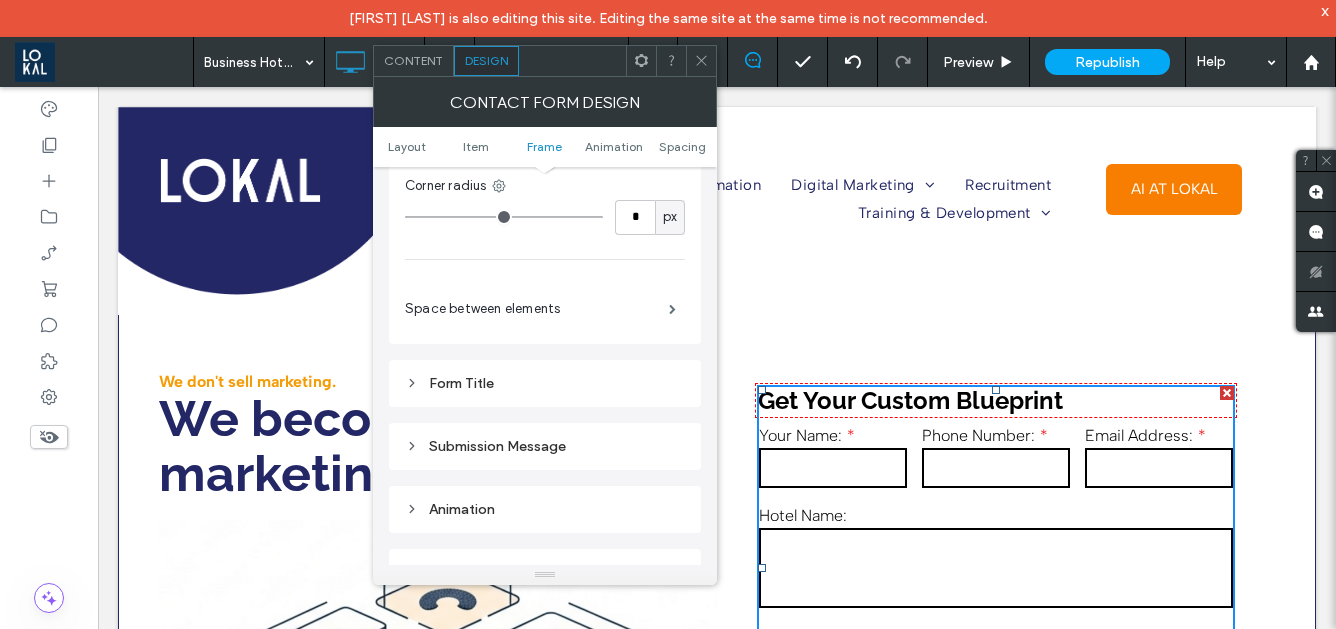 scroll, scrollTop: 837, scrollLeft: 0, axis: vertical 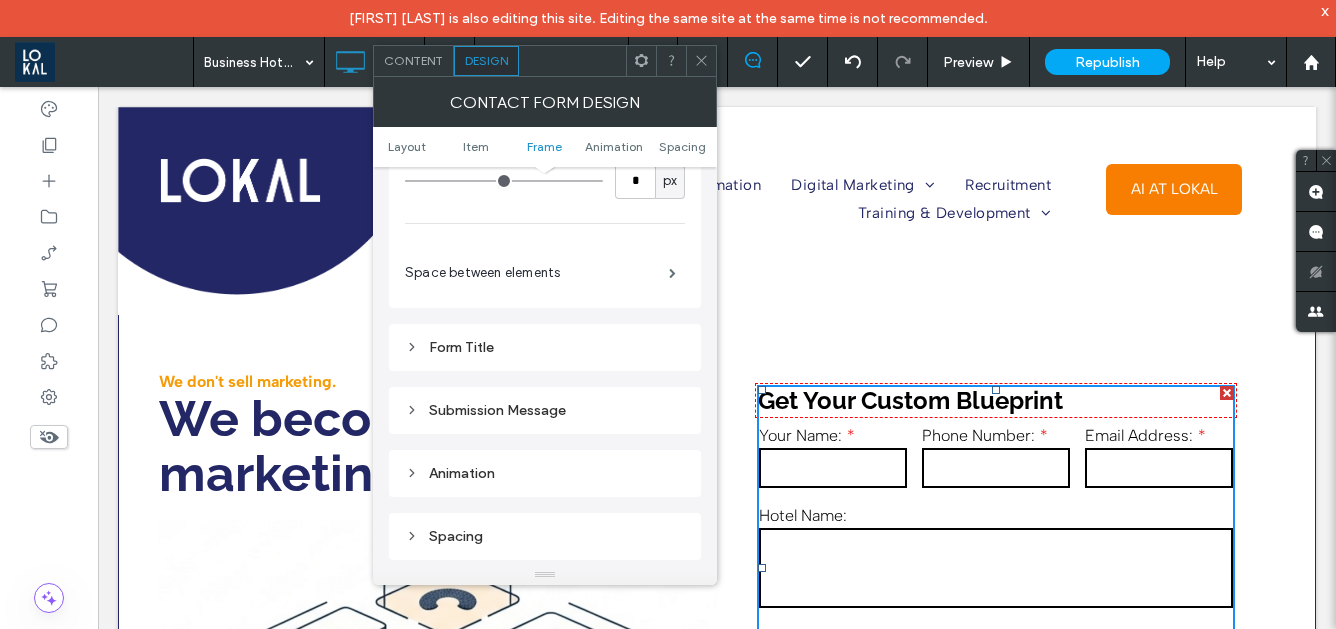 click on "Form Title" at bounding box center [545, 347] 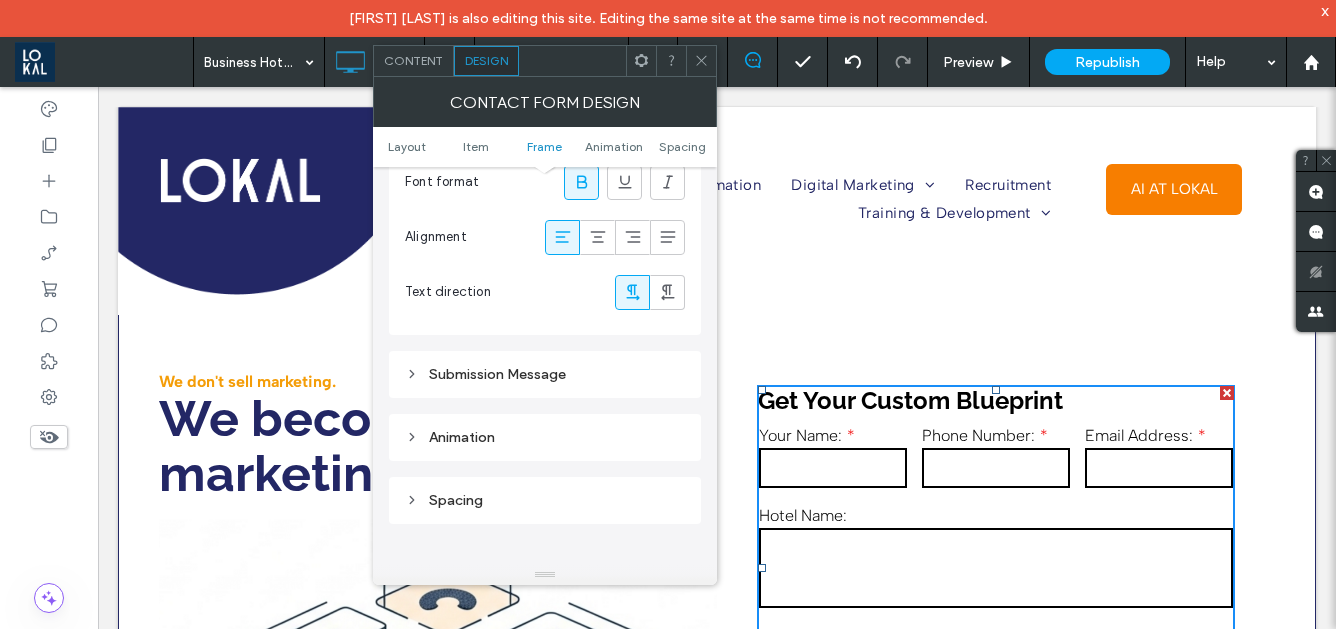 scroll, scrollTop: 1267, scrollLeft: 0, axis: vertical 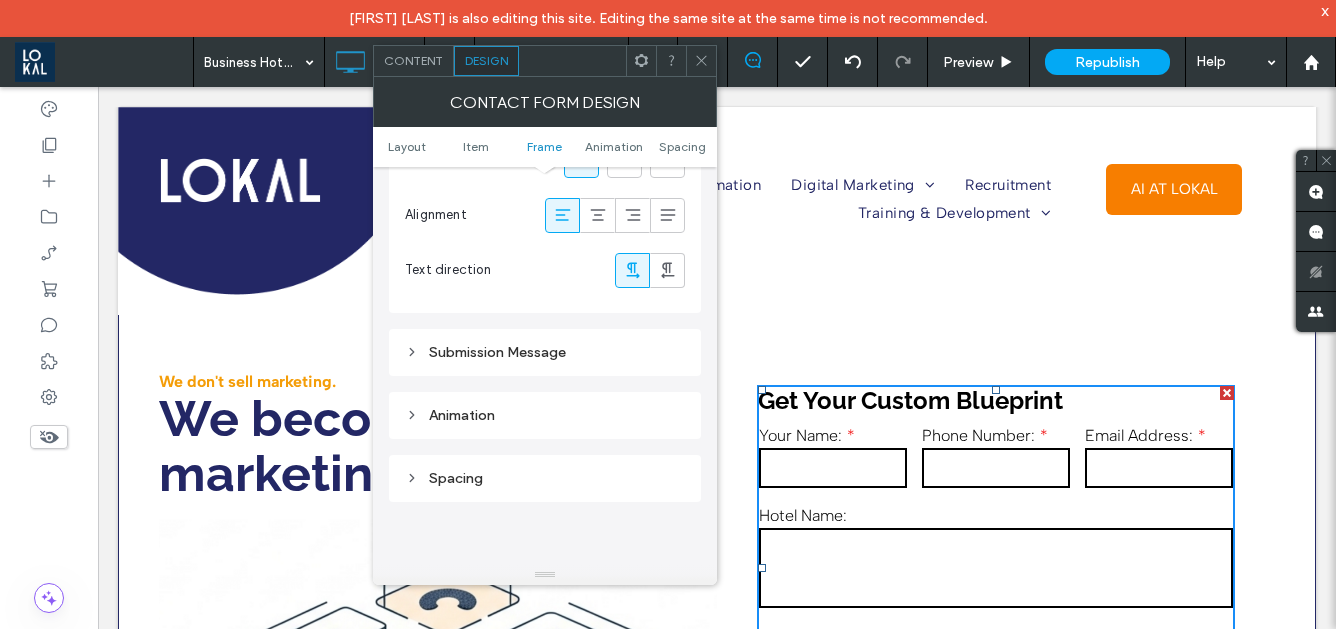 click on "Submission Message" at bounding box center [545, 352] 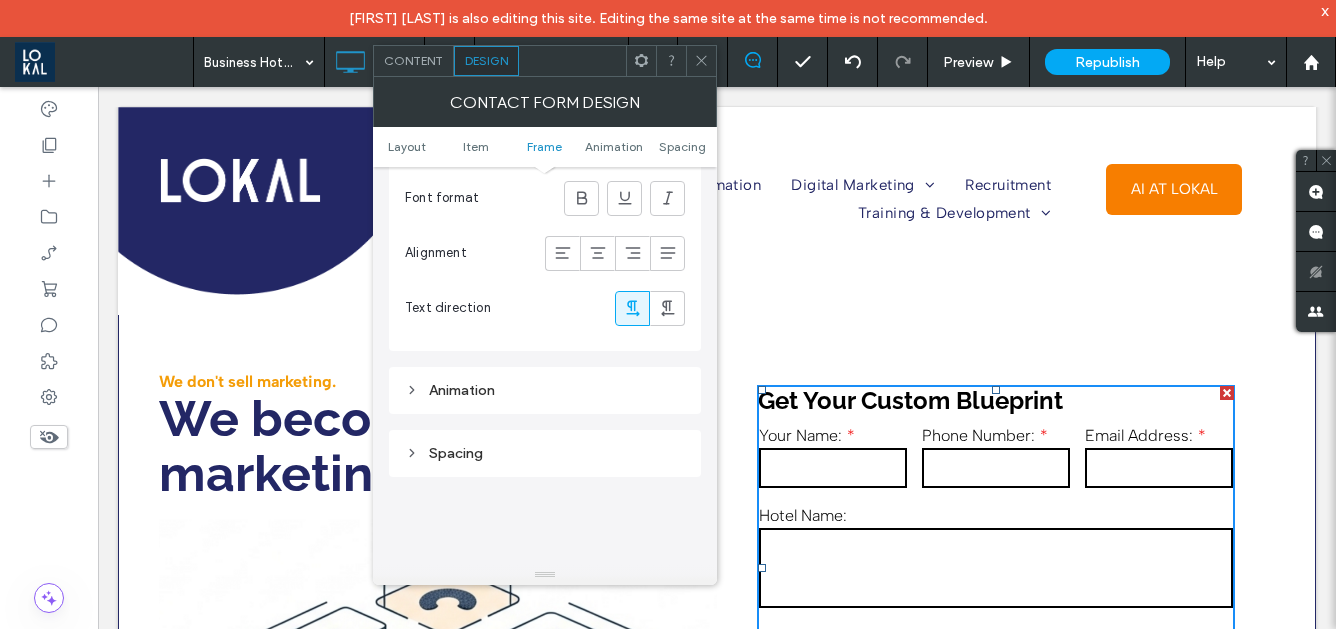scroll, scrollTop: 1665, scrollLeft: 0, axis: vertical 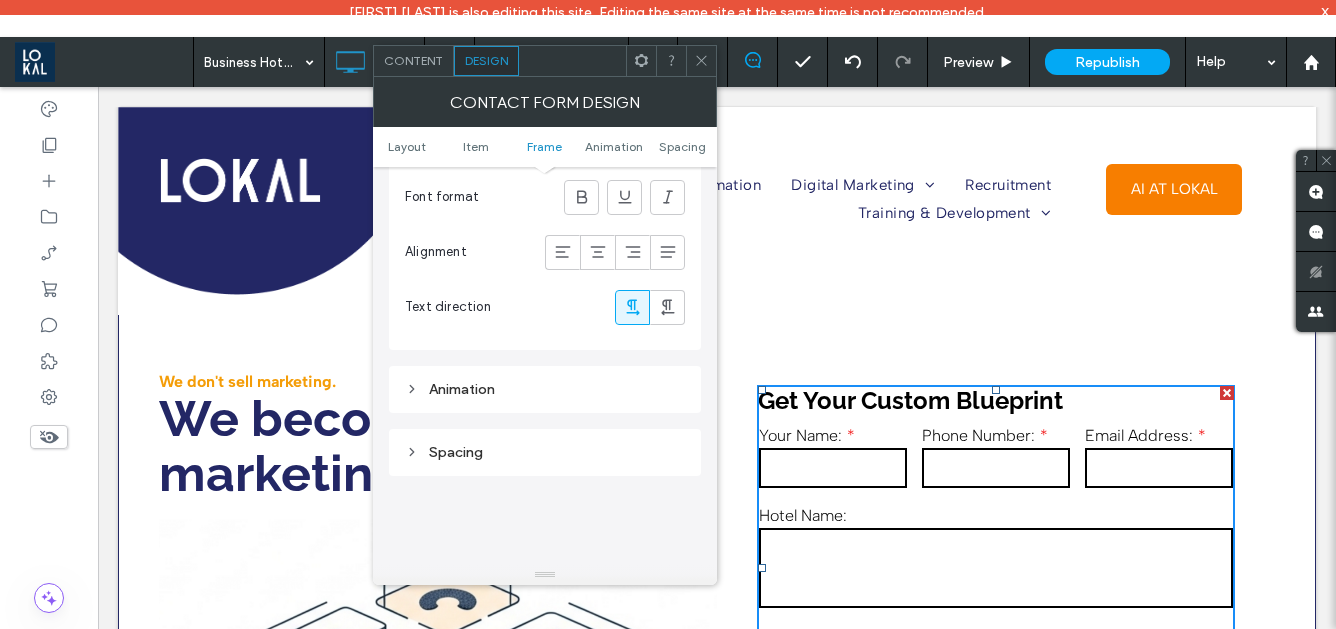click on "Animation" at bounding box center (545, 389) 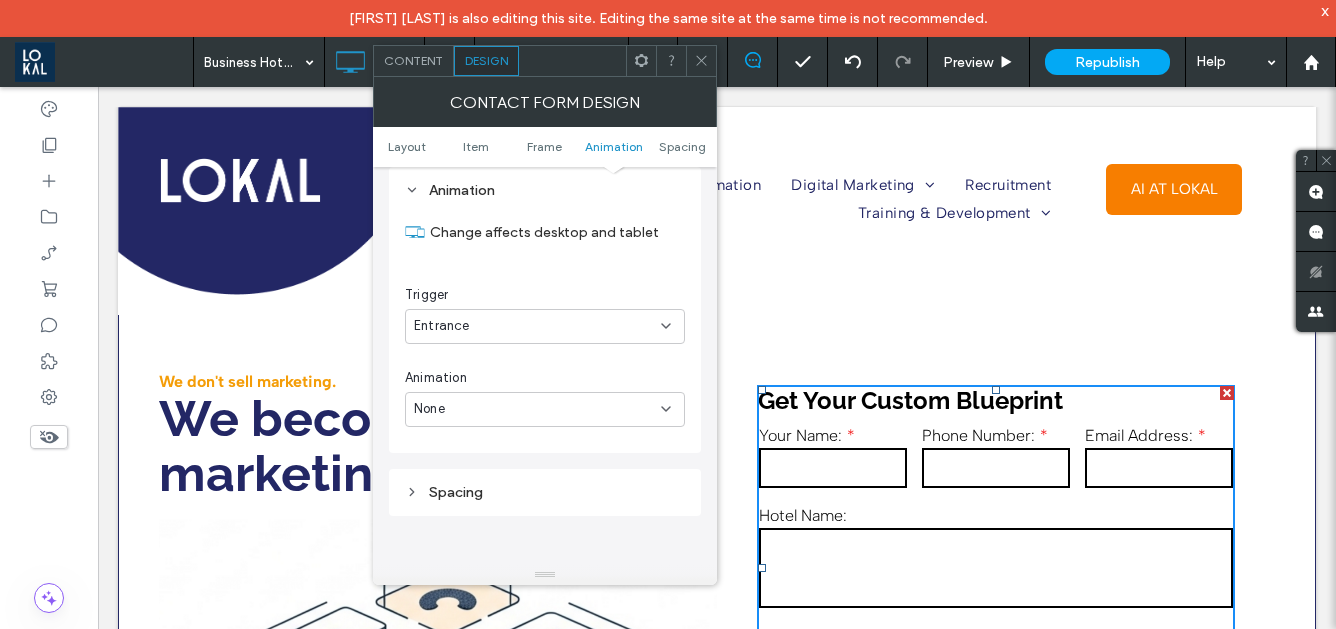 scroll, scrollTop: 1865, scrollLeft: 0, axis: vertical 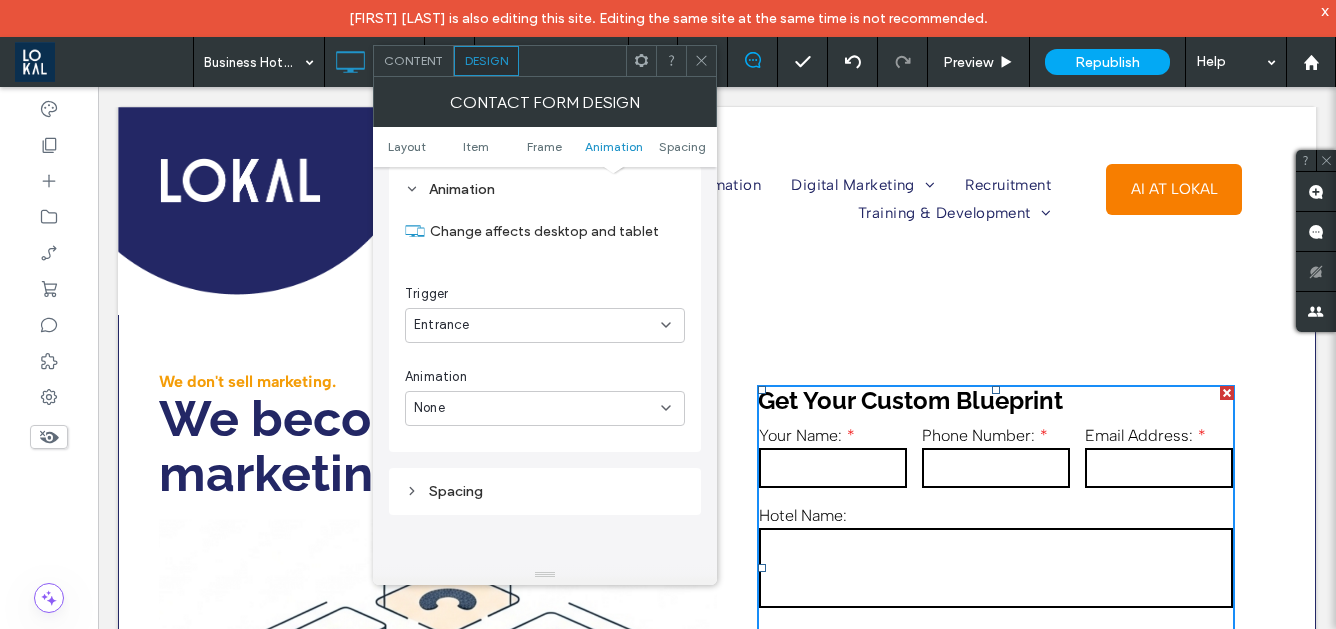 click on "Spacing" at bounding box center (545, 491) 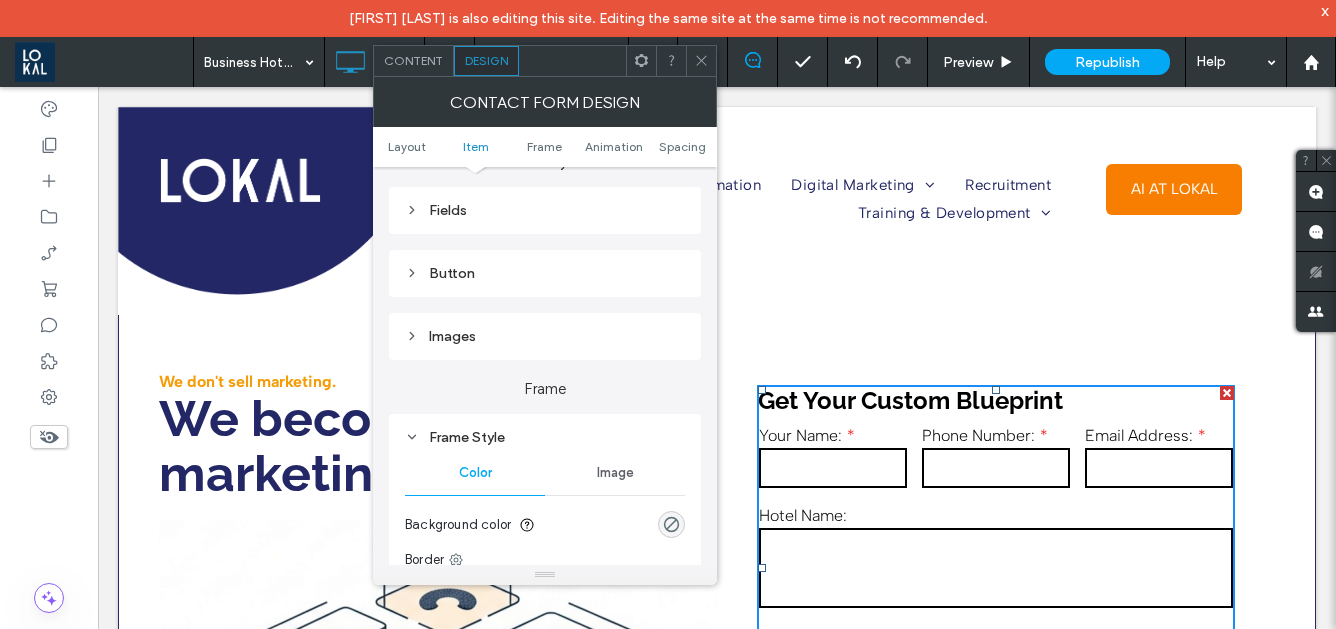 click on "Image" at bounding box center [615, 473] 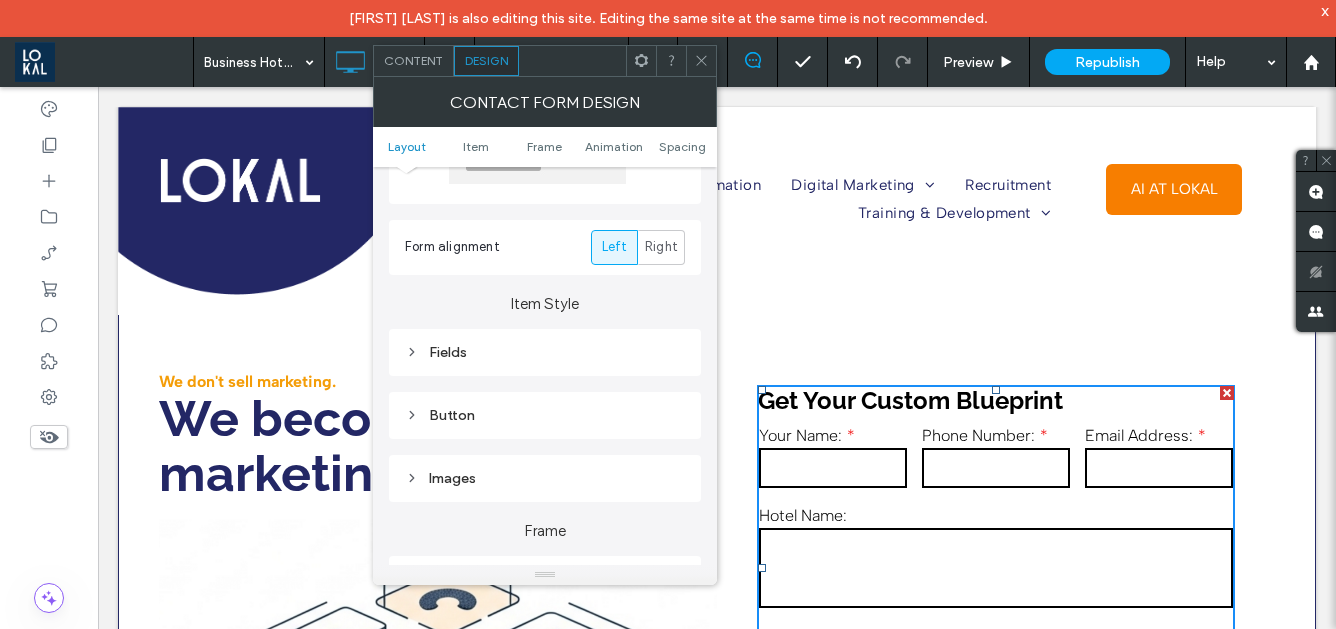 scroll, scrollTop: 163, scrollLeft: 0, axis: vertical 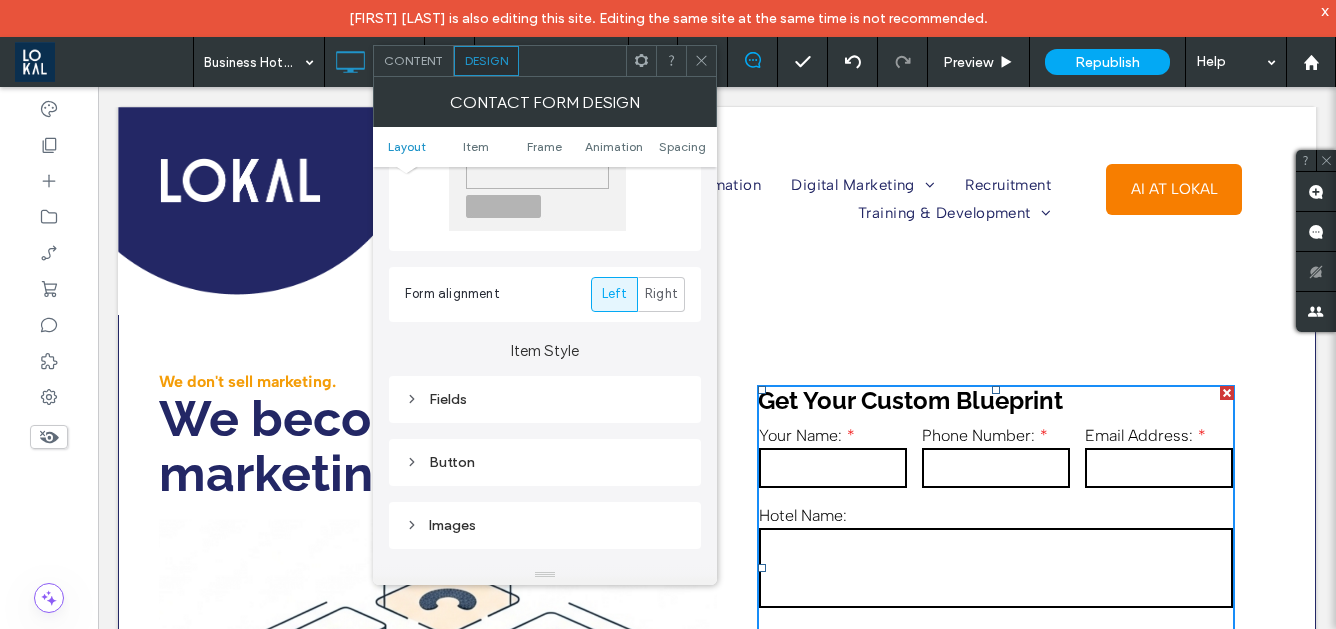 click on "Fields" at bounding box center (545, 399) 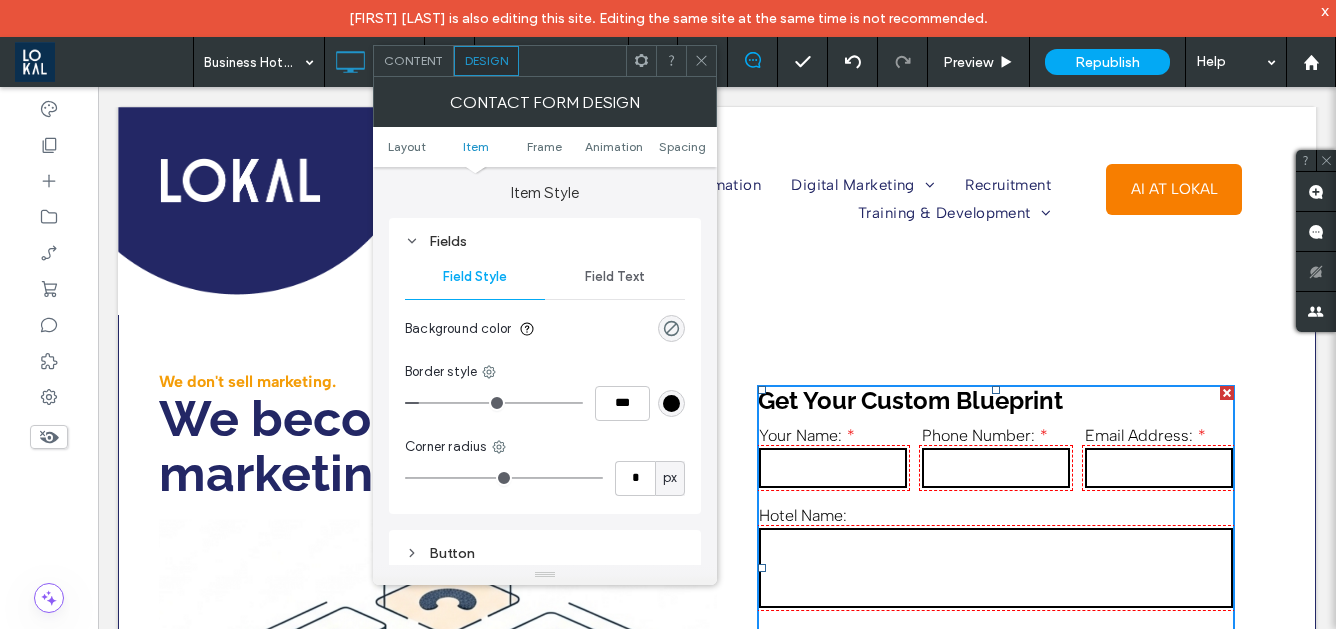 scroll, scrollTop: 331, scrollLeft: 0, axis: vertical 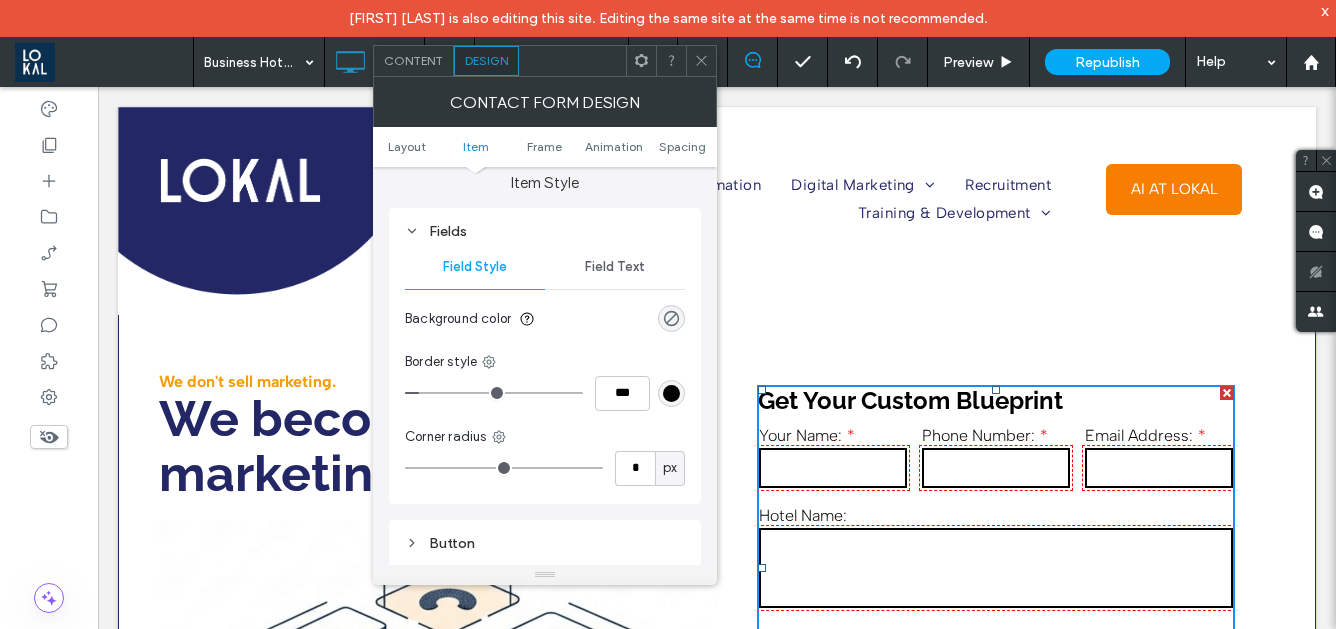 click at bounding box center [671, 393] 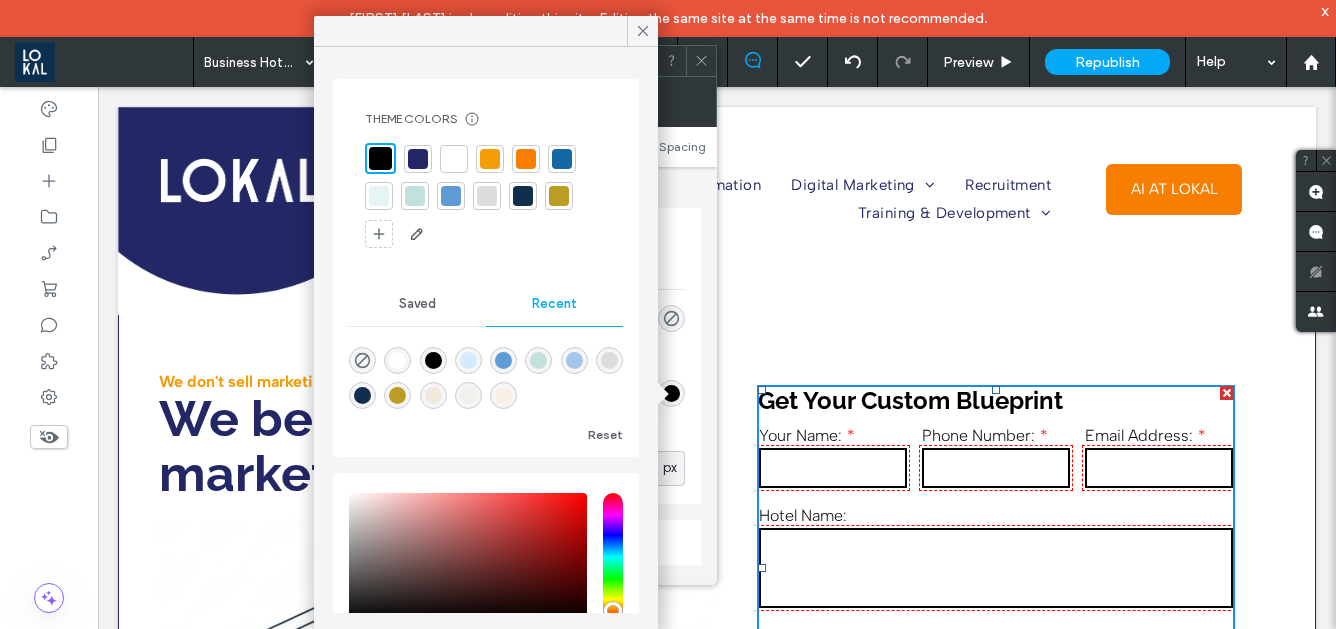click at bounding box center (418, 159) 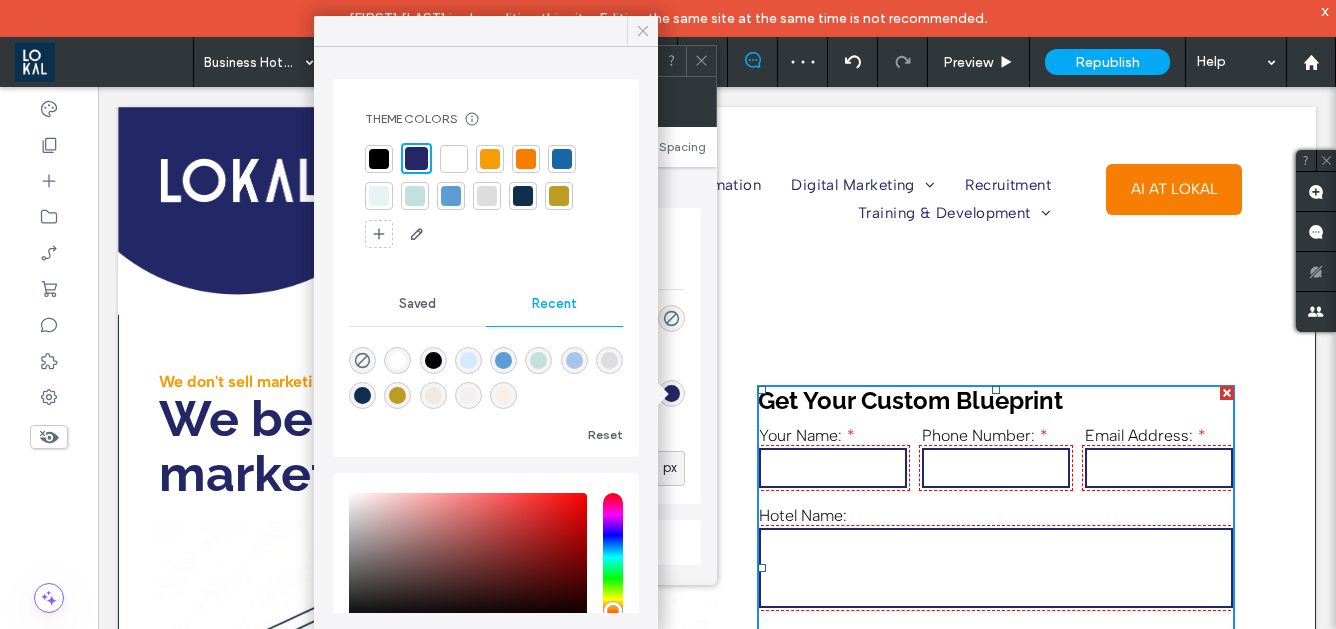 click 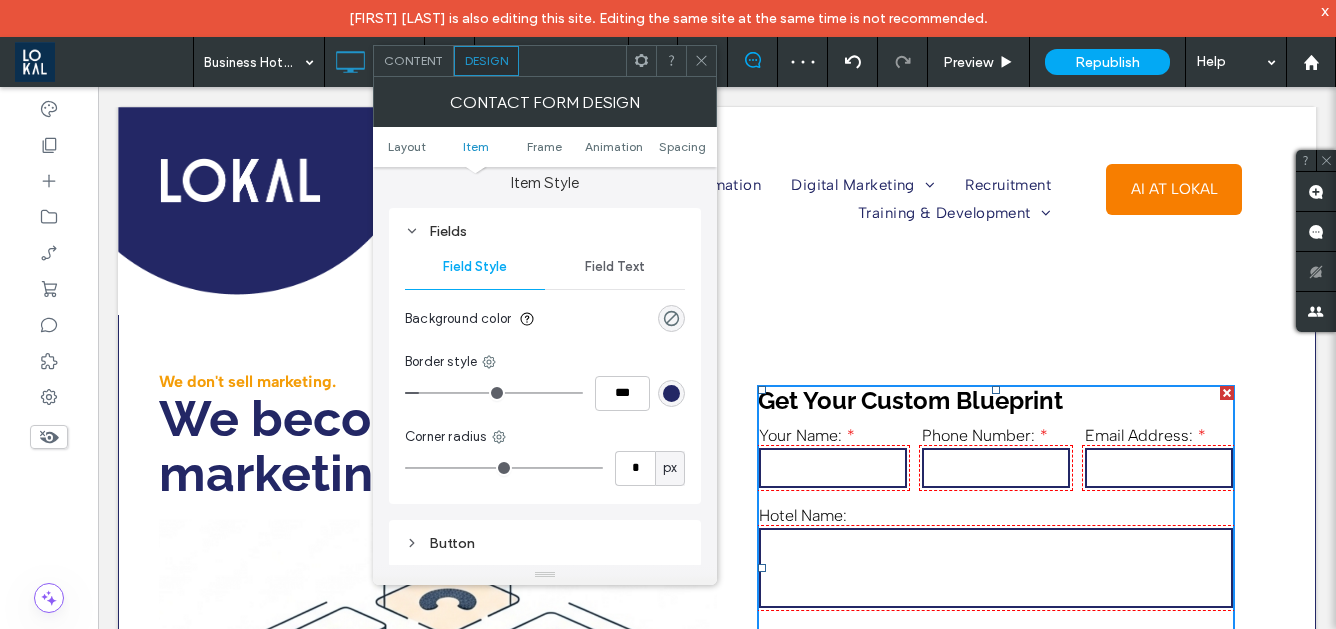 click at bounding box center (701, 61) 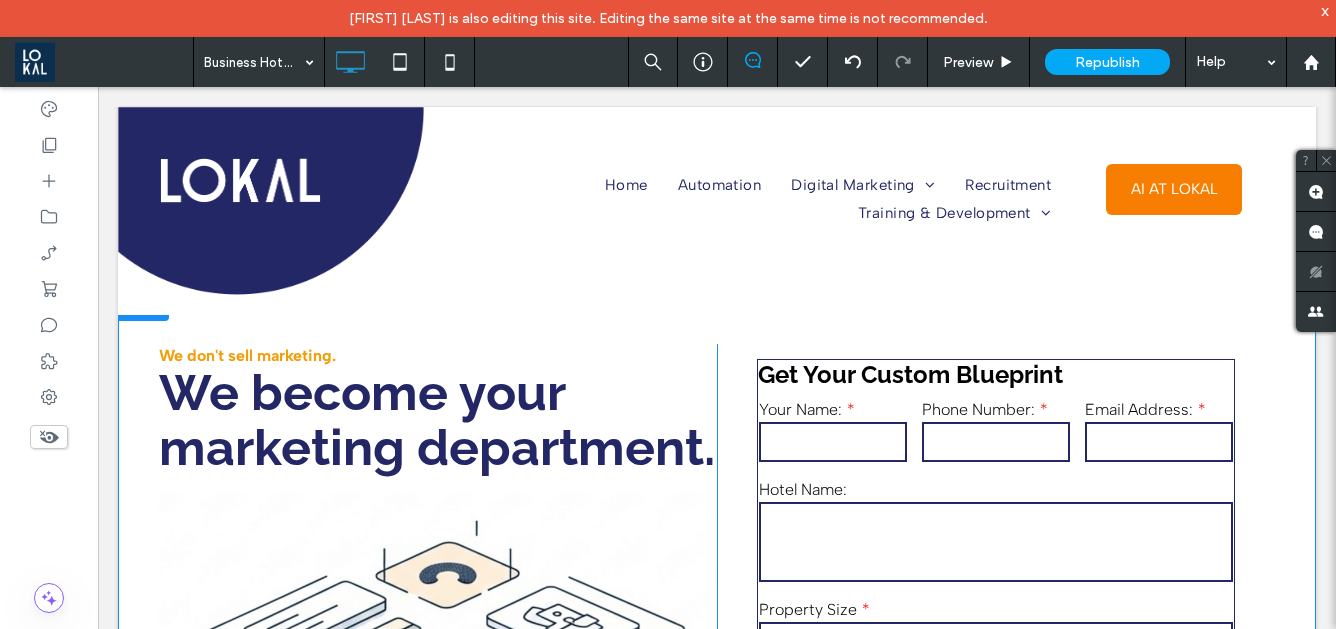 scroll, scrollTop: 26, scrollLeft: 0, axis: vertical 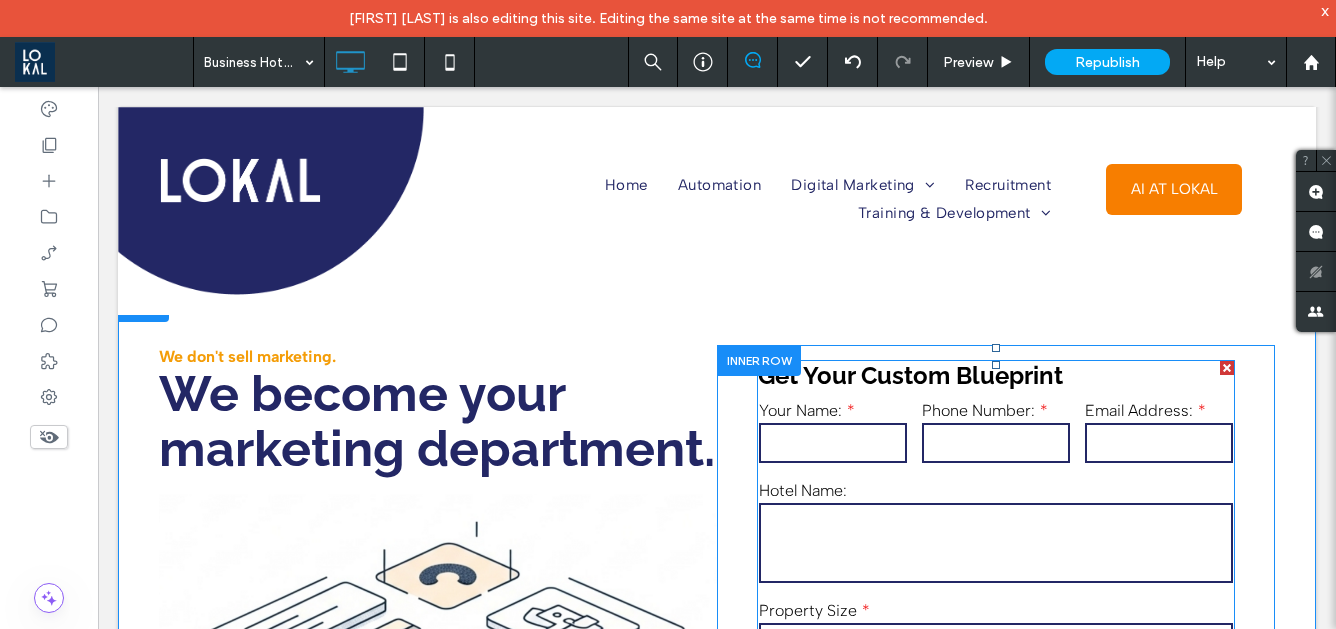 click on "Get Your Custom Blueprint" at bounding box center [996, 375] 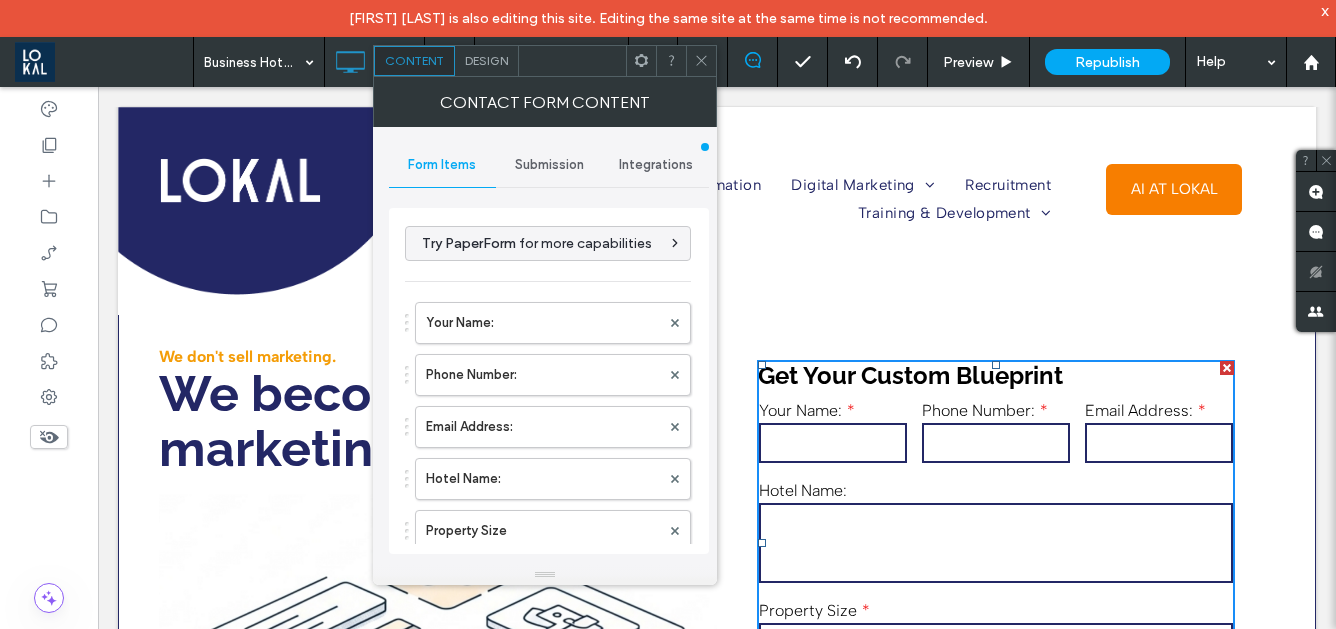 click on "Design" at bounding box center [486, 60] 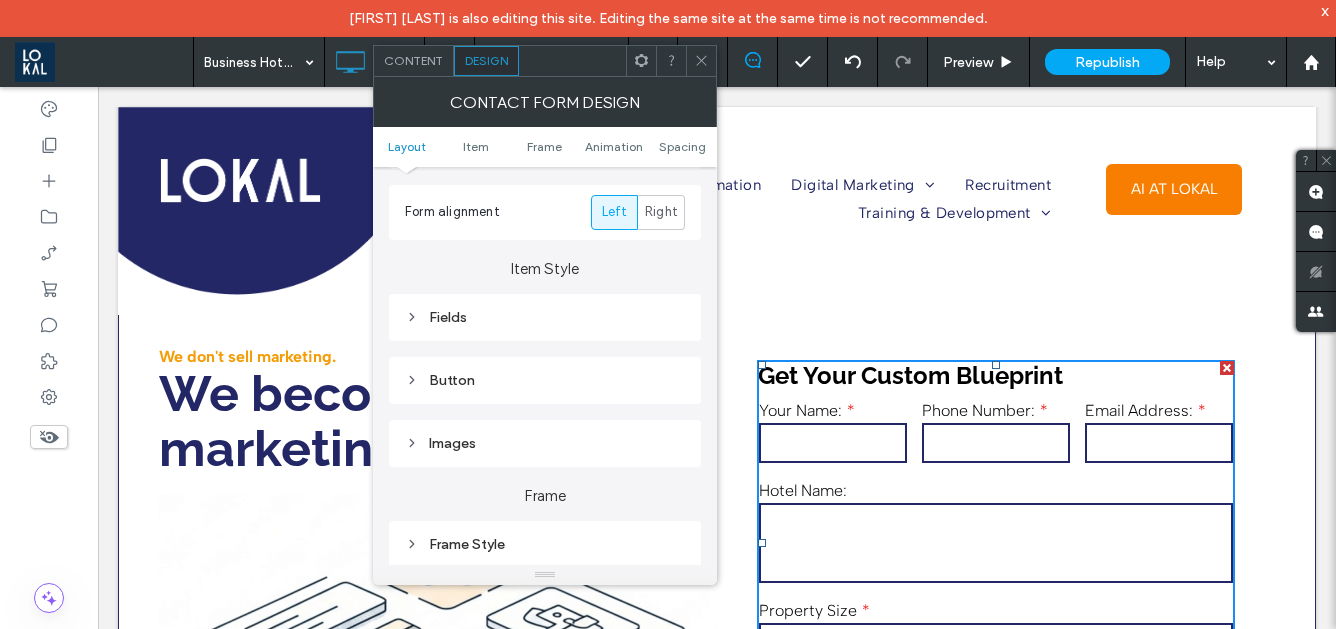 scroll, scrollTop: 252, scrollLeft: 0, axis: vertical 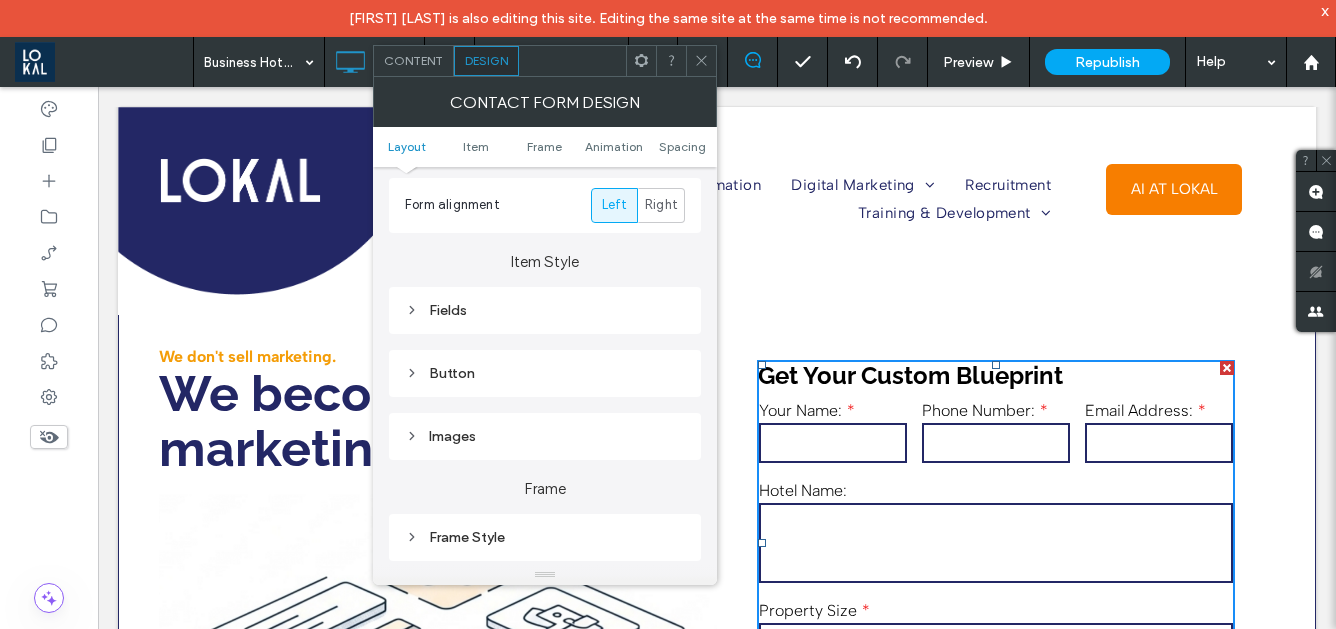 click on "Fields" at bounding box center (545, 310) 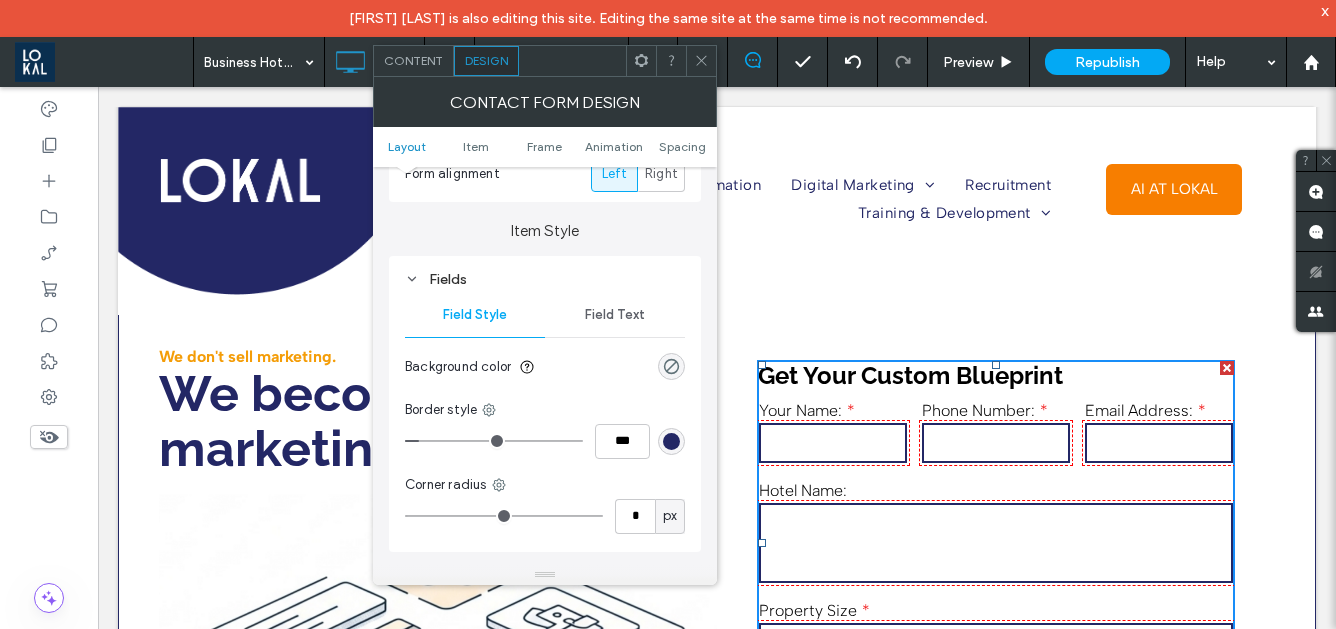 scroll, scrollTop: 285, scrollLeft: 0, axis: vertical 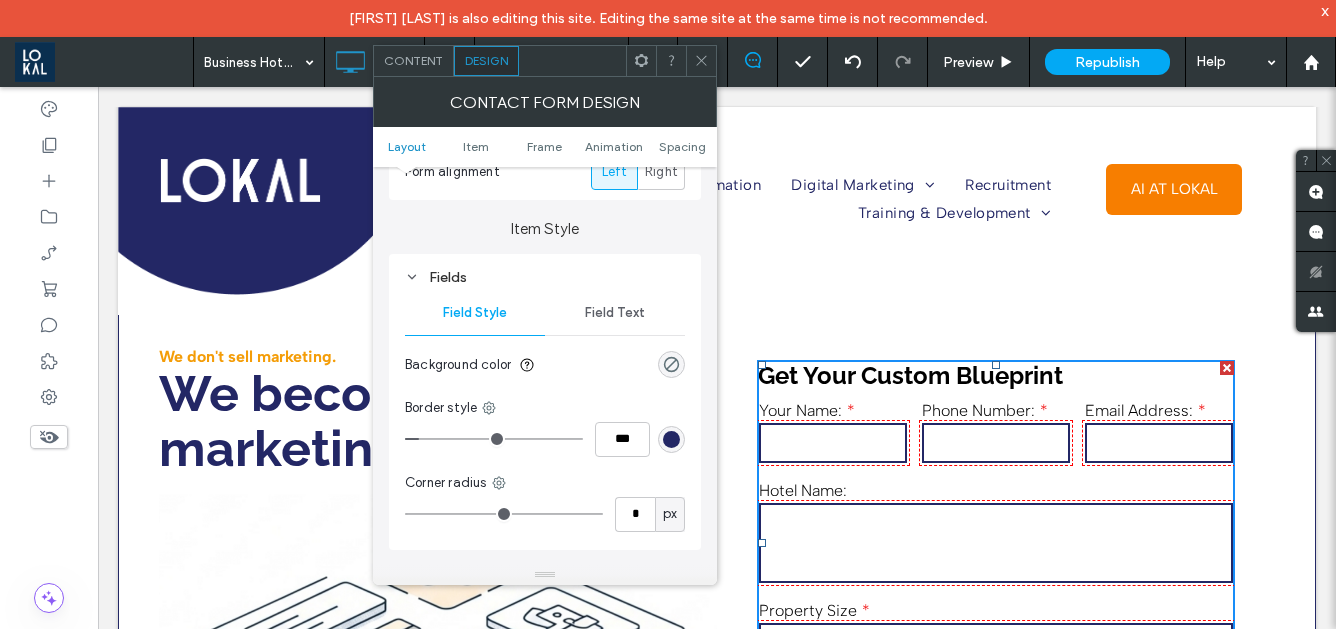 click at bounding box center [671, 439] 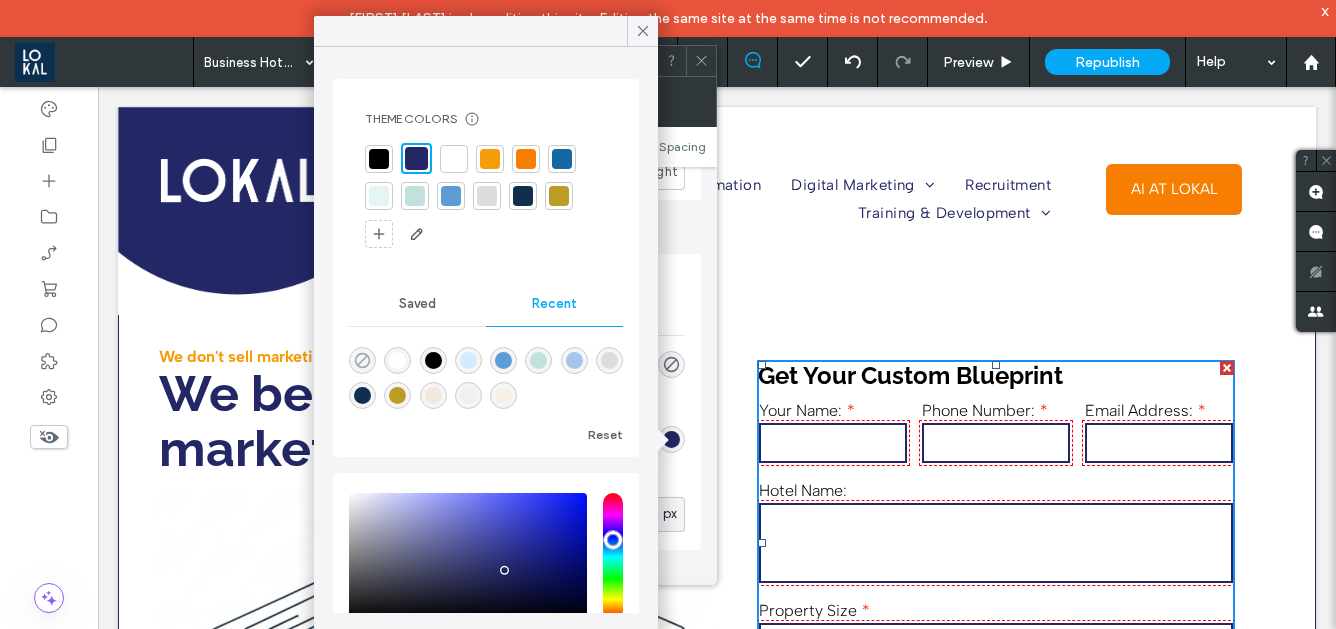 click 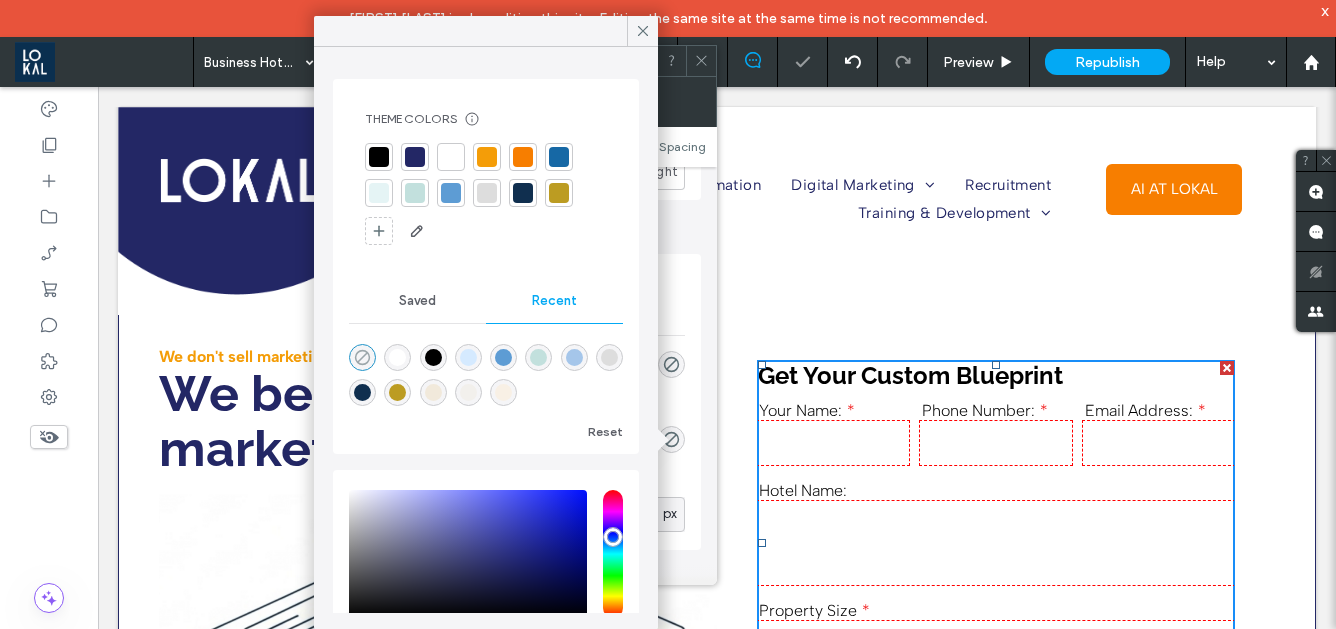 type on "*******" 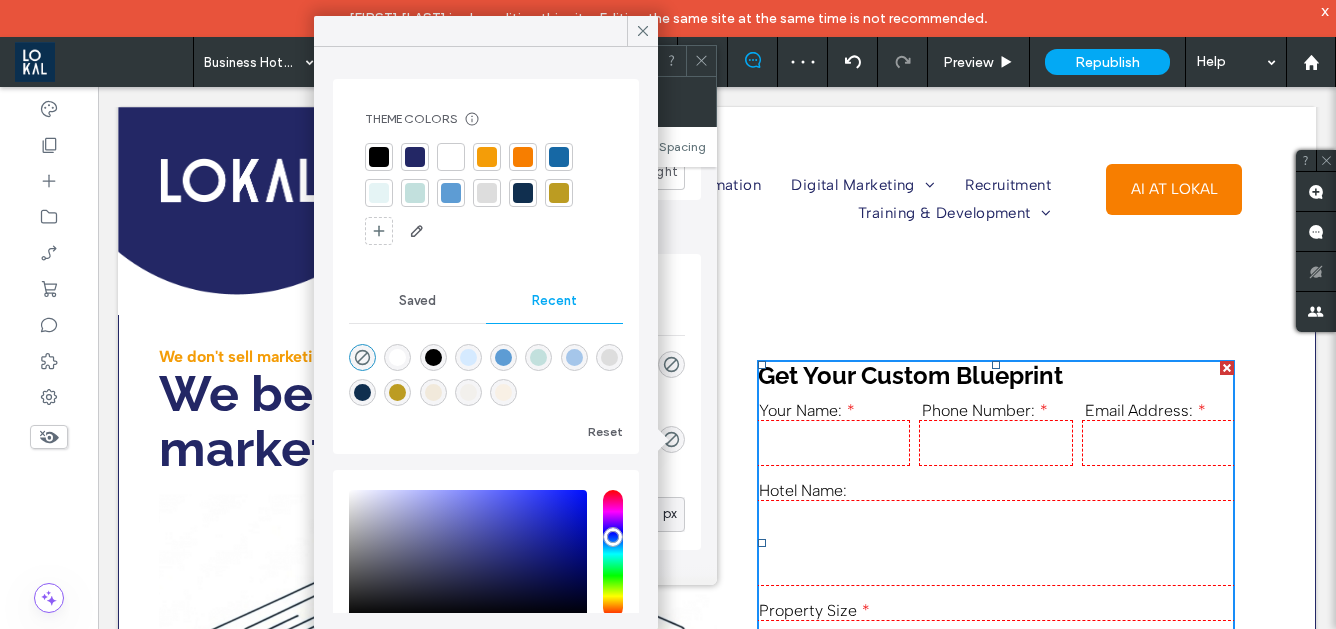 click at bounding box center [487, 157] 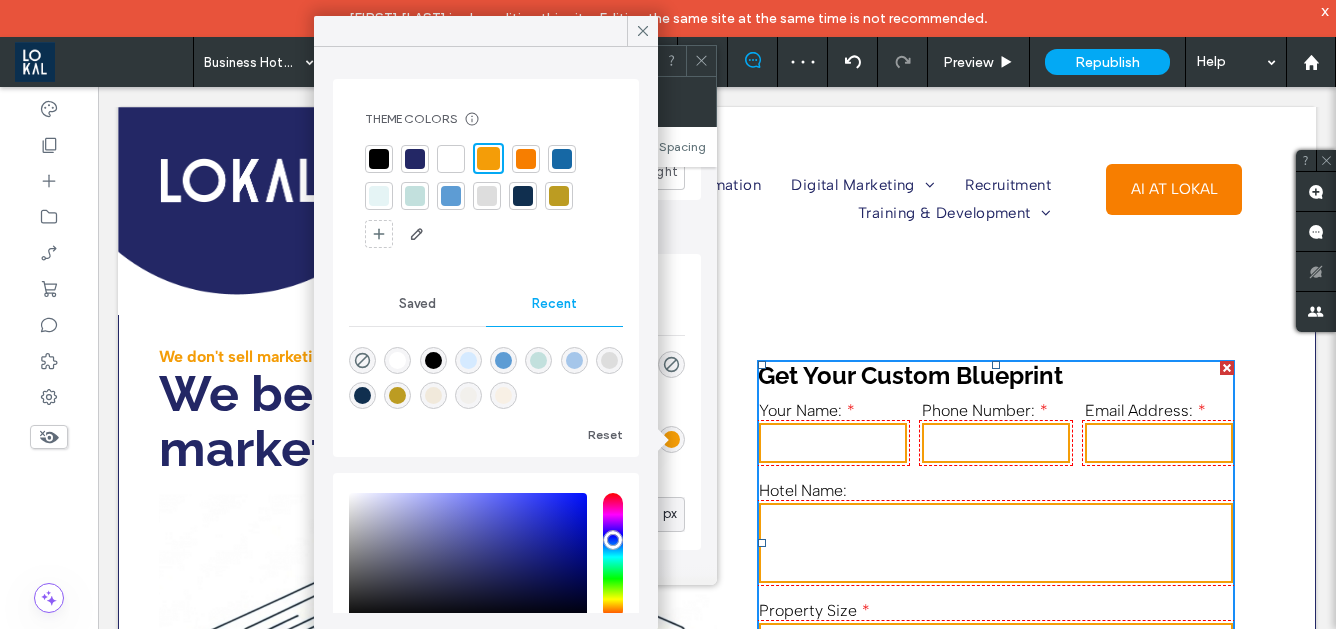 click at bounding box center [415, 159] 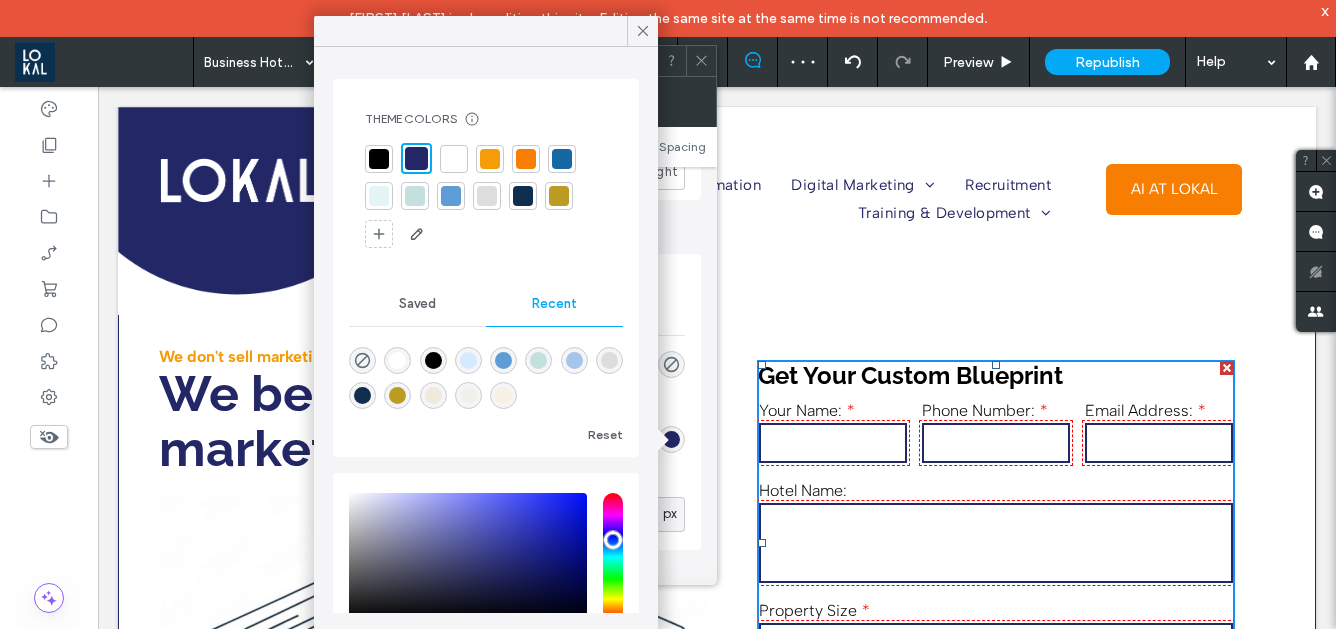 scroll, scrollTop: 45, scrollLeft: 0, axis: vertical 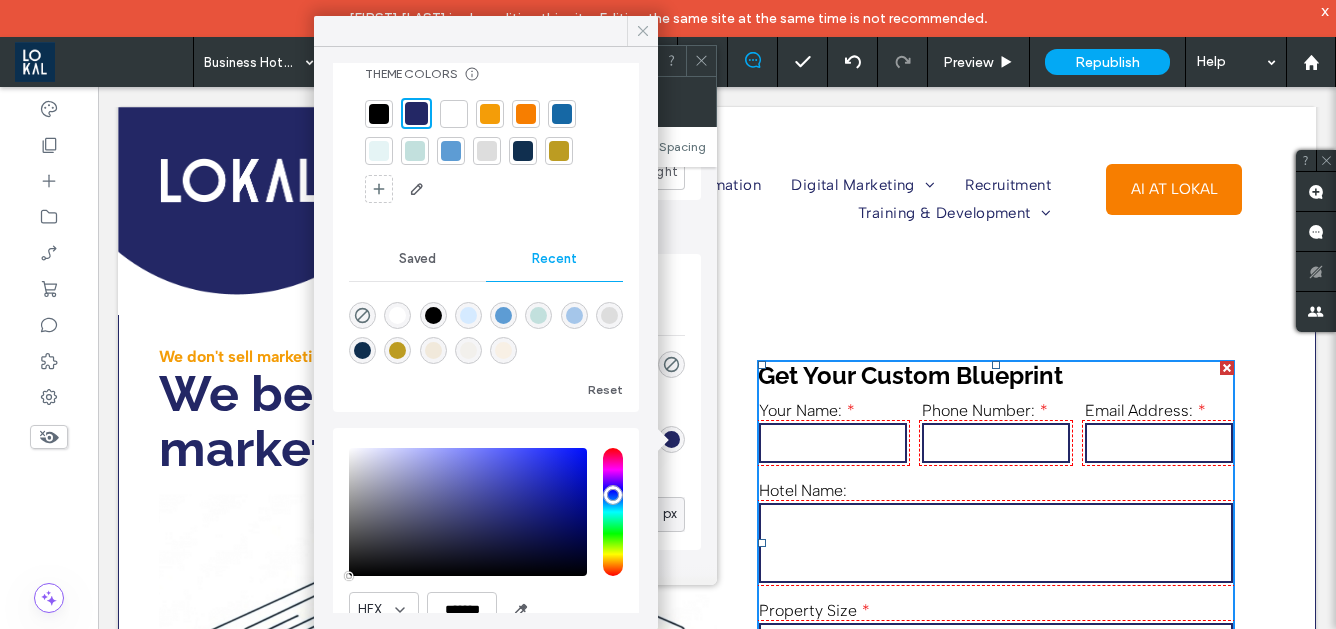click 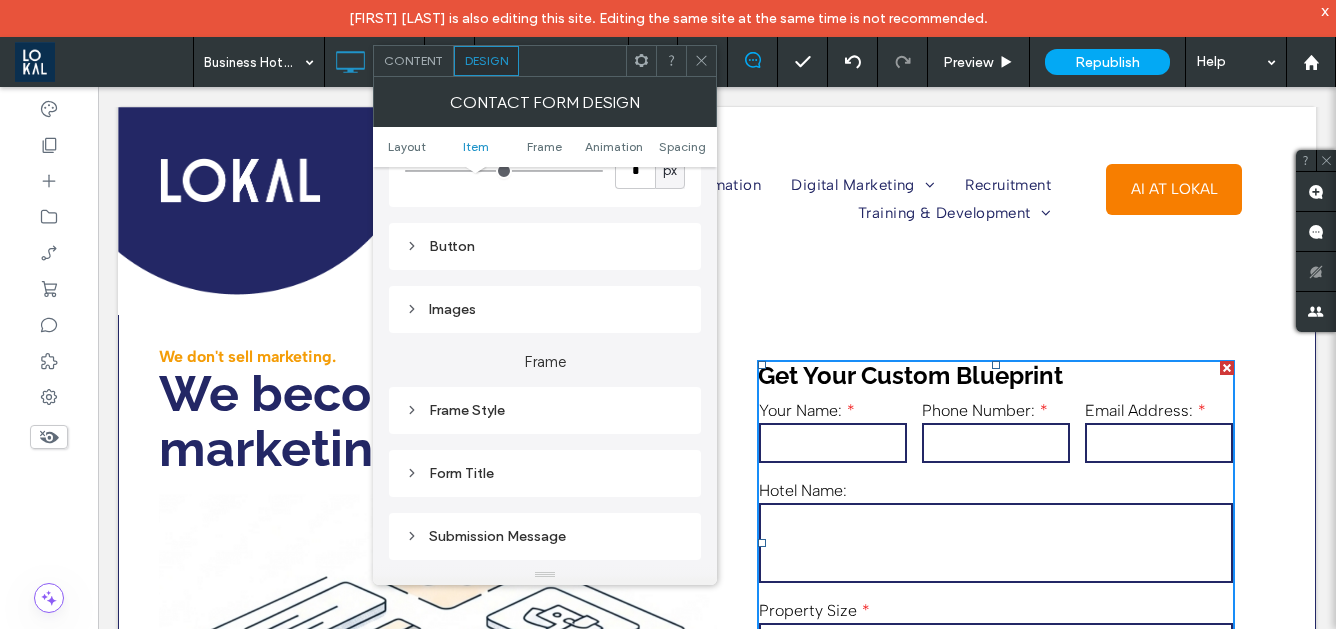 click on "Frame Style" at bounding box center [545, 410] 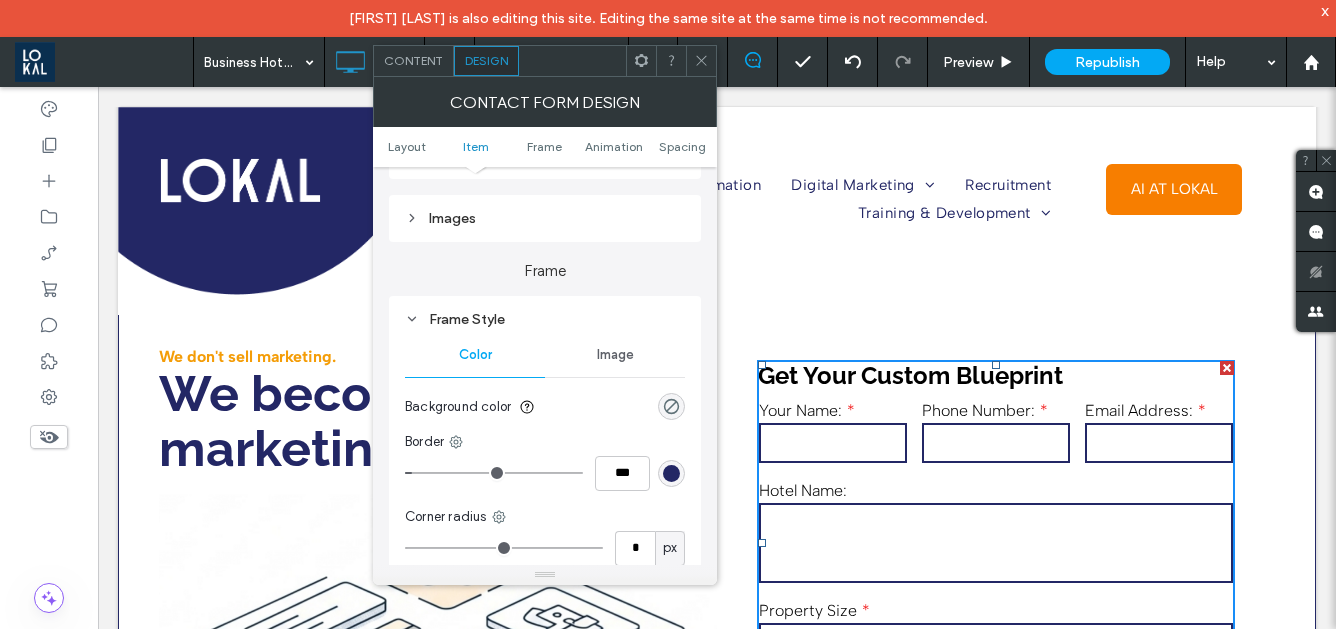 scroll, scrollTop: 739, scrollLeft: 0, axis: vertical 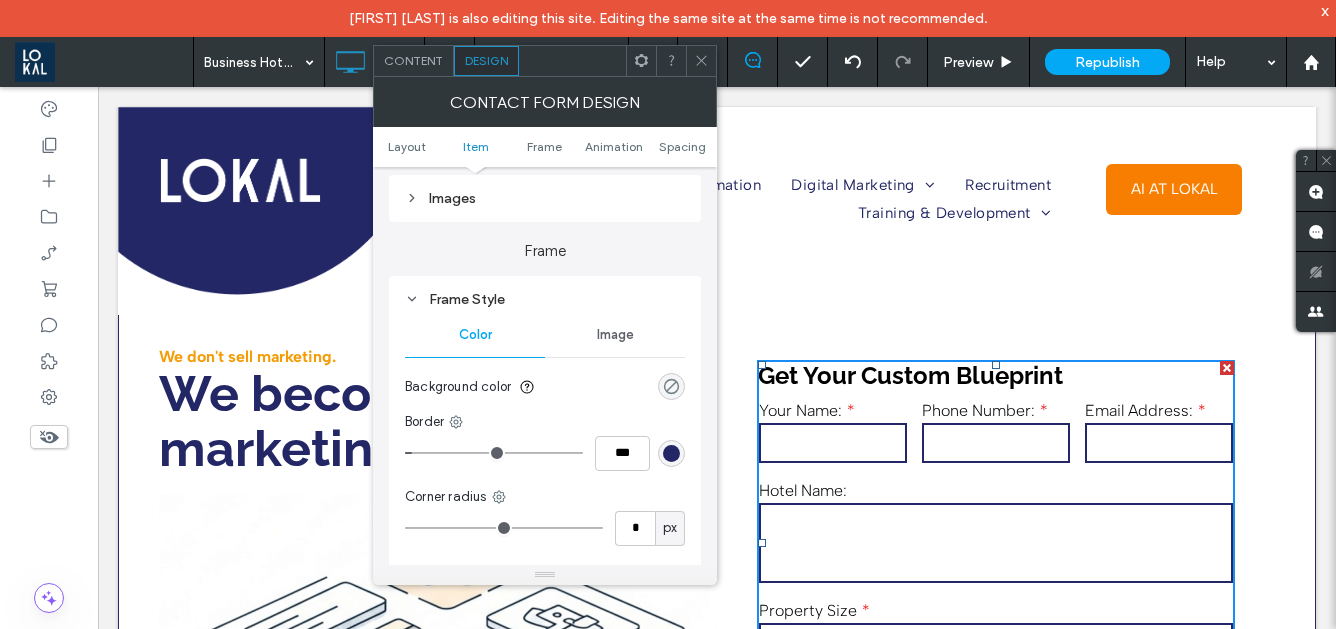 click at bounding box center (671, 386) 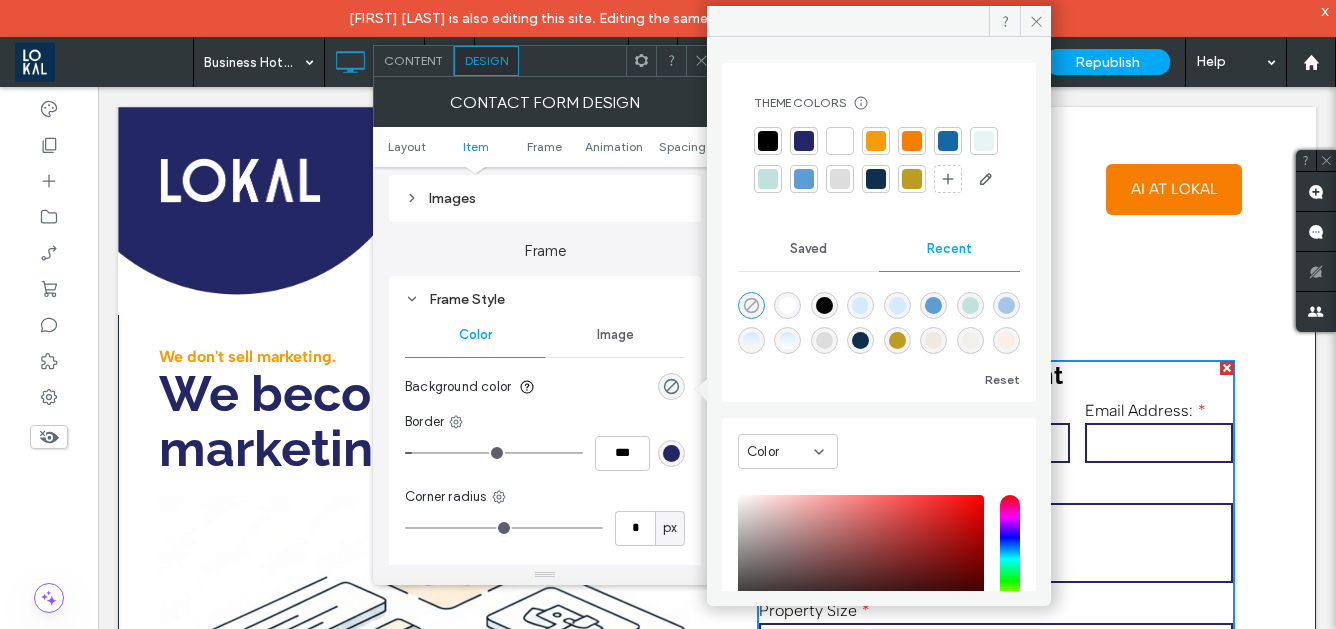 click 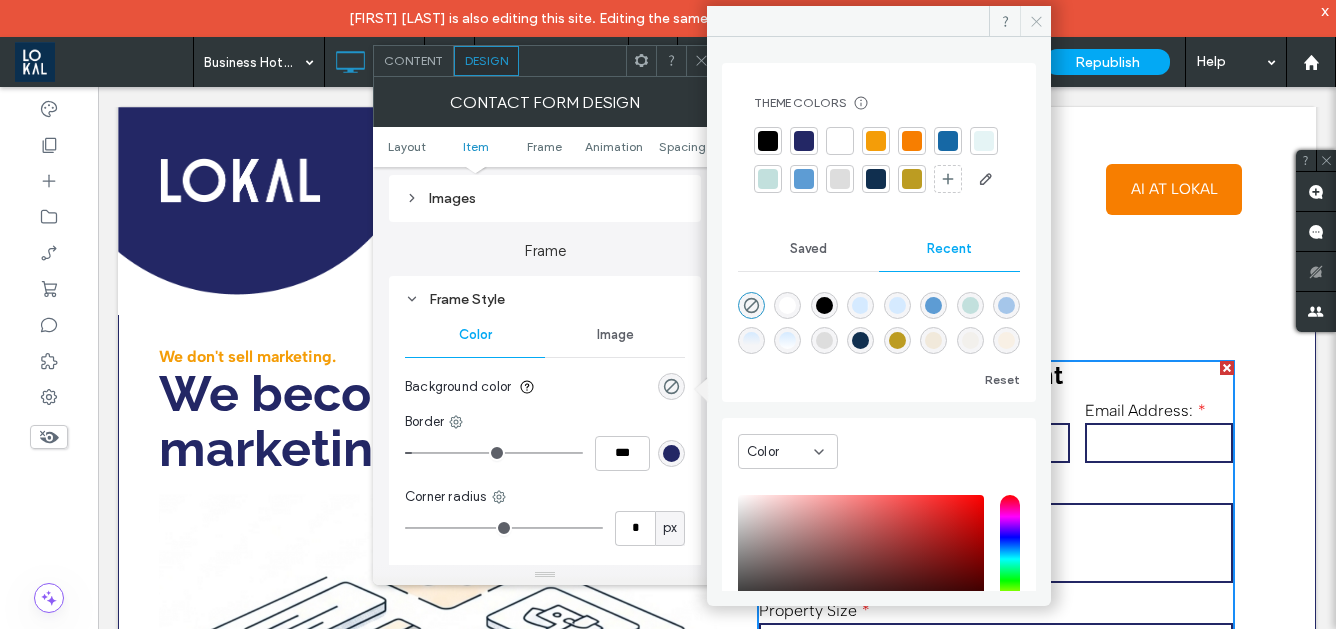 click 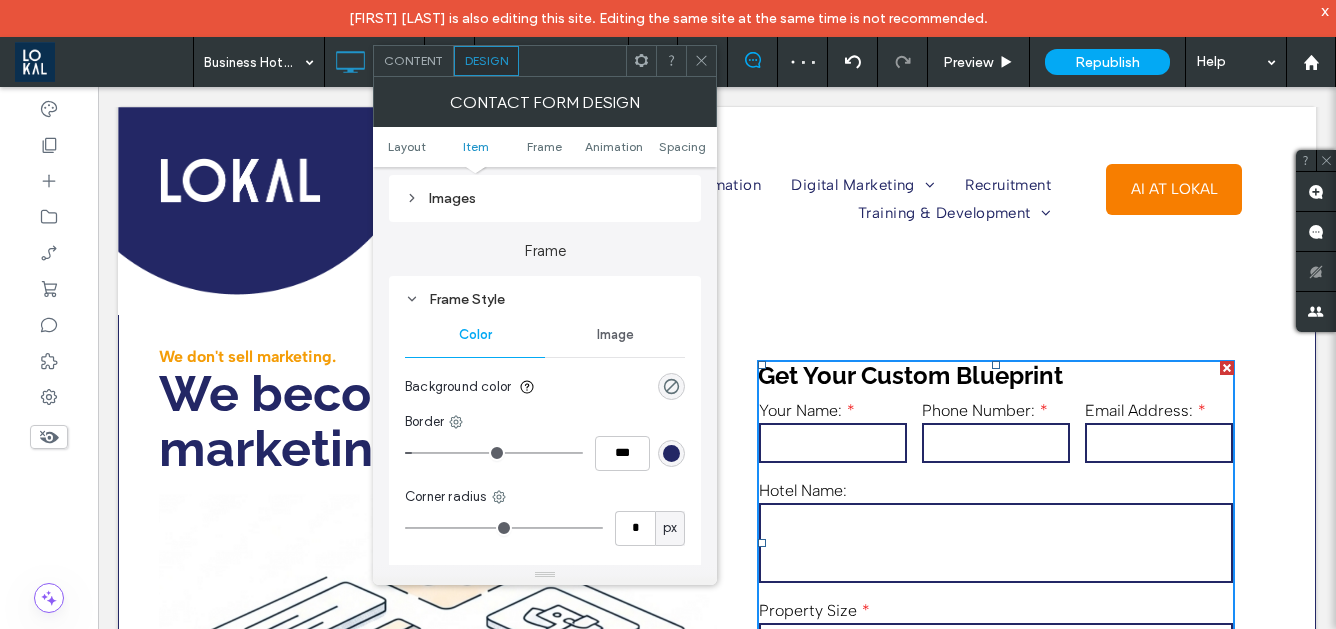 click at bounding box center (701, 61) 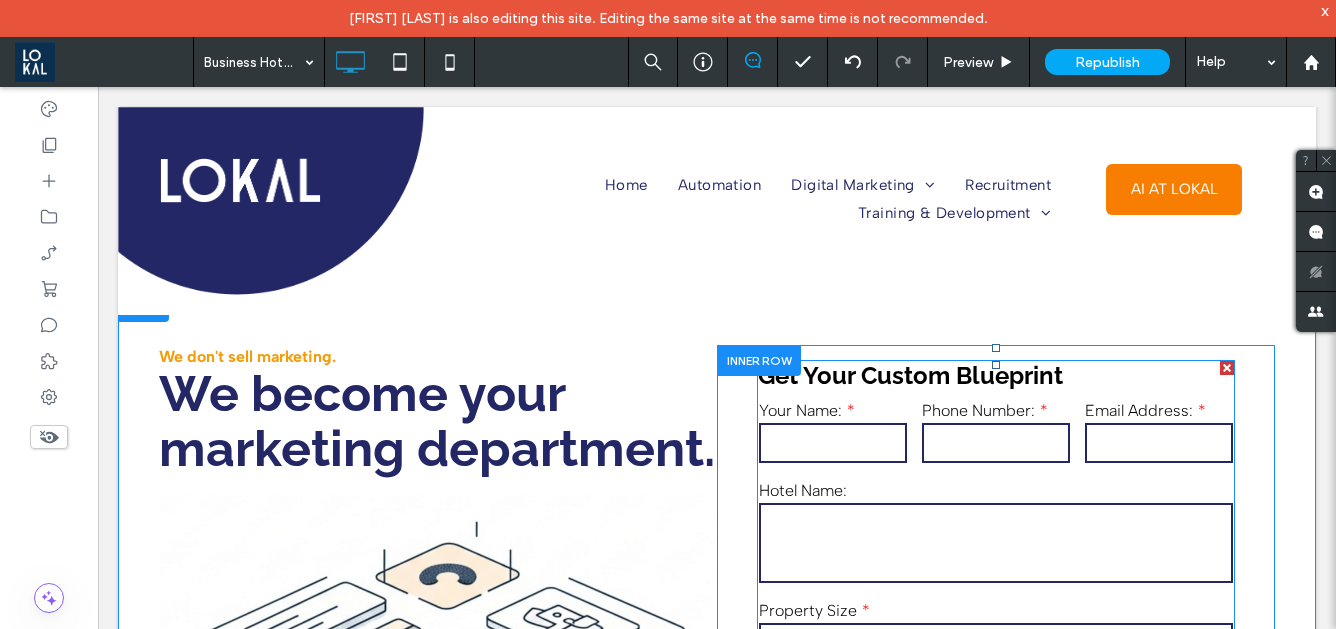 click at bounding box center [996, 543] 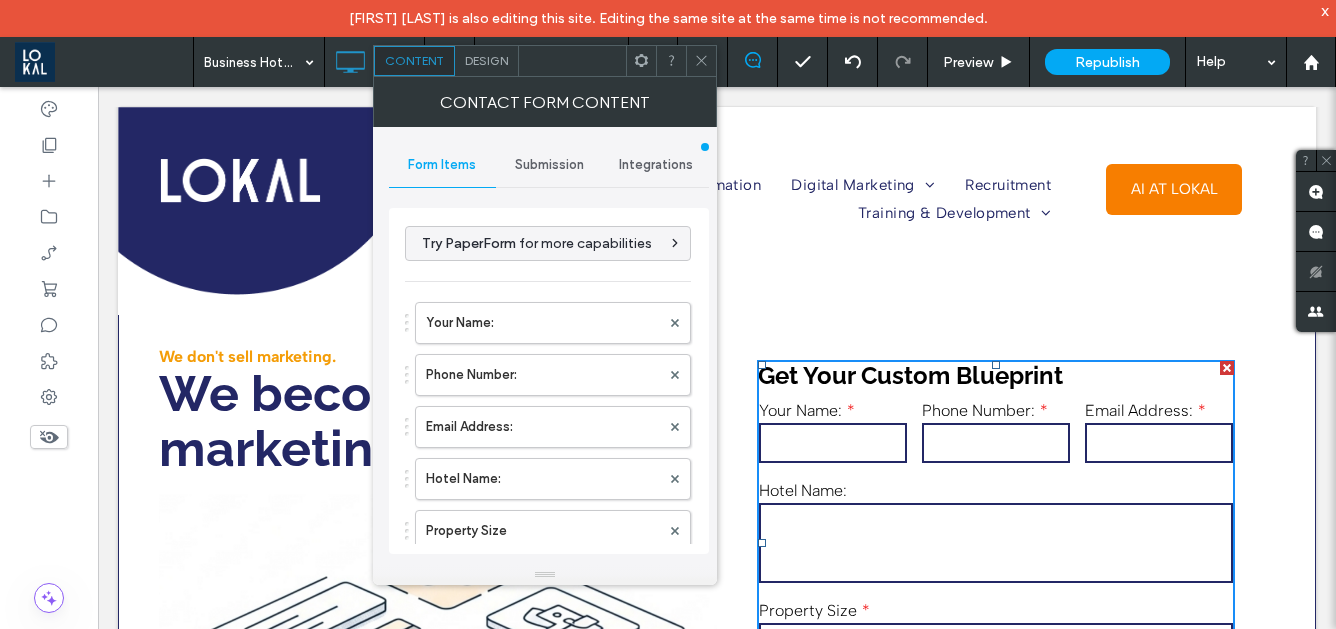 click on "Design" at bounding box center (486, 60) 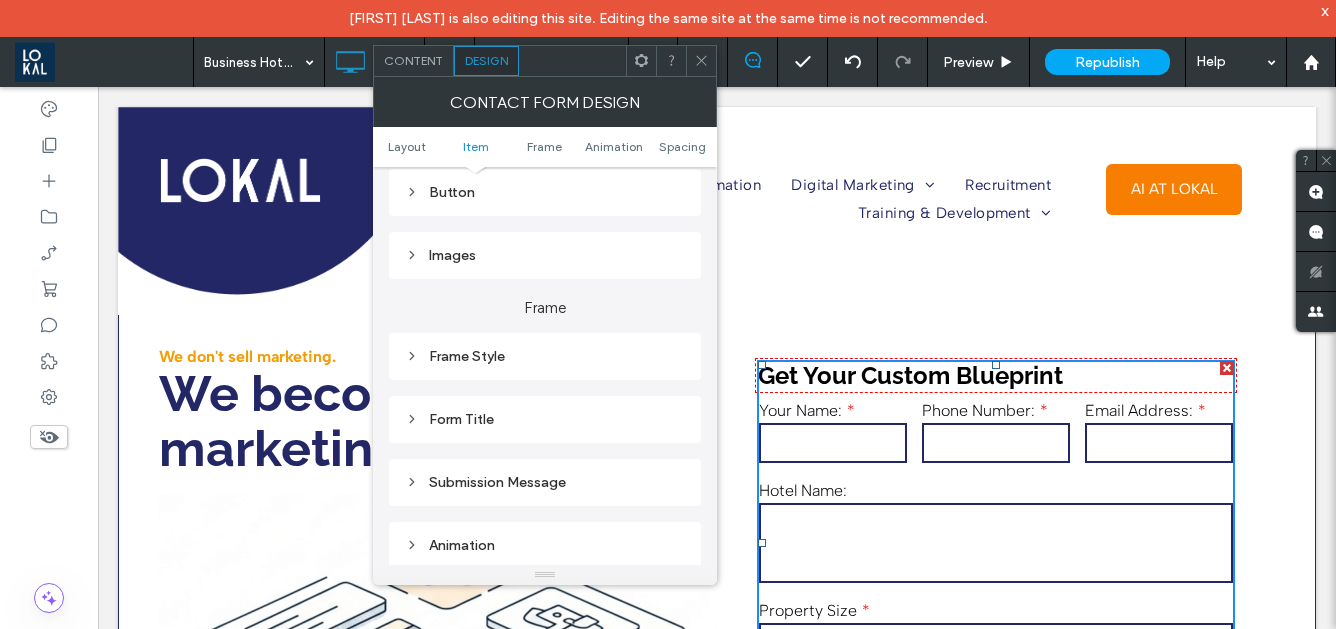 scroll, scrollTop: 413, scrollLeft: 0, axis: vertical 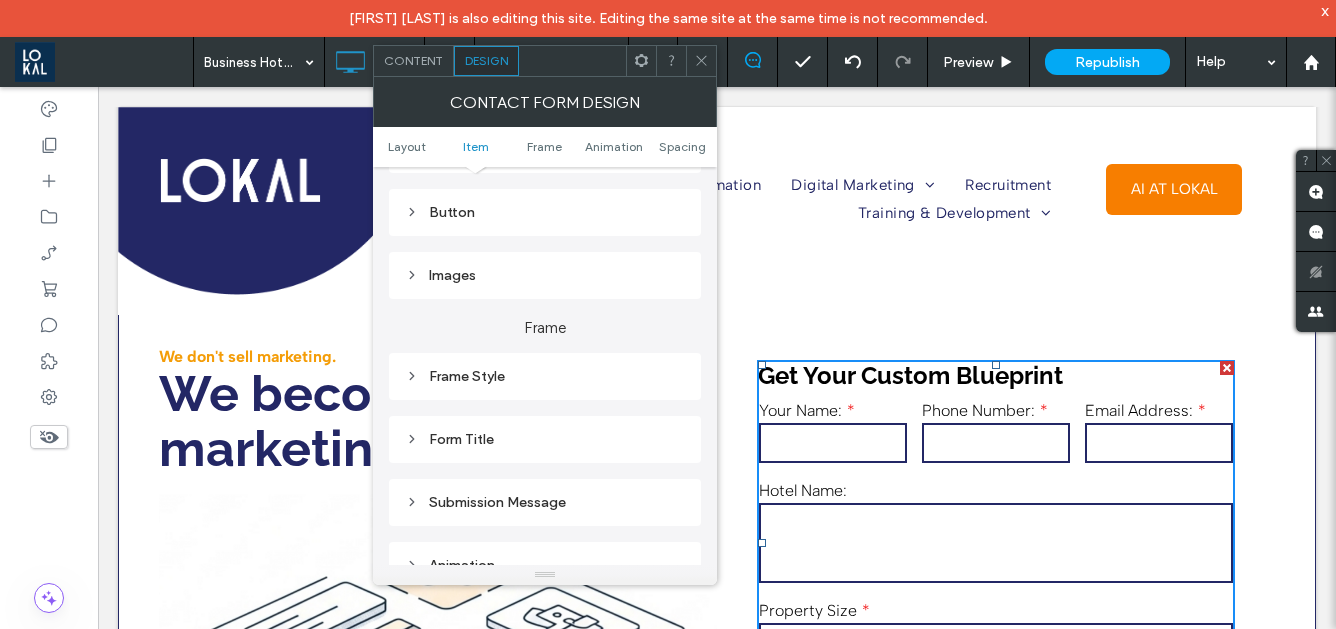 click on "Frame Style" at bounding box center (545, 376) 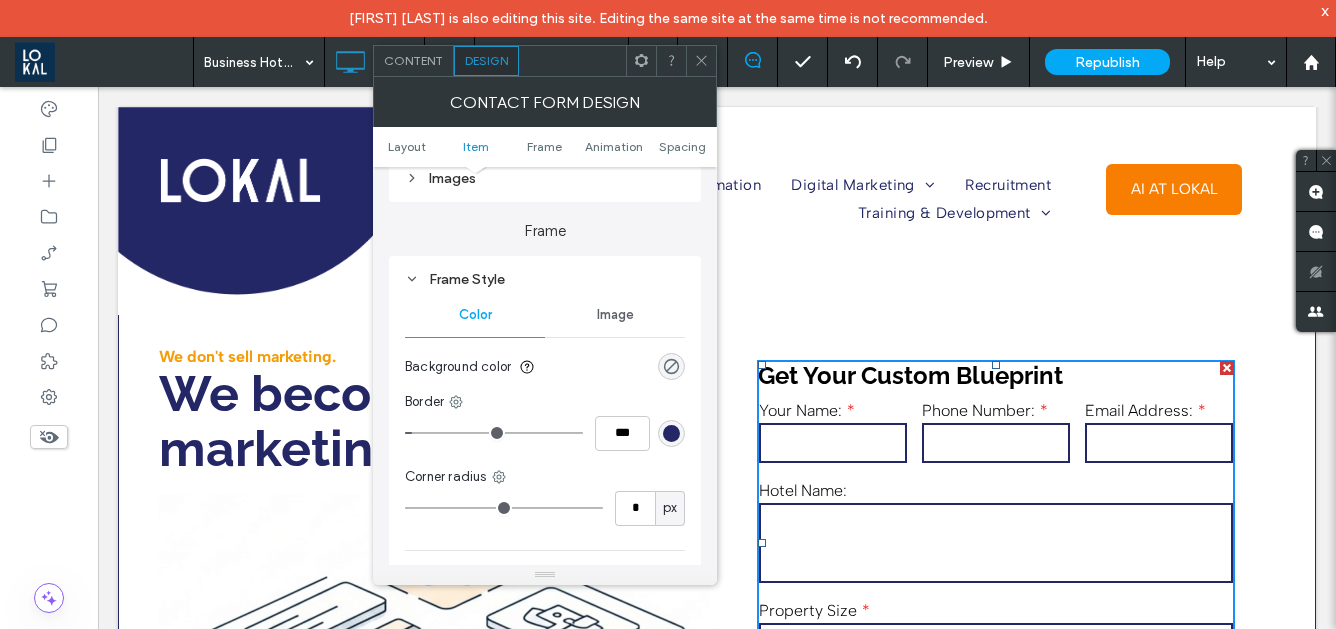 scroll, scrollTop: 524, scrollLeft: 0, axis: vertical 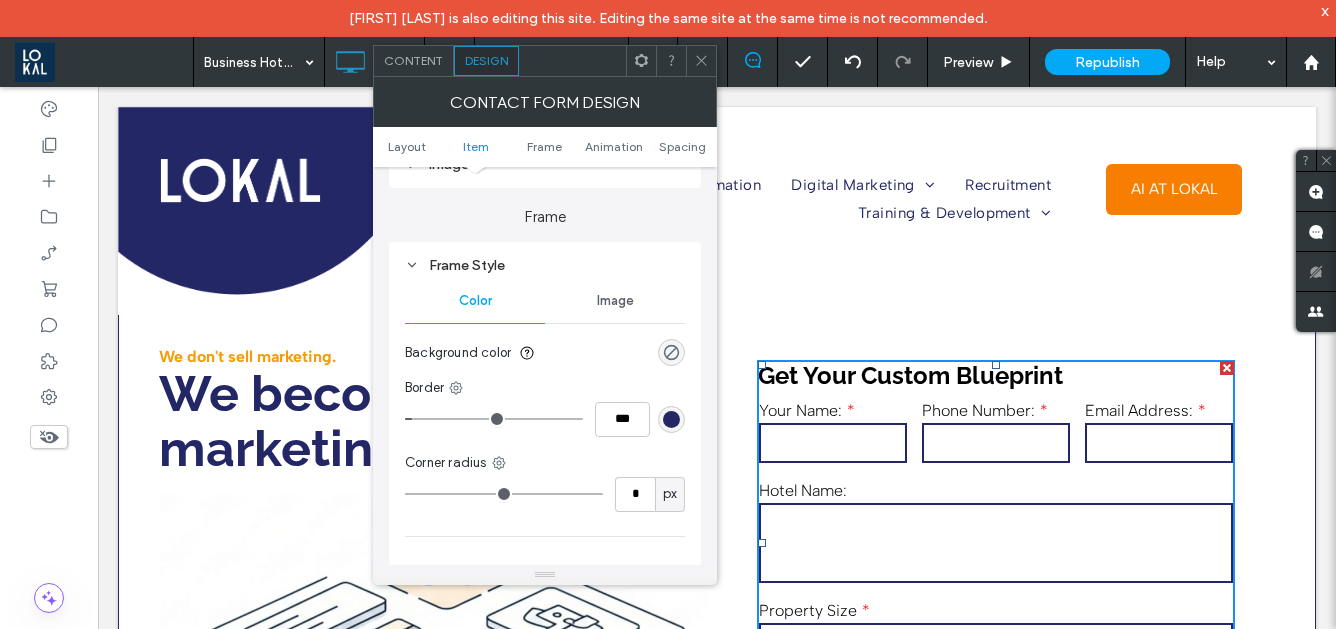 click at bounding box center [671, 419] 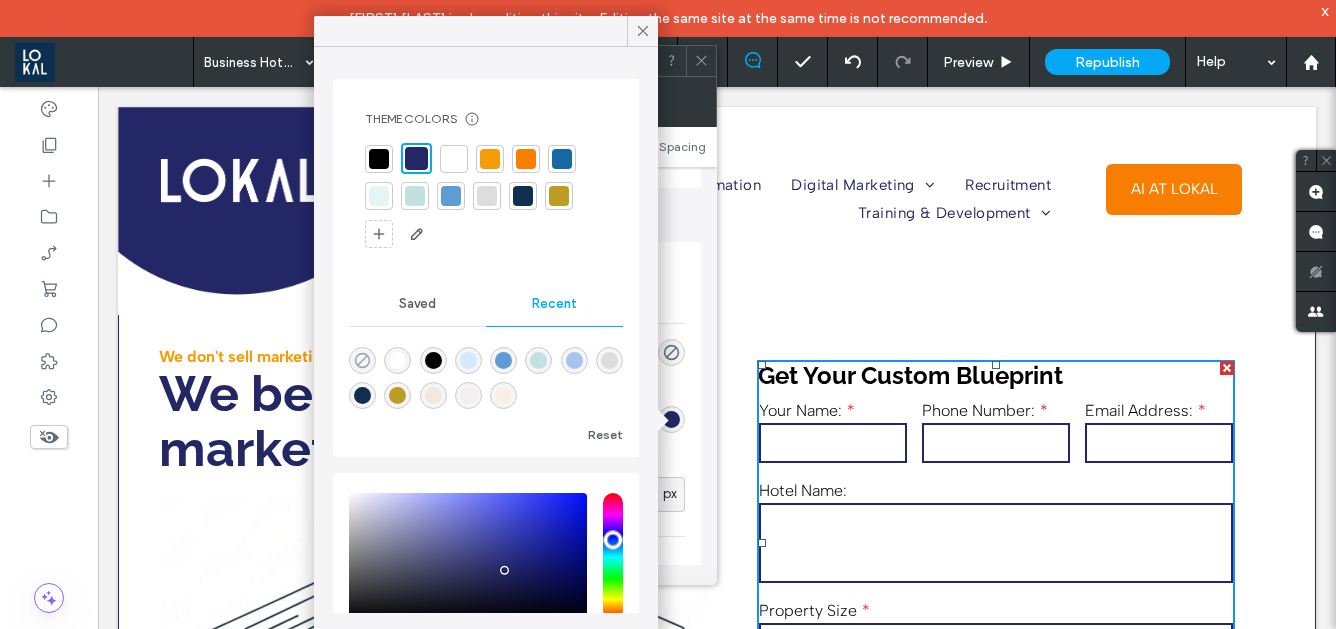 click 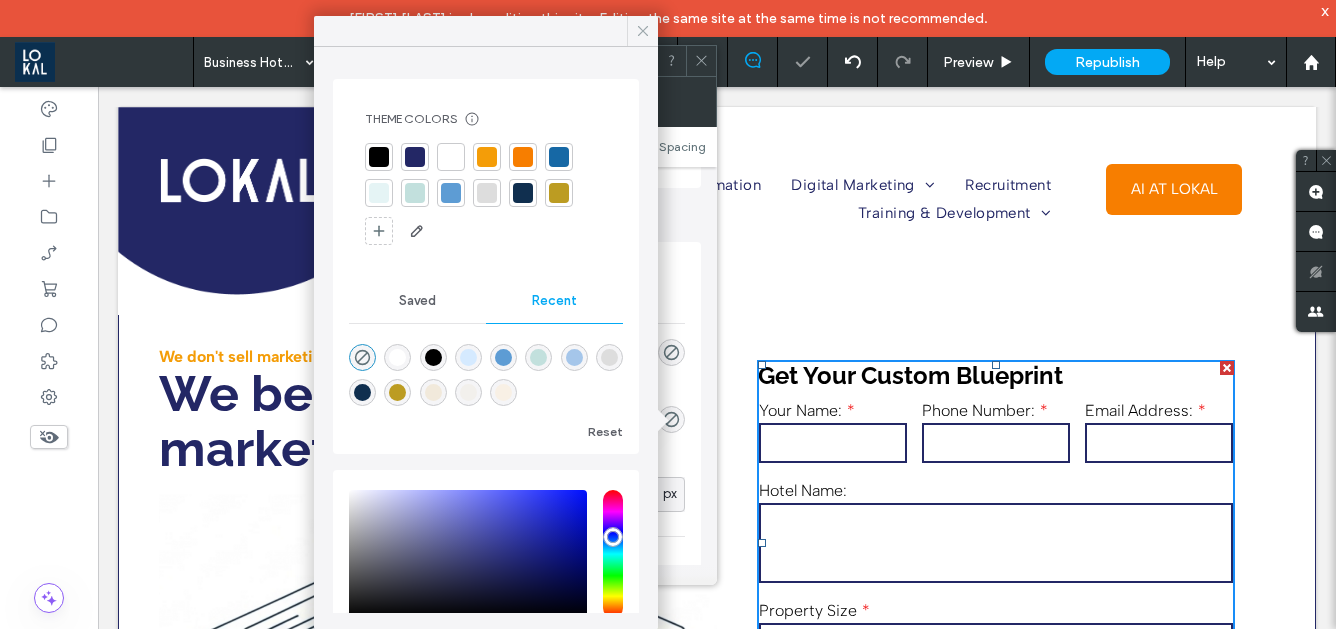 click 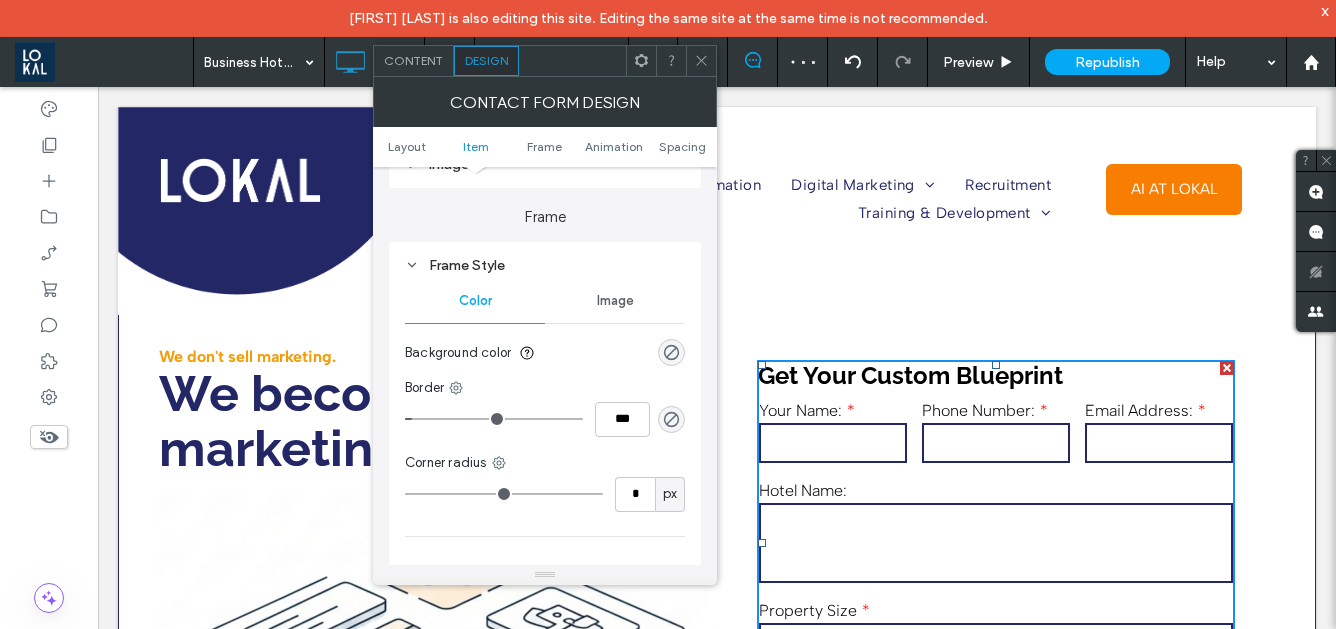 click 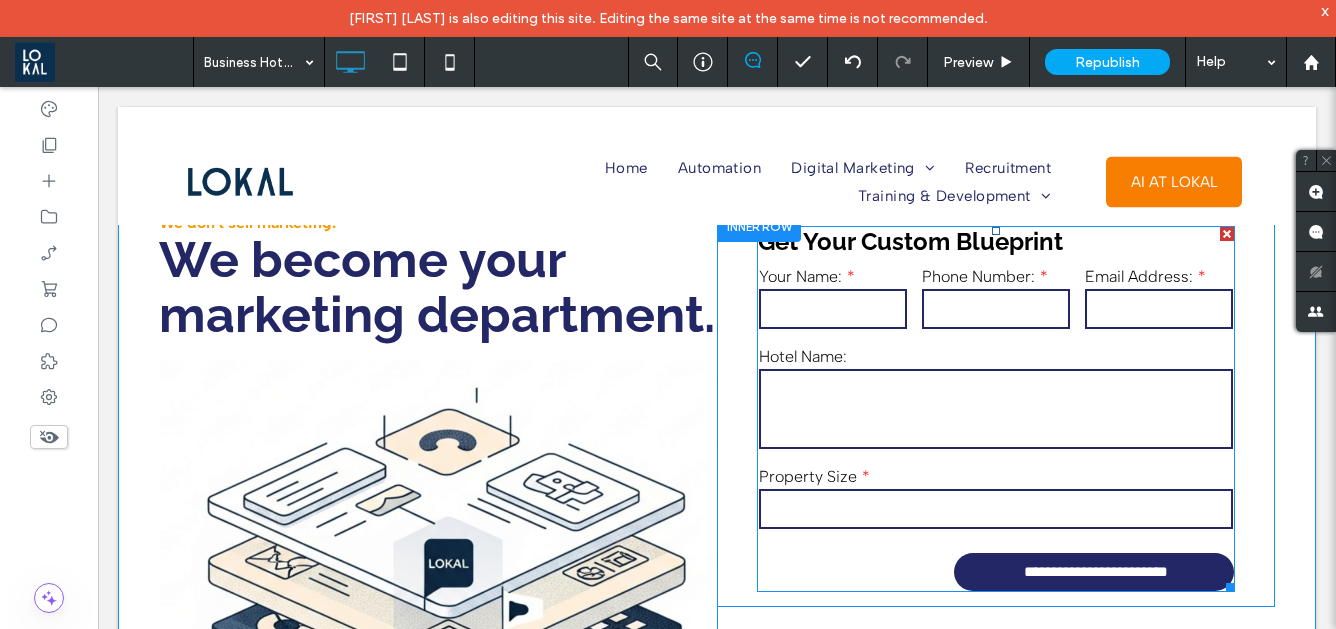 scroll, scrollTop: 119, scrollLeft: 0, axis: vertical 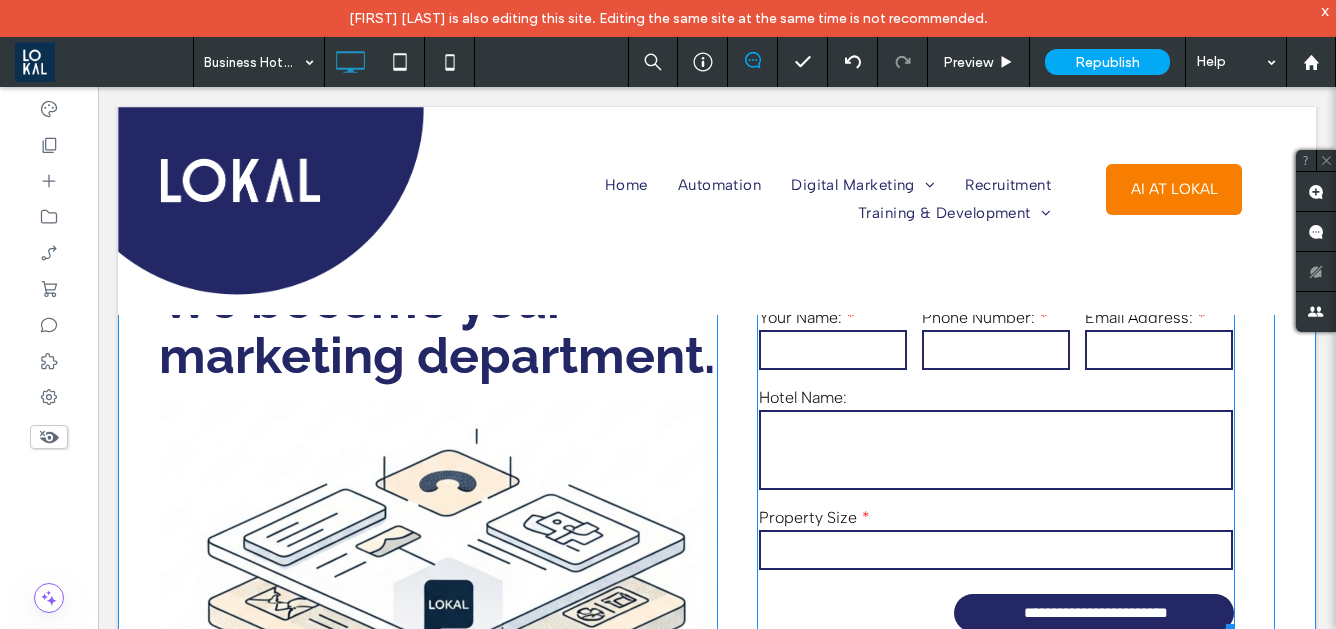 click at bounding box center (833, 350) 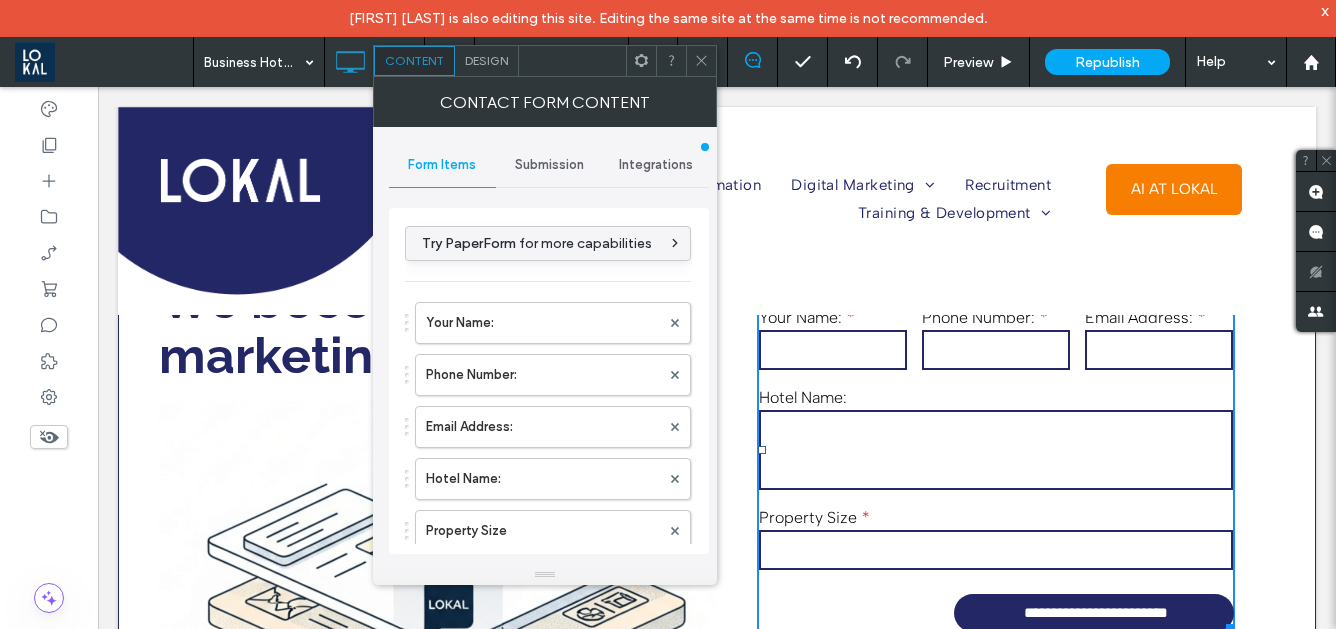 click on "Try PaperForm   for more capabilities" at bounding box center [548, 243] 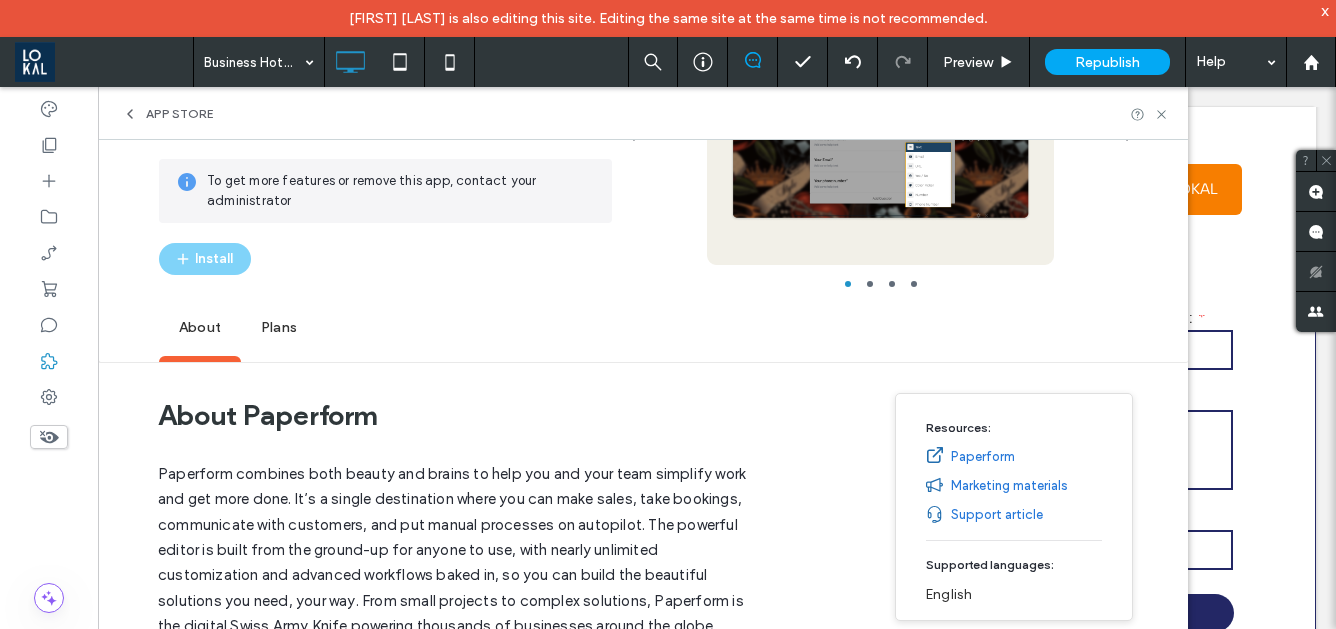 scroll, scrollTop: 143, scrollLeft: 0, axis: vertical 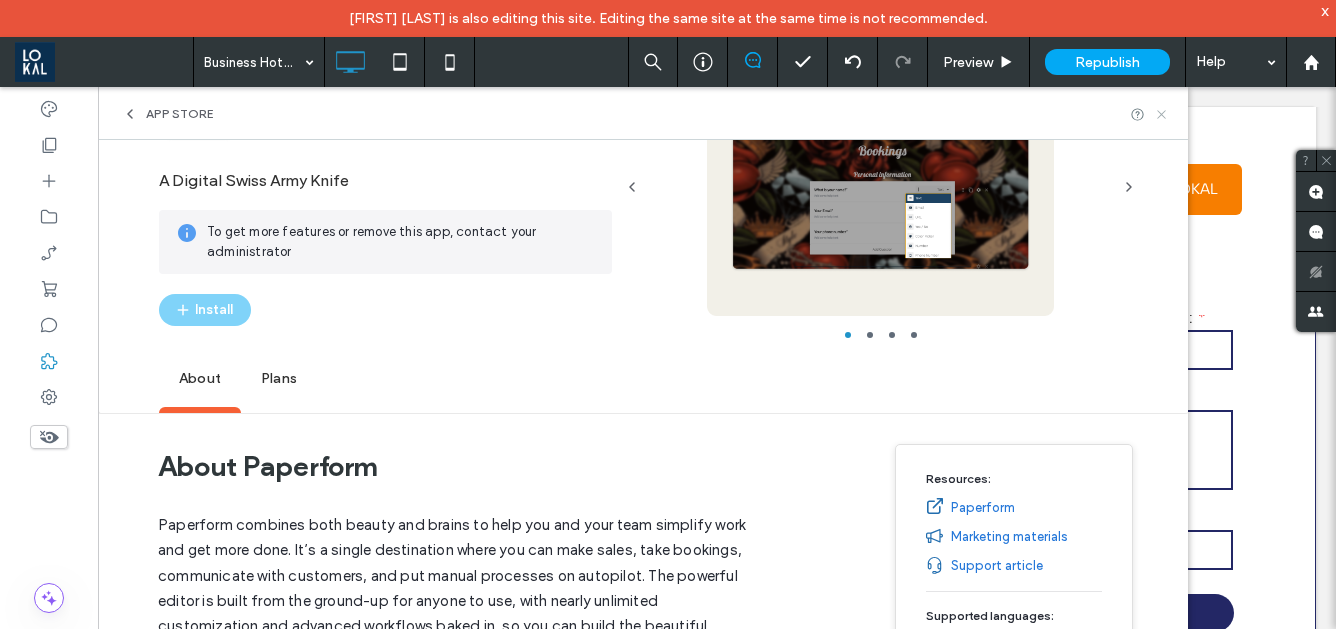 click 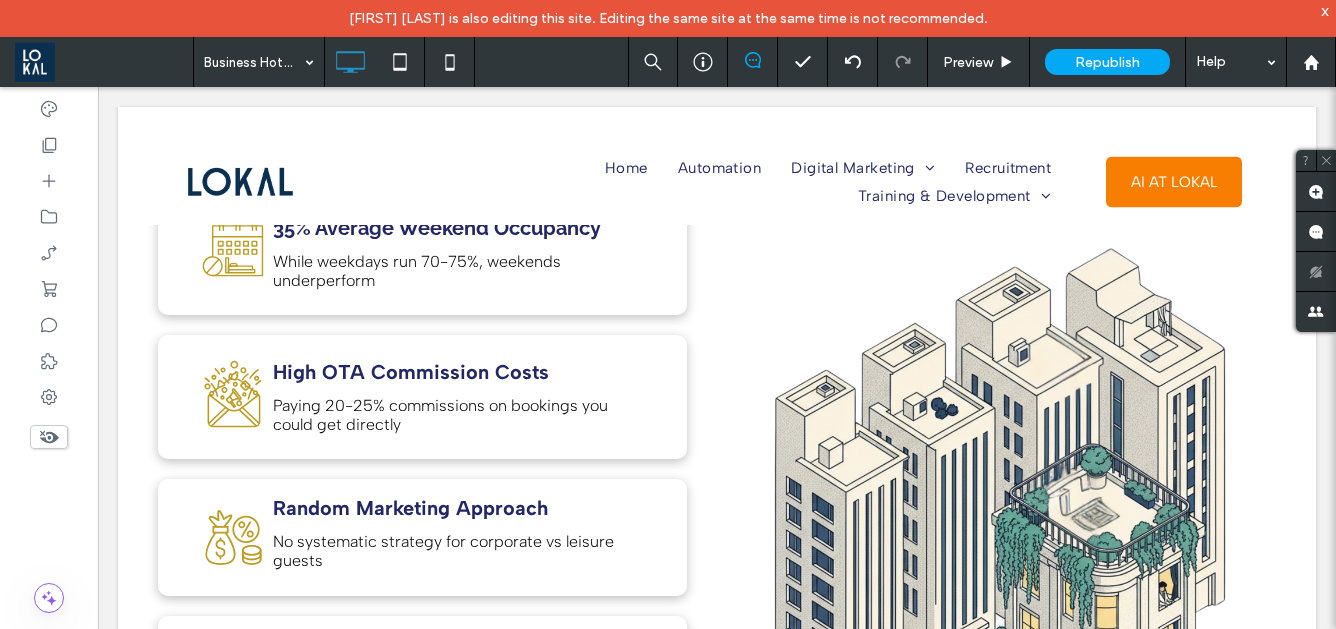 scroll, scrollTop: 1250, scrollLeft: 0, axis: vertical 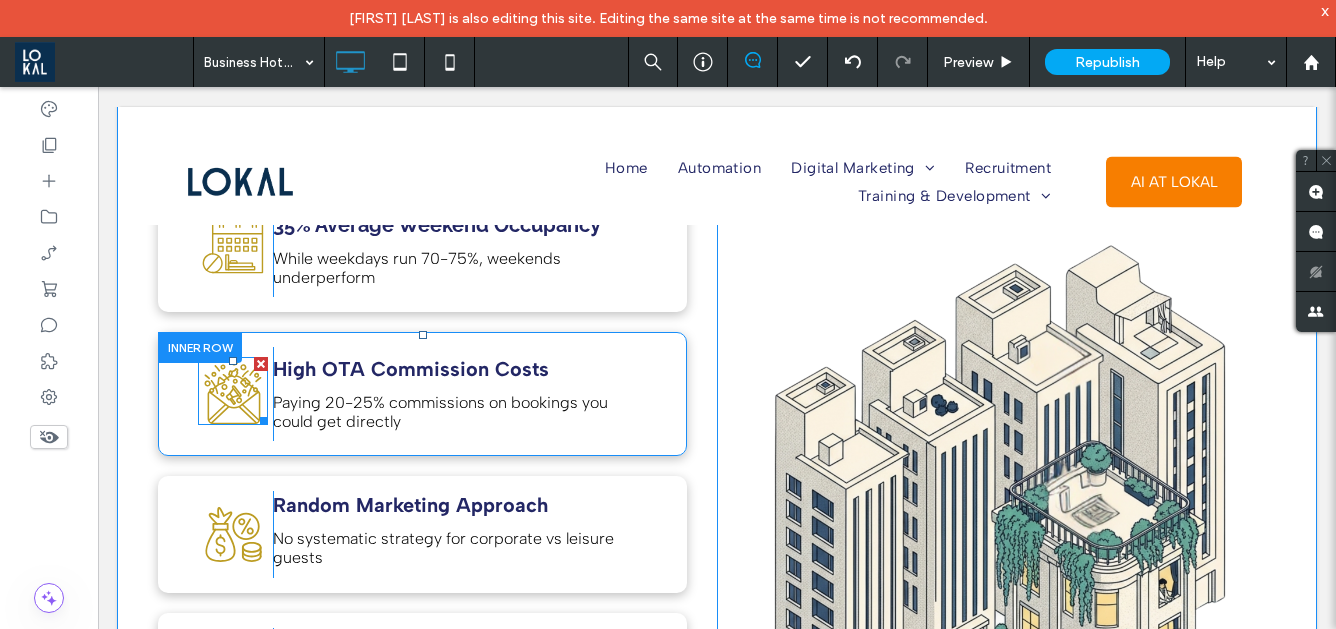 click 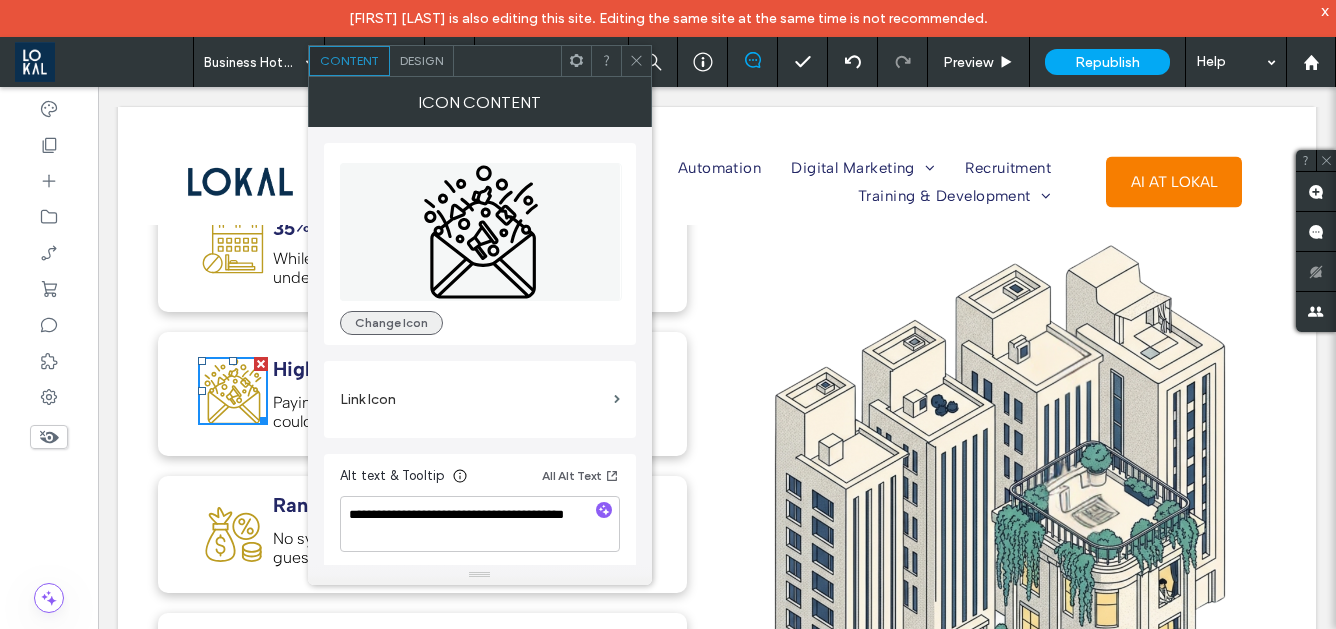 click on "Change Icon" at bounding box center [391, 323] 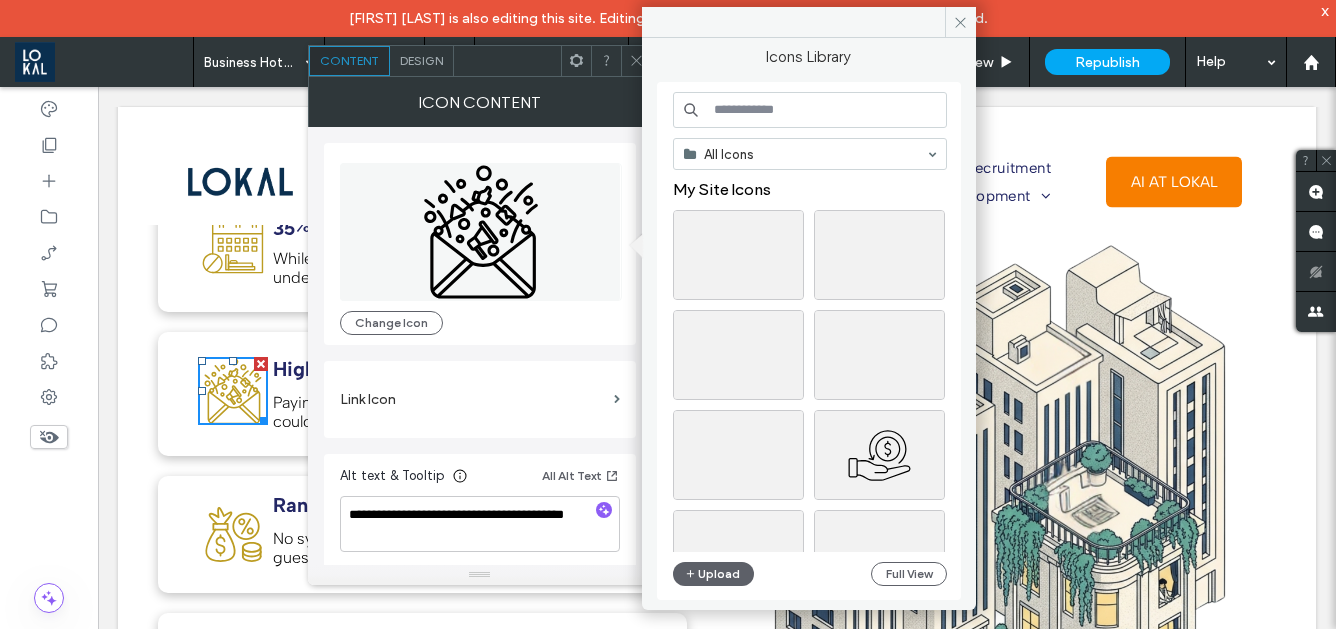 click at bounding box center [810, 110] 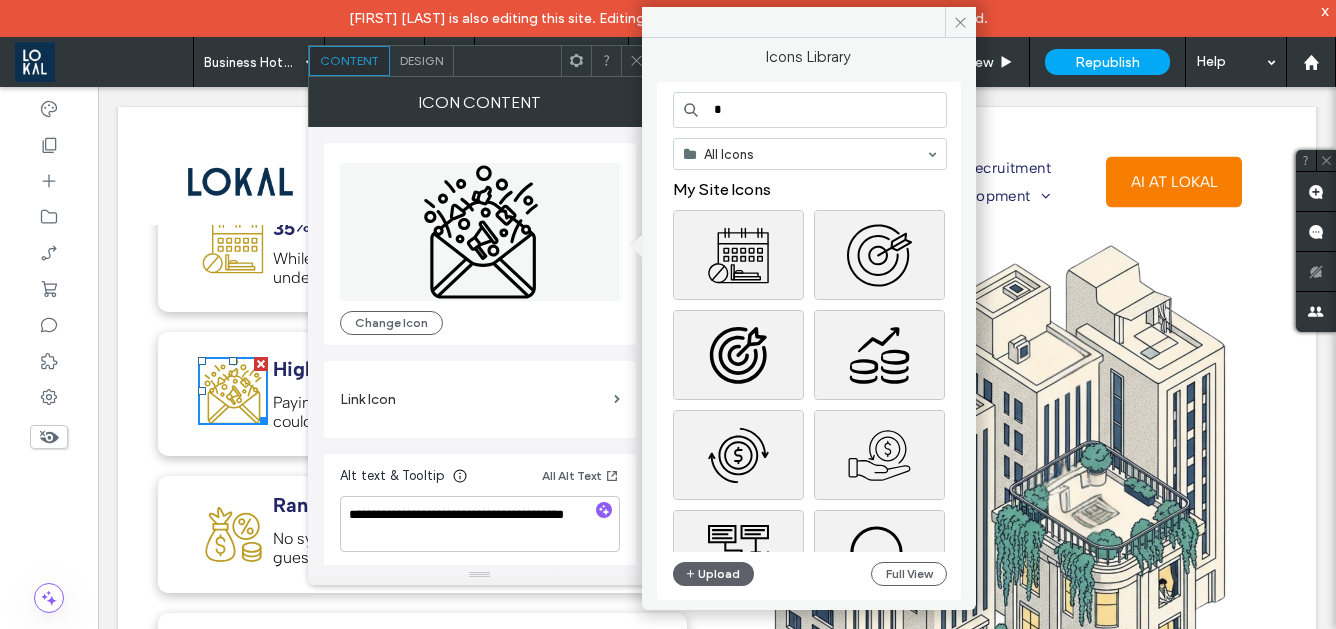 type on "*" 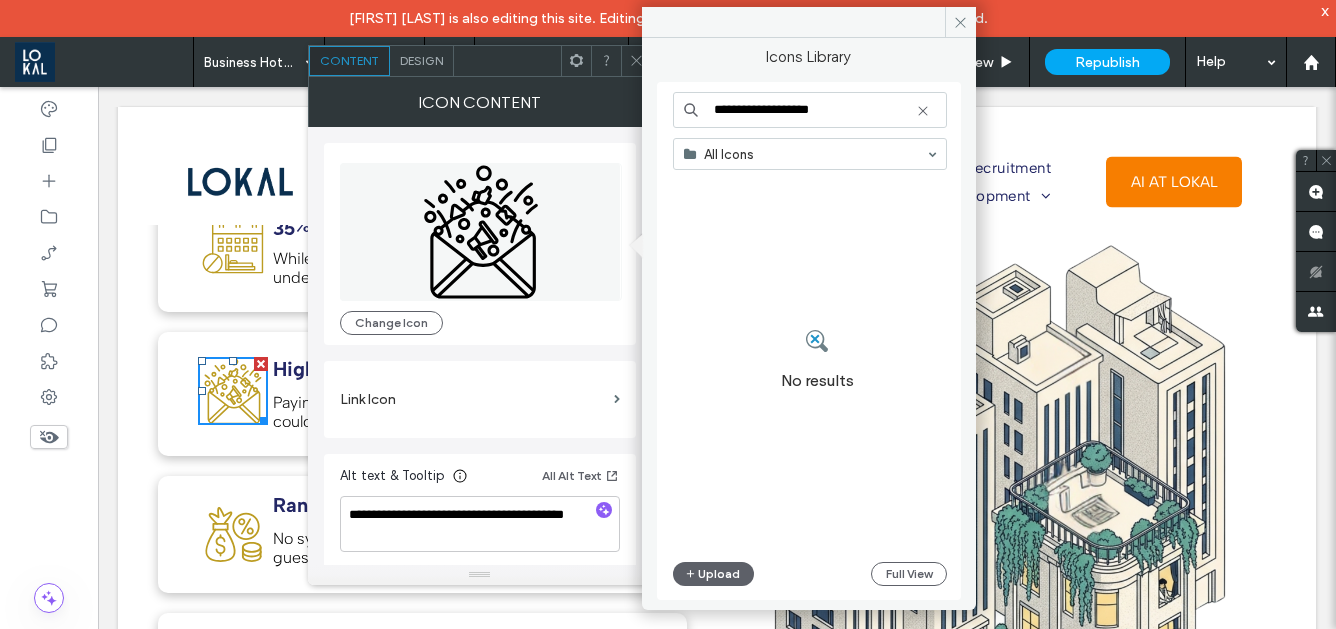 type on "**********" 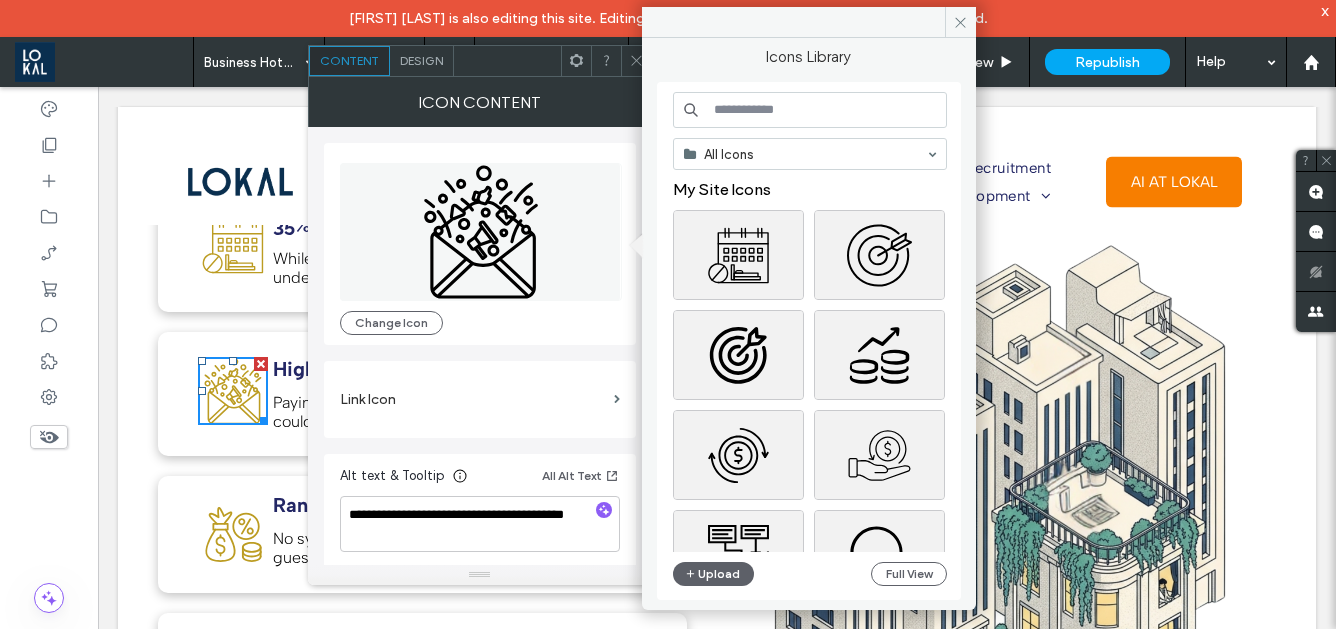 click 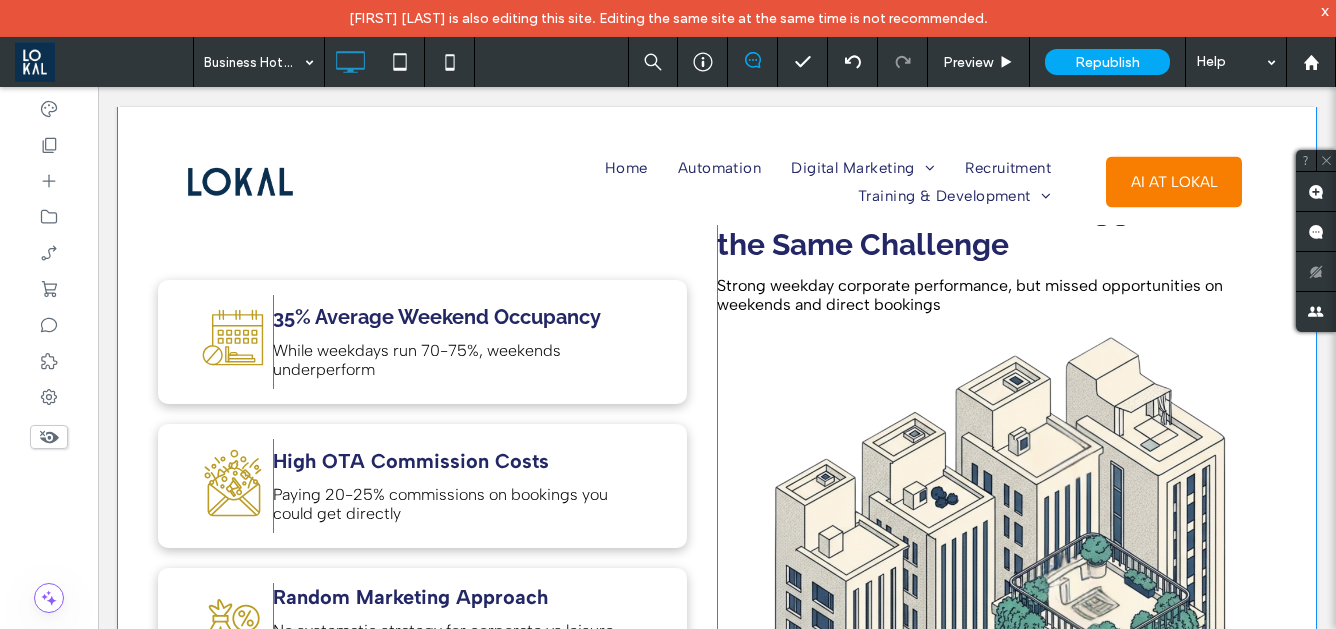scroll, scrollTop: 1174, scrollLeft: 0, axis: vertical 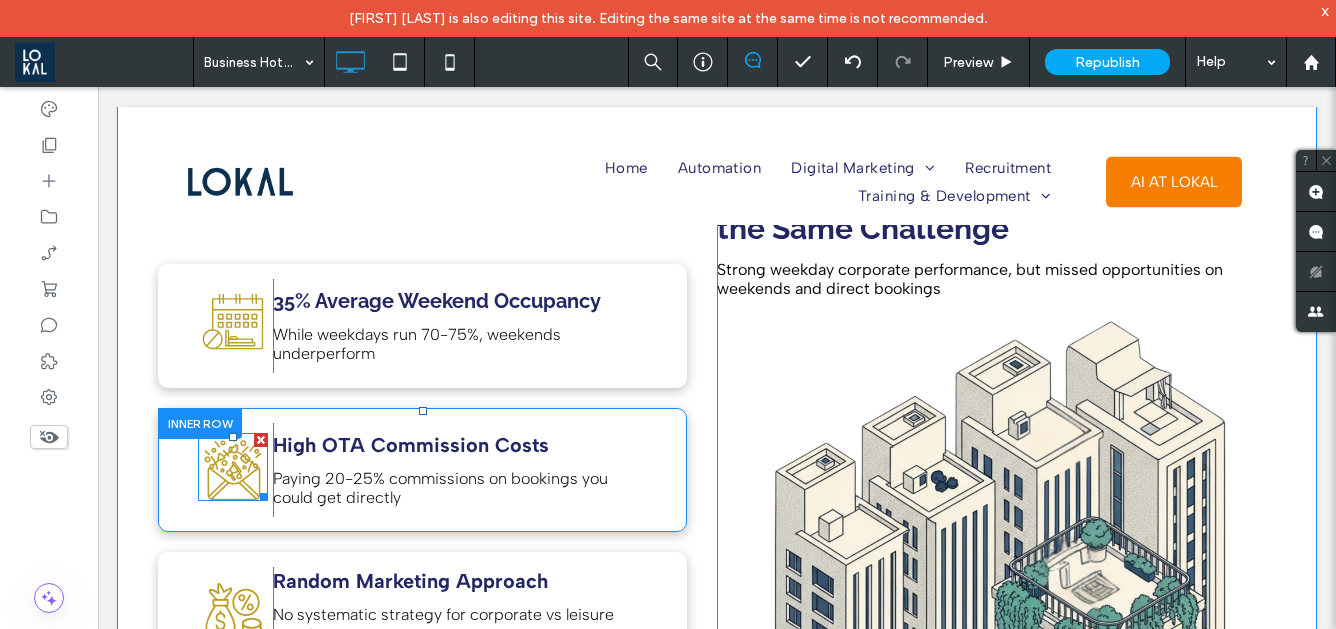 click on "Customized campaign for your business hotel" 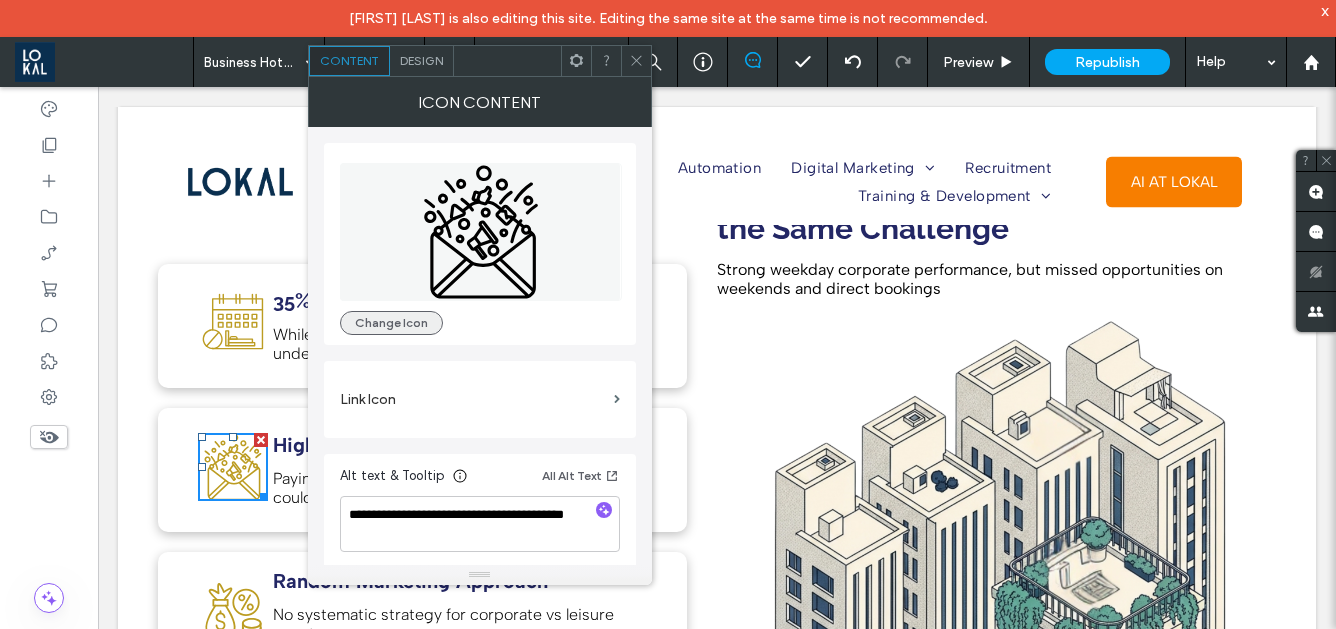 click on "Change Icon" at bounding box center (391, 323) 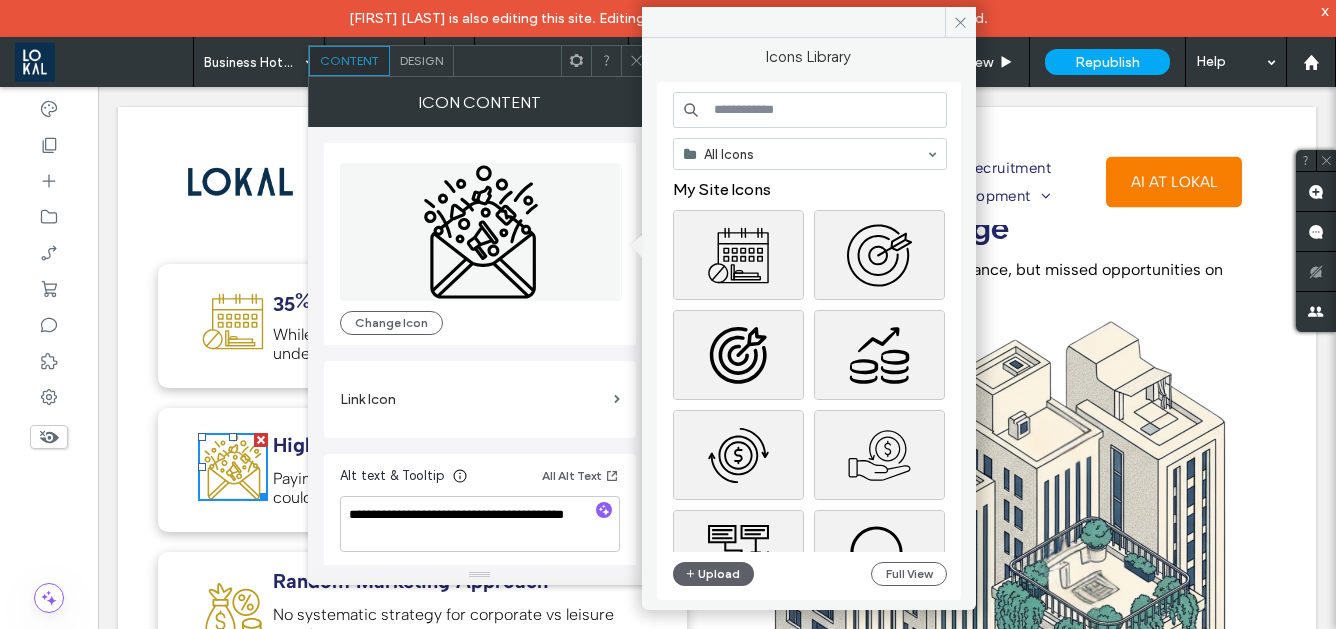 click at bounding box center [810, 110] 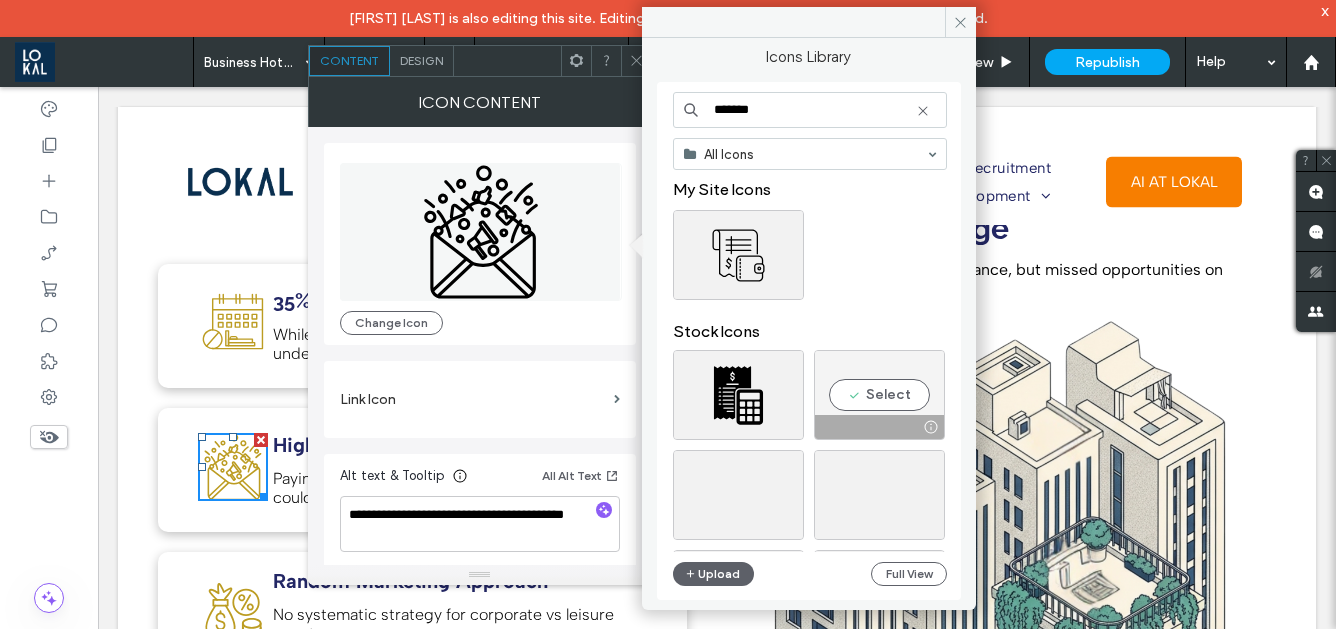 scroll, scrollTop: 35, scrollLeft: 0, axis: vertical 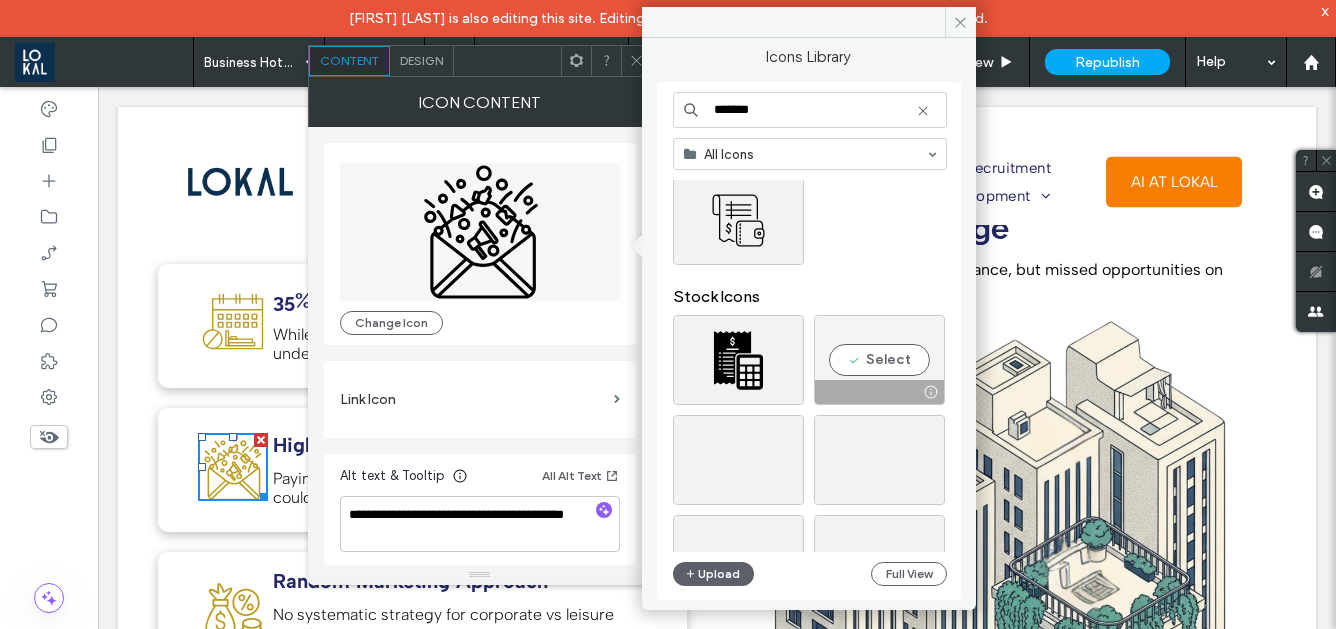 type on "*******" 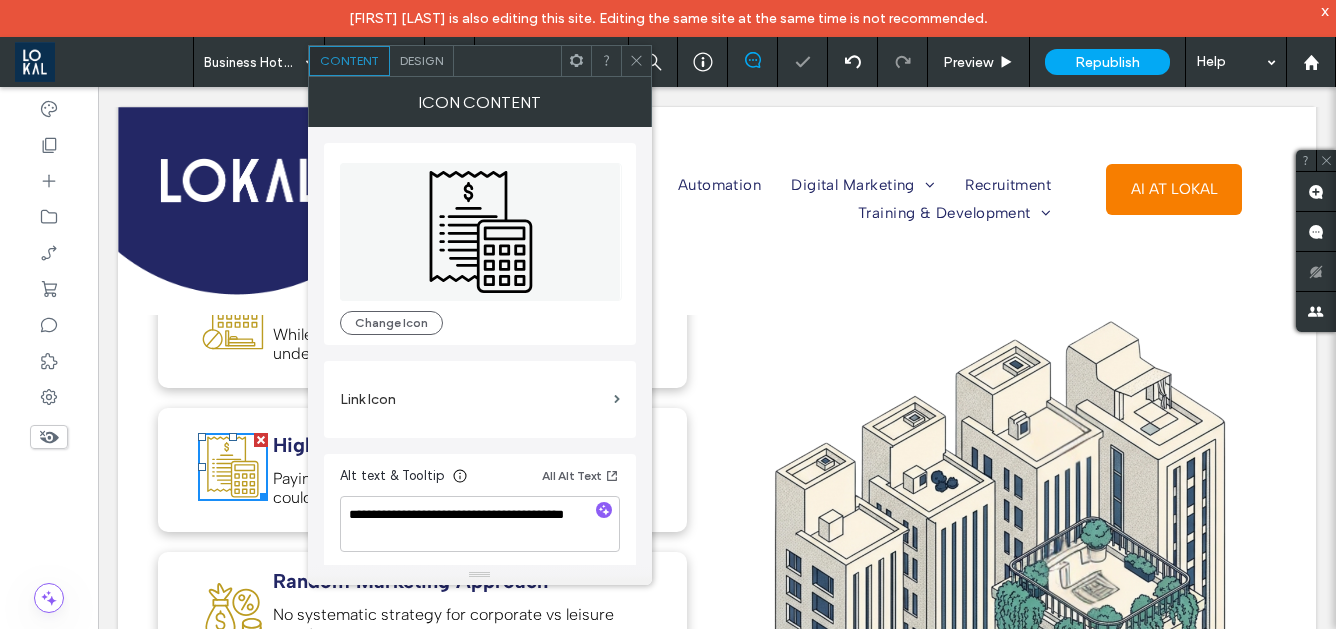 click at bounding box center [636, 61] 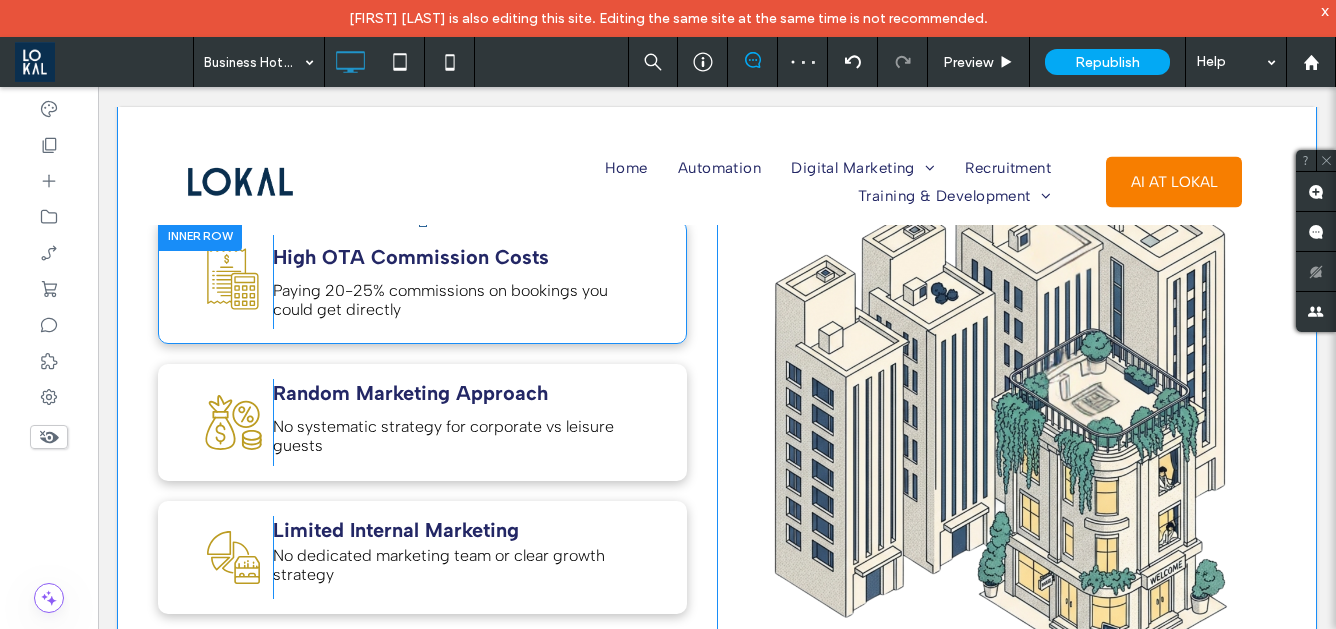 scroll, scrollTop: 1363, scrollLeft: 0, axis: vertical 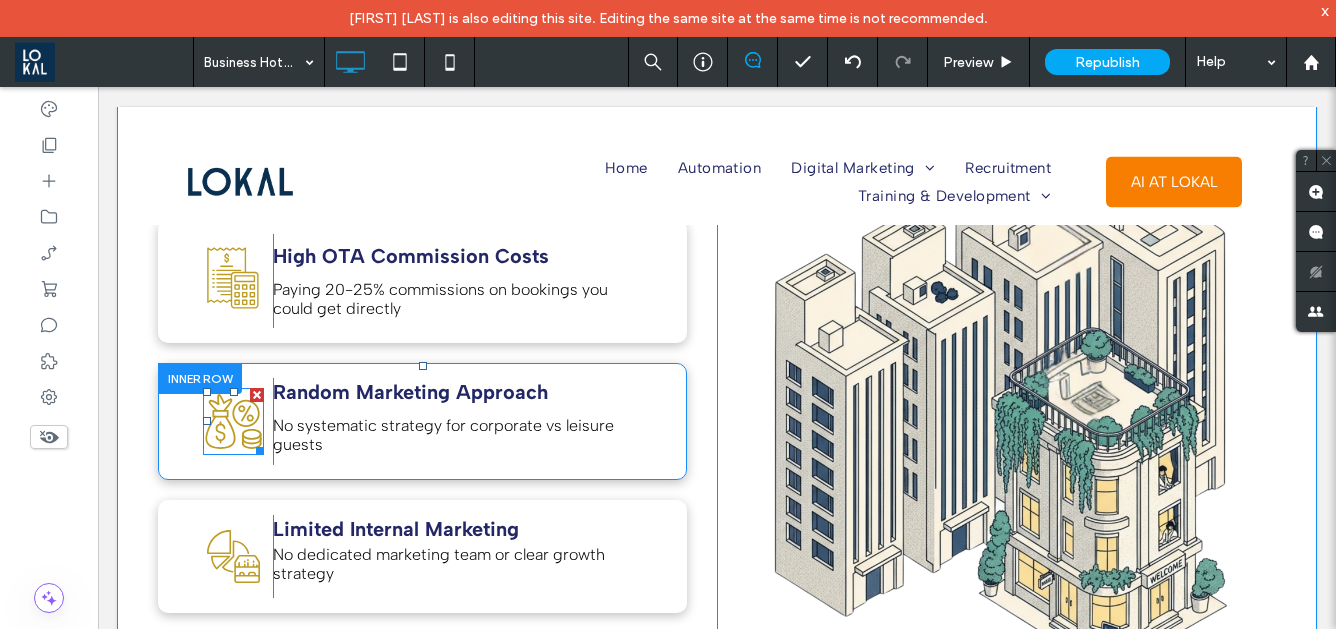 click on "Commission fees hit harder" 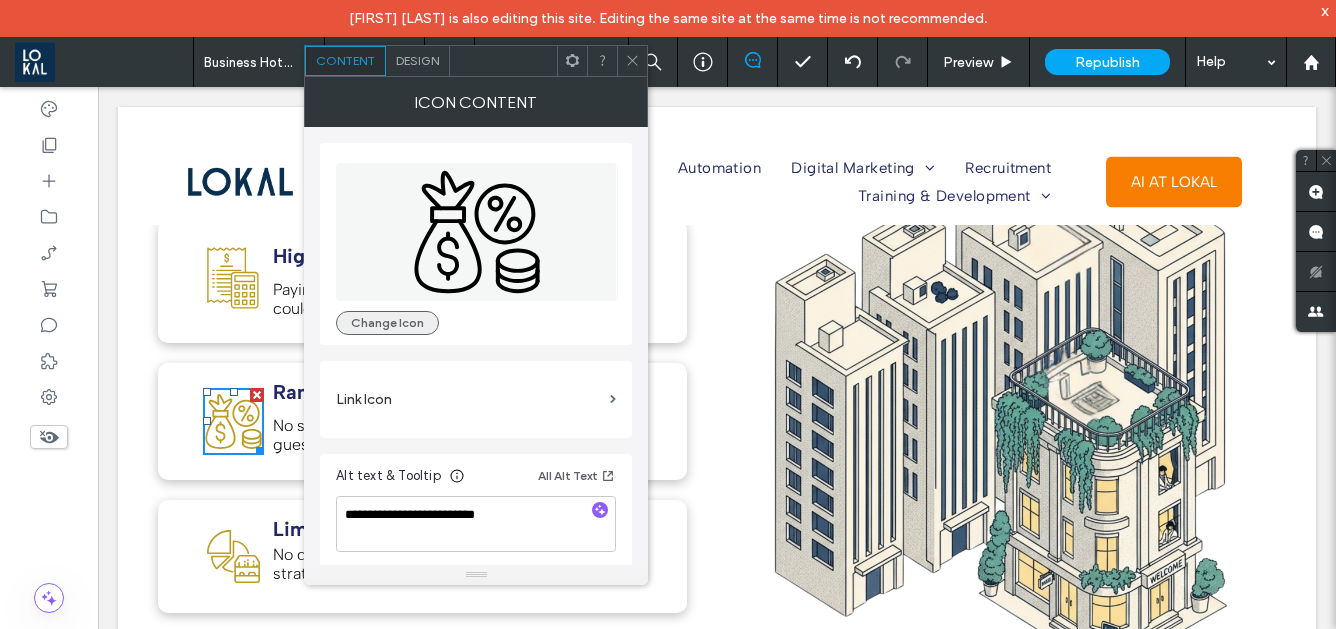 click on "Change Icon" at bounding box center [387, 323] 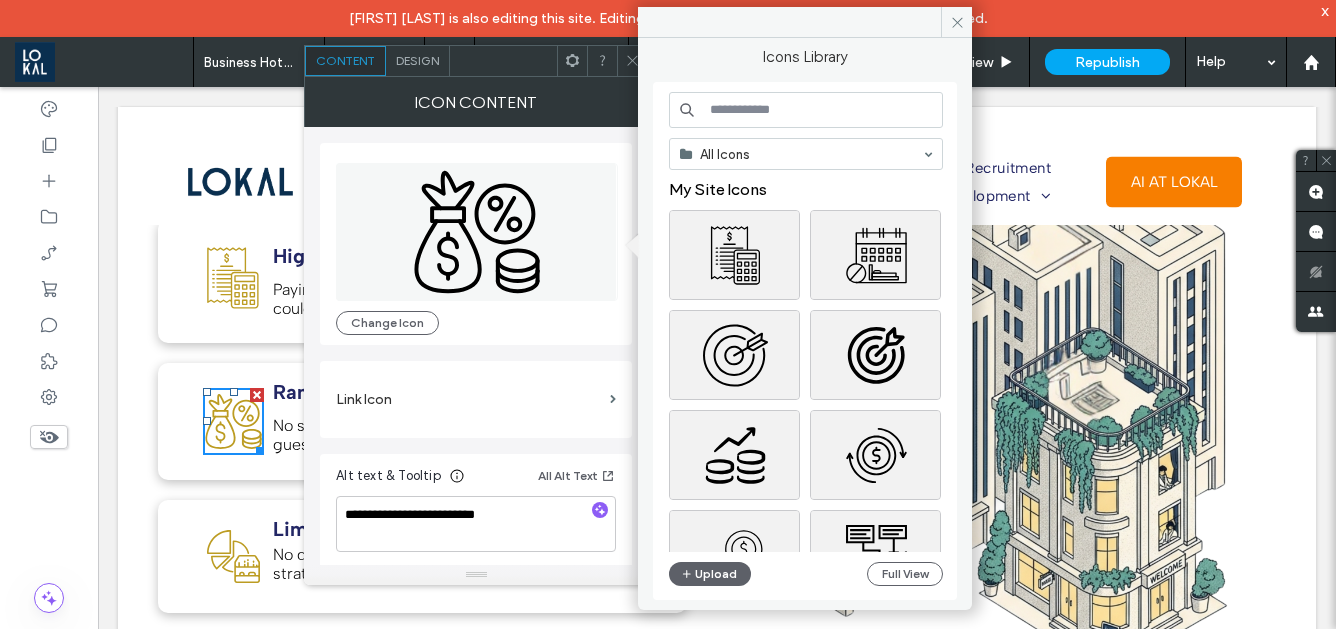 click at bounding box center (806, 110) 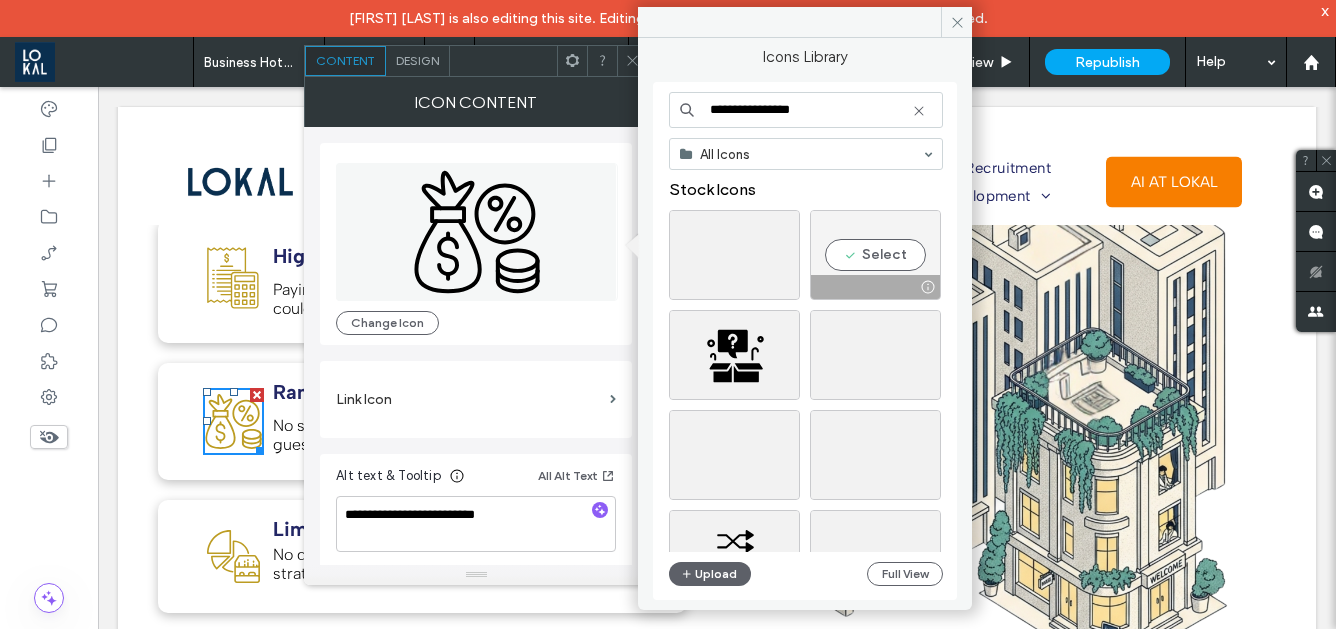 type on "**********" 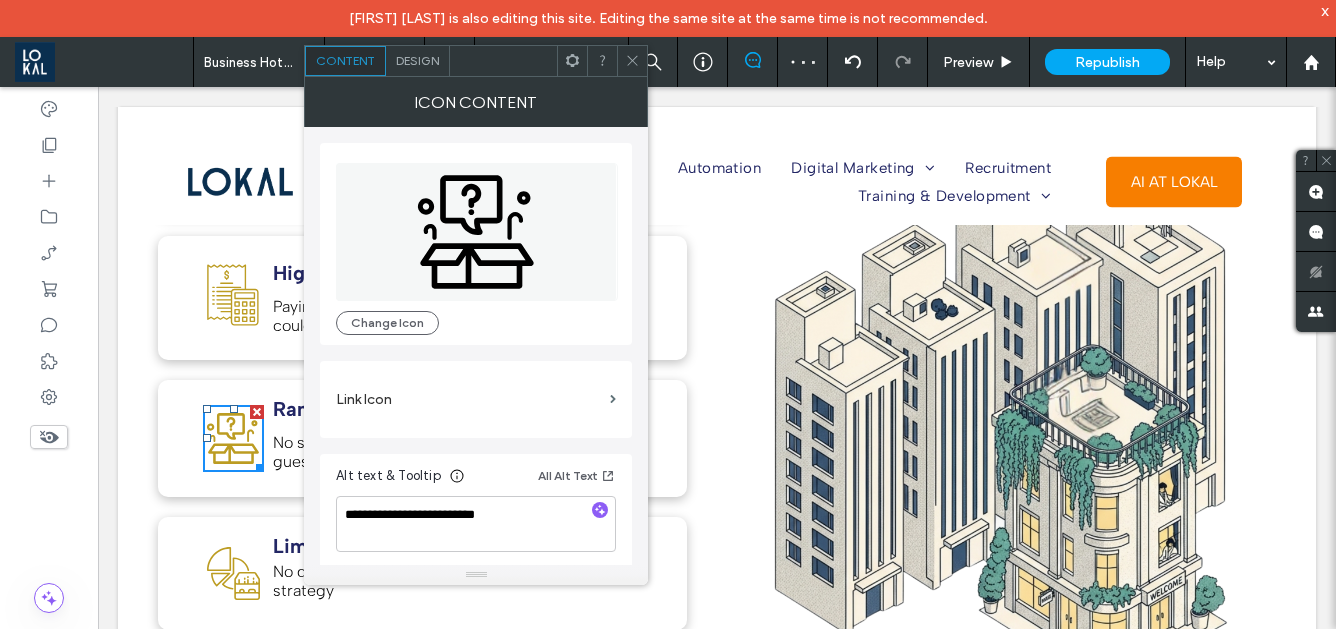 scroll, scrollTop: 1390, scrollLeft: 0, axis: vertical 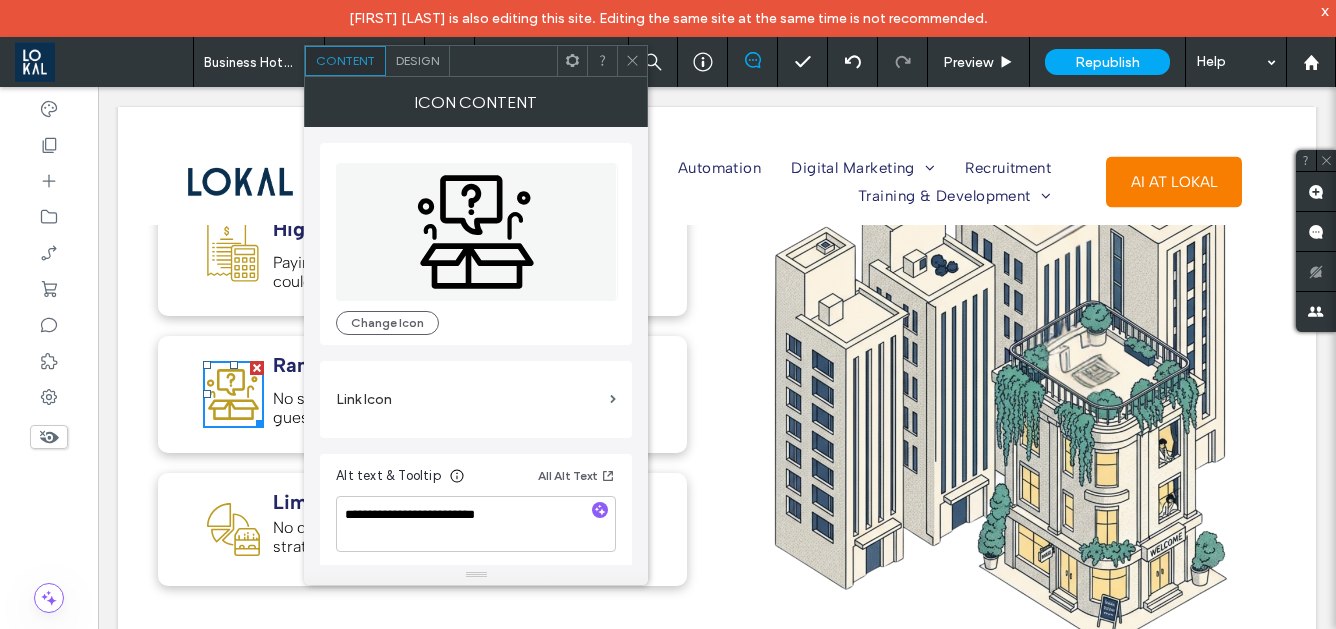 click on "You move fast but market s" 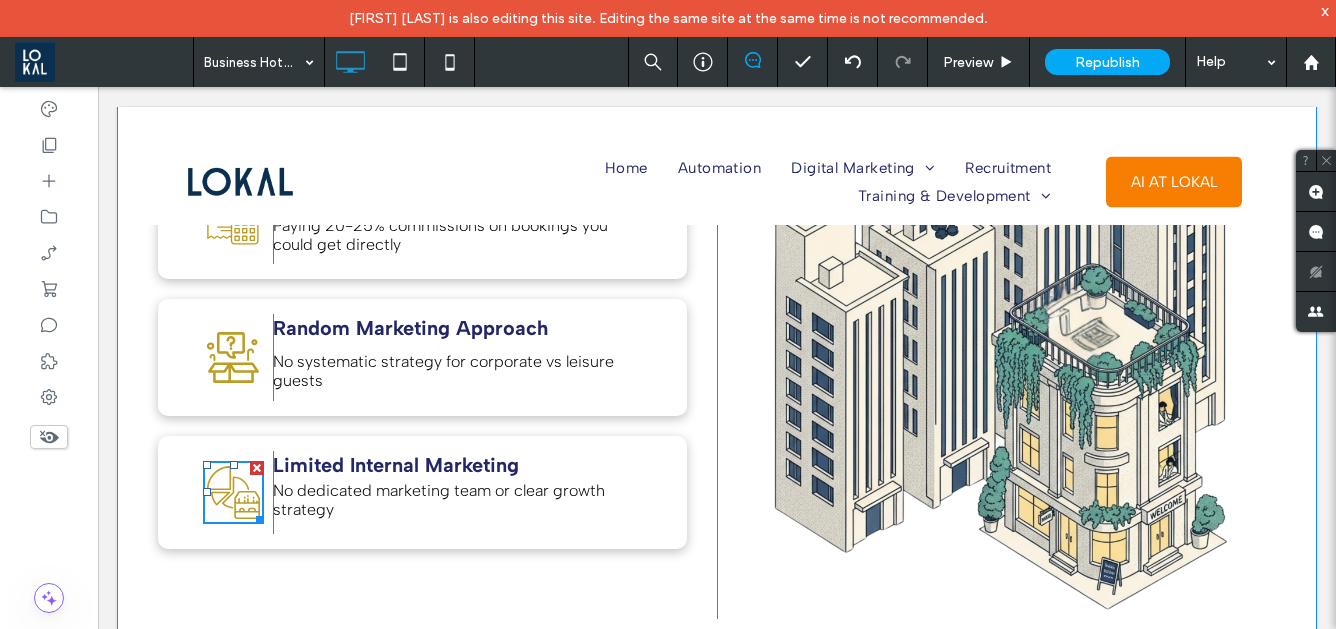 scroll, scrollTop: 1428, scrollLeft: 0, axis: vertical 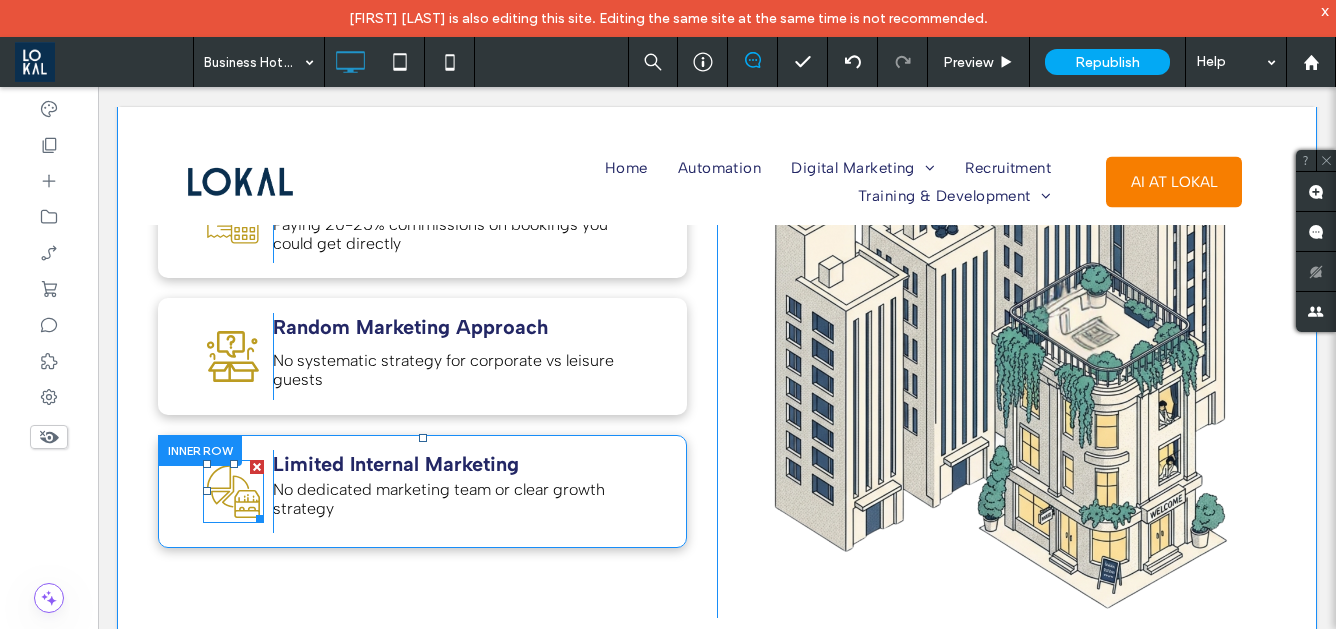 click on "You move fast but market s" 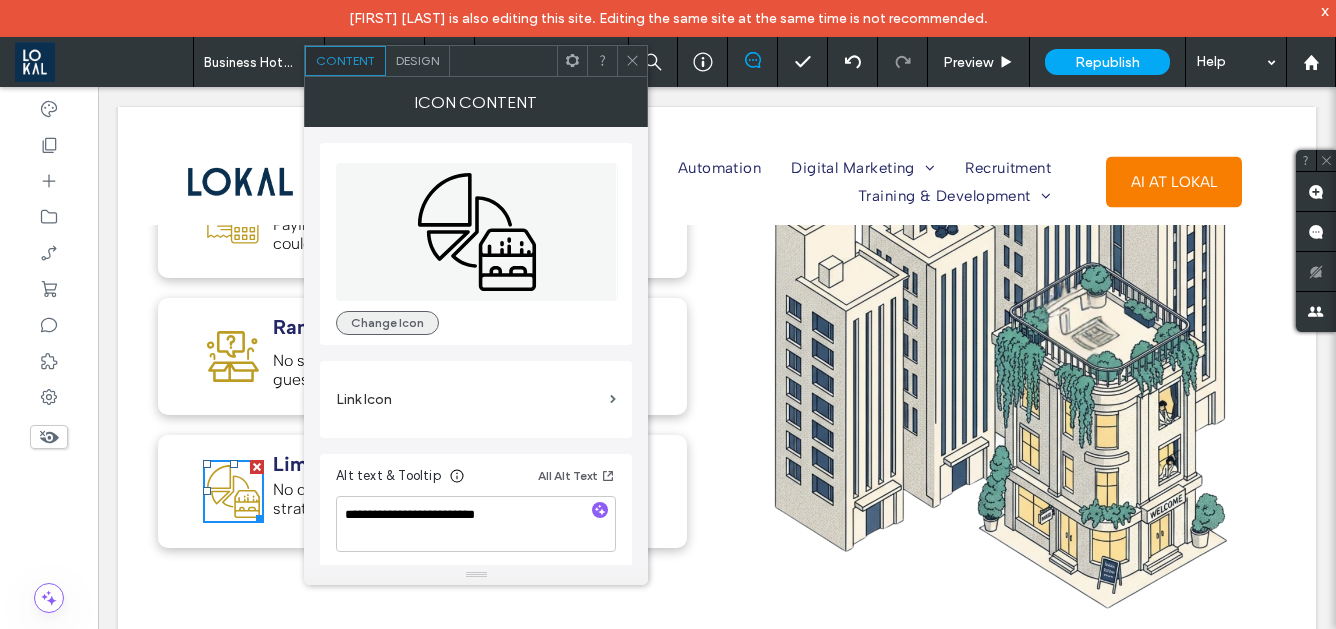 click on "Change Icon" at bounding box center [387, 323] 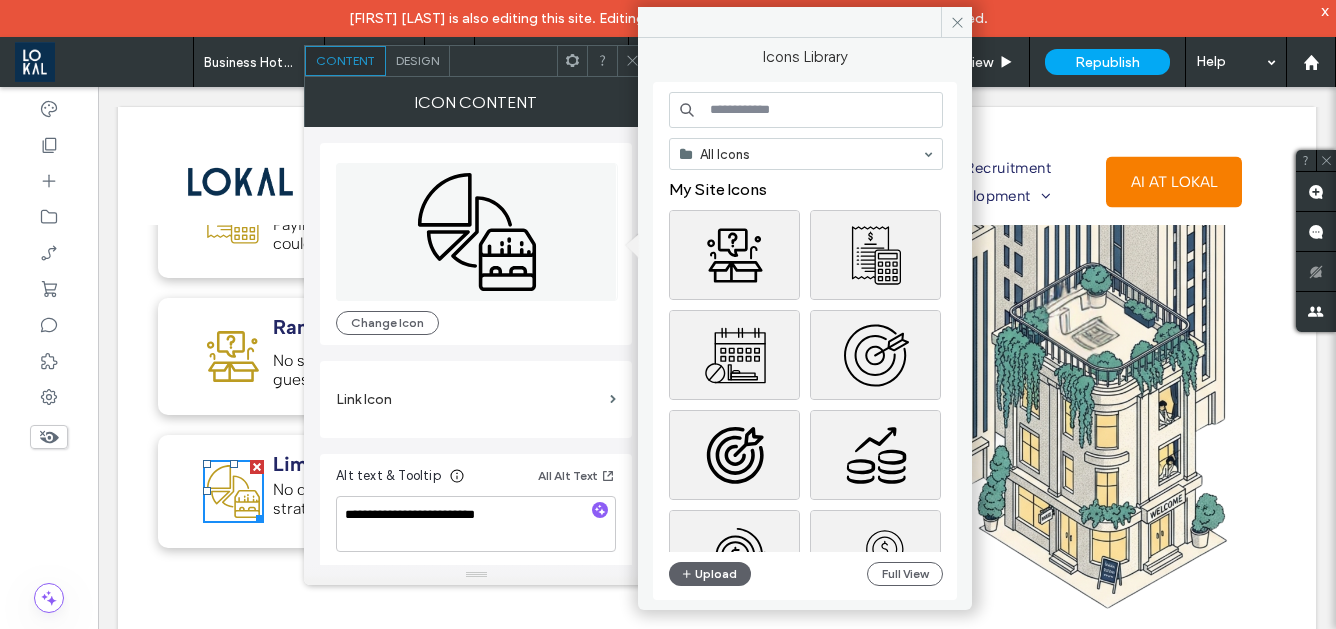 click at bounding box center (806, 110) 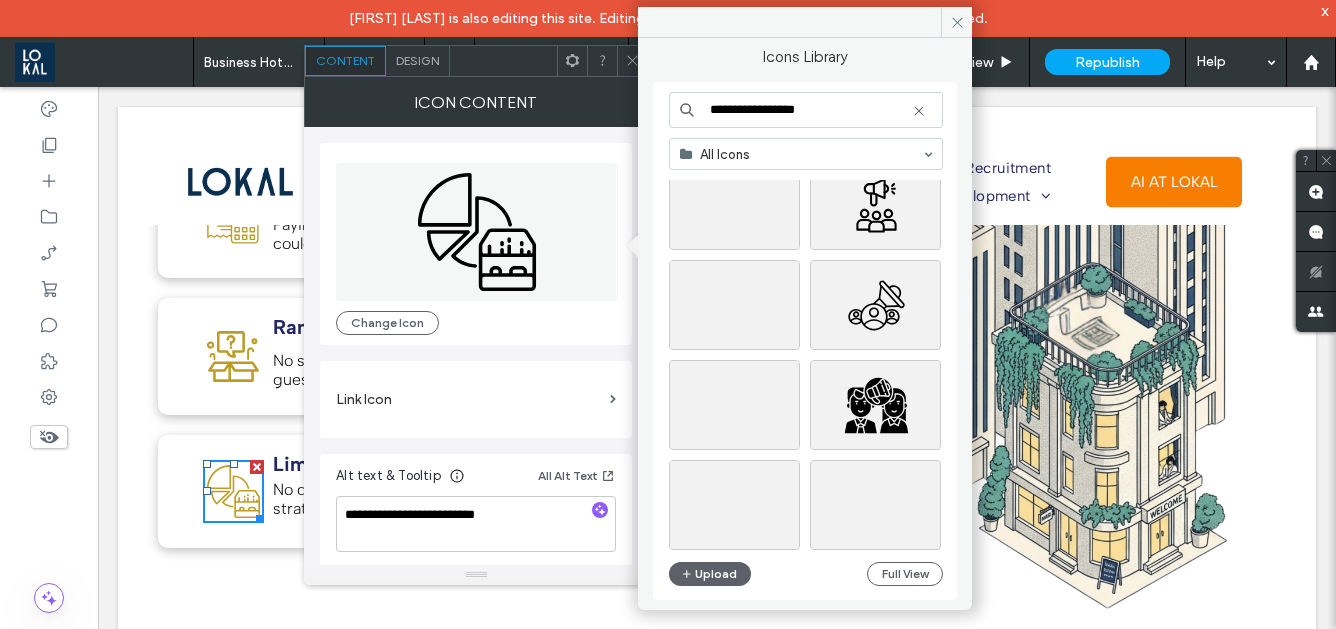 scroll, scrollTop: 104, scrollLeft: 0, axis: vertical 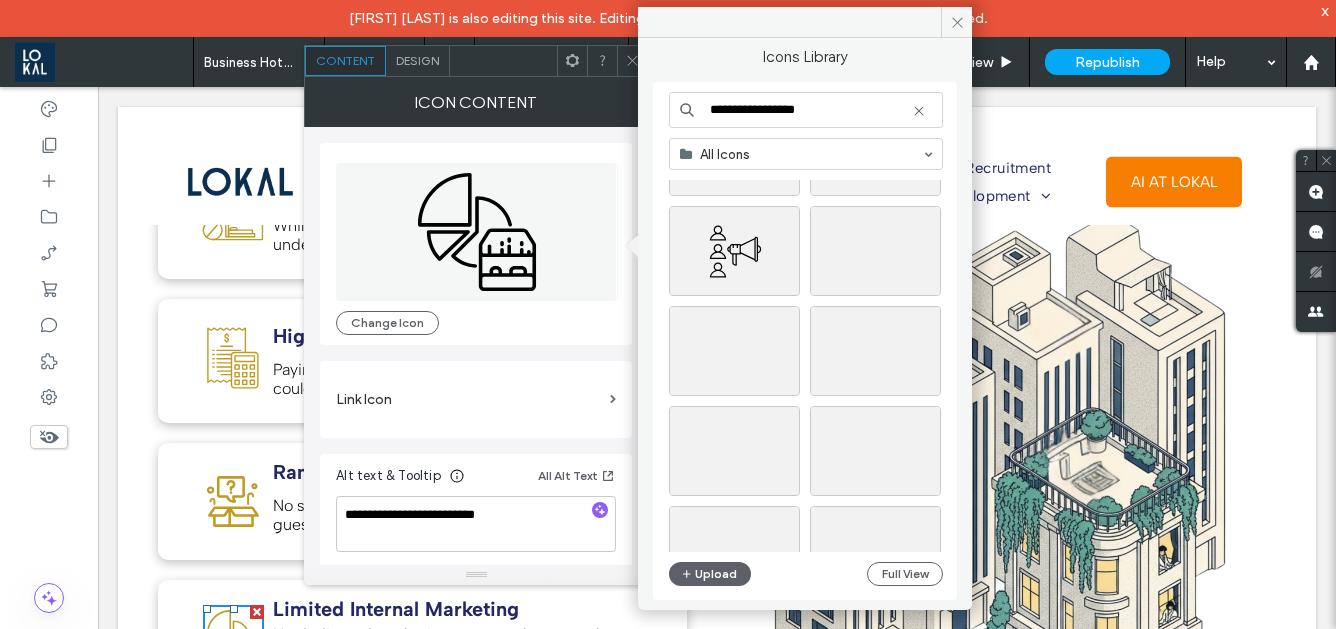 click on "**********" at bounding box center [806, 110] 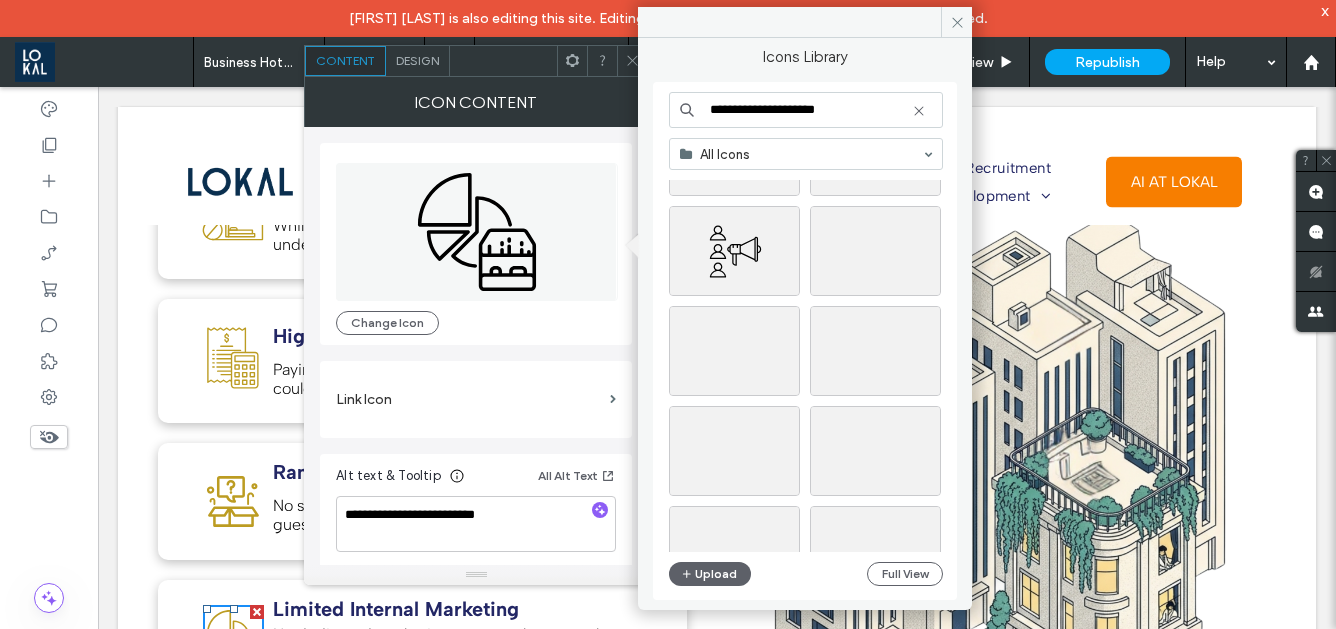 type on "**********" 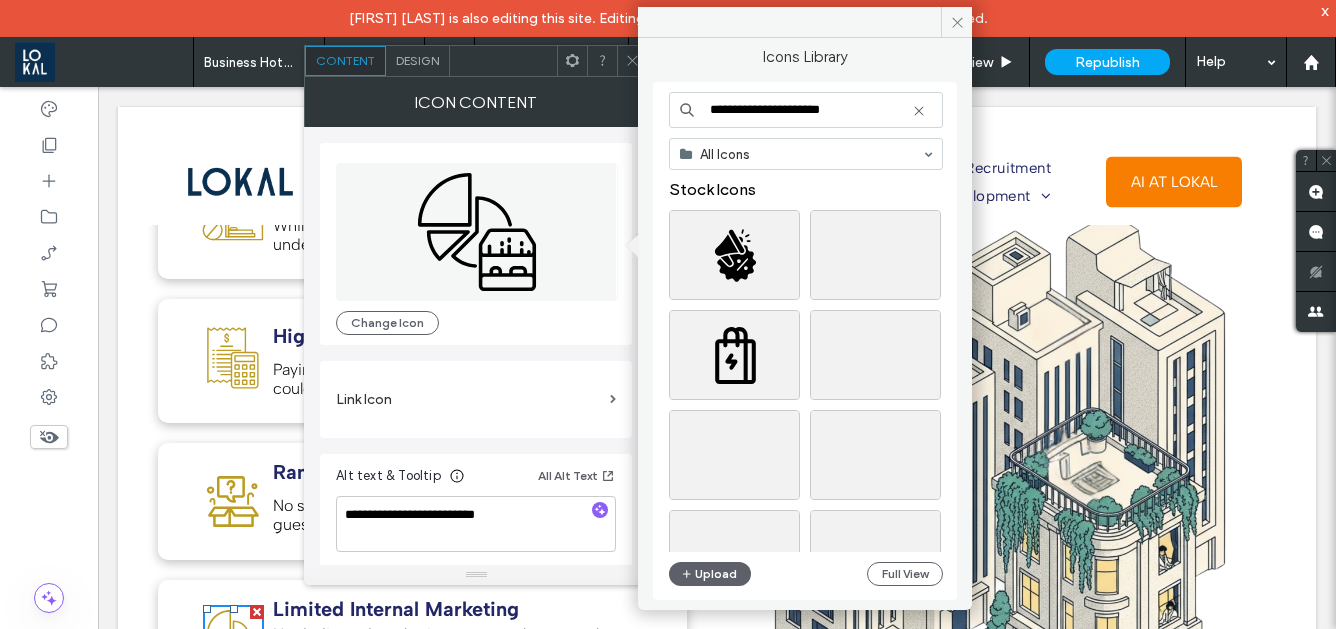 click on "**********" at bounding box center (806, 110) 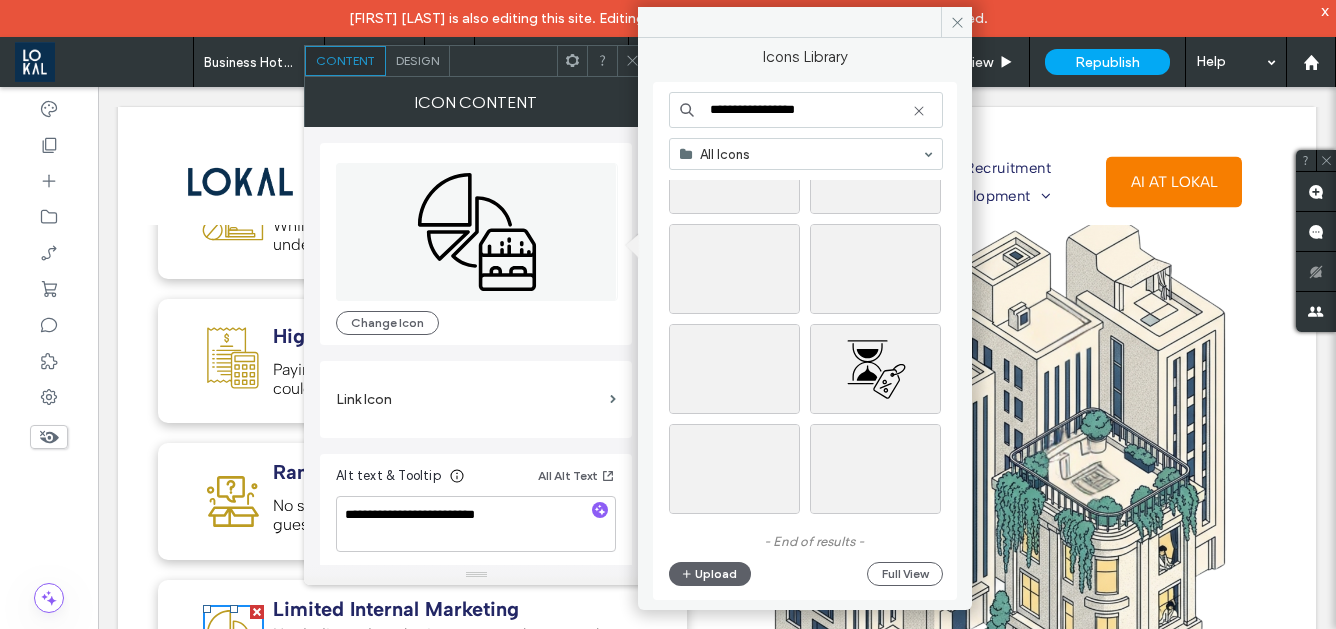scroll, scrollTop: 594, scrollLeft: 0, axis: vertical 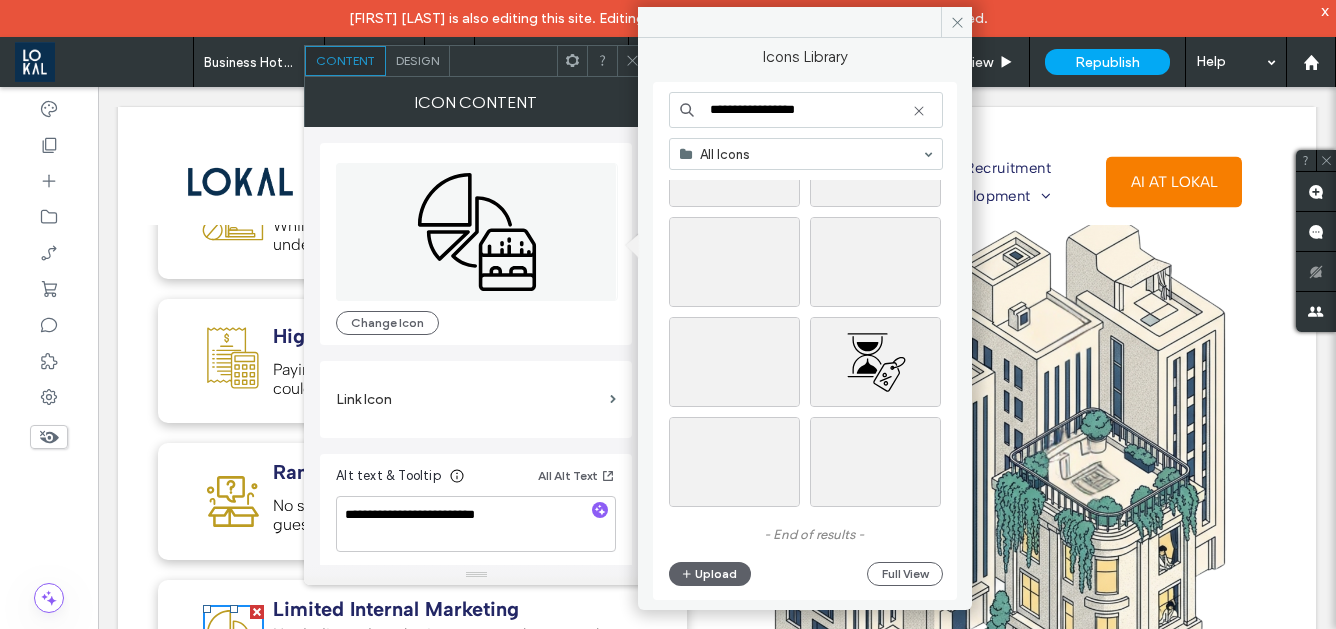 drag, startPoint x: 832, startPoint y: 115, endPoint x: 674, endPoint y: 108, distance: 158.15498 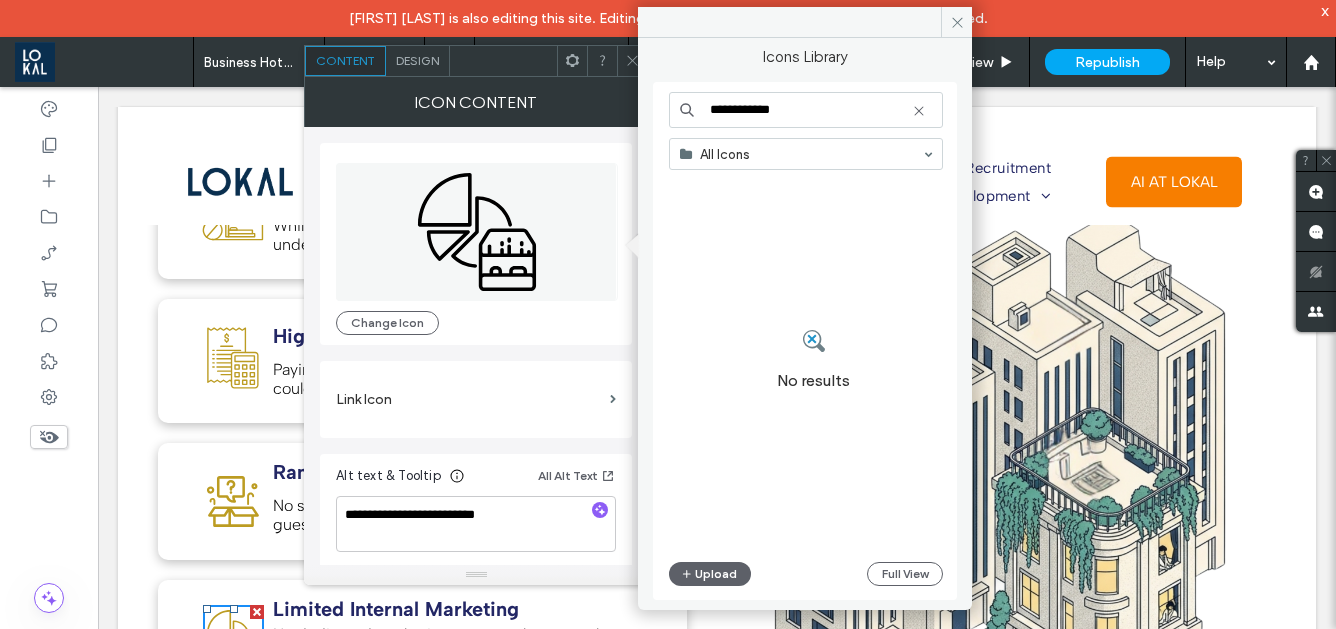 click on "**********" at bounding box center [806, 110] 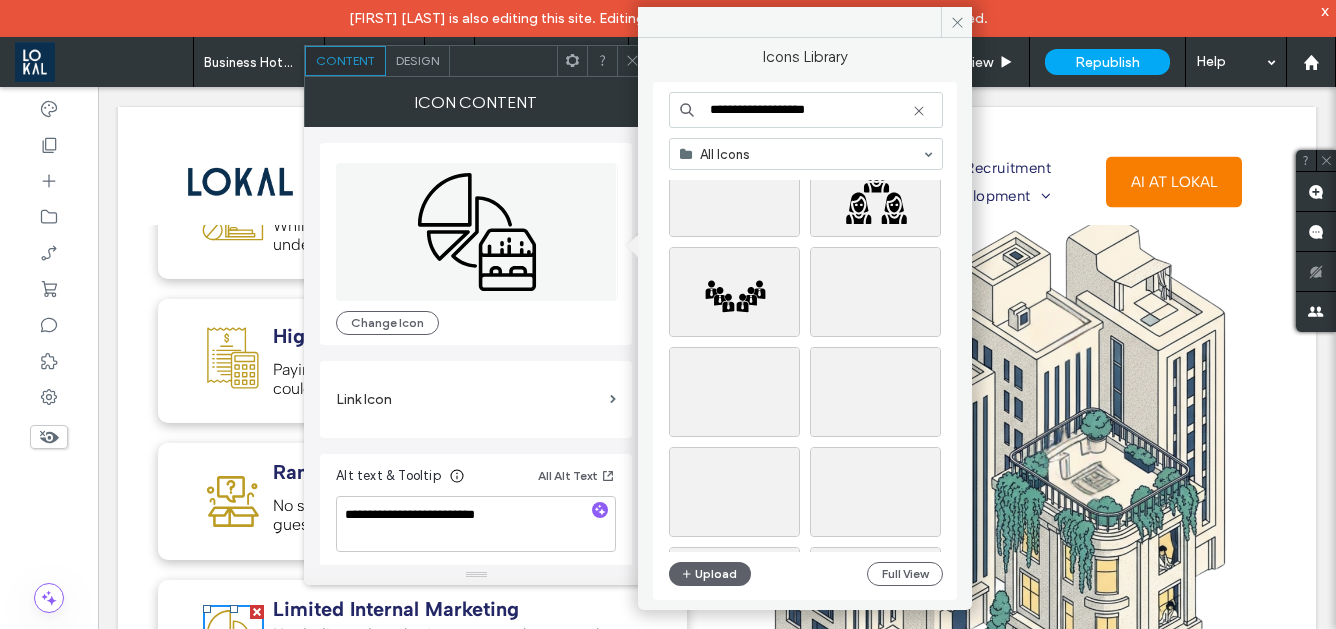 scroll, scrollTop: 585, scrollLeft: 0, axis: vertical 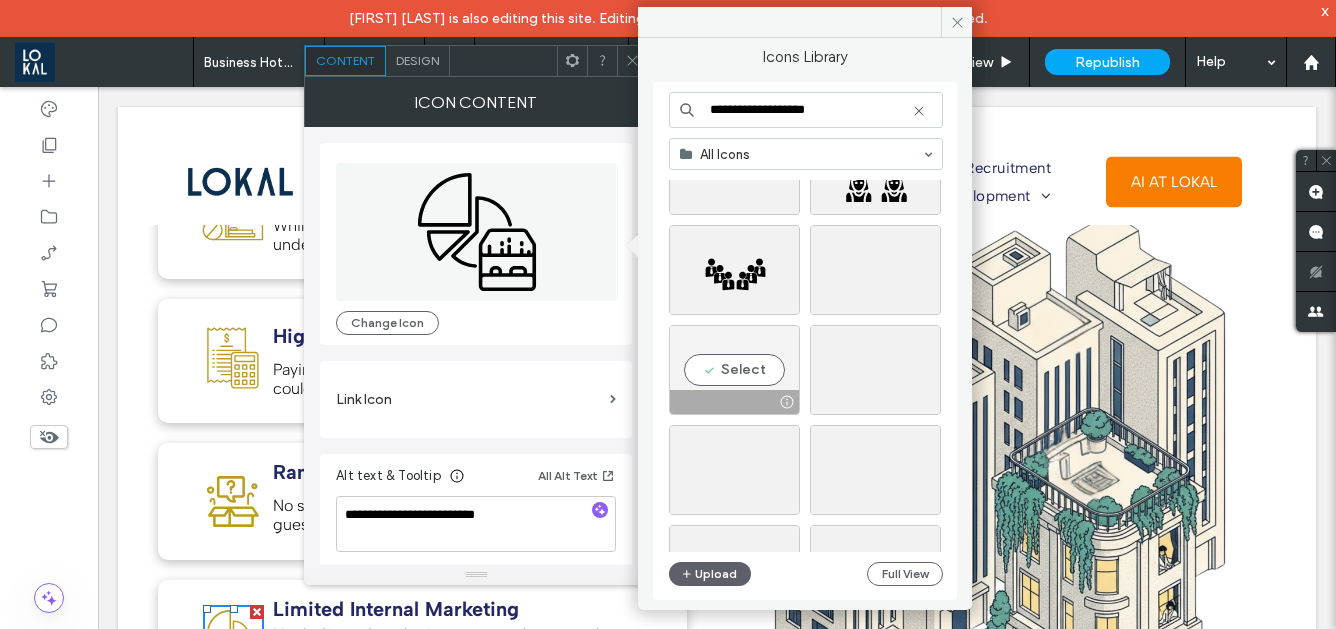 type on "**********" 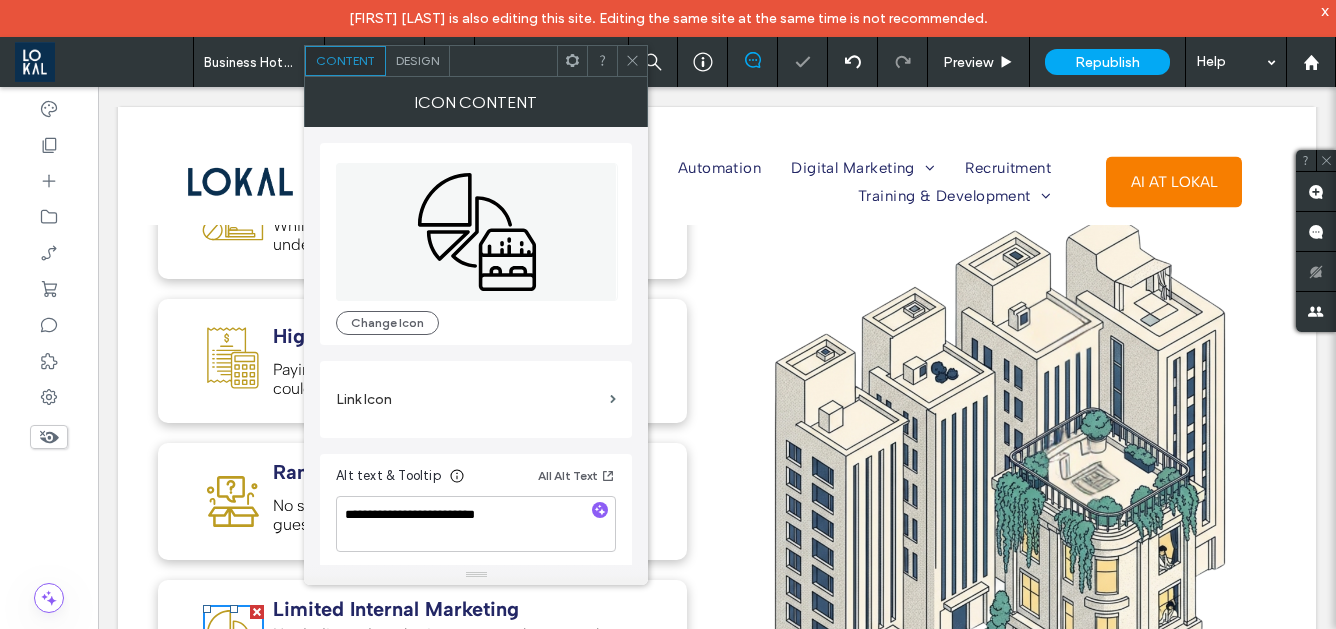 scroll, scrollTop: 5, scrollLeft: 0, axis: vertical 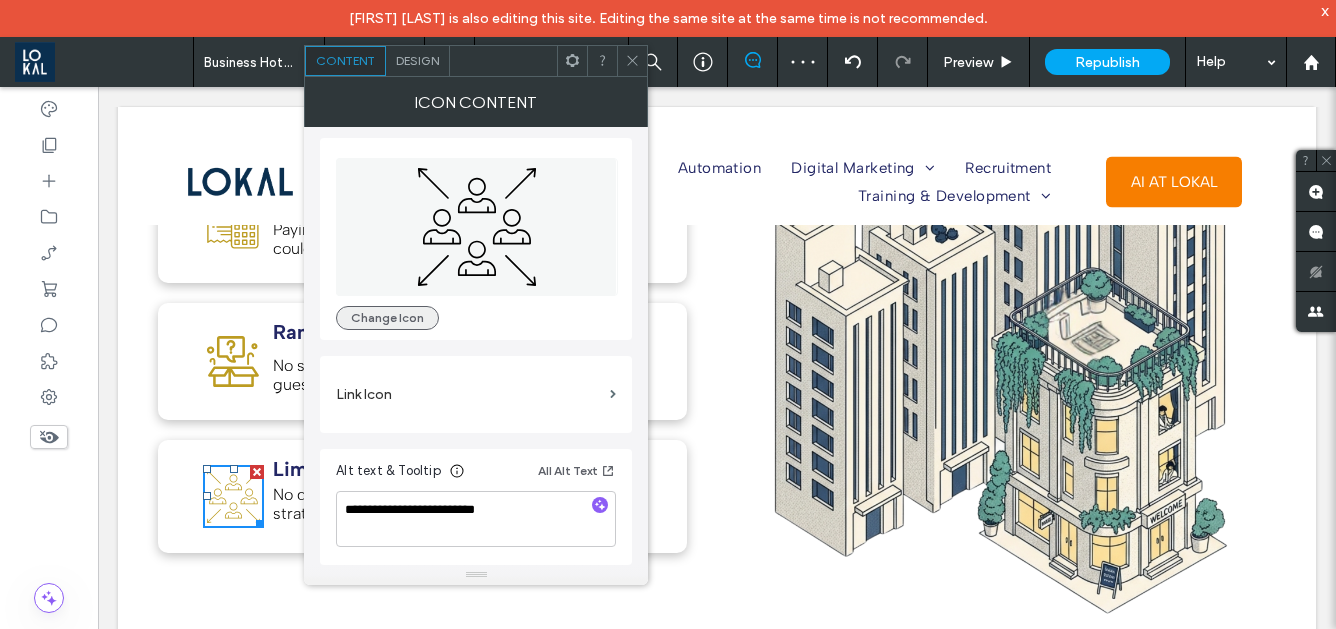 click on "Change Icon" at bounding box center [387, 318] 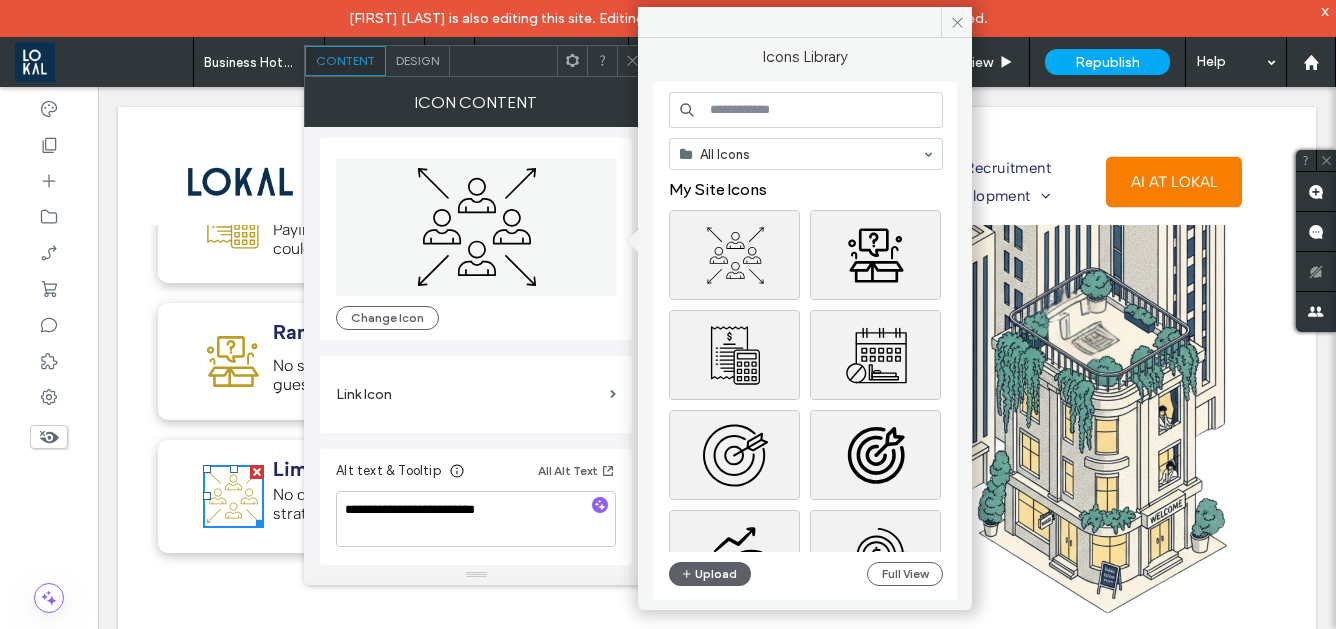 click at bounding box center [806, 110] 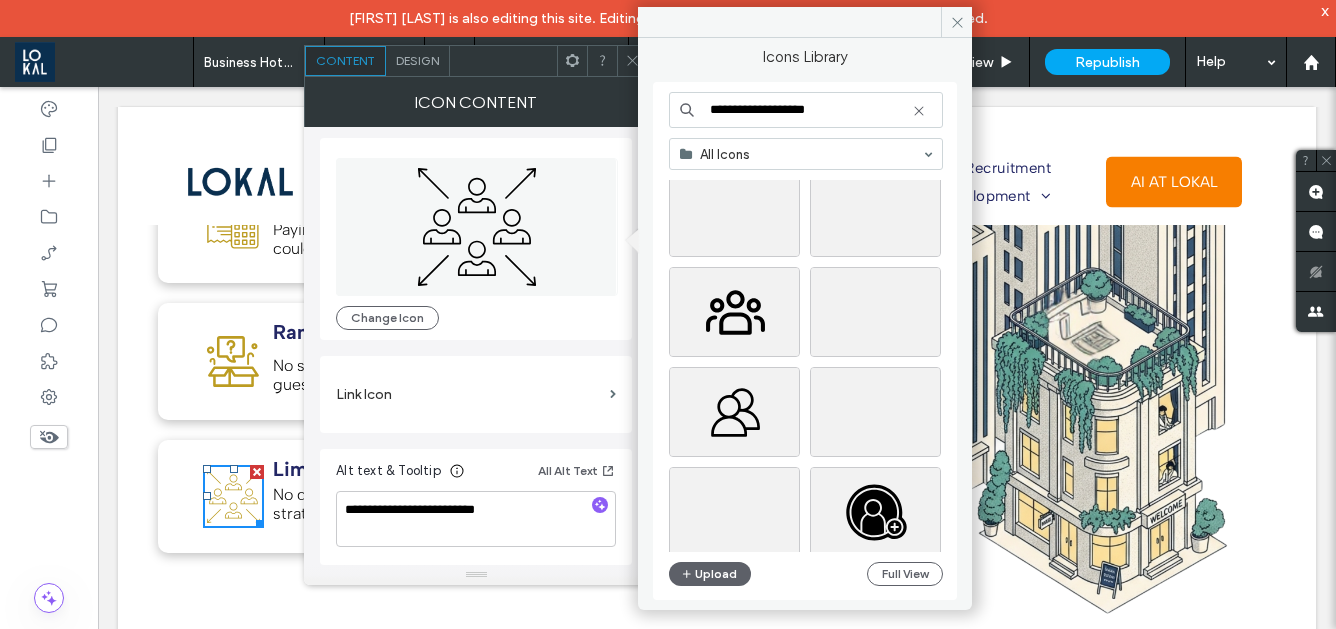 scroll, scrollTop: 1041, scrollLeft: 0, axis: vertical 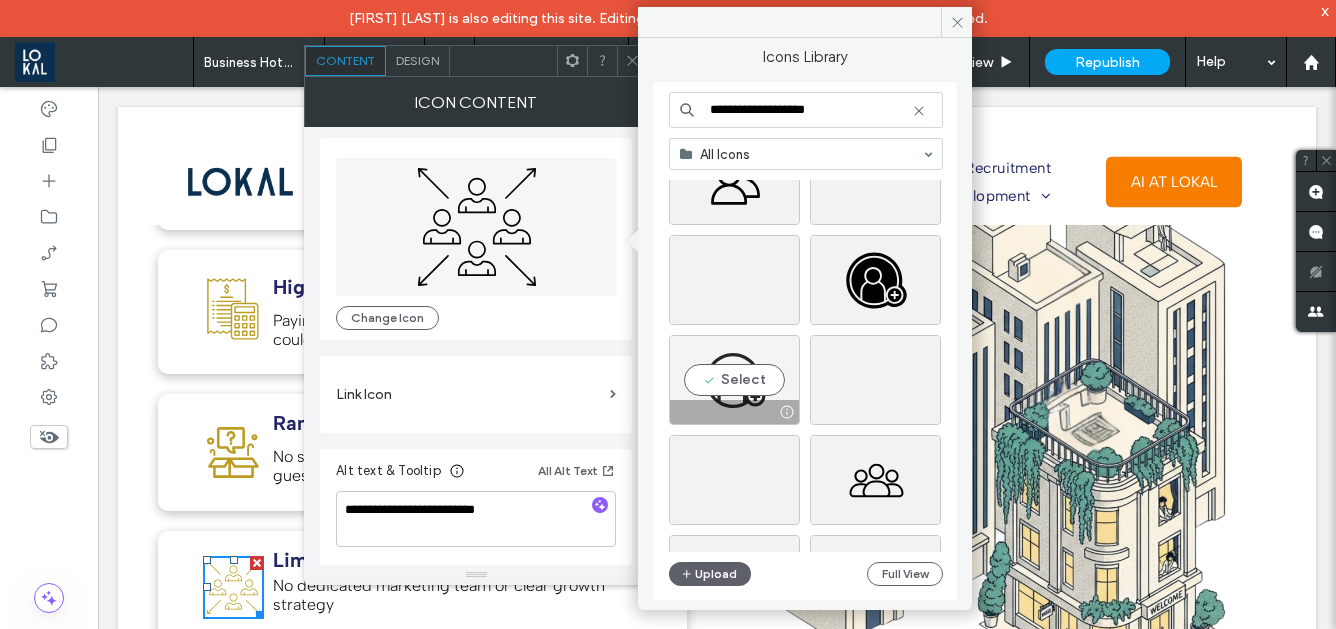 type on "**********" 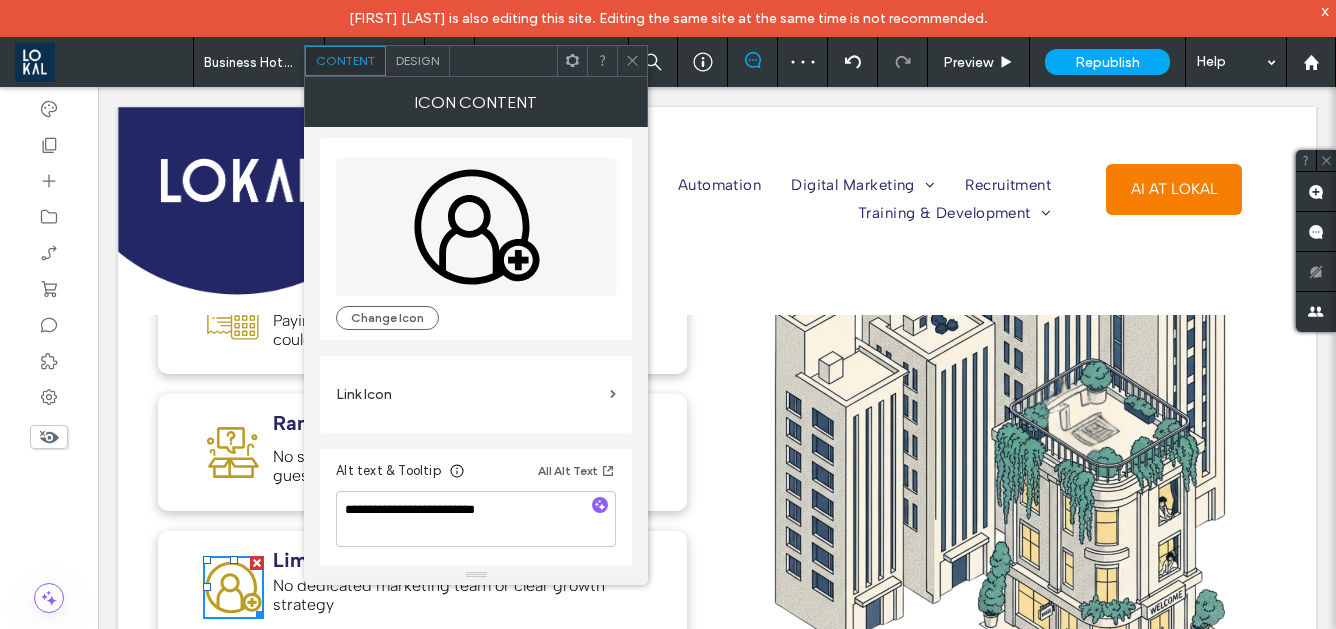 click 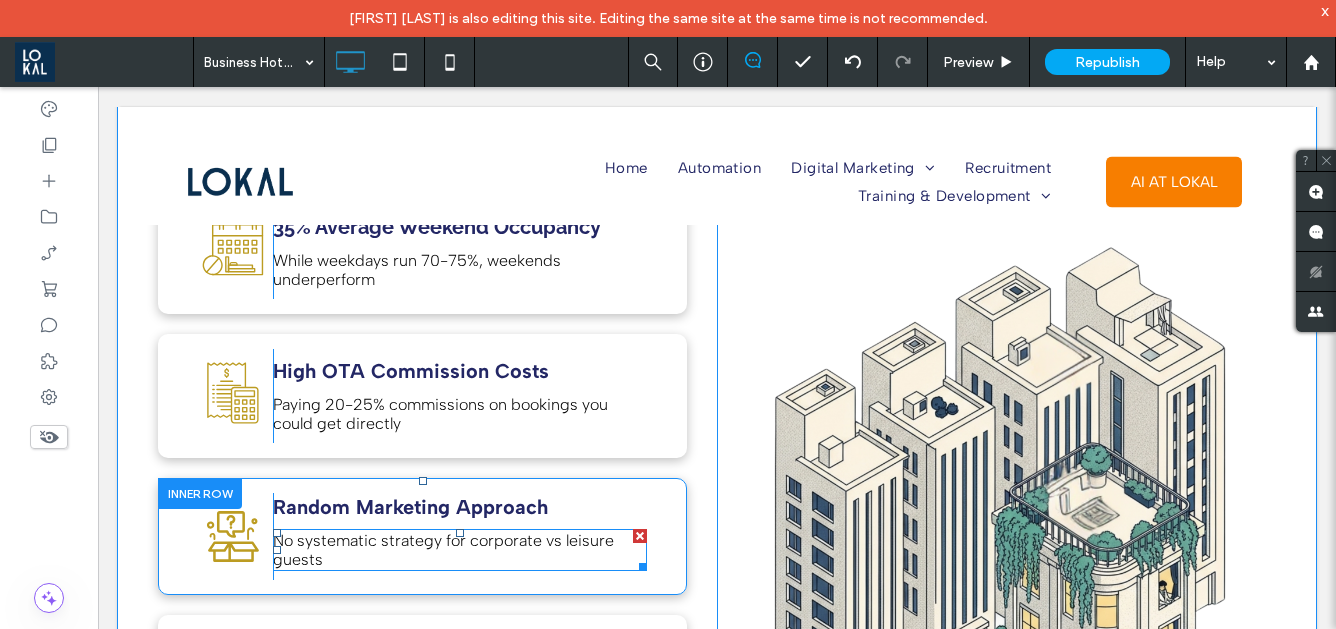scroll, scrollTop: 1246, scrollLeft: 0, axis: vertical 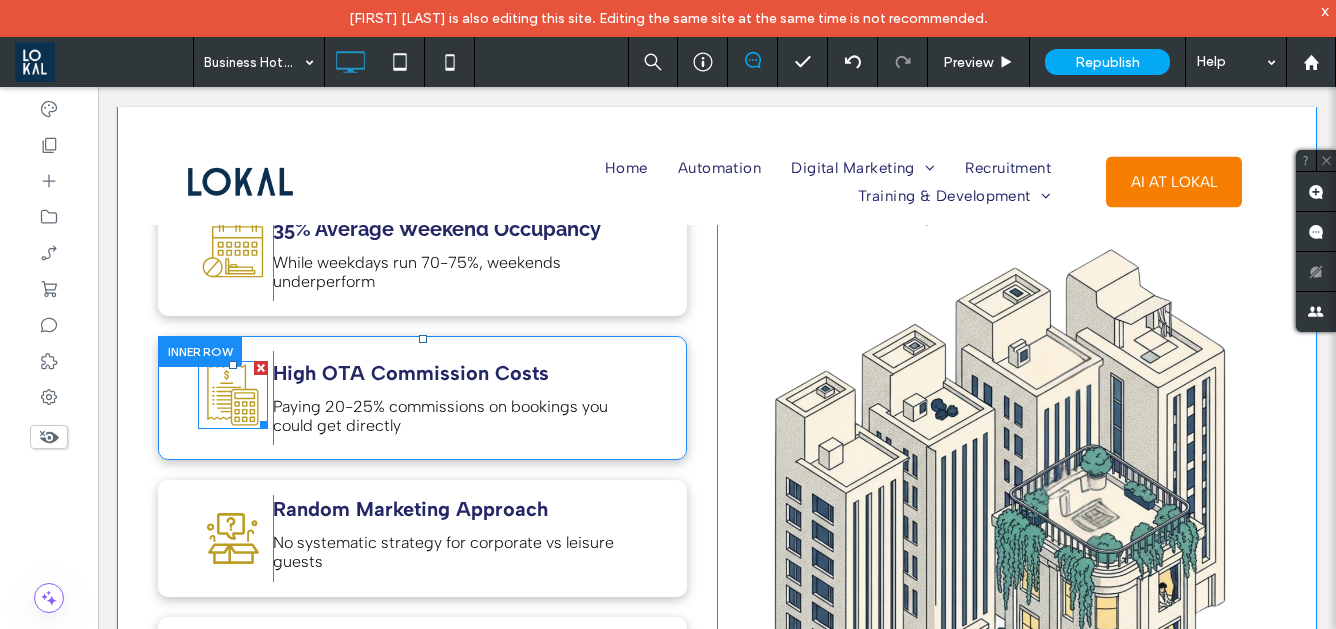 click 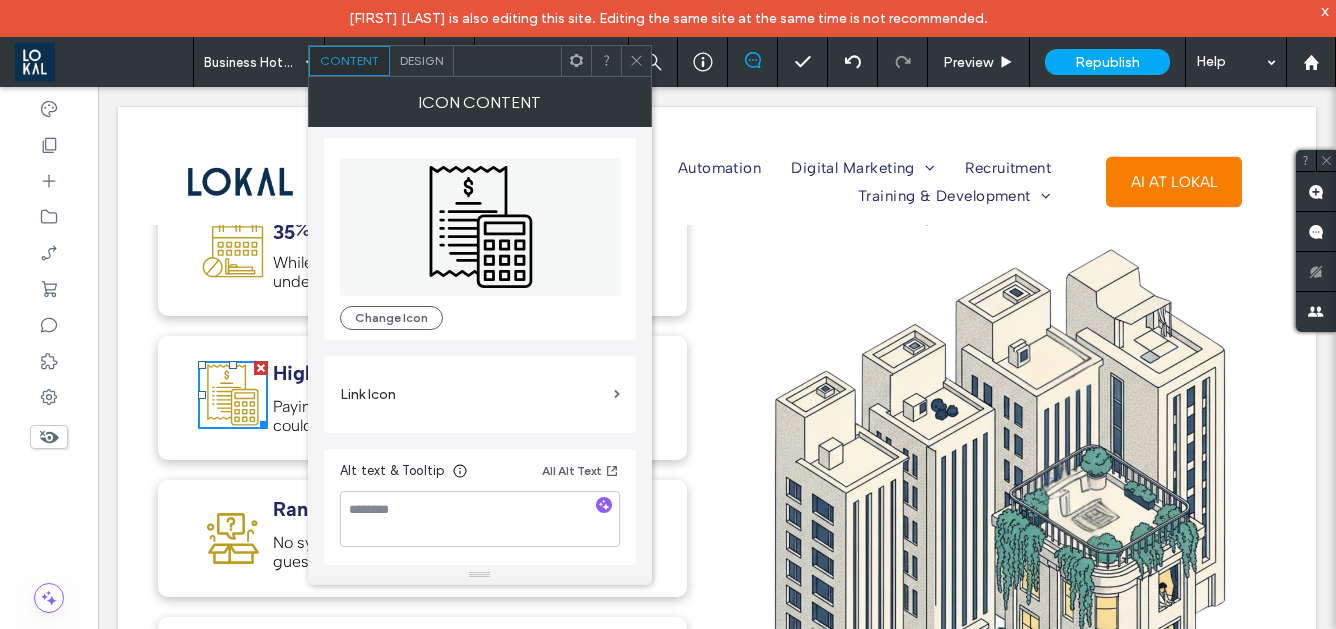 scroll, scrollTop: 0, scrollLeft: 0, axis: both 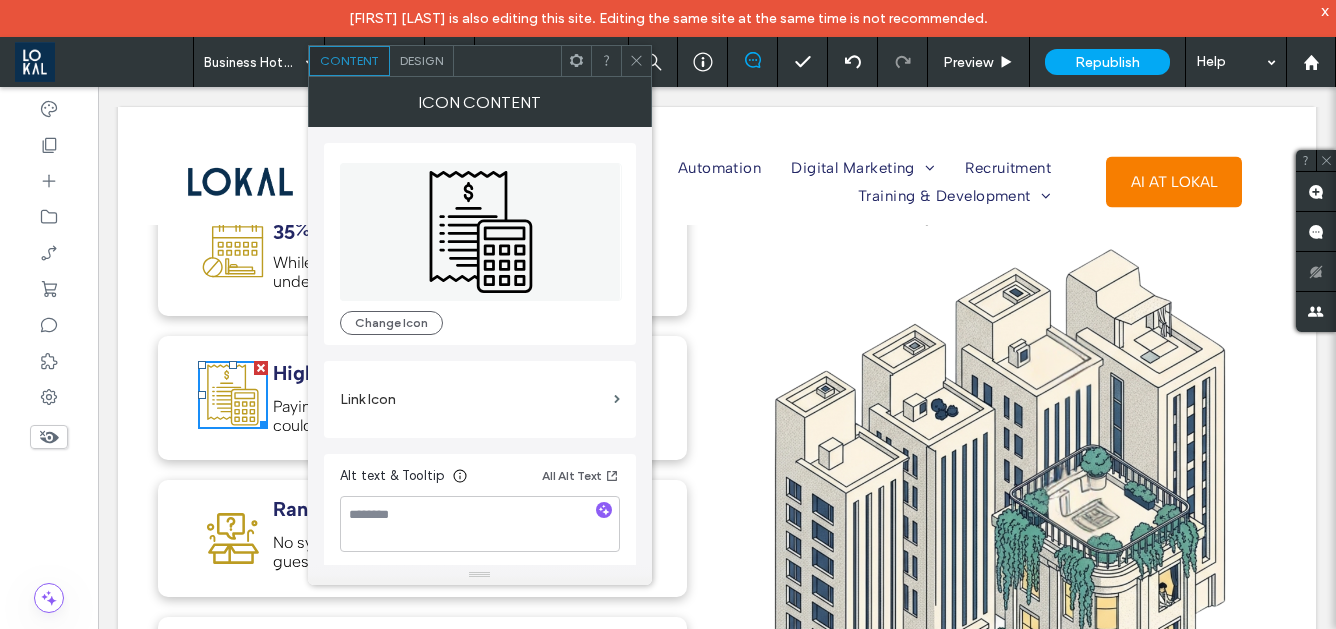 click on "Click To Paste
Home
Automation
Digital Marketing
Ecommerce Marketing
Shopify Partner Philippines
Shopify Website Design
Why is E-commerce Booming in the Philippines?
A Guide on How to Build A Successful Online Store
Here's Why You Need to Start Selling in Lazada and Shopee
Full Service Digital Marketing
Web Design Services
Search Marketing
Email Marketing
Hotel Marketing Philippines
Hotel SEO Philippines
Hotel Web Design Services
Real Estate Marketing Philippines
Real Estate SEO Philippines
Real Estate Web Design Services
Law Firm Marketing Philippines
Law Firm SEO Philippines" at bounding box center (717, 196) 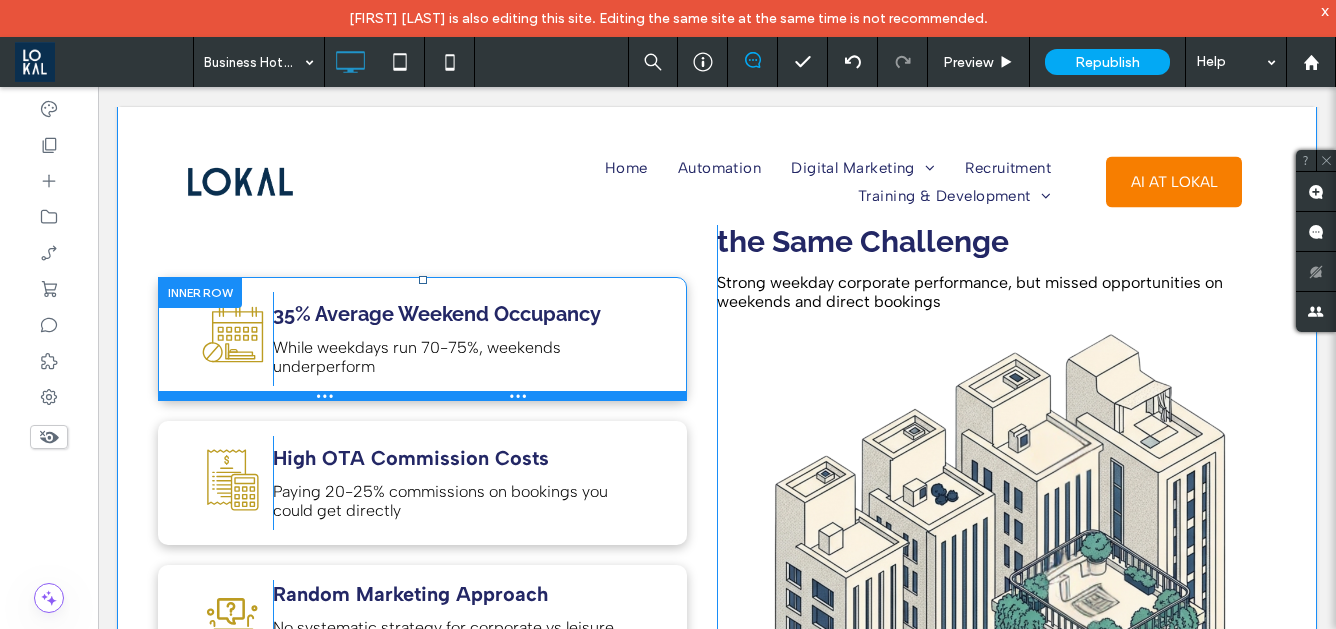 scroll, scrollTop: 1160, scrollLeft: 0, axis: vertical 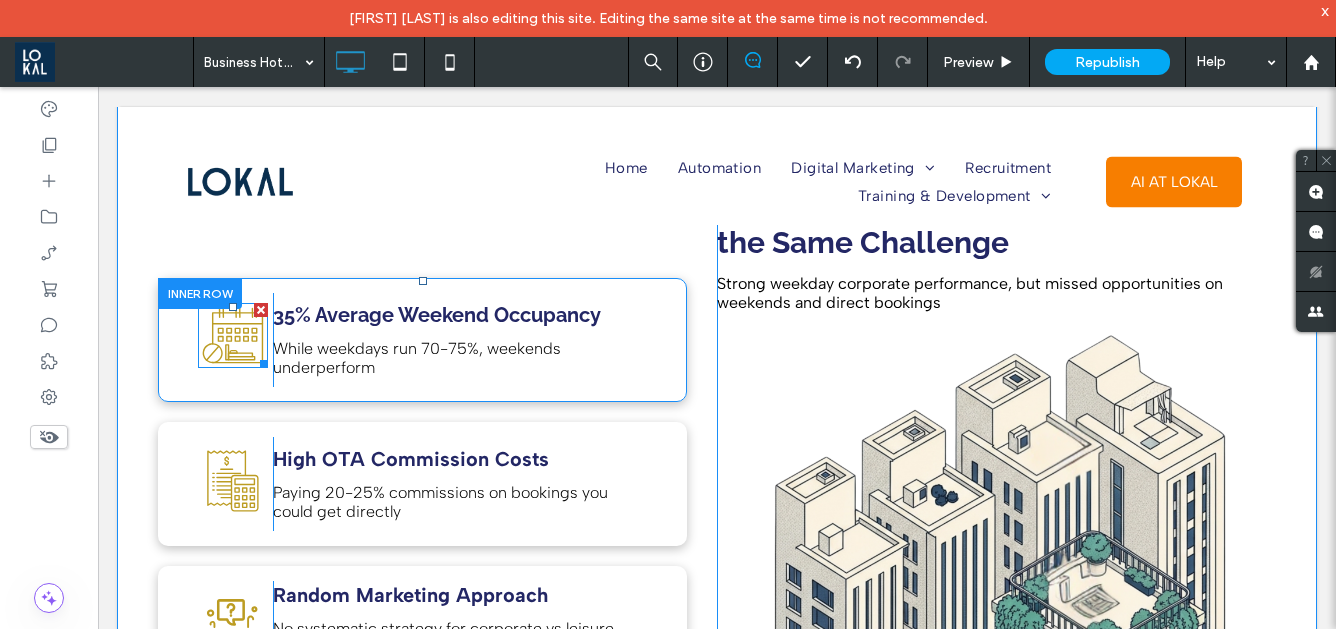 click 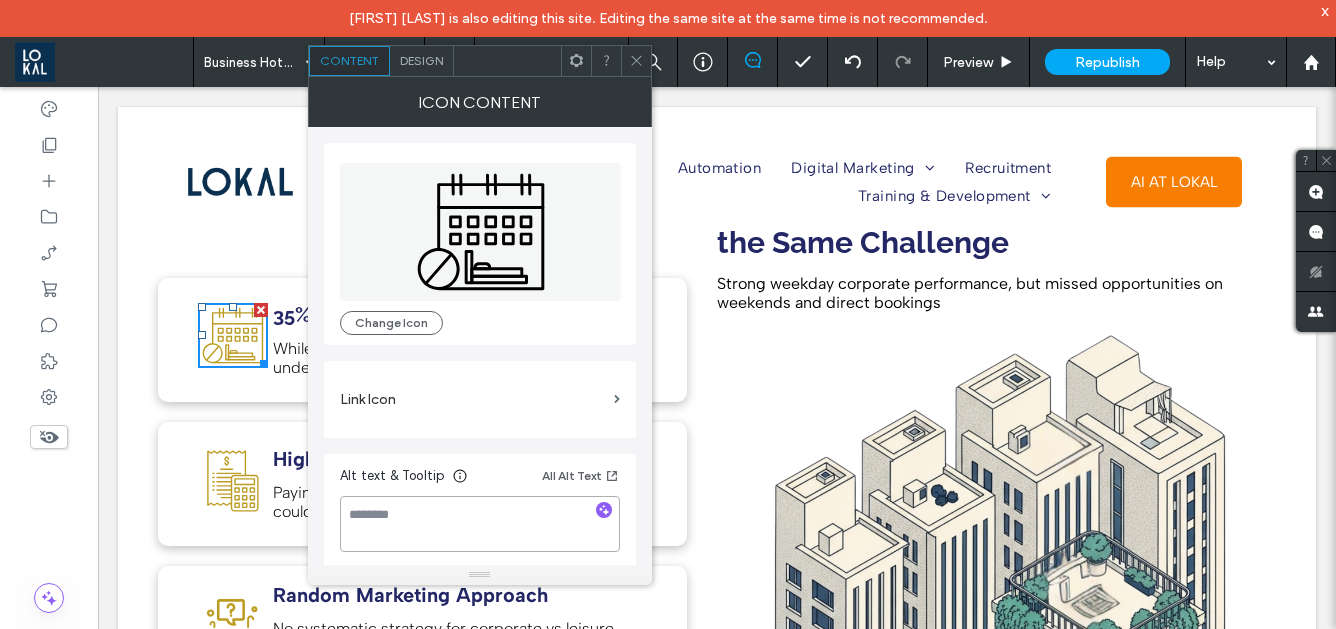 click at bounding box center (480, 524) 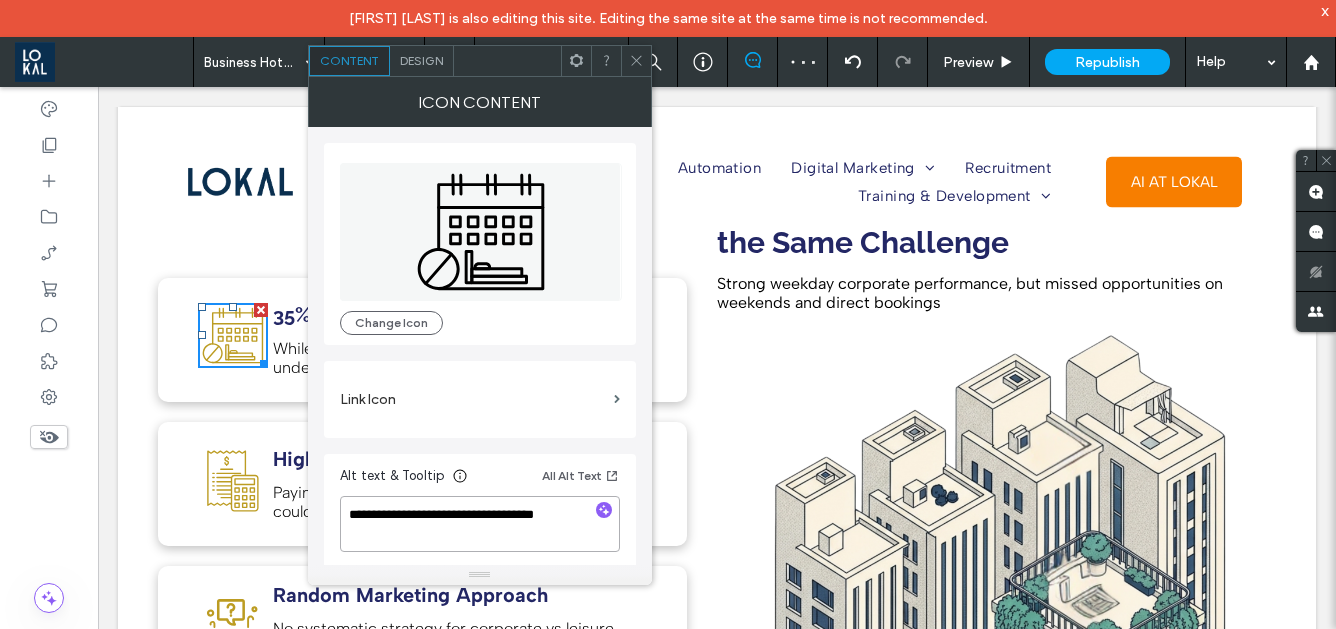 type on "**********" 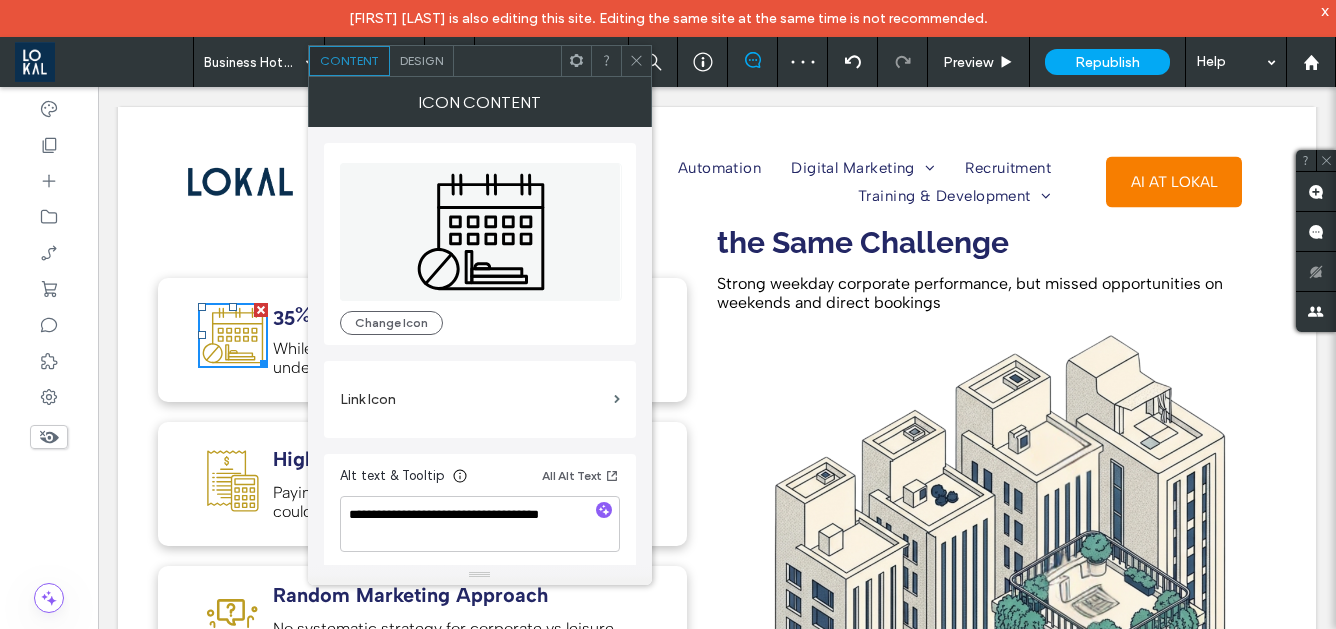 click 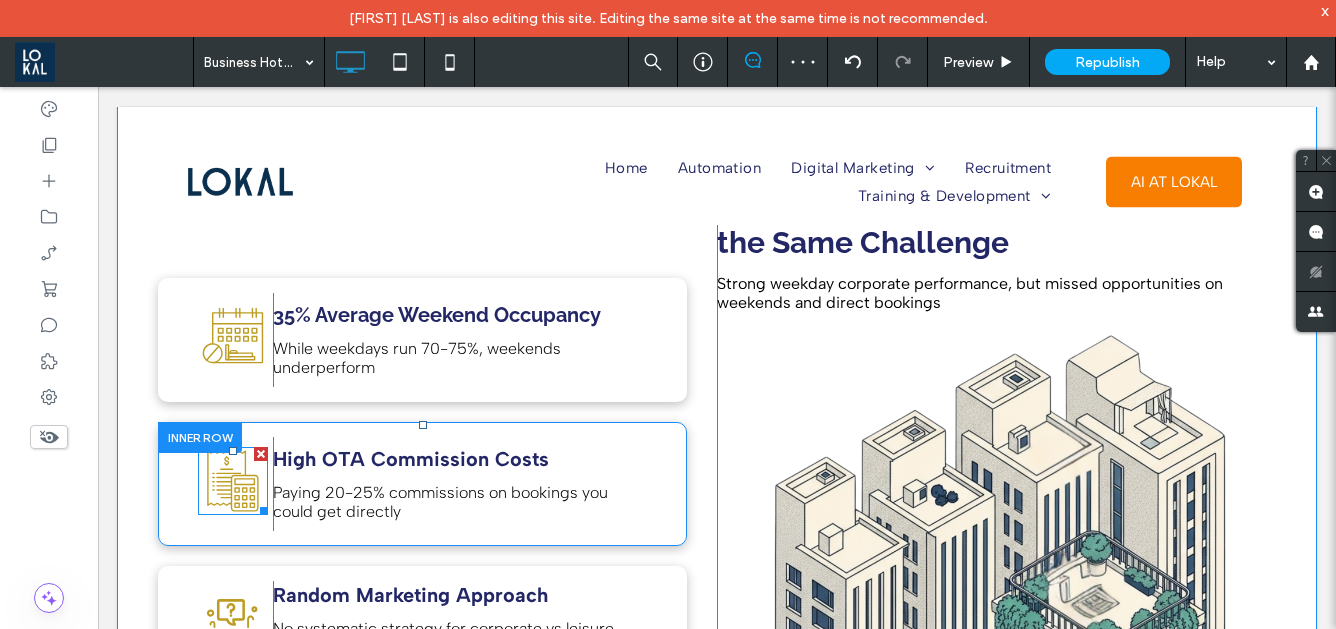 click 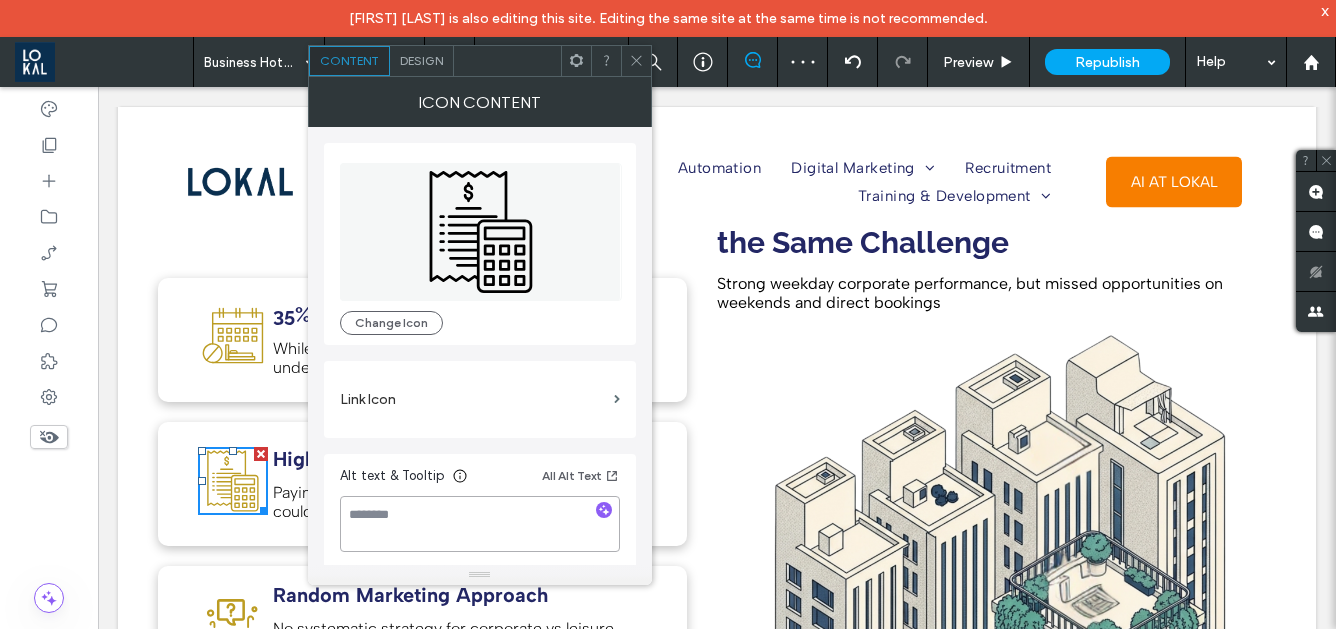 click at bounding box center [480, 524] 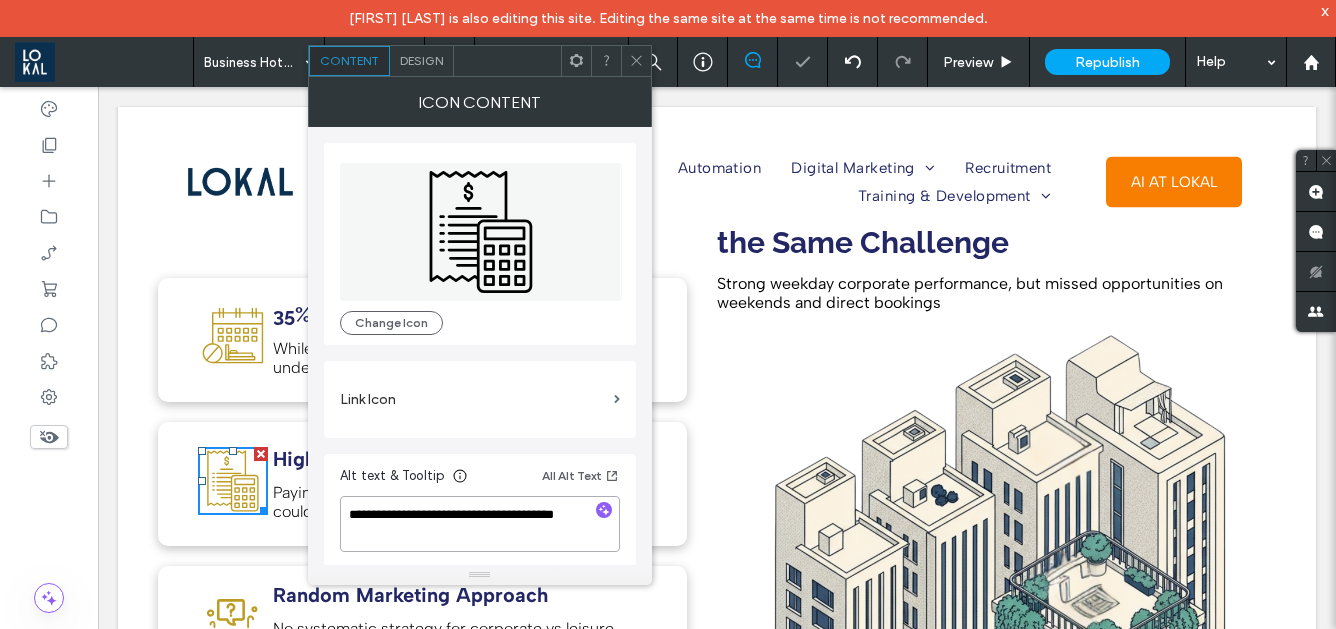 click on "**********" at bounding box center [480, 524] 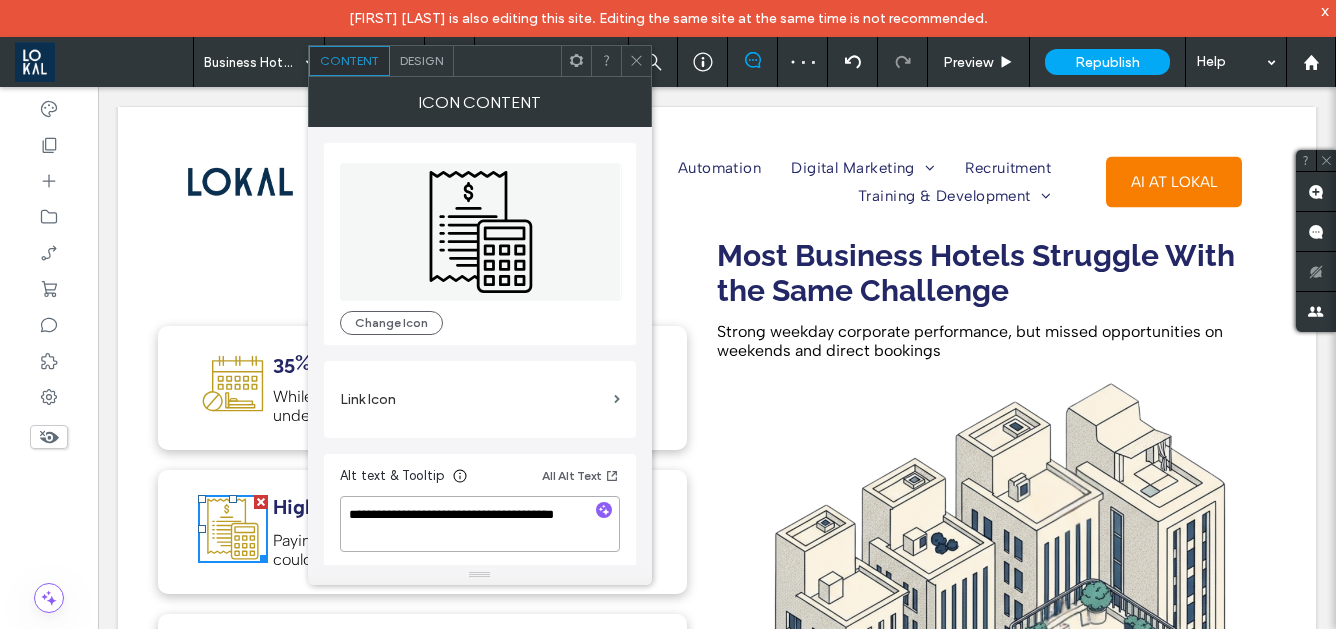 scroll, scrollTop: 1114, scrollLeft: 0, axis: vertical 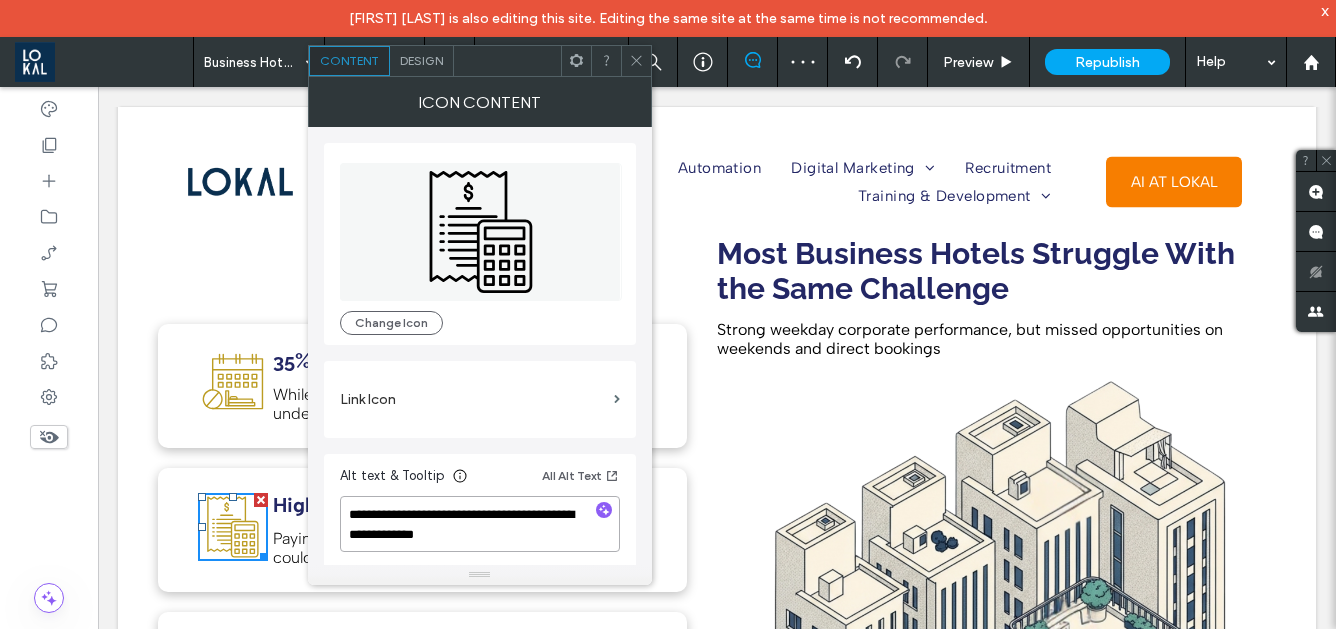 type on "**********" 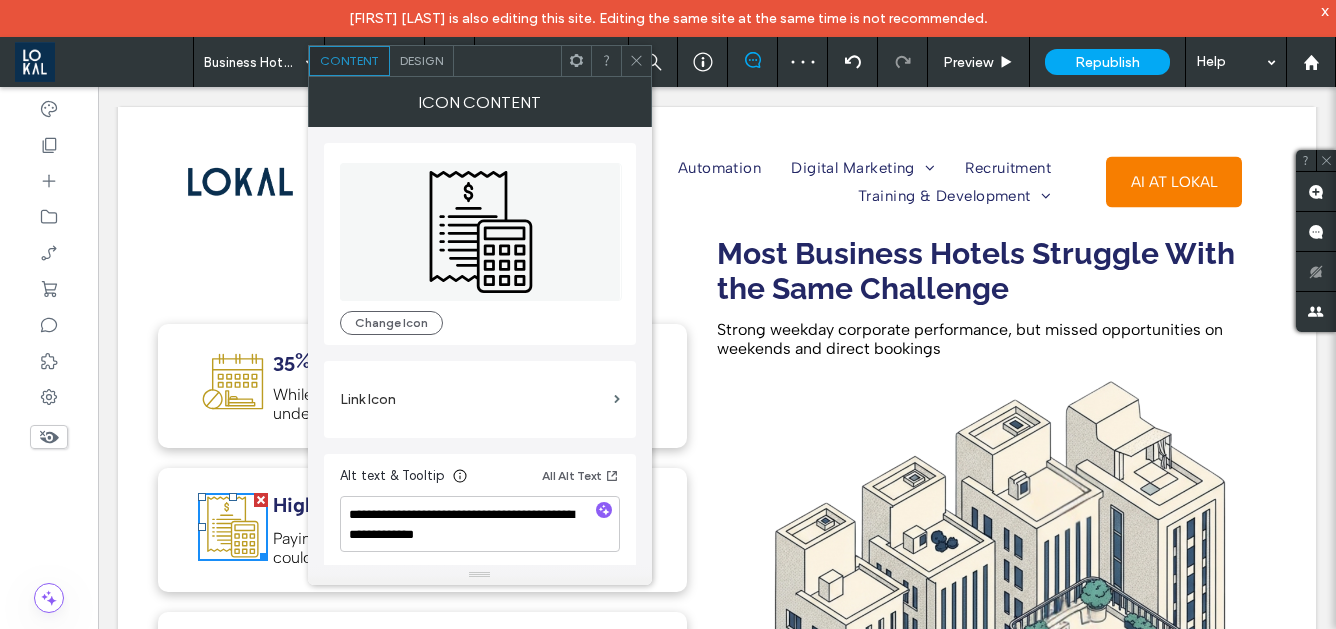 click on "Weekend occupancy struggles for hotels
Click To Paste
35% Average Weekend Occupancy
While weekdays run 70-75%, weekends underperform Click To Paste
Hotel Challenge: high commission costs to travel agencies  high
Click To Paste
High OTA Commission Costs   Paying 20-25% commissions on bookings you could get directly Click To Paste
Click To Paste
Random Marketing Approach   No systematic strategy for corporate vs leisure guests Click To Paste
Click To Paste
Limited Internal Marketing   No dedicated marketing team or clear growth strategy Click To Paste
Click To Paste
Most Business Hotels Struggle With the Same Challenge
Click To Paste
Row + Add Section" at bounding box center [717, 583] 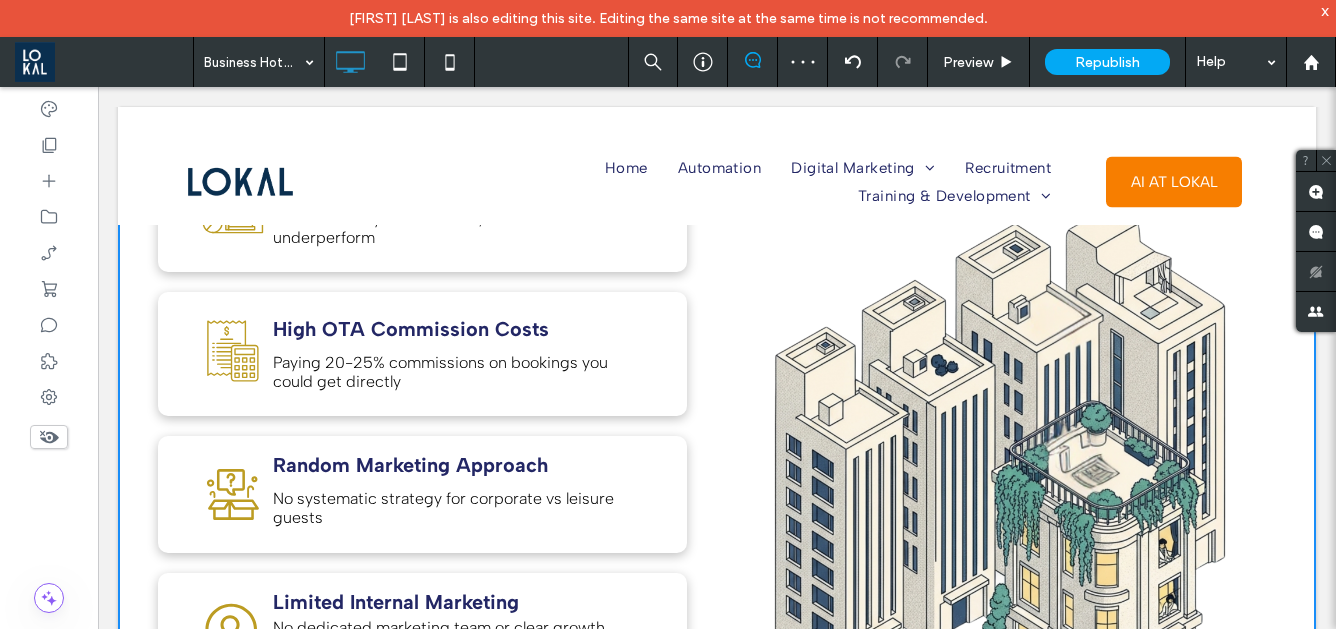 scroll, scrollTop: 1317, scrollLeft: 0, axis: vertical 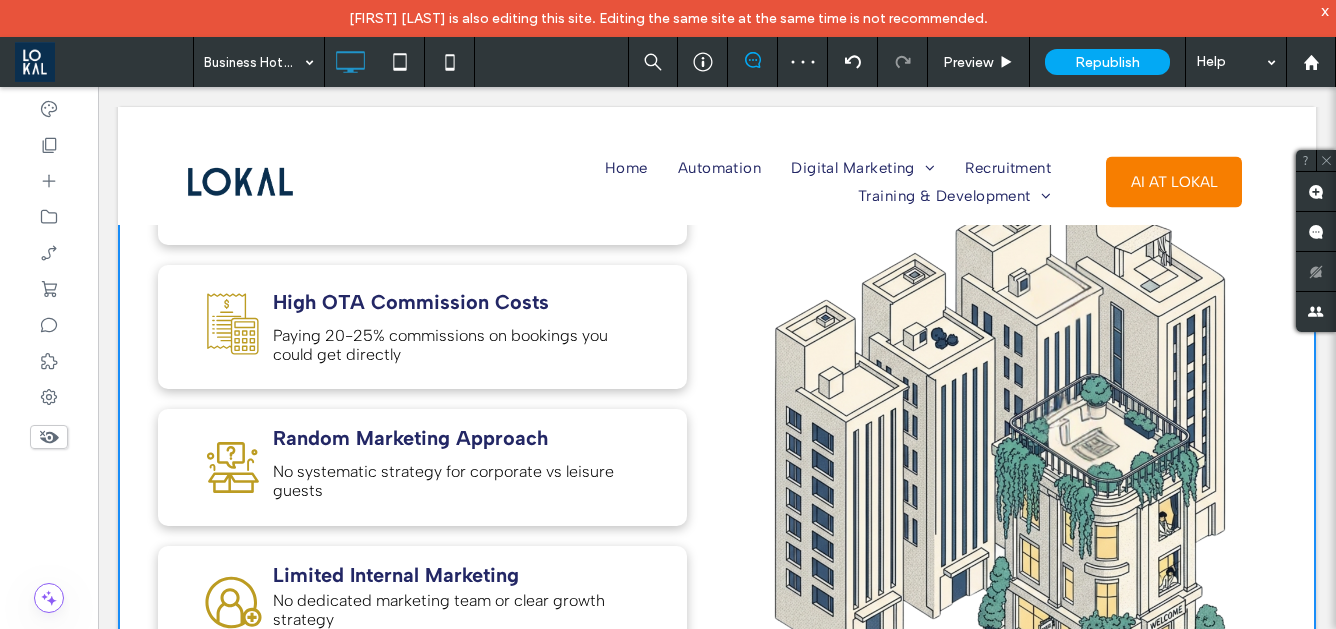 click 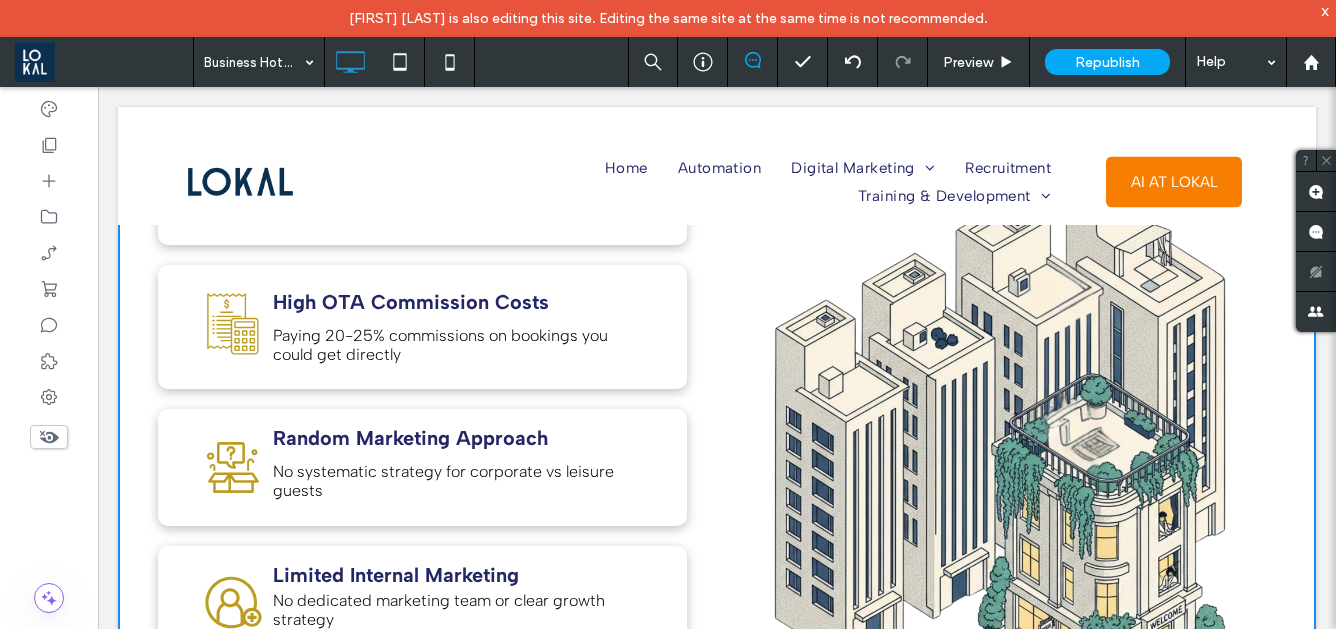 click 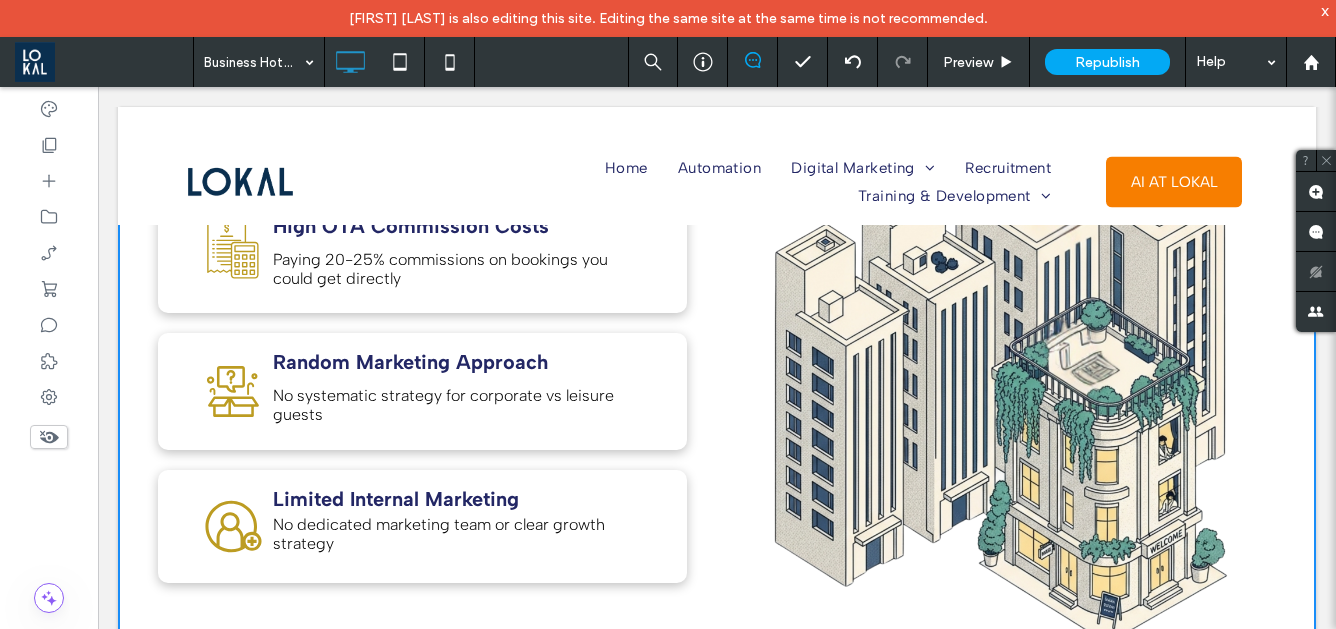 scroll, scrollTop: 1392, scrollLeft: 0, axis: vertical 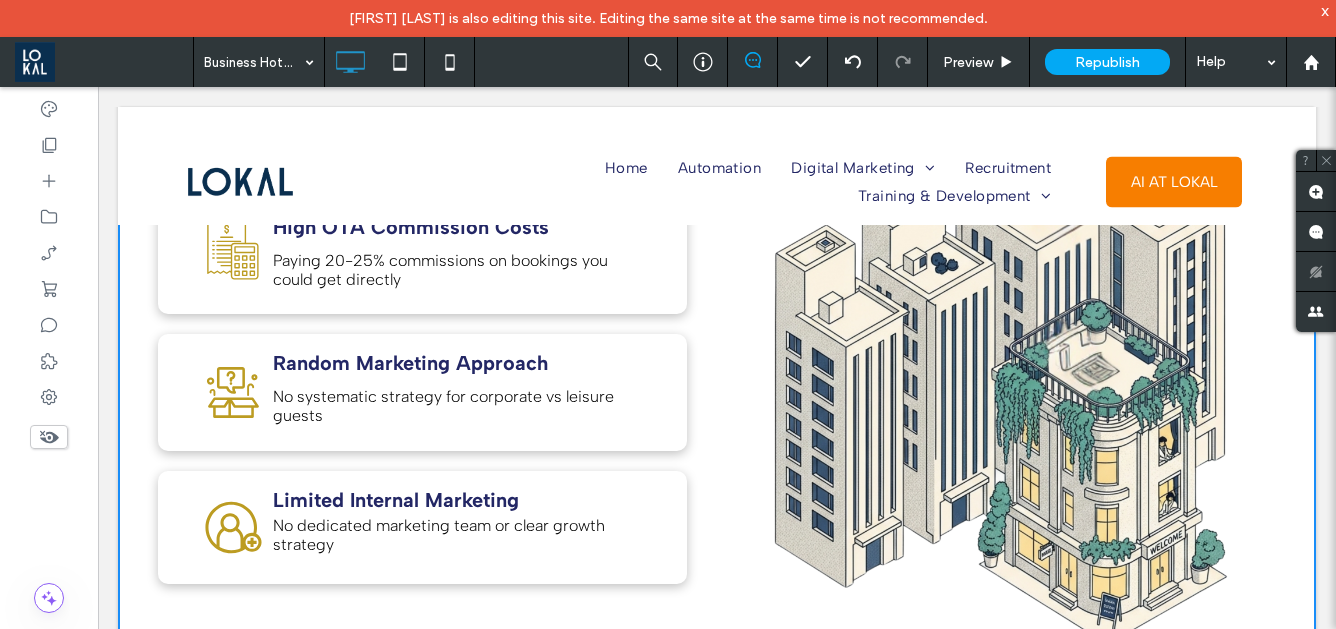 click 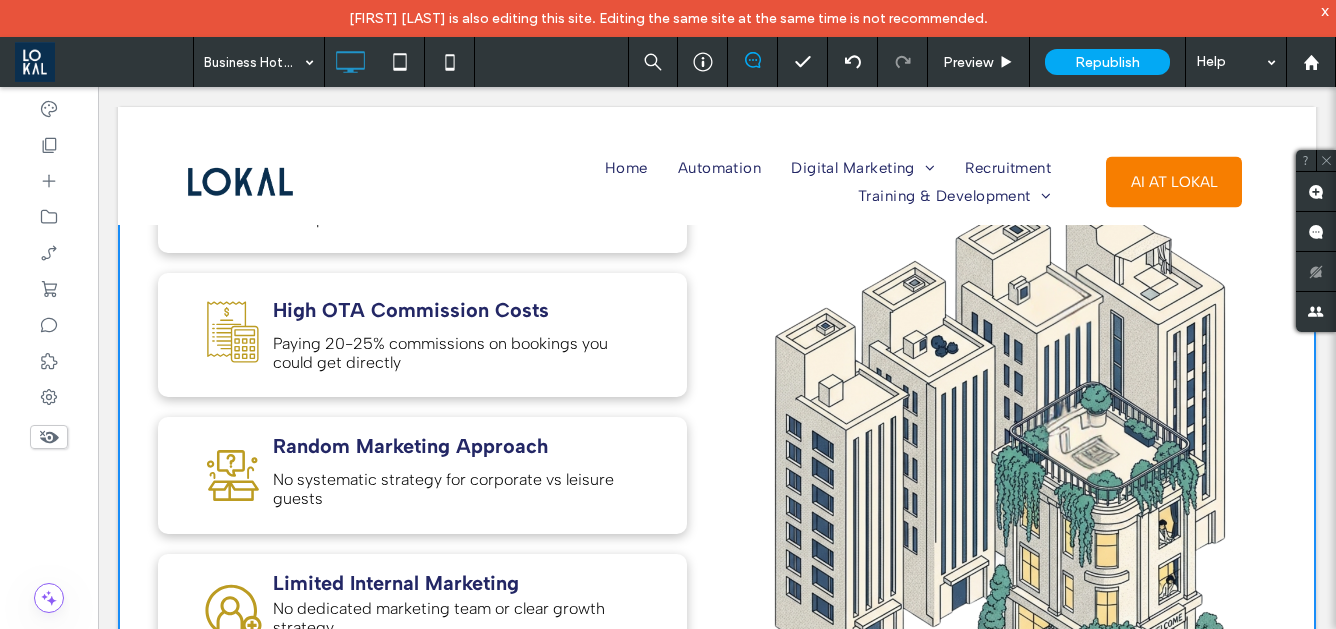 scroll, scrollTop: 1307, scrollLeft: 0, axis: vertical 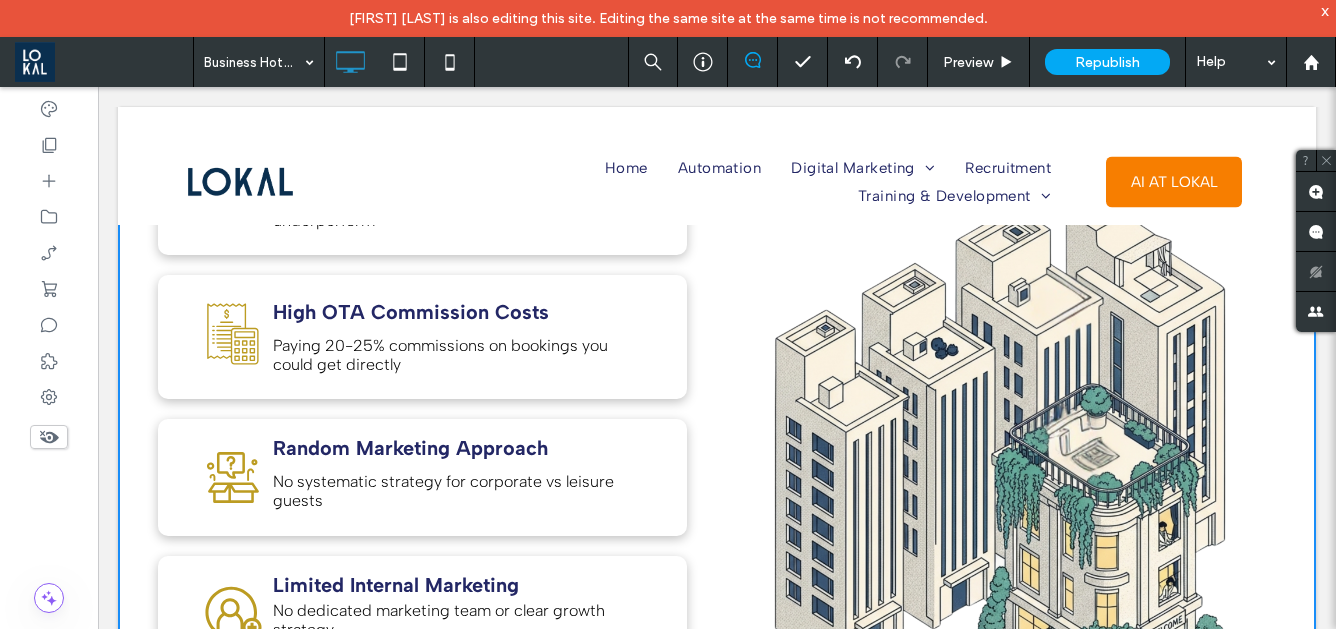 click on "Hotel Challenge: high commission costs to travel agencies  high" 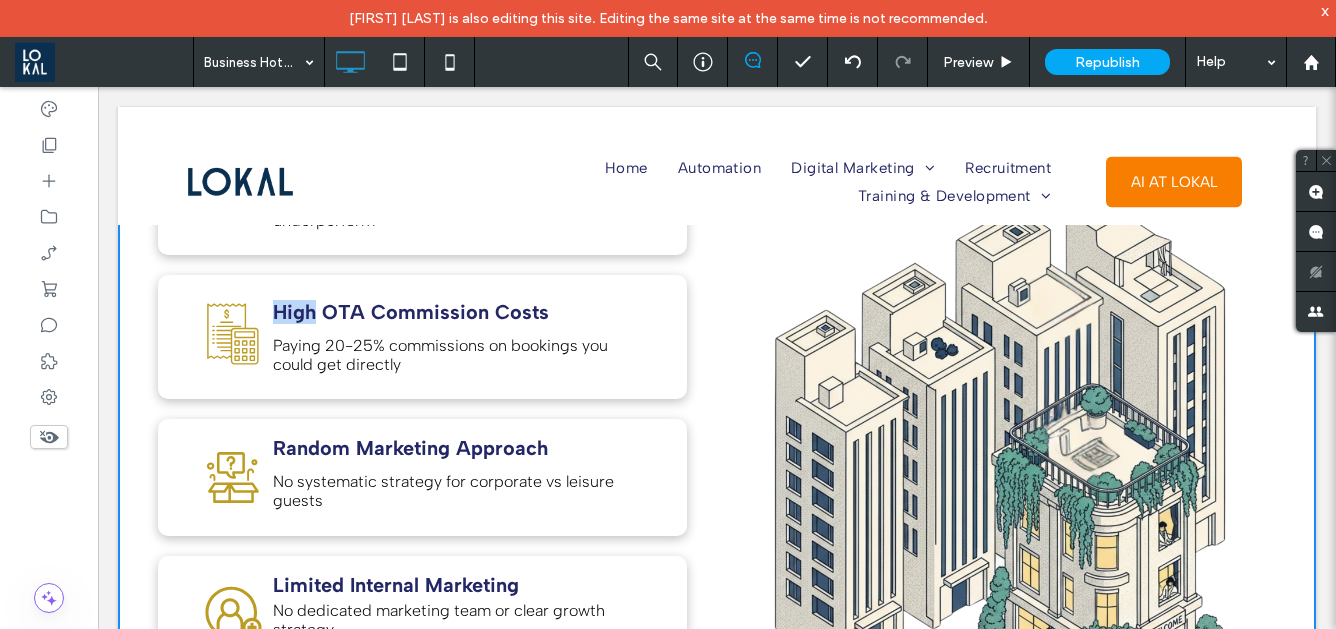 click on "Hotel Challenge: high commission costs to travel agencies  high" 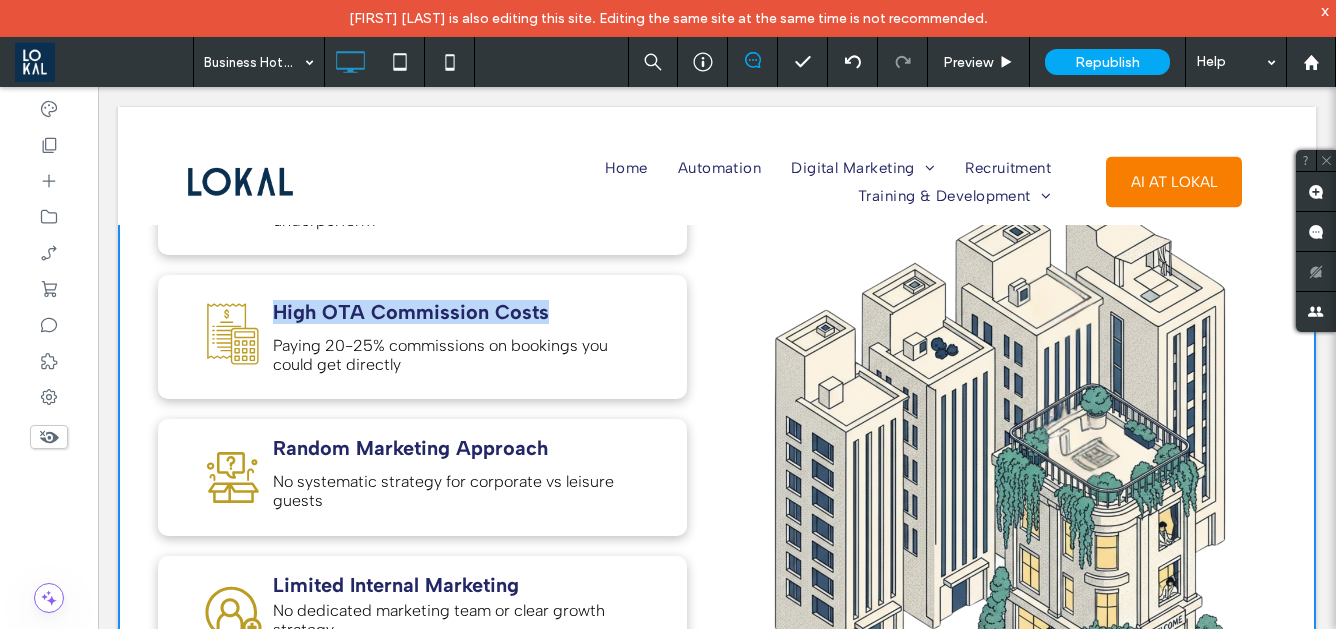 click on "Hotel Challenge: high commission costs to travel agencies  high" 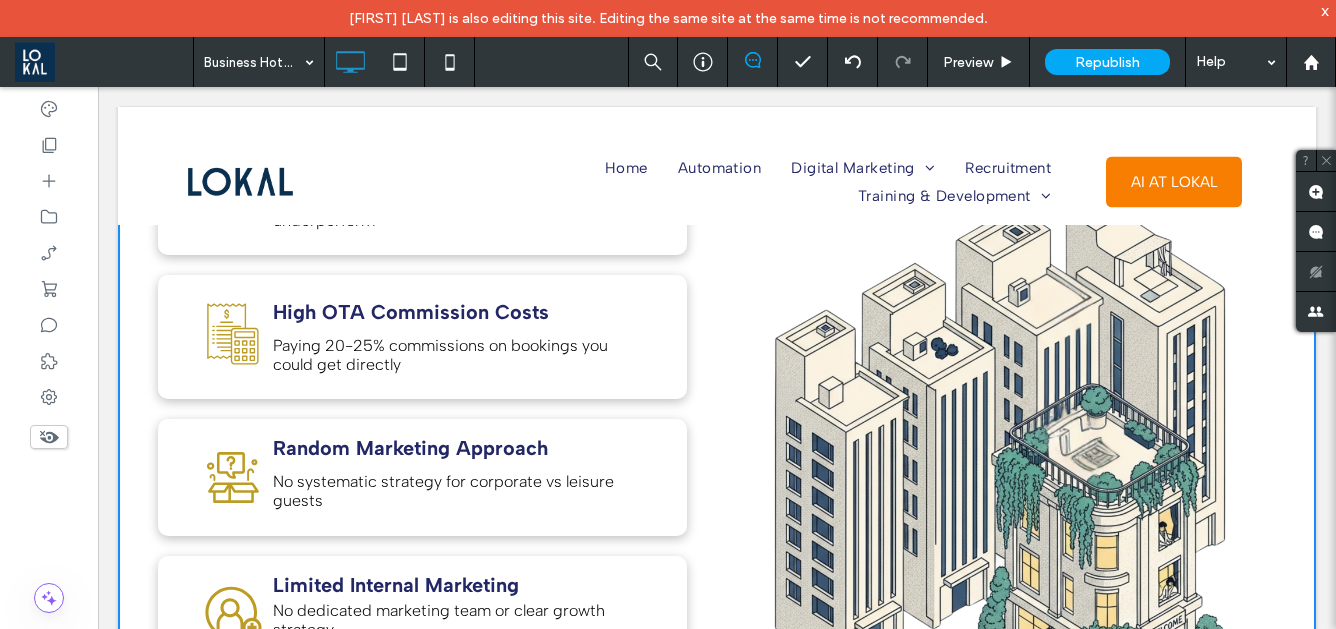click on "Click To Paste
Random Marketing Approach   No systematic strategy for corporate vs leisure guests Click To Paste" at bounding box center [422, 477] 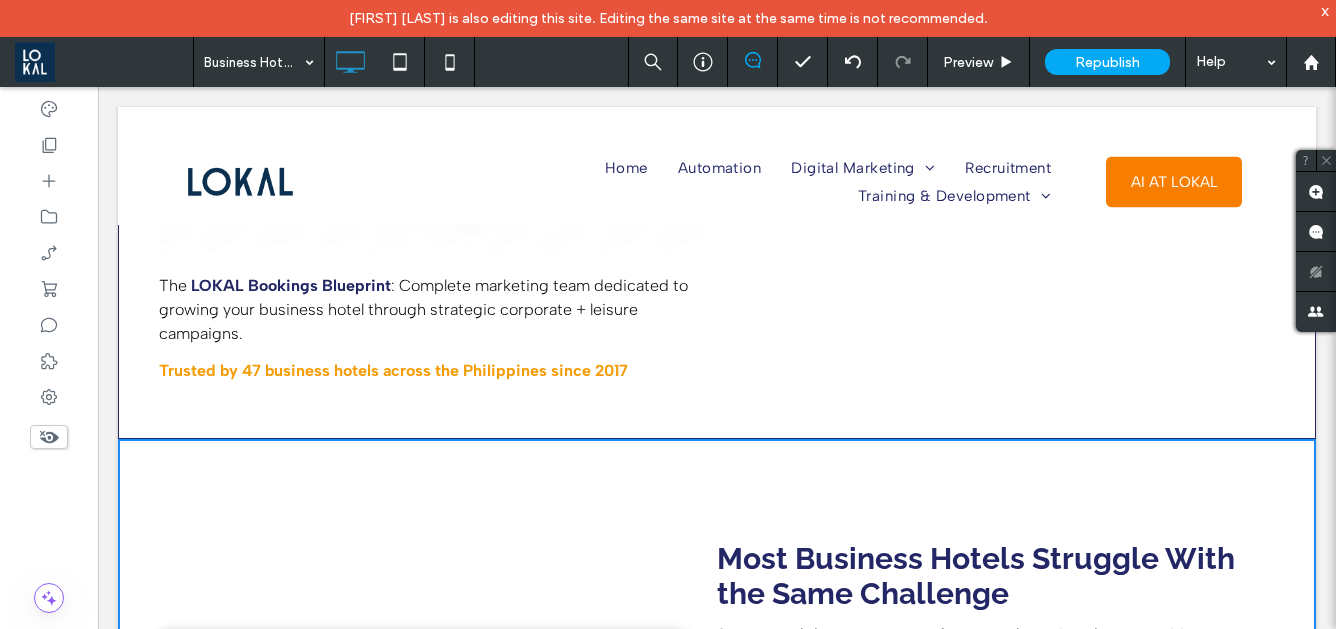 scroll, scrollTop: 810, scrollLeft: 0, axis: vertical 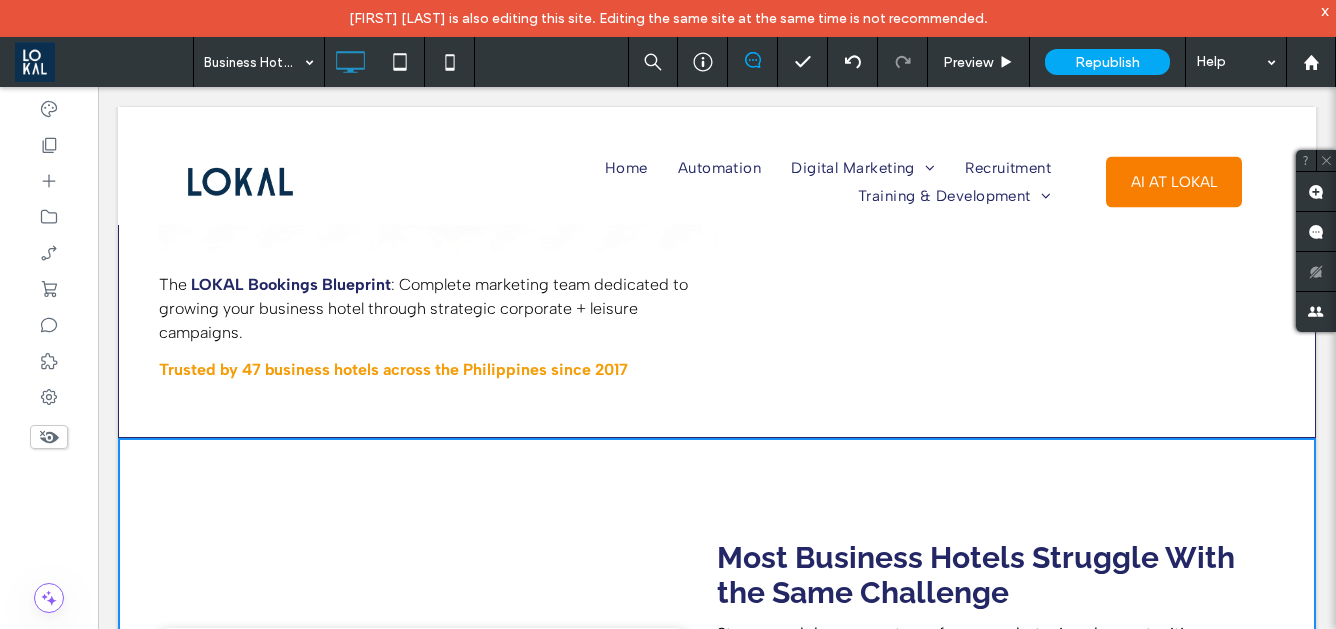 click on "Most Business Hotels Struggle With the Same Challenge" at bounding box center (976, 575) 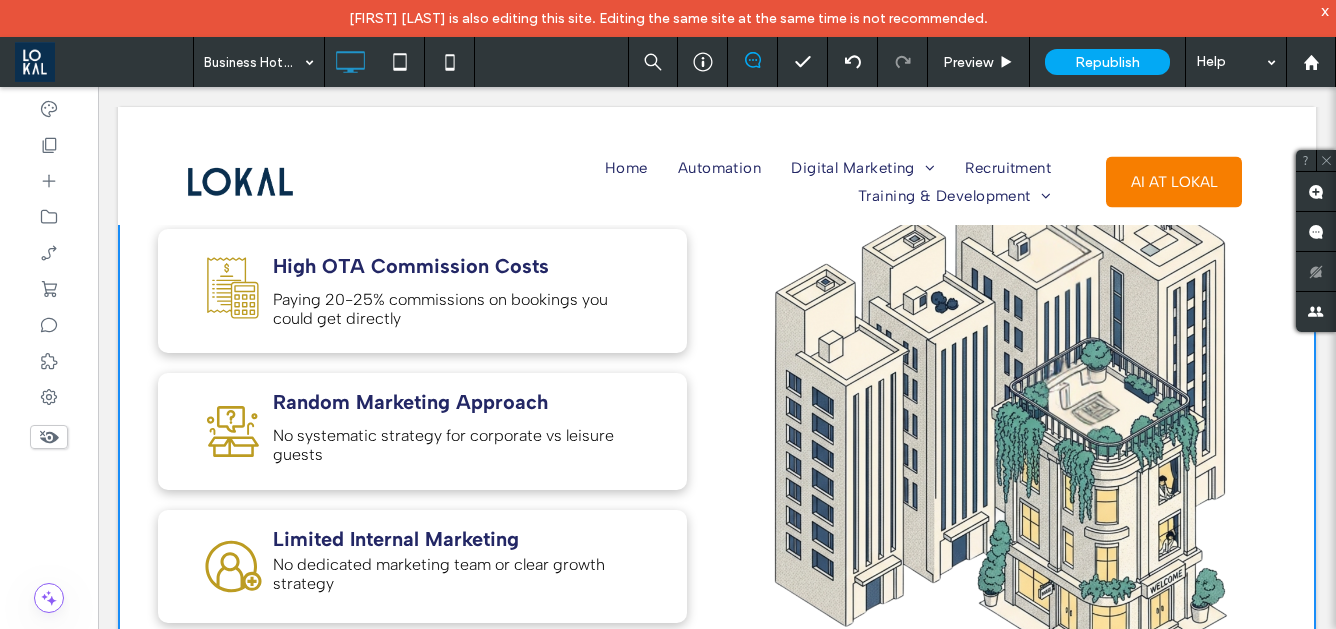 scroll, scrollTop: 1360, scrollLeft: 0, axis: vertical 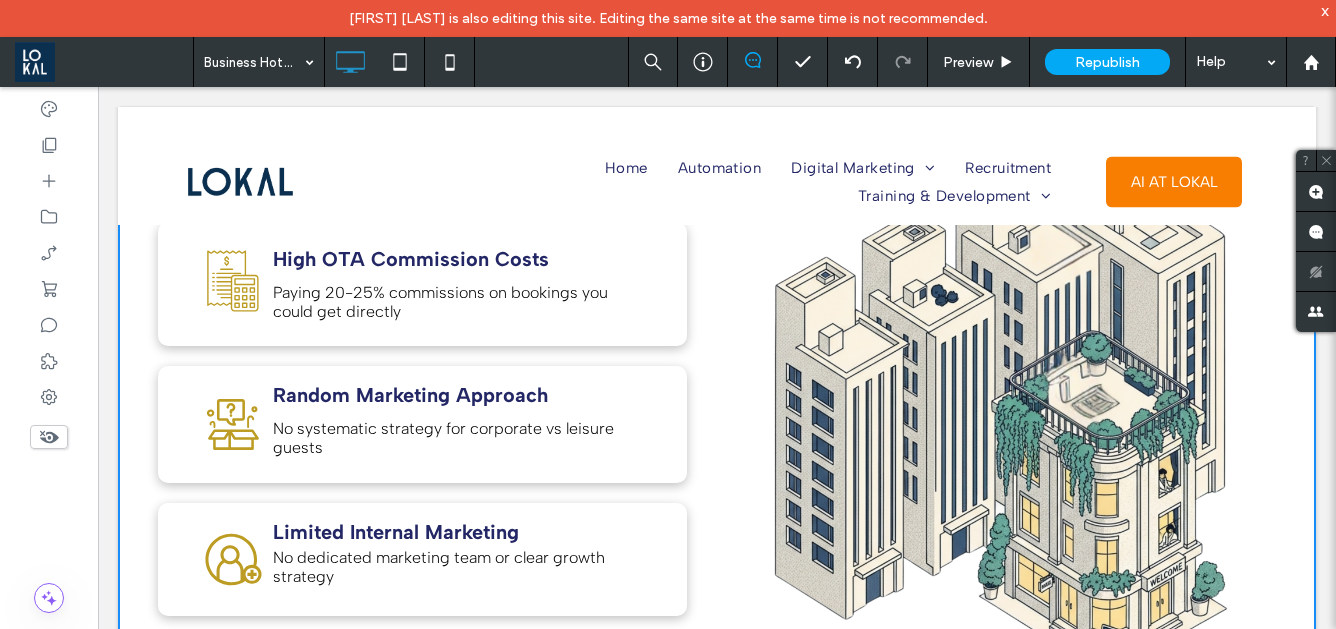 click at bounding box center (996, 406) 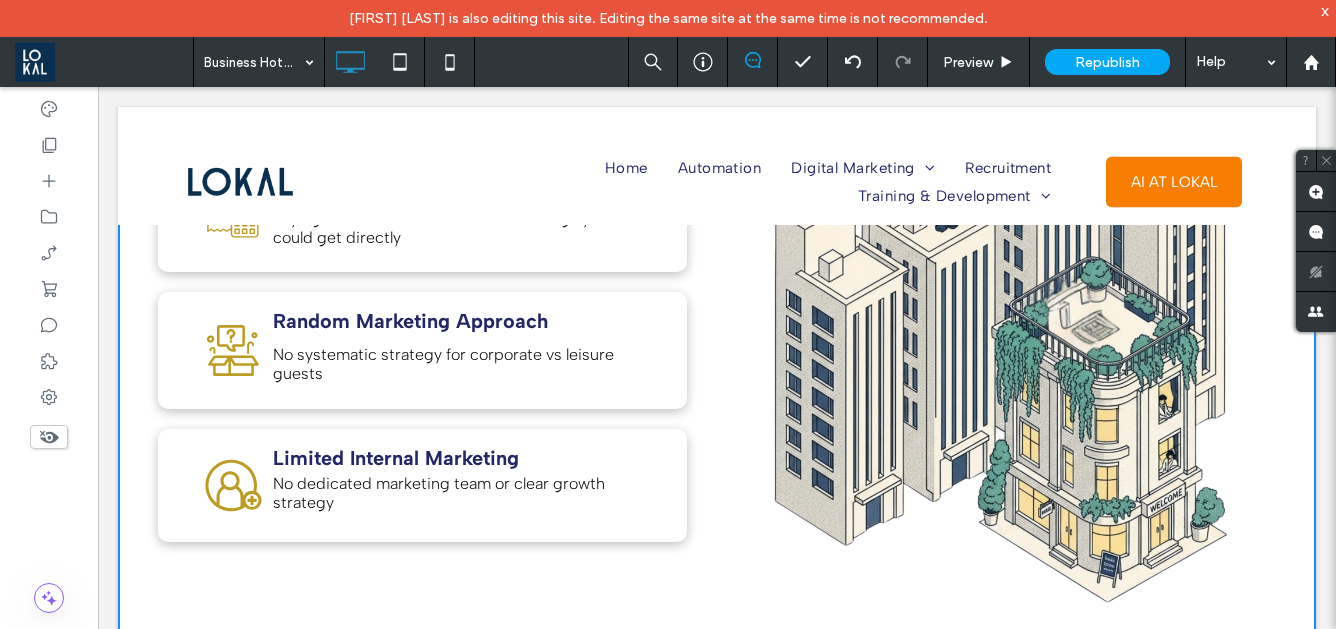 scroll, scrollTop: 1397, scrollLeft: 0, axis: vertical 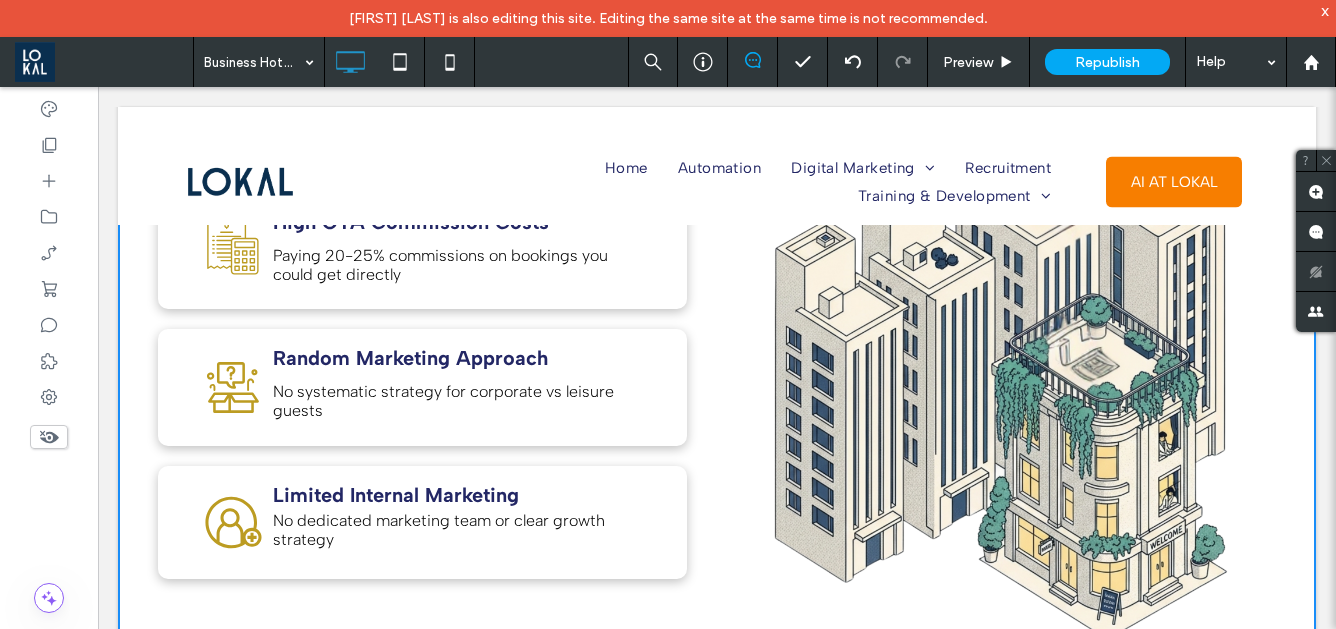 click on "Random Marketing Approach   No systematic strategy for corporate vs leisure guests Click To Paste" at bounding box center [460, 387] 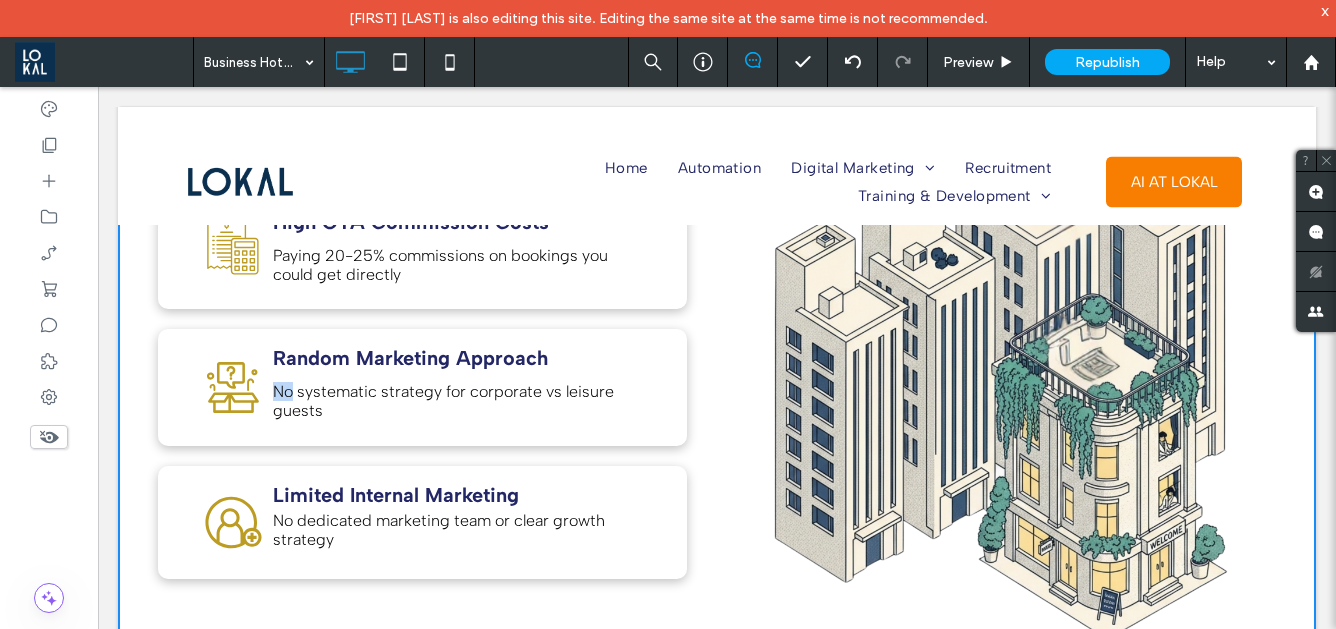 click on "Random Marketing Approach   No systematic strategy for corporate vs leisure guests Click To Paste" at bounding box center (460, 387) 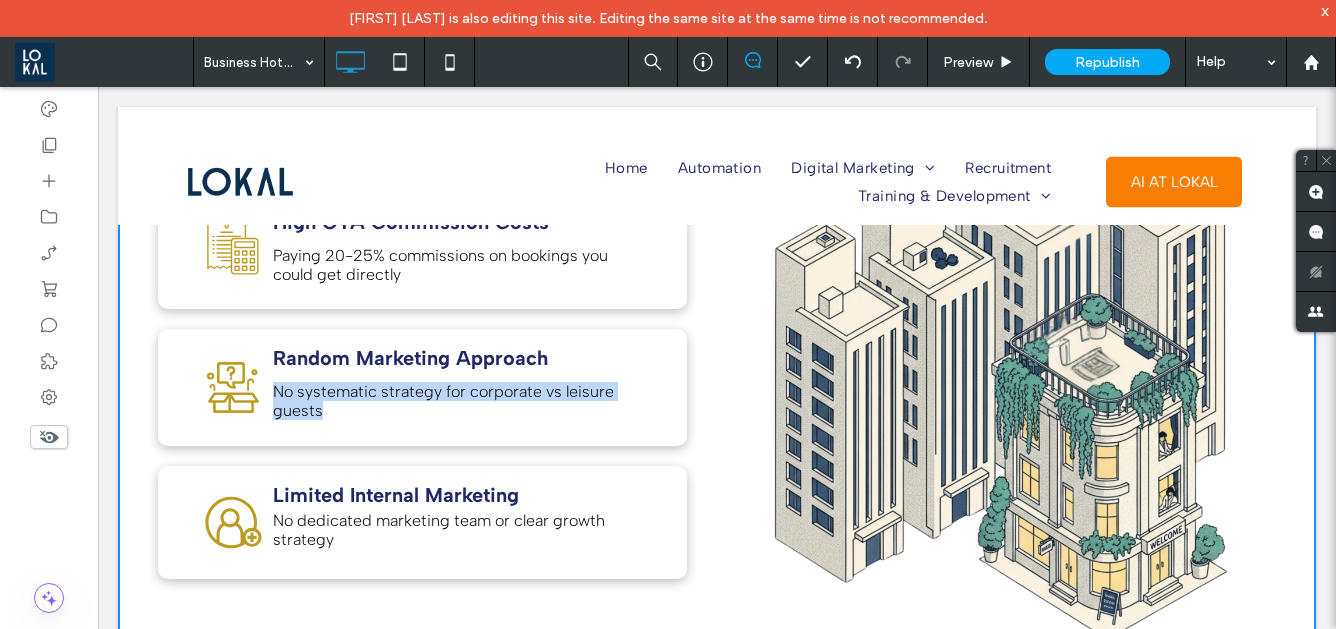 click on "Random Marketing Approach   No systematic strategy for corporate vs leisure guests Click To Paste" at bounding box center [460, 387] 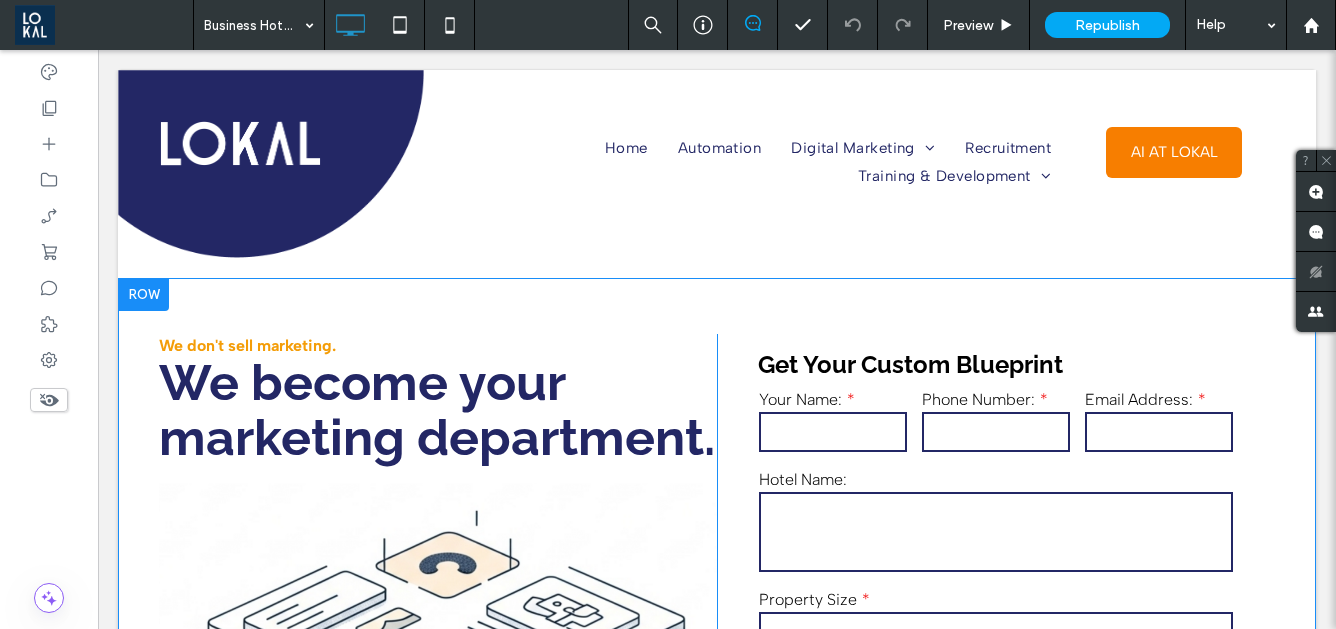 scroll, scrollTop: 0, scrollLeft: 0, axis: both 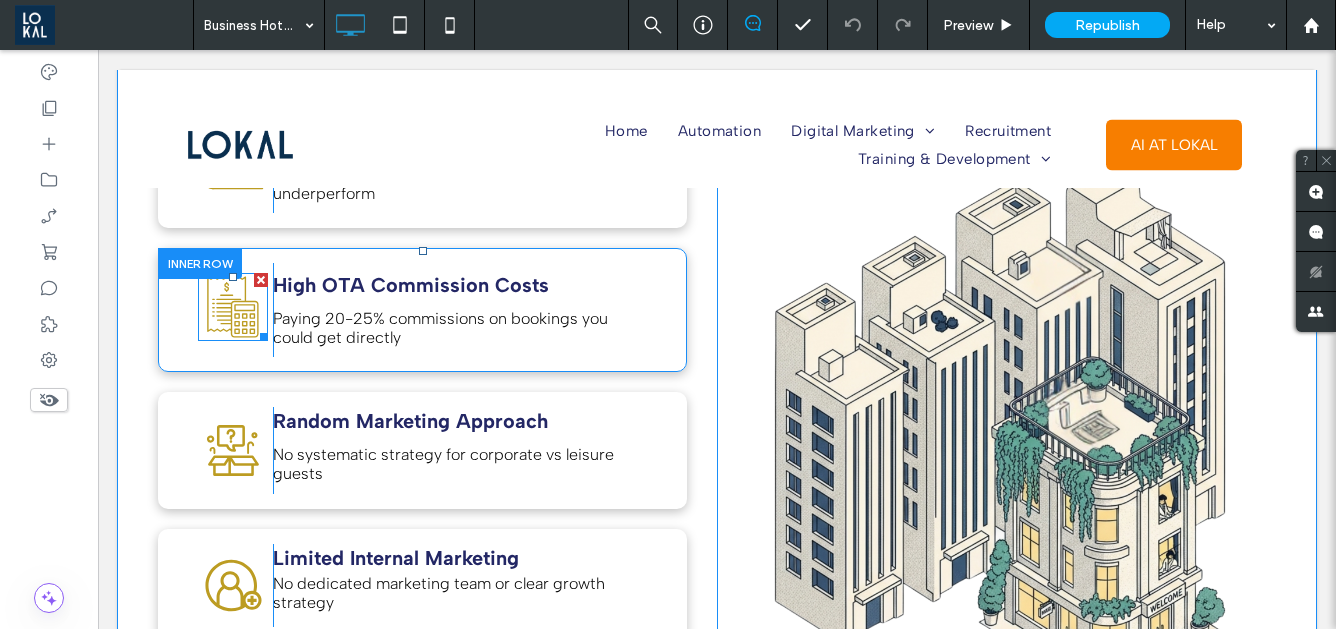 click on "high" 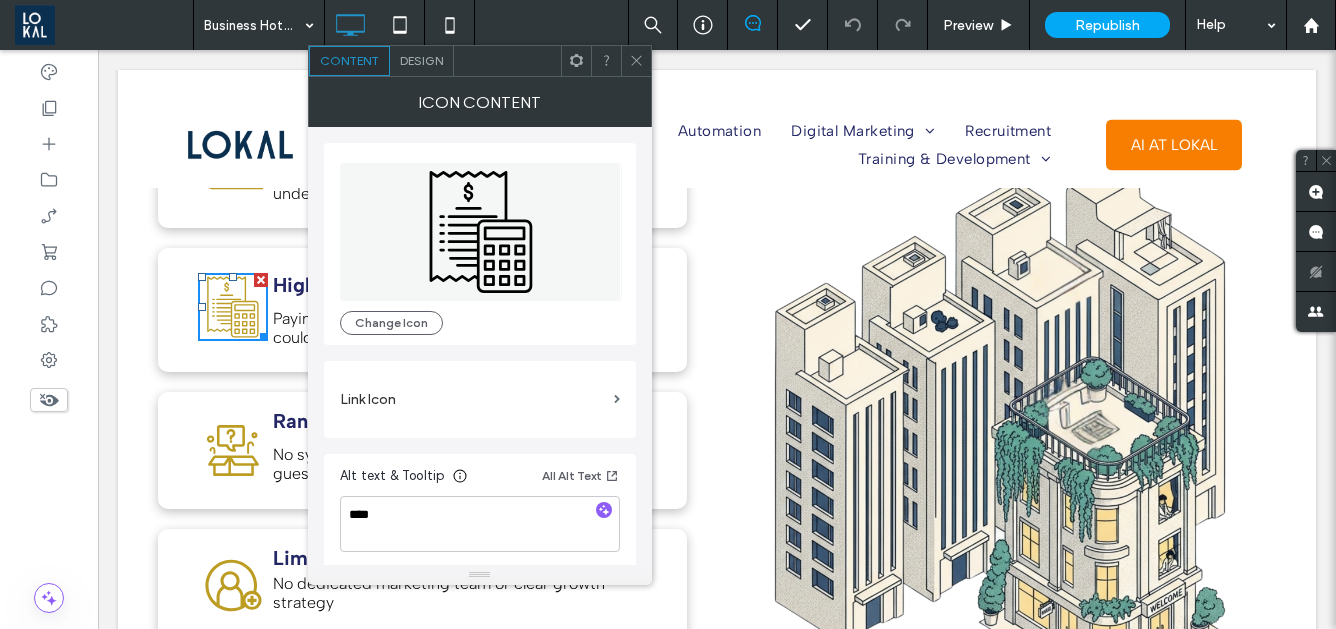 scroll, scrollTop: 5, scrollLeft: 0, axis: vertical 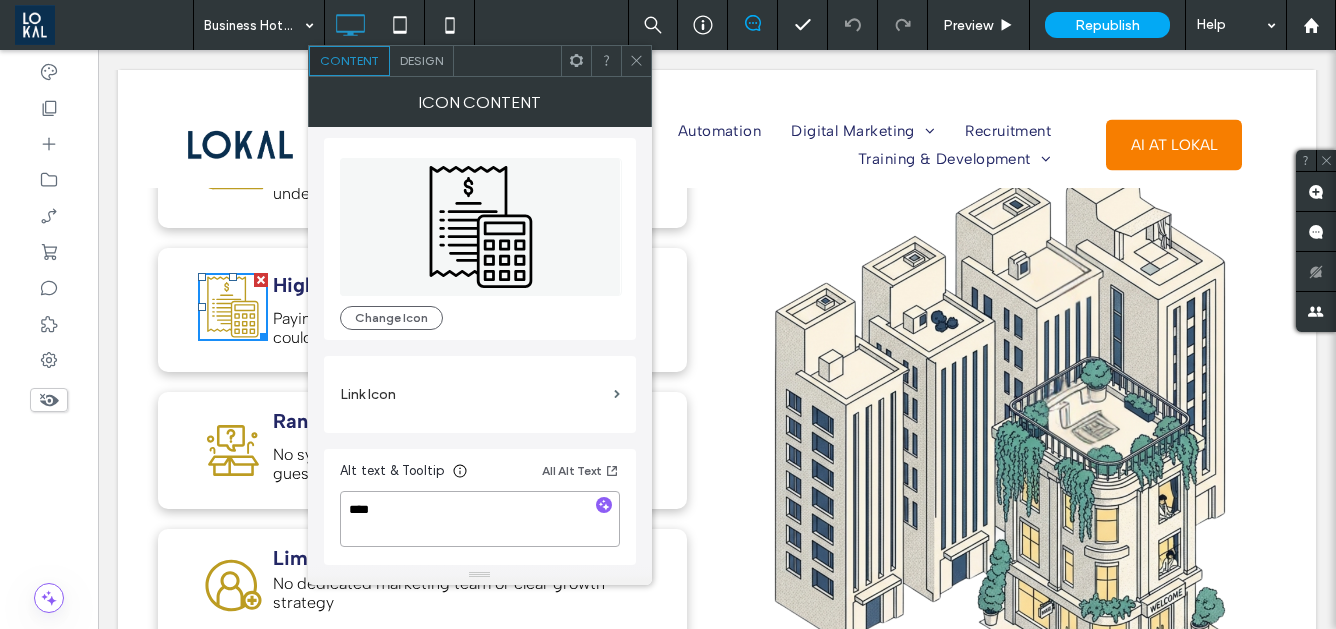 click on "****" at bounding box center (480, 519) 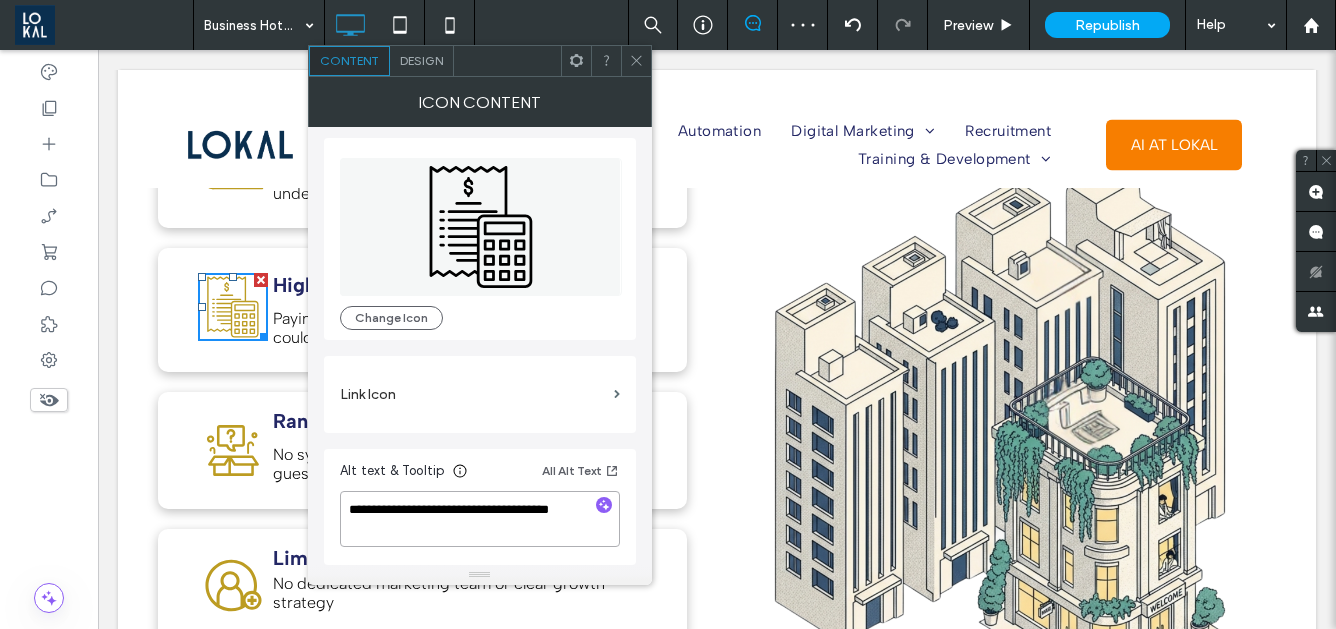 click on "**********" at bounding box center (480, 519) 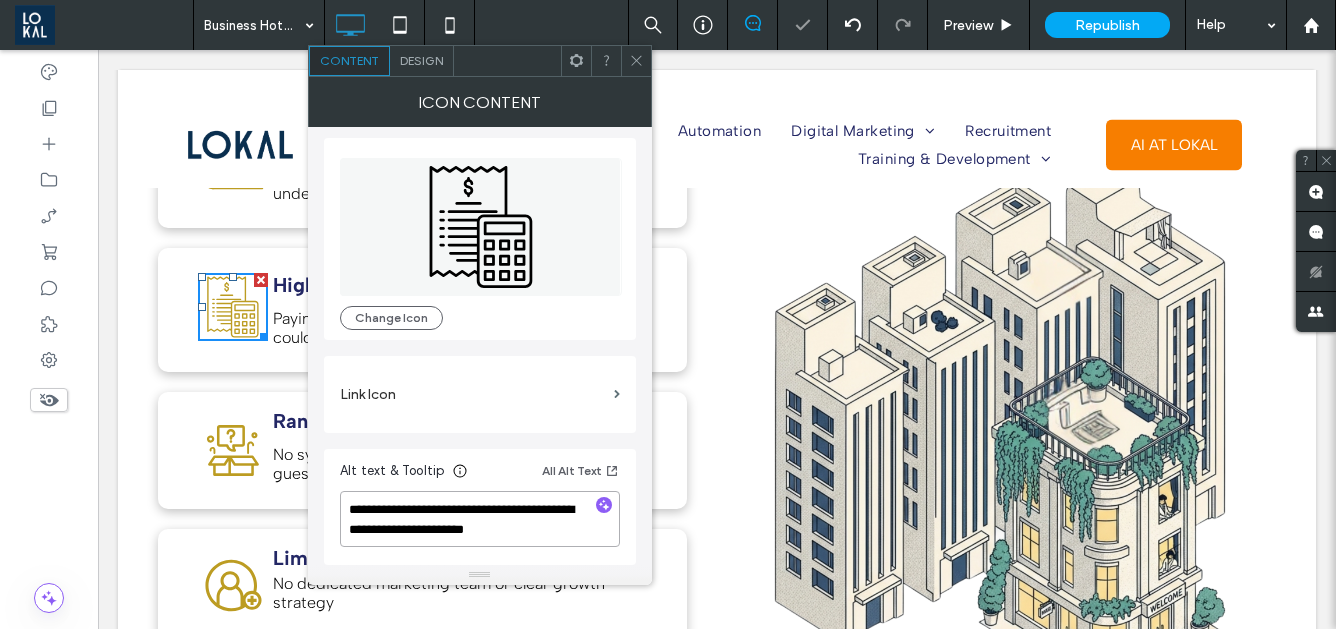 type on "**********" 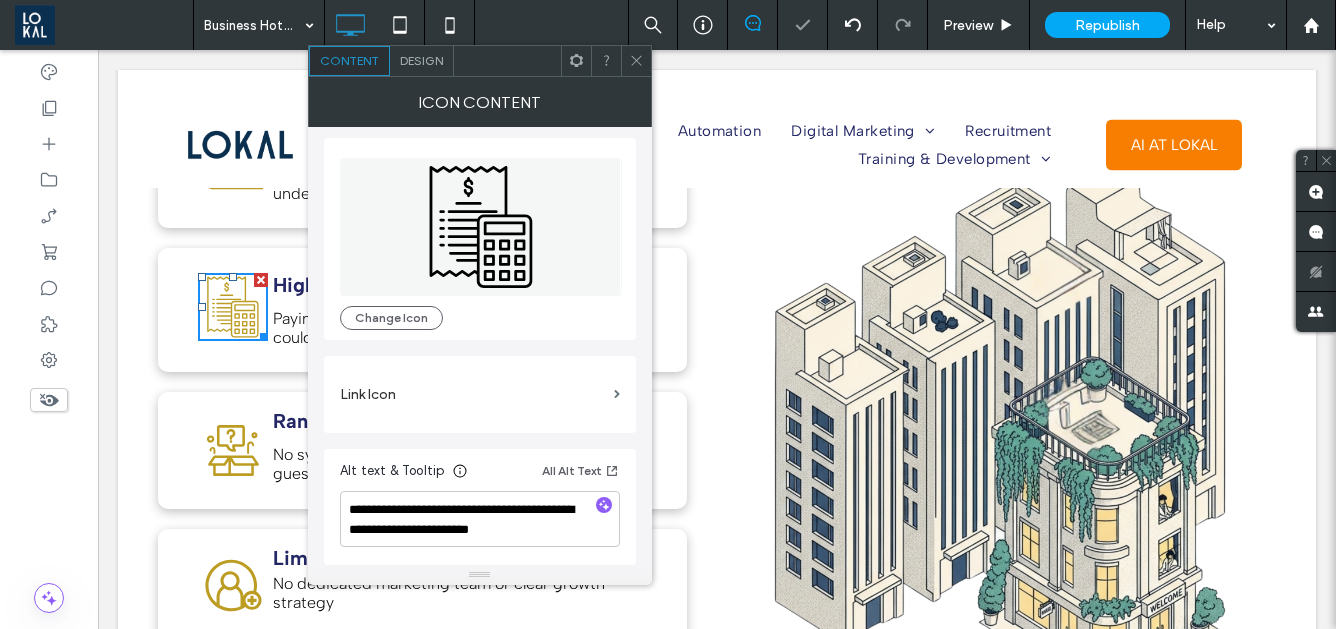 click on "Click To Paste
Random Marketing Approach   No systematic strategy for corporate vs leisure guests Click To Paste" at bounding box center [422, 450] 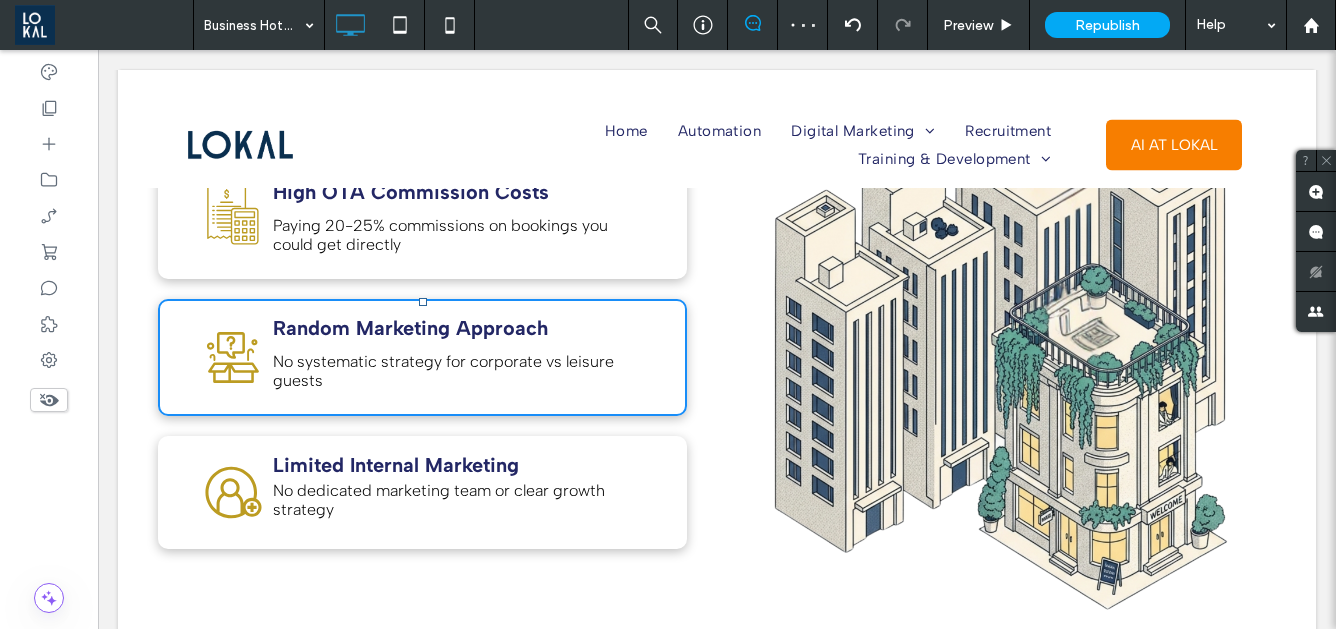 scroll, scrollTop: 1415, scrollLeft: 0, axis: vertical 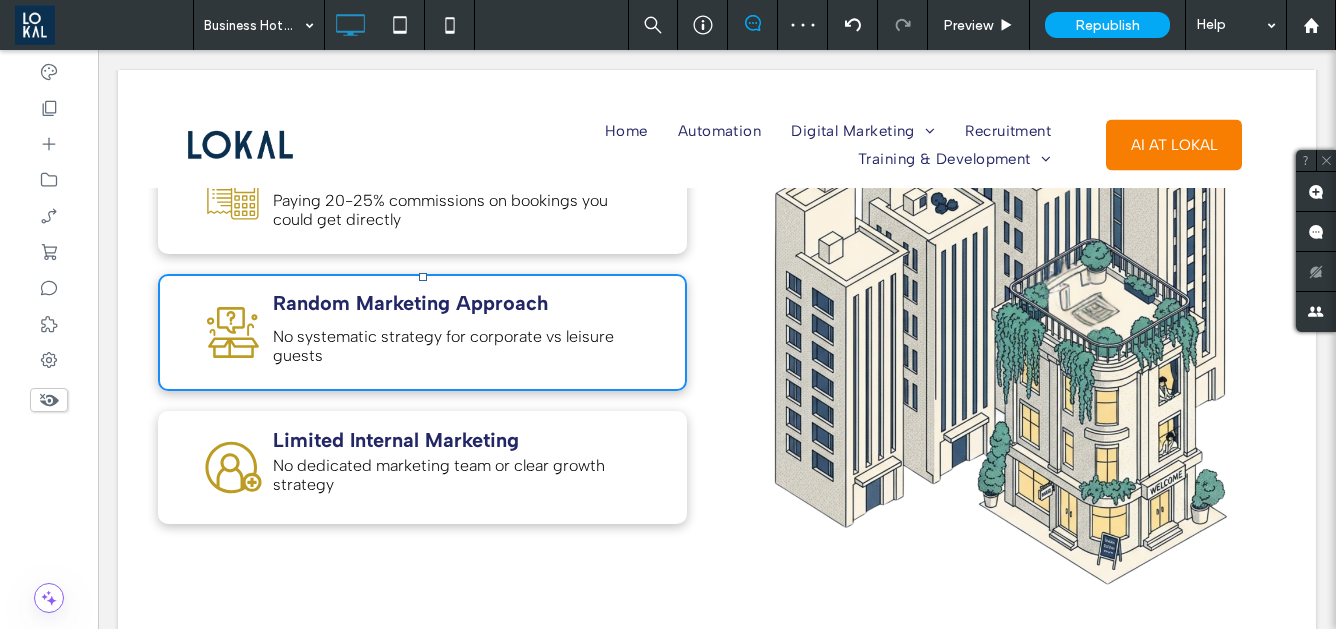 click 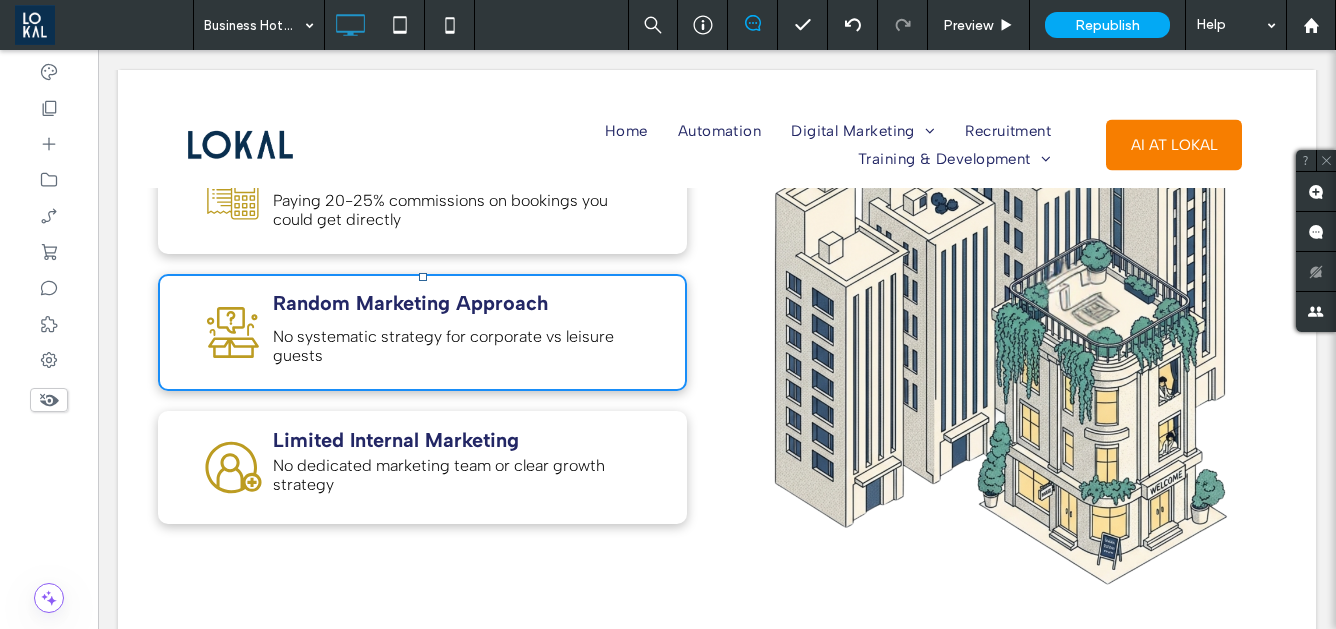 click 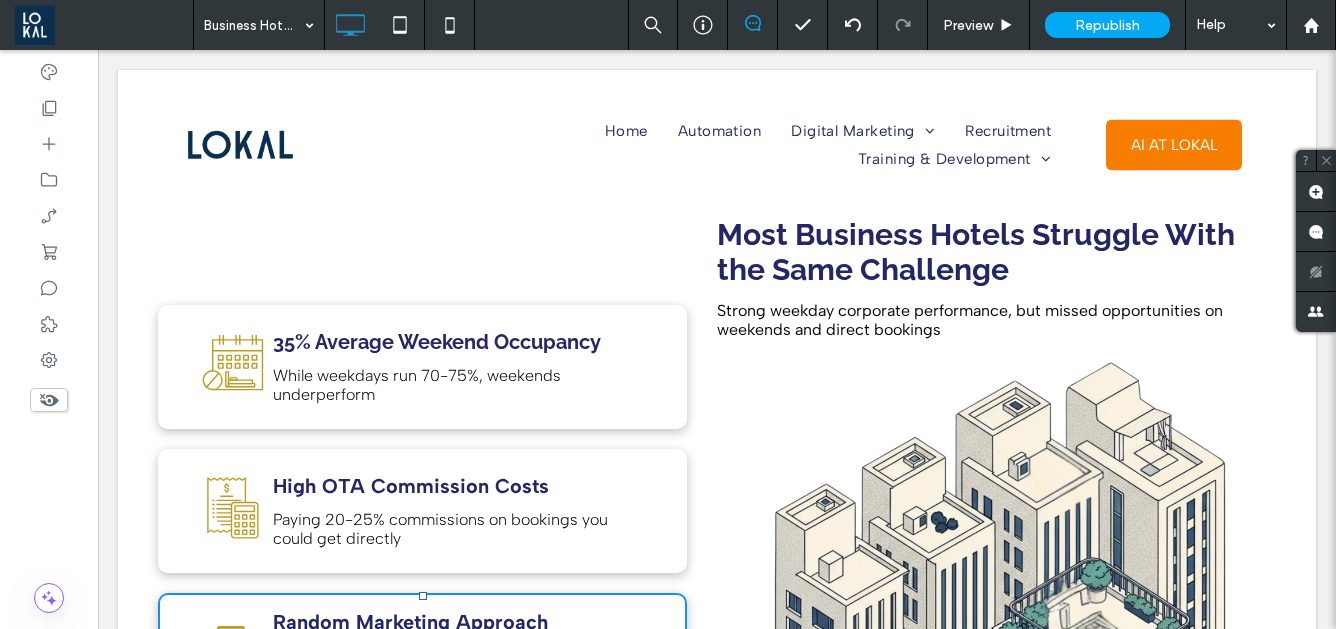 scroll, scrollTop: 1050, scrollLeft: 0, axis: vertical 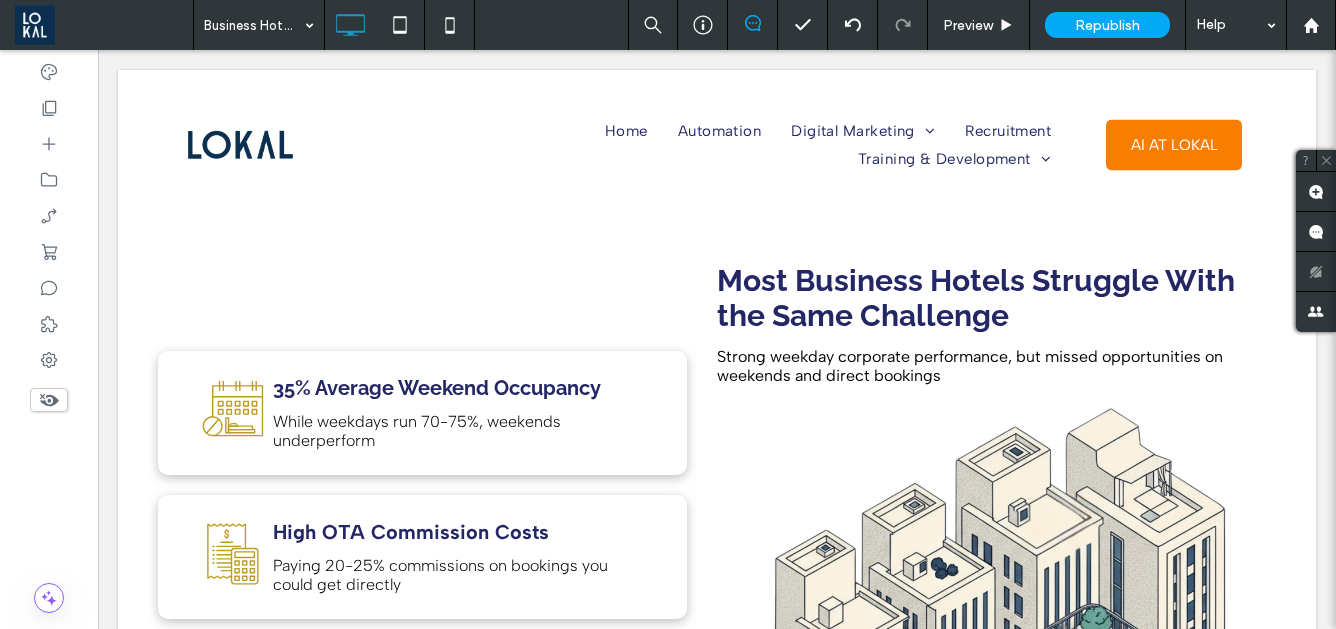 click on "Weekend occupancy struggles for hotels" 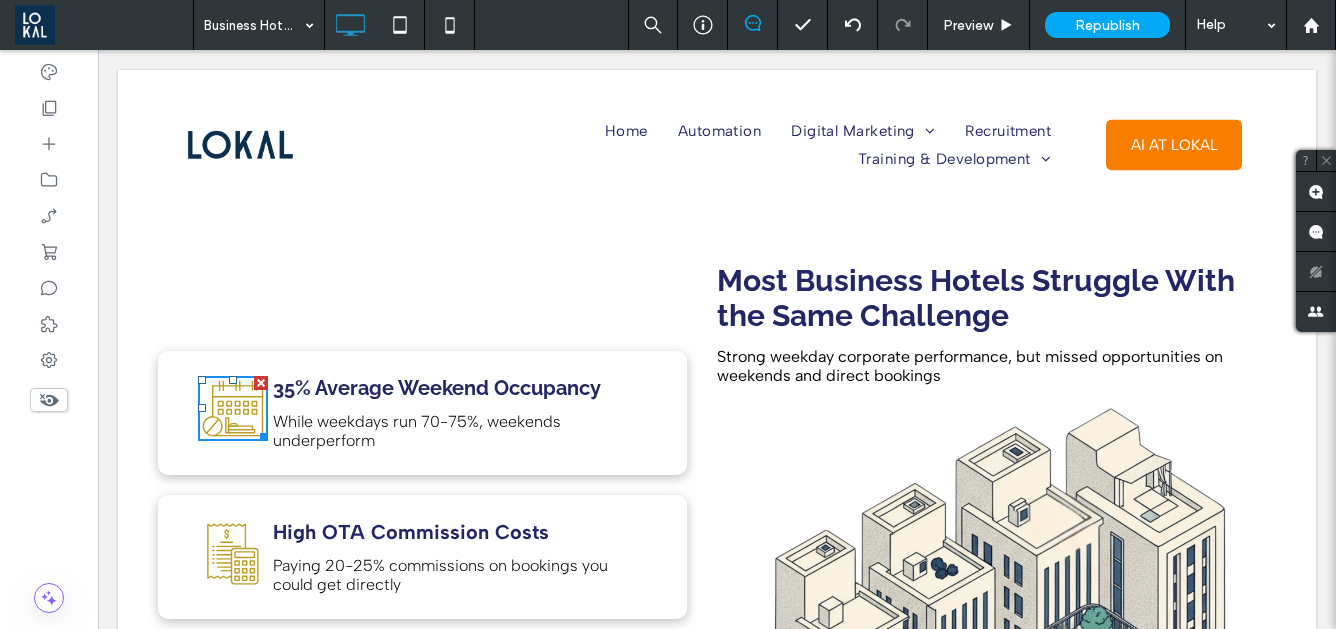 click on "Weekend occupancy struggles for hotels" 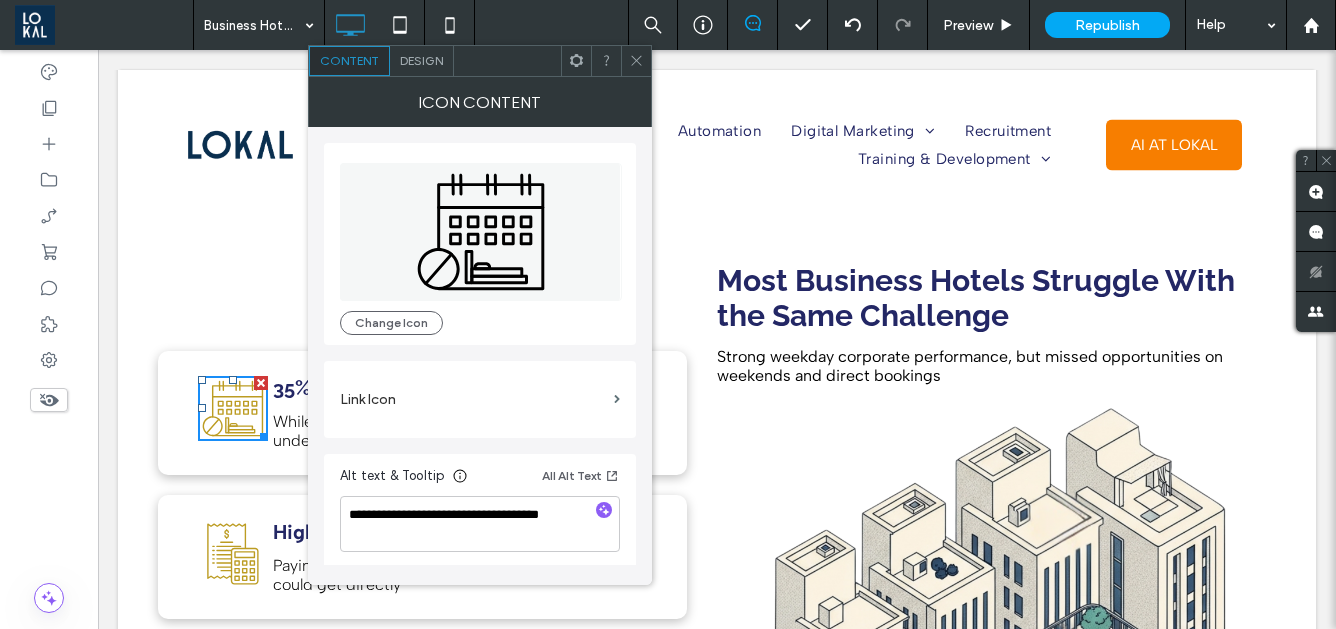 scroll, scrollTop: 5, scrollLeft: 0, axis: vertical 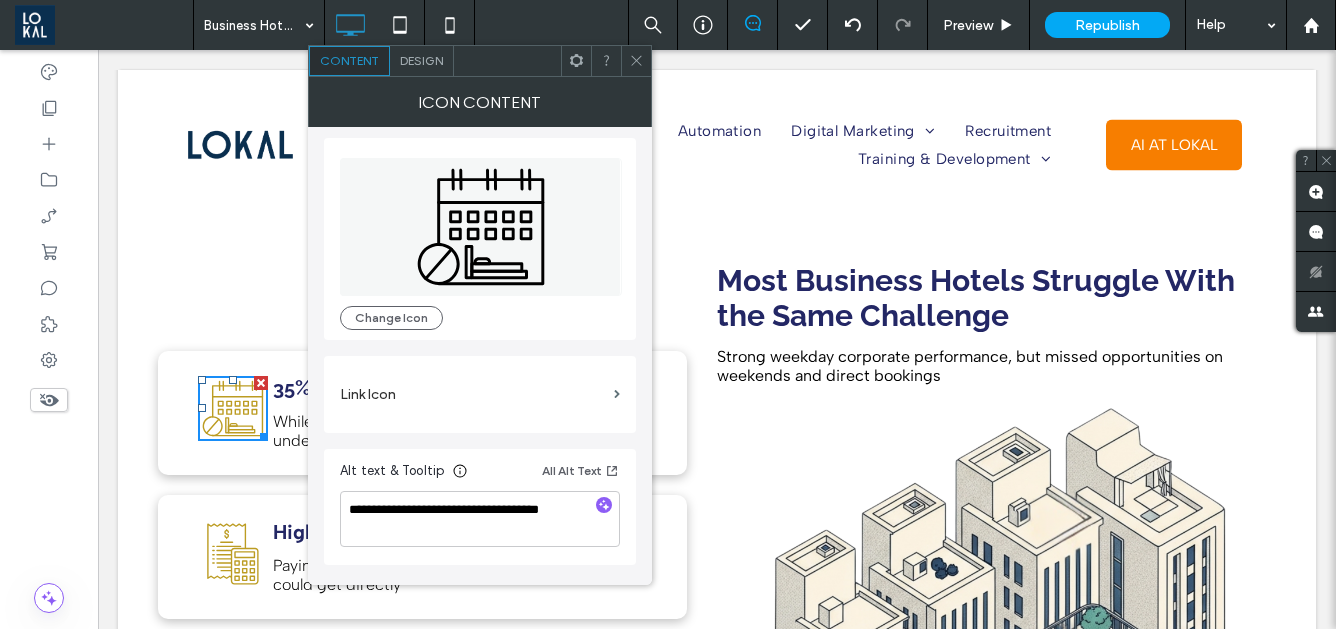 click on "hotels usually struggle with high commission costs to travel agencies" 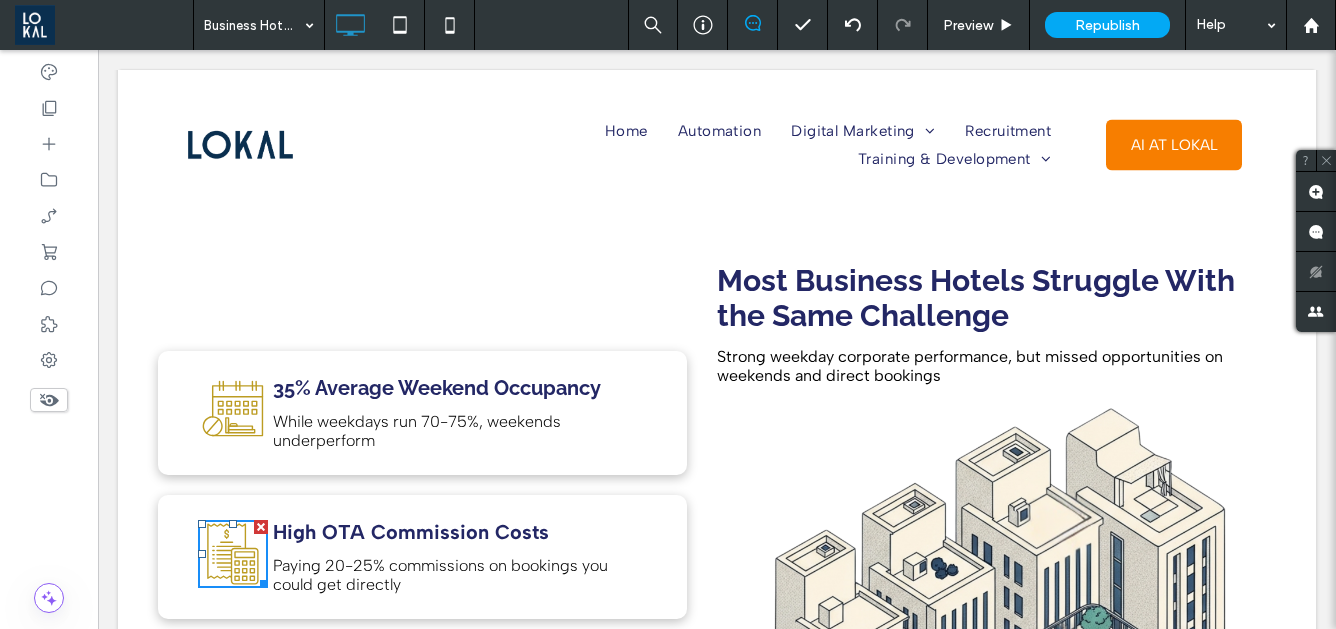 click on "hotels usually struggle with high commission costs to travel agencies" 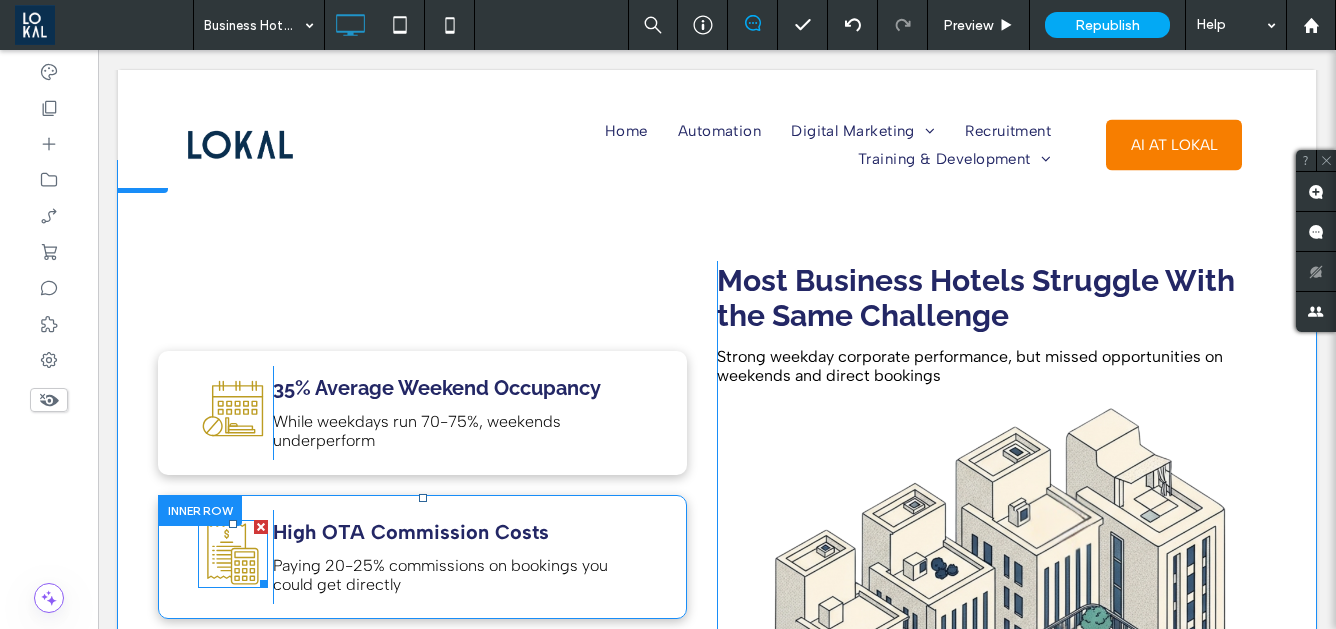 click on "hotels usually struggle with high commission costs to travel agencies" 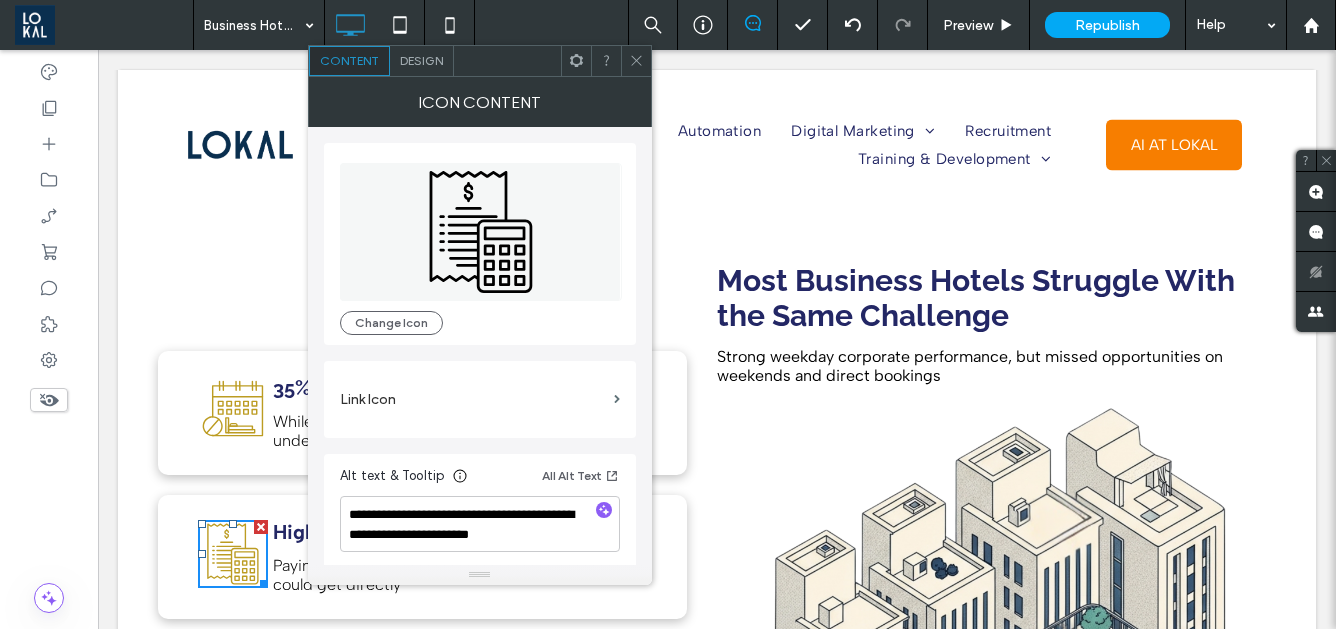click on "Weekend occupancy struggles for hotels" 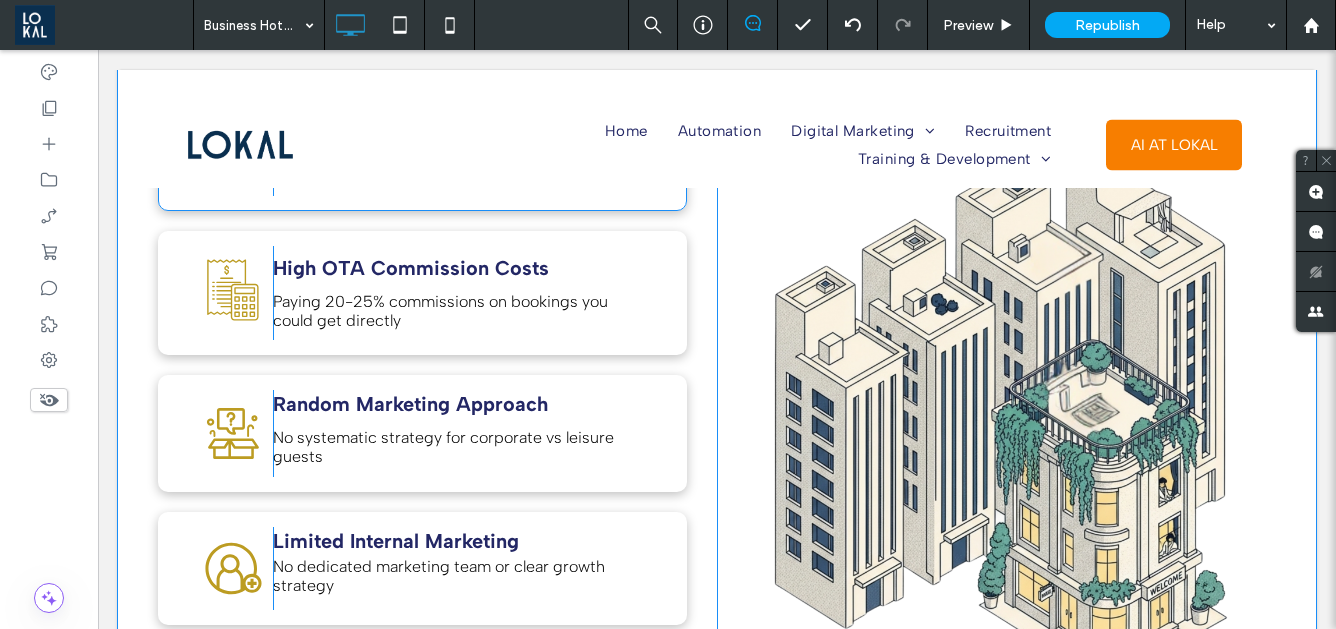 scroll, scrollTop: 1322, scrollLeft: 0, axis: vertical 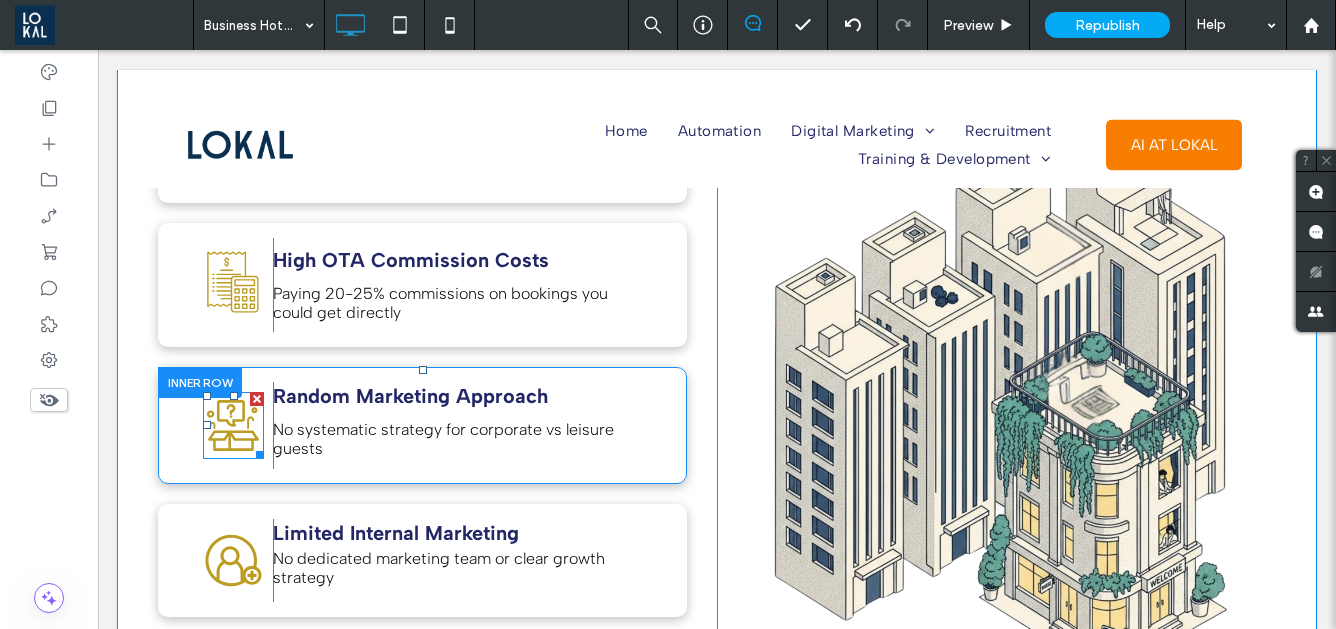 click 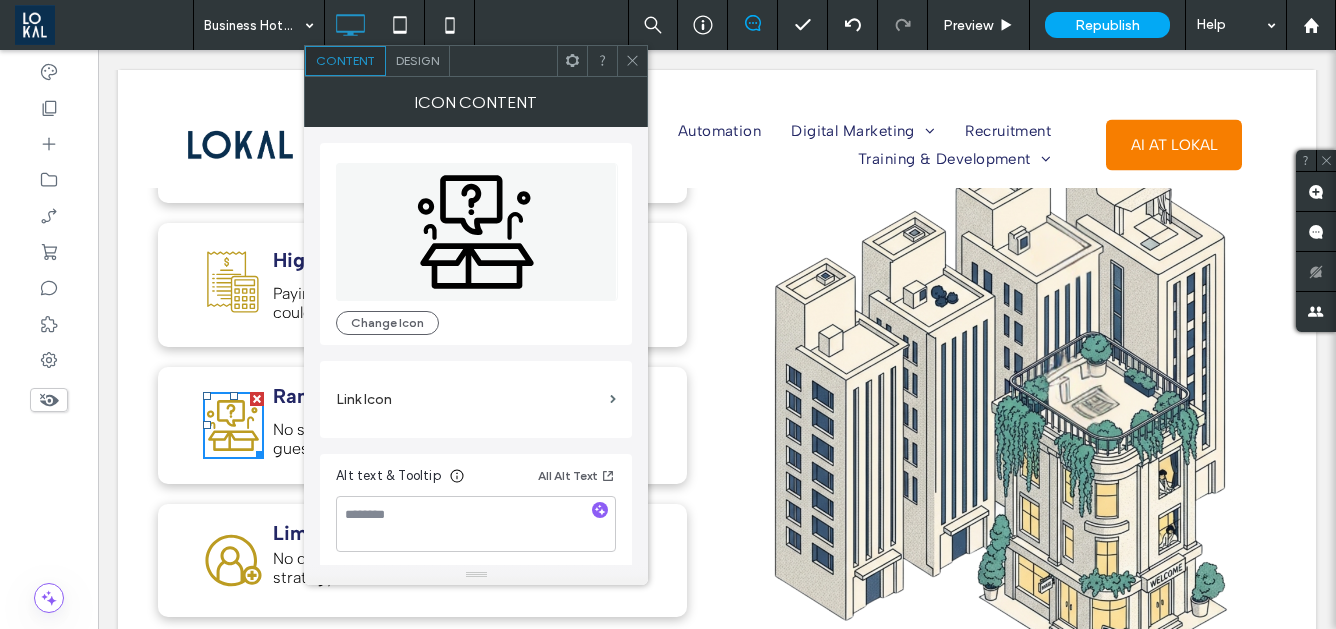 scroll, scrollTop: 5, scrollLeft: 0, axis: vertical 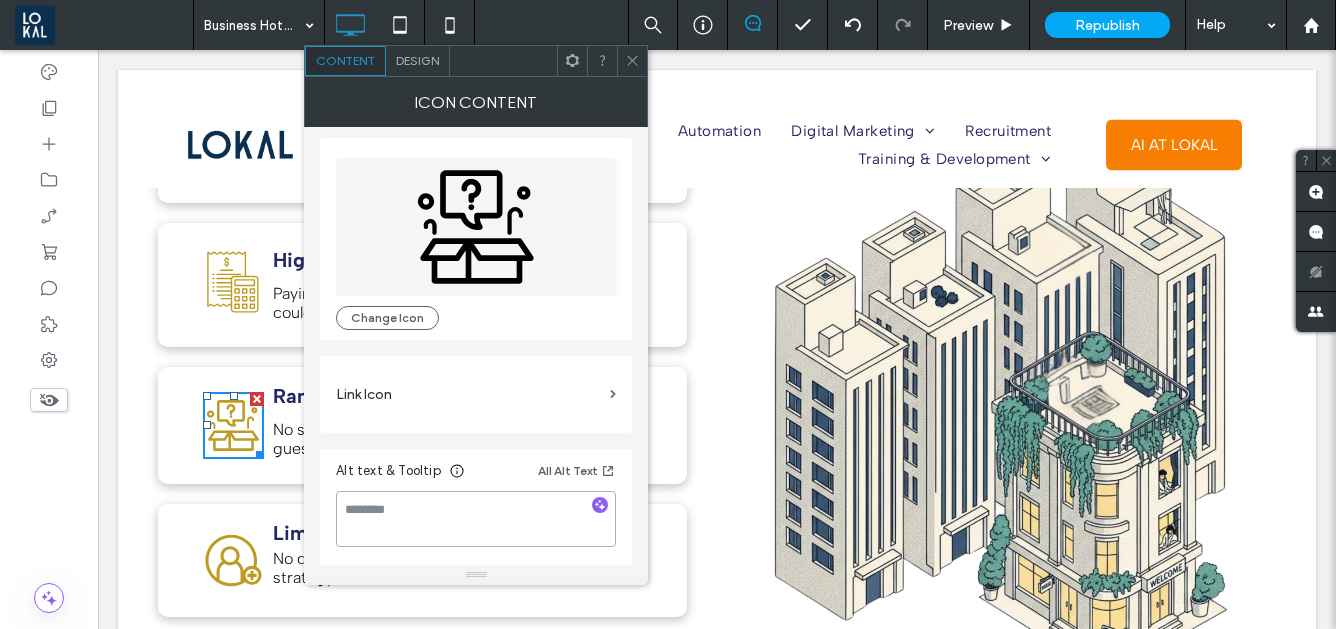 click at bounding box center [476, 519] 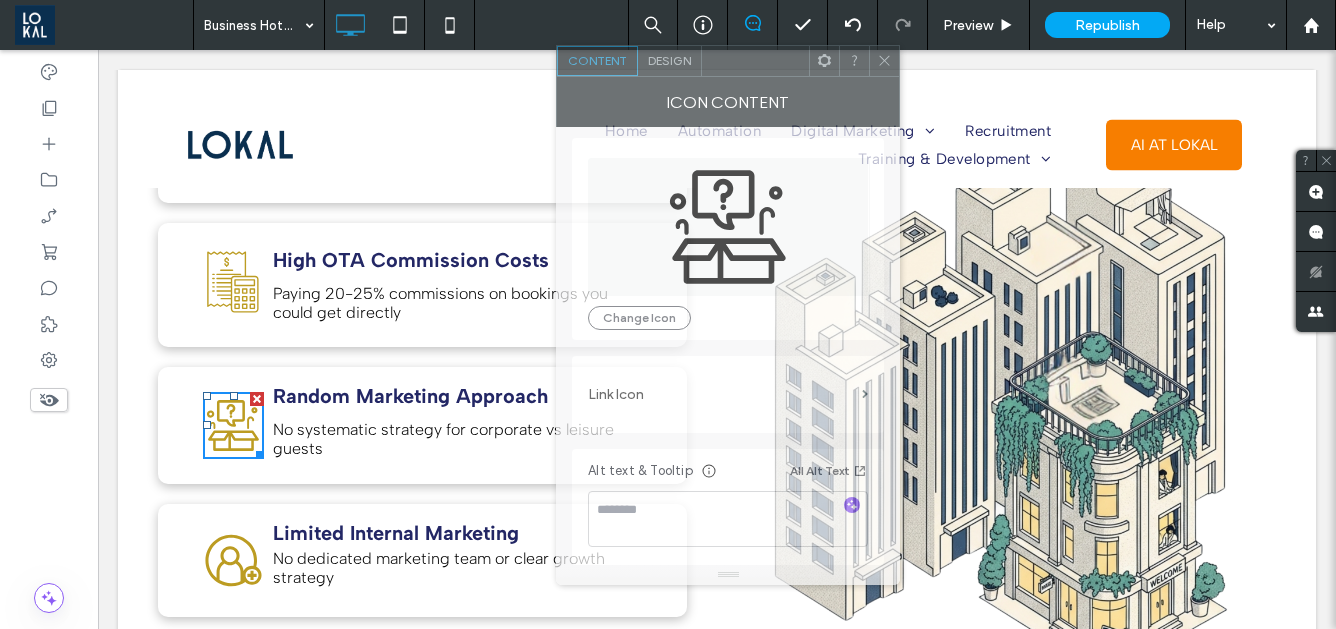 drag, startPoint x: 505, startPoint y: 60, endPoint x: 757, endPoint y: 54, distance: 252.07141 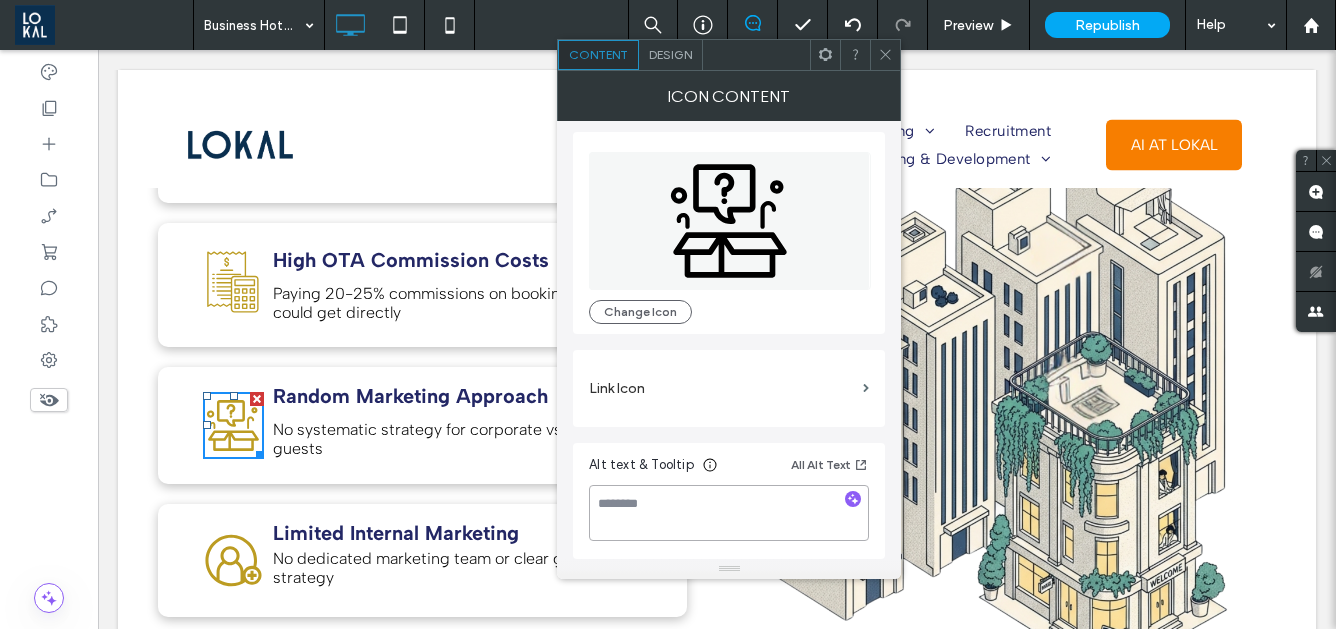 click at bounding box center (729, 513) 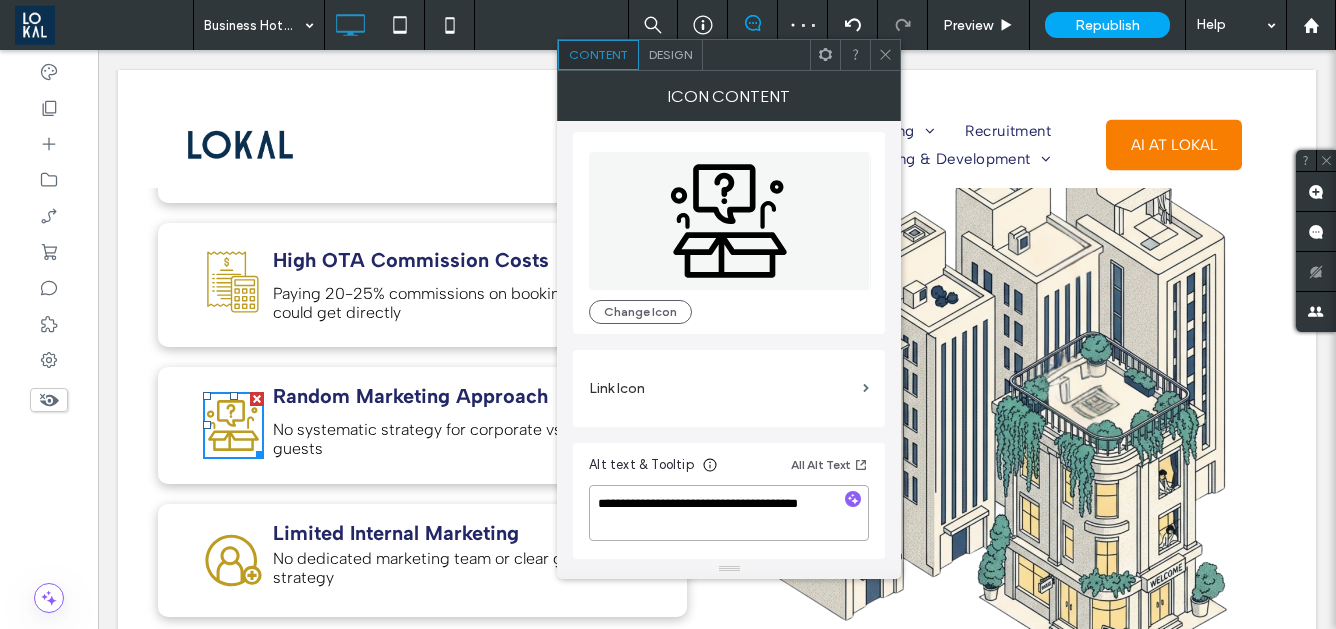 type on "**********" 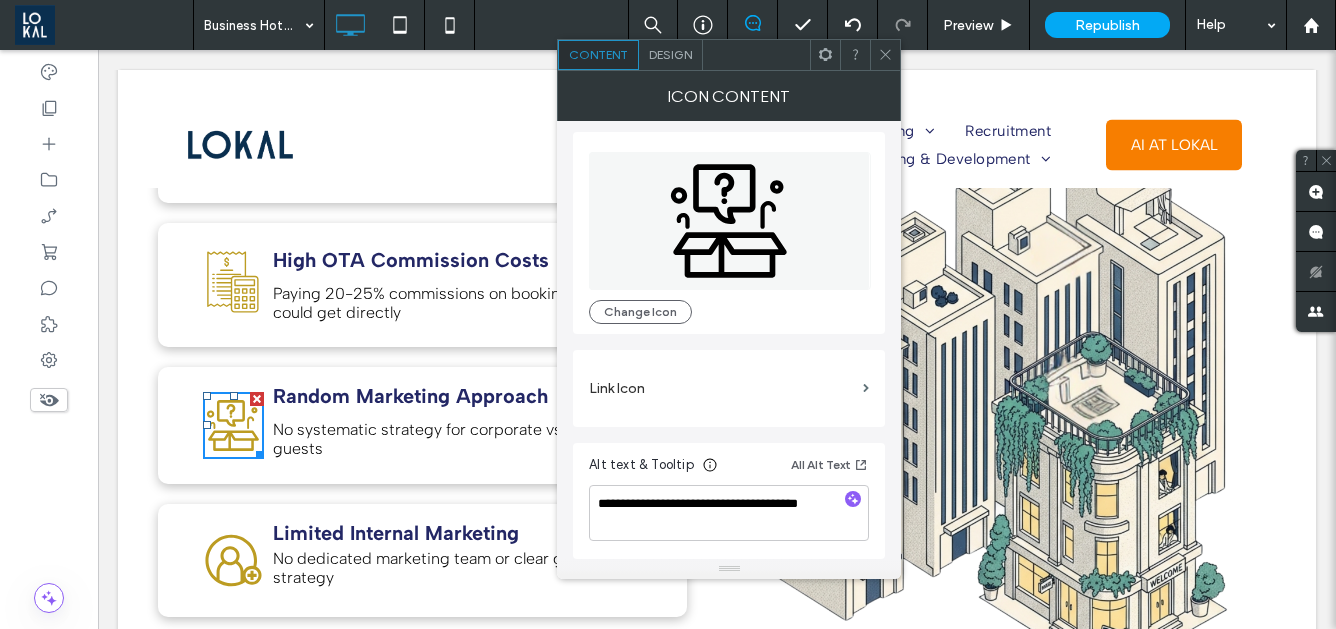 click 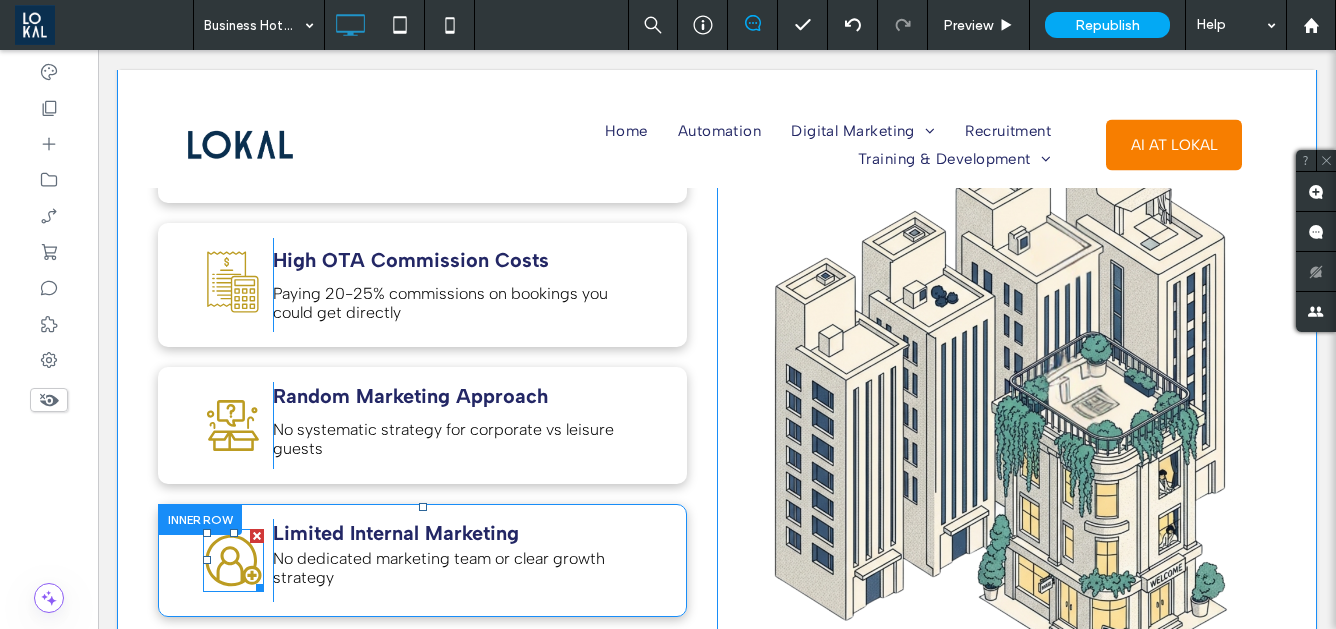 click 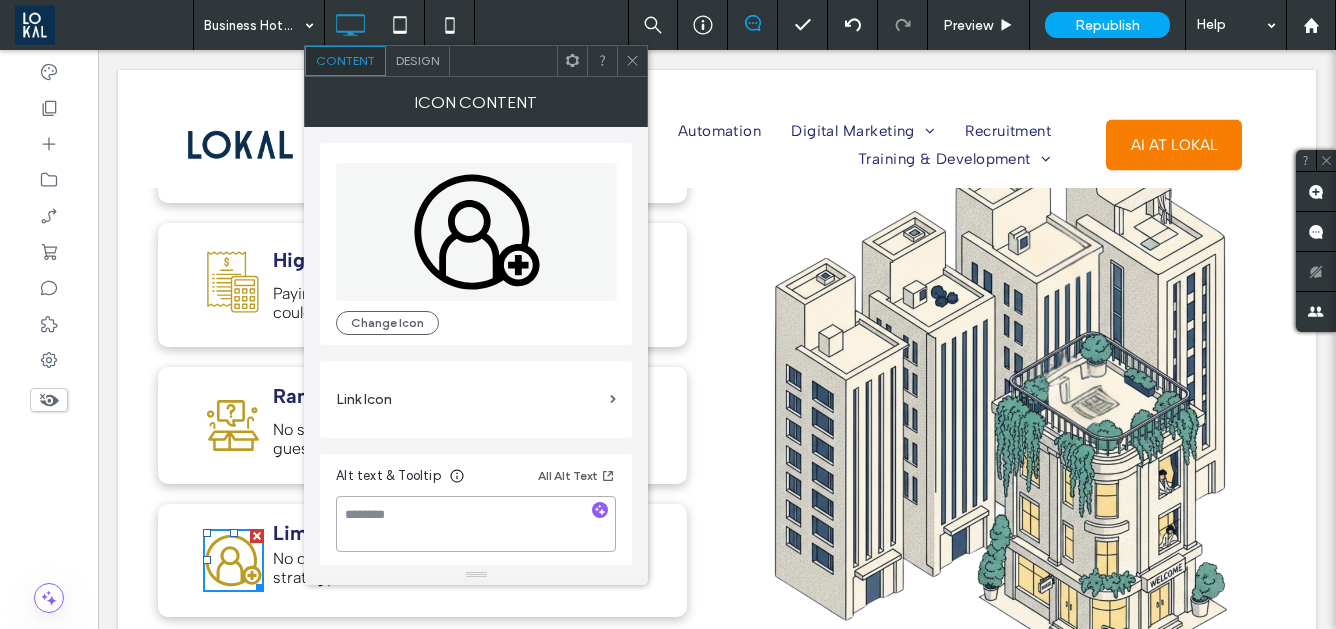 click at bounding box center (476, 524) 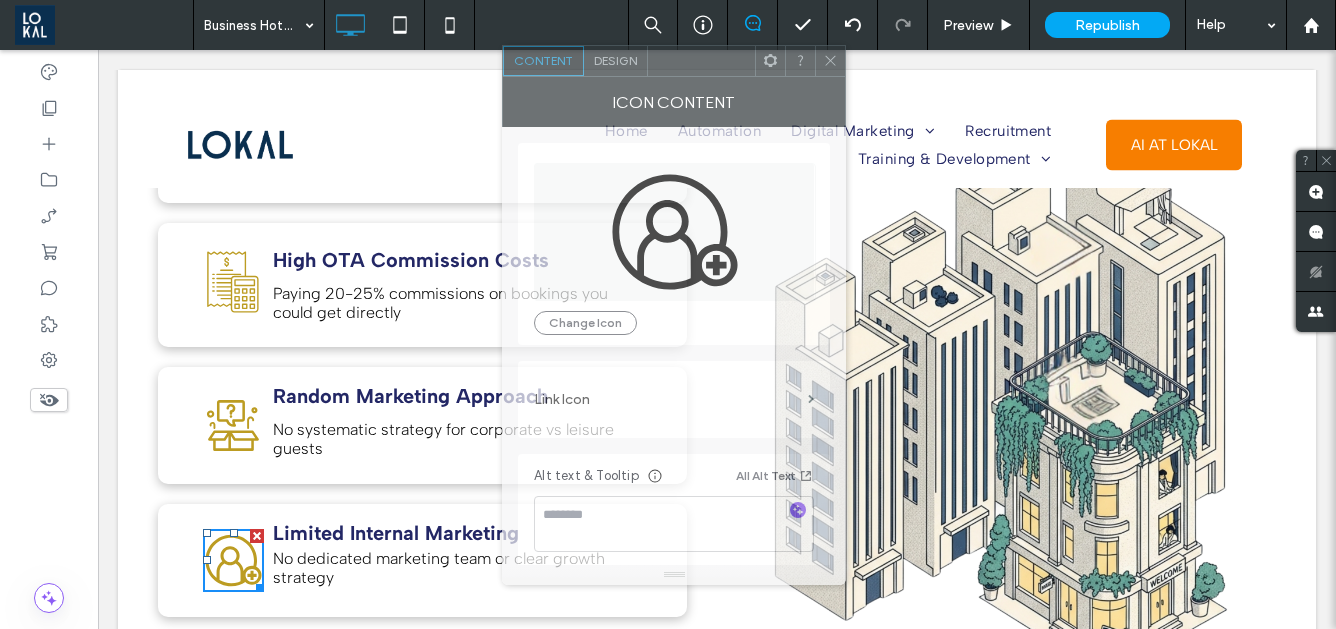 drag, startPoint x: 521, startPoint y: 64, endPoint x: 857, endPoint y: 72, distance: 336.0952 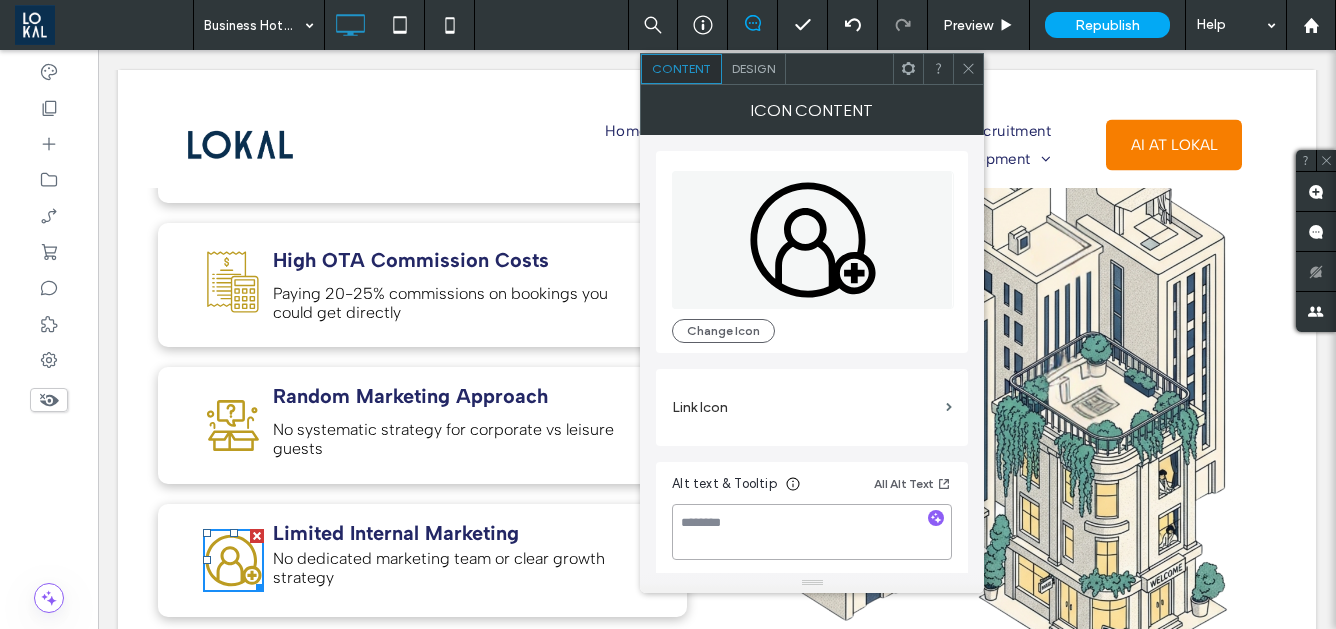 click at bounding box center (812, 532) 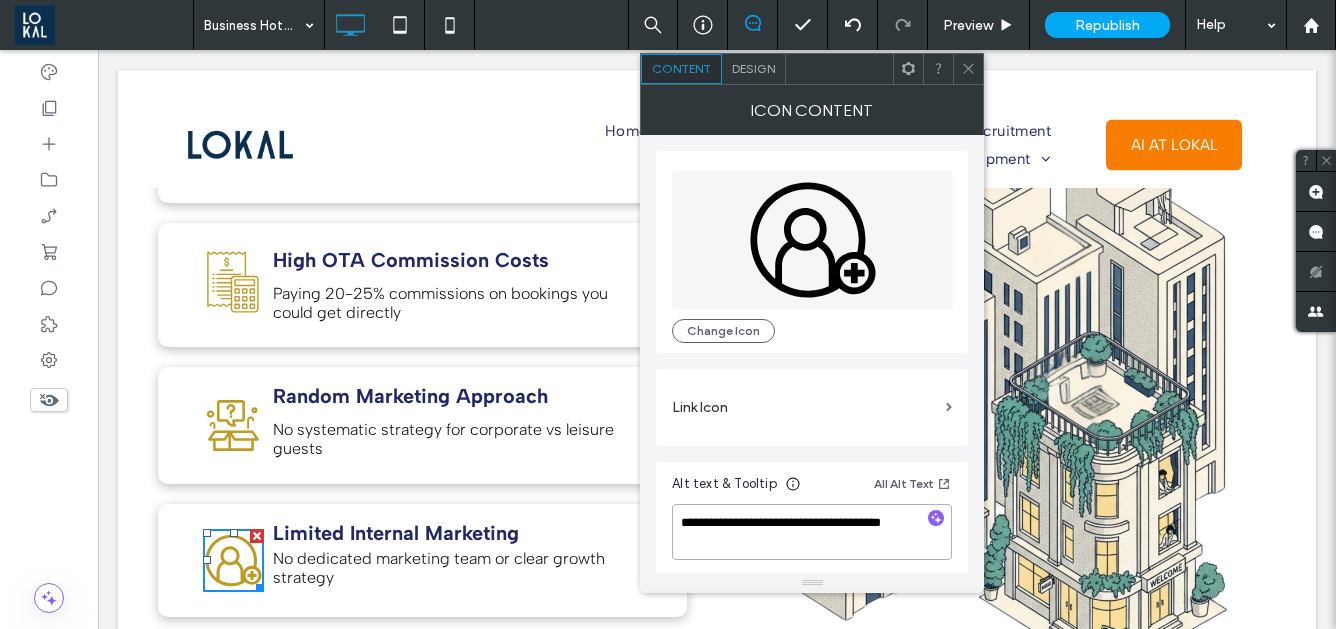 click on "**********" at bounding box center [812, 532] 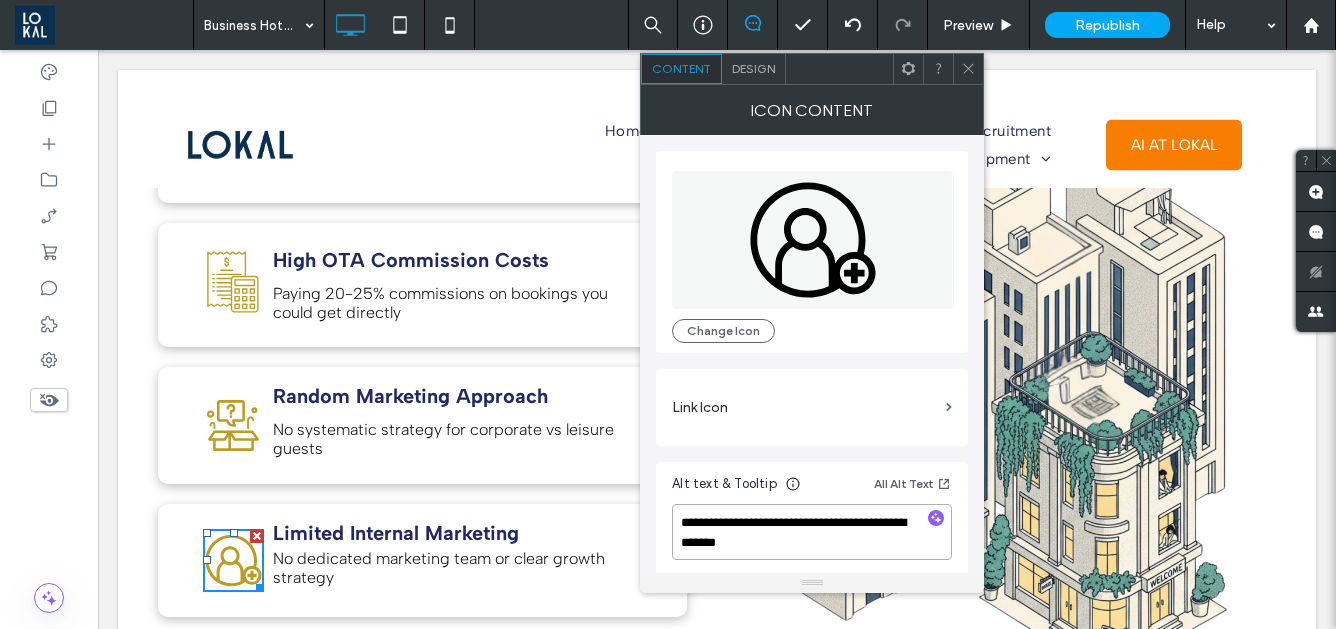 type on "**********" 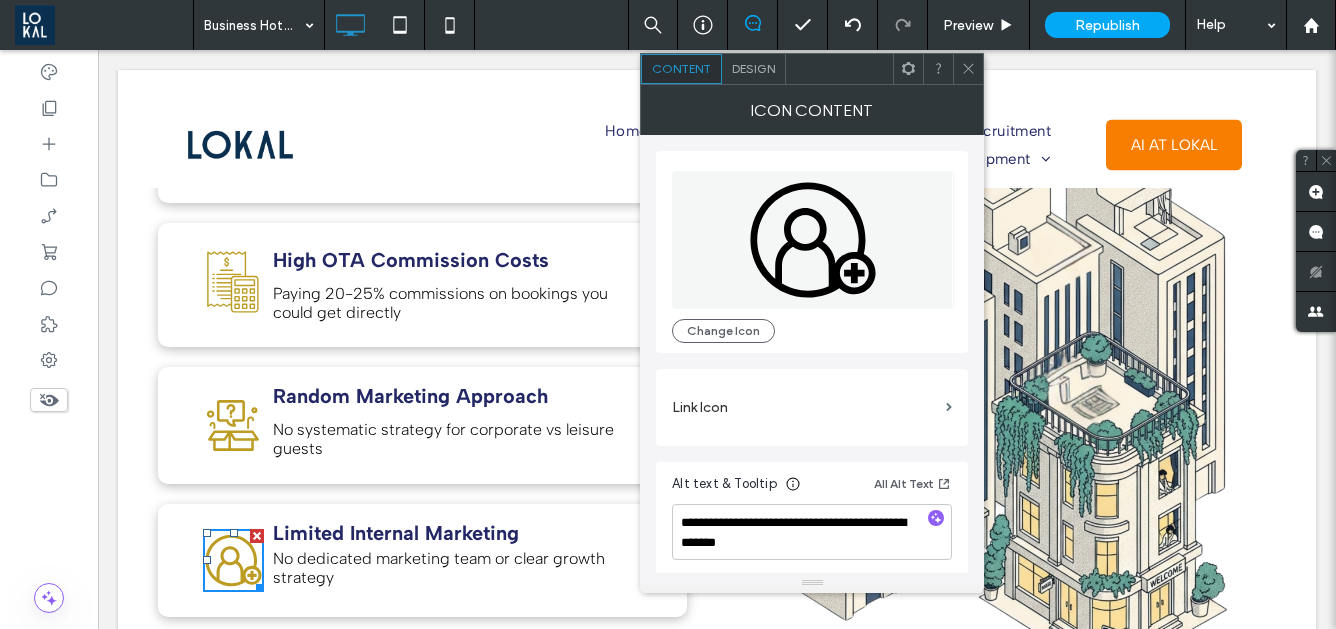 click 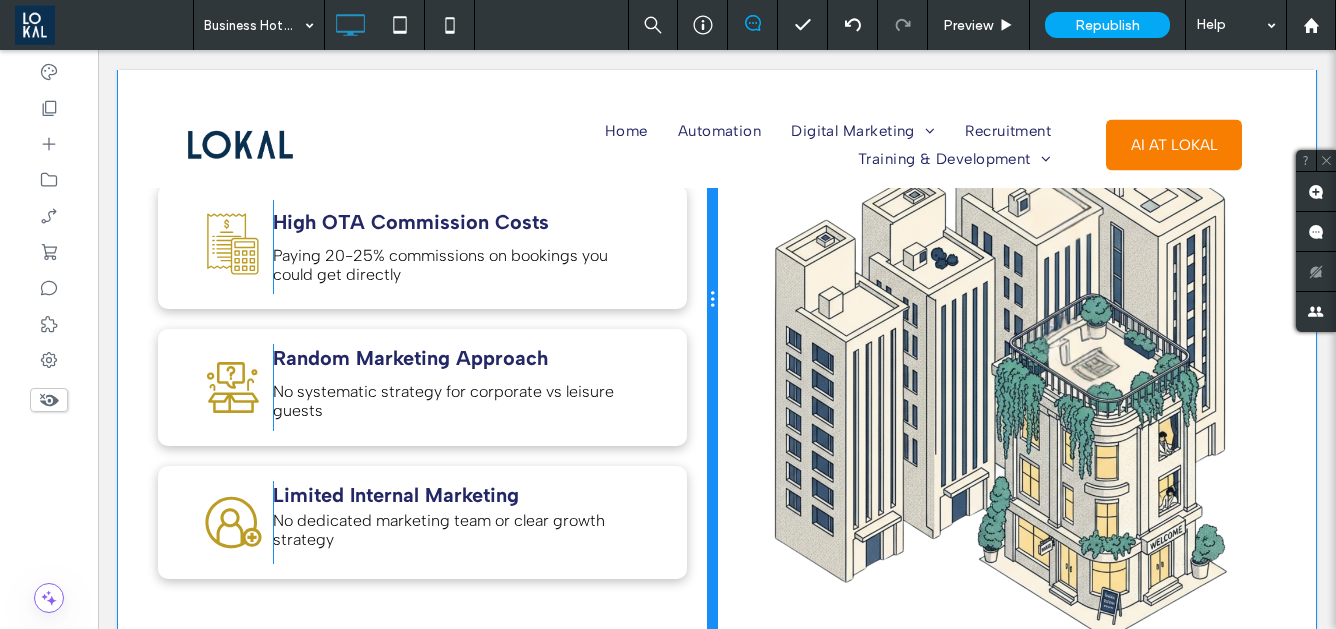 scroll, scrollTop: 1375, scrollLeft: 0, axis: vertical 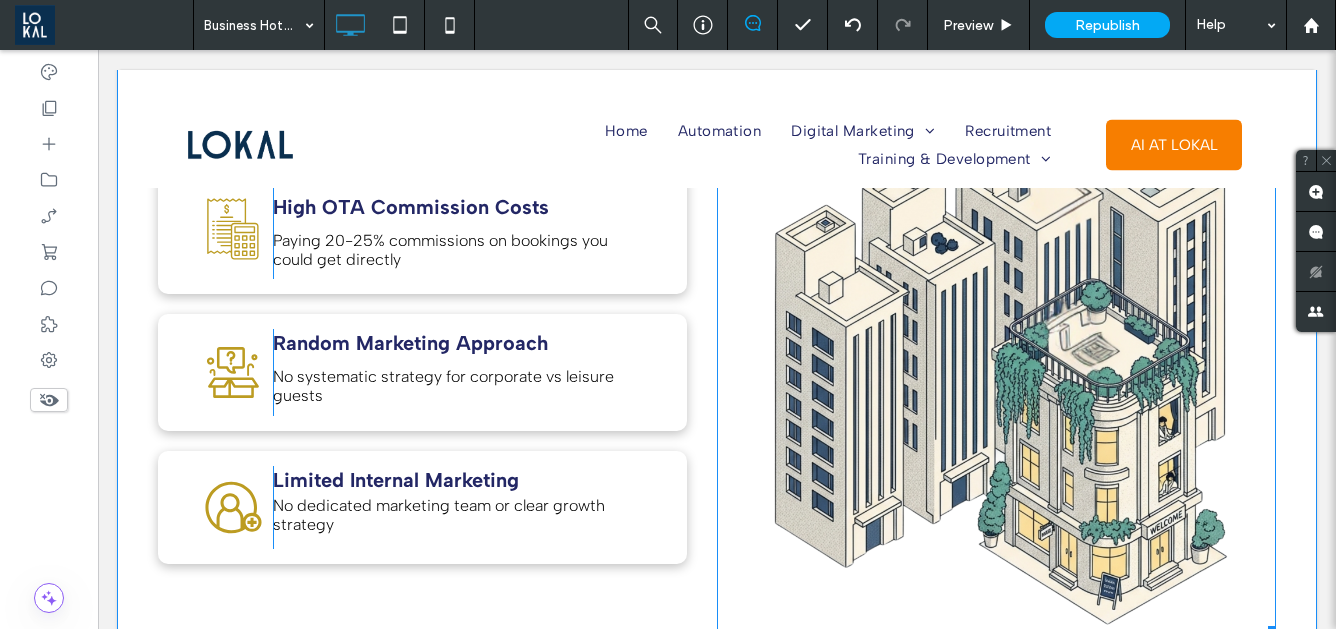 click at bounding box center [996, 354] 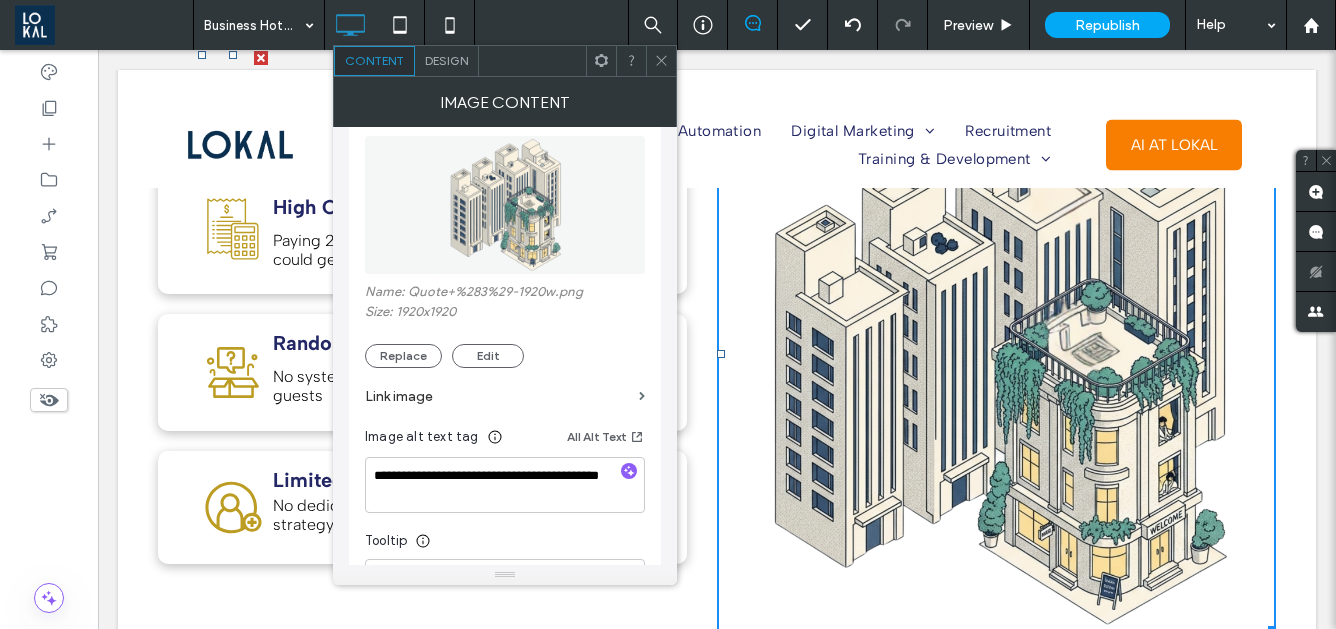 scroll, scrollTop: 70, scrollLeft: 0, axis: vertical 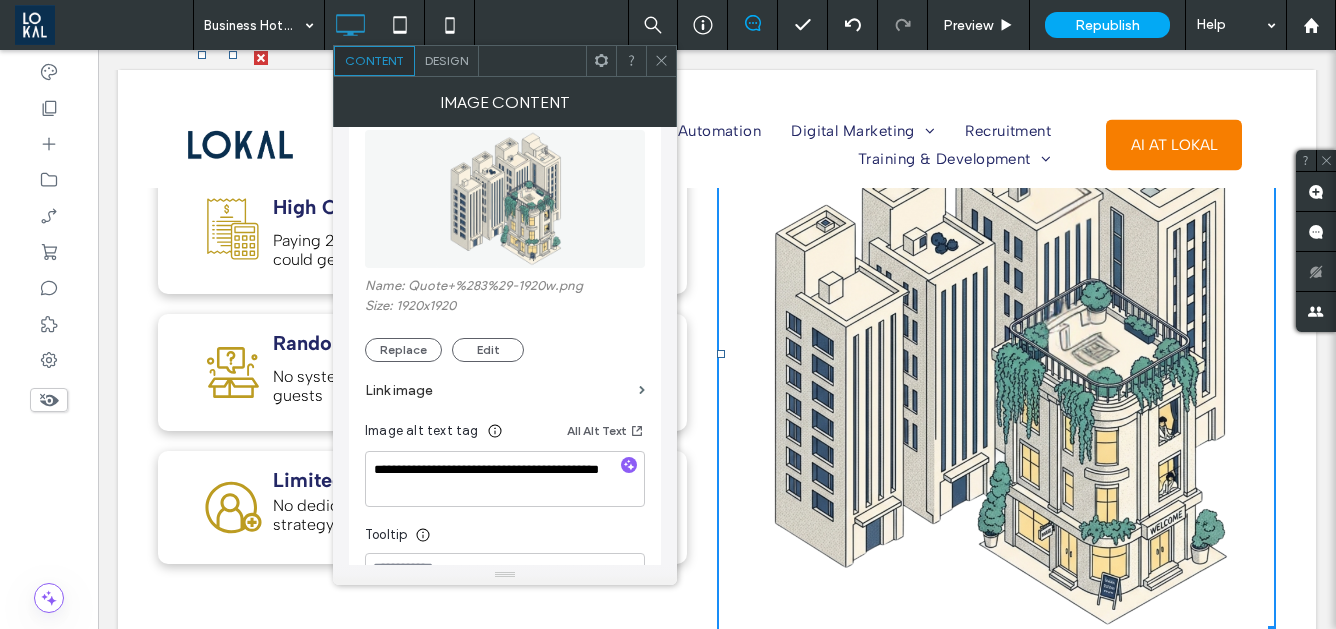 click 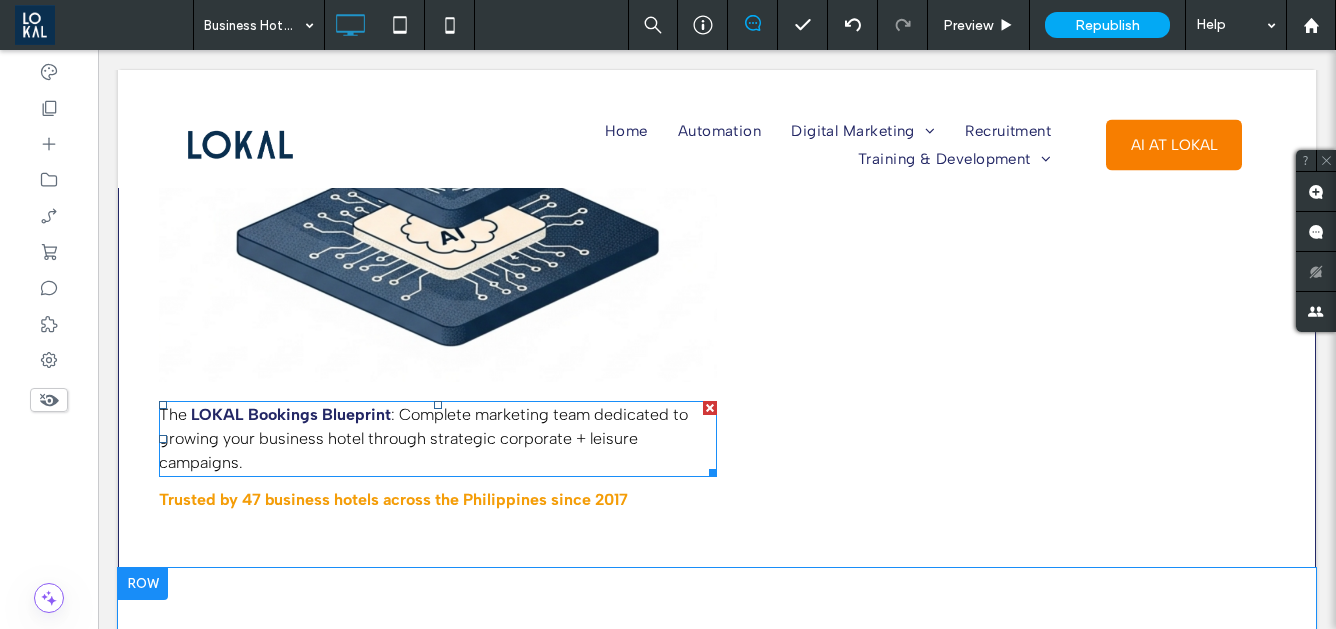 scroll, scrollTop: 613, scrollLeft: 0, axis: vertical 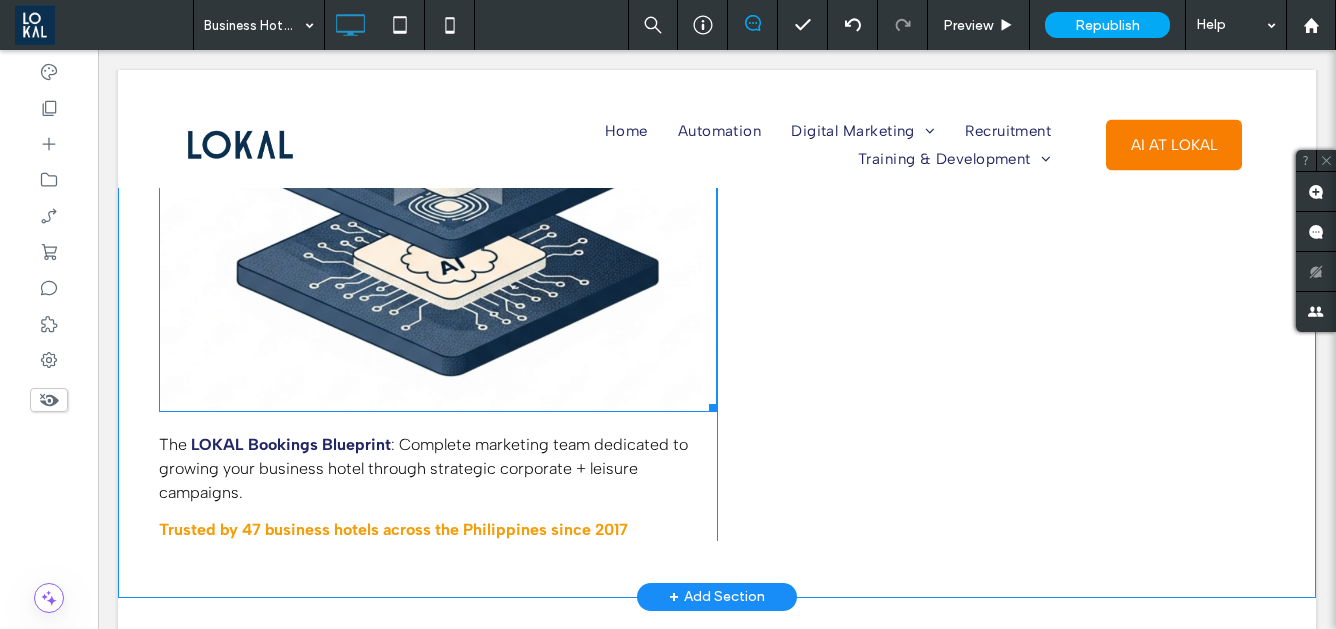 click at bounding box center (438, 133) 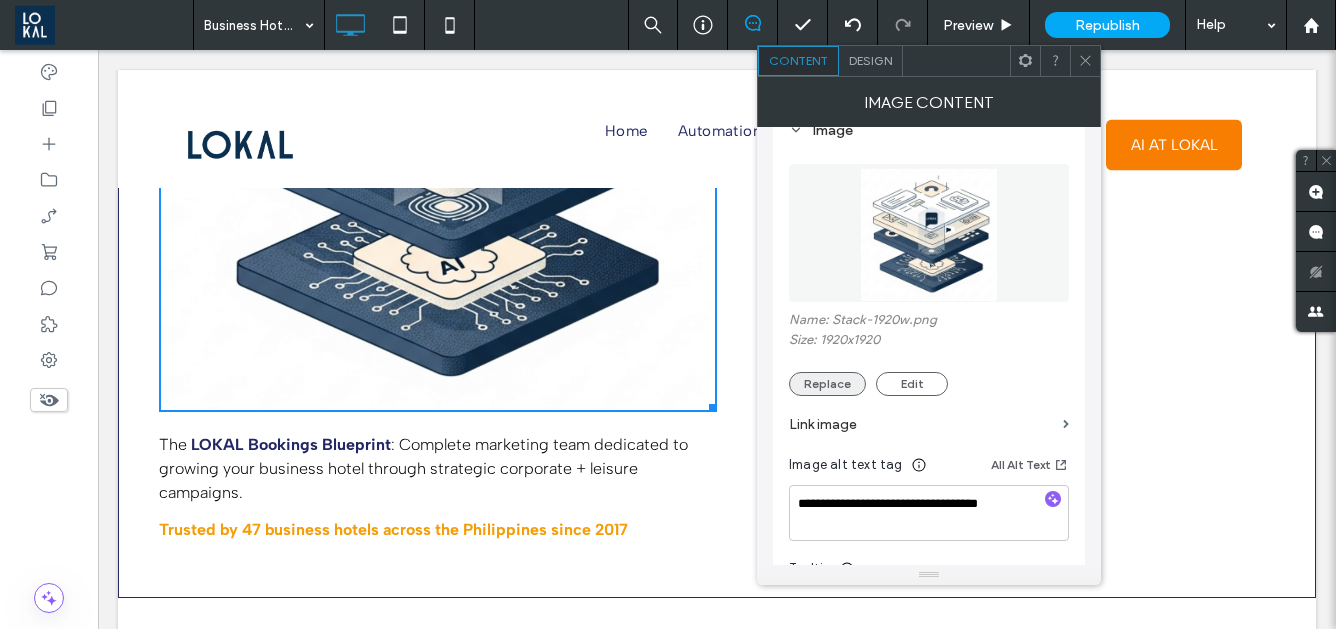 scroll, scrollTop: 38, scrollLeft: 0, axis: vertical 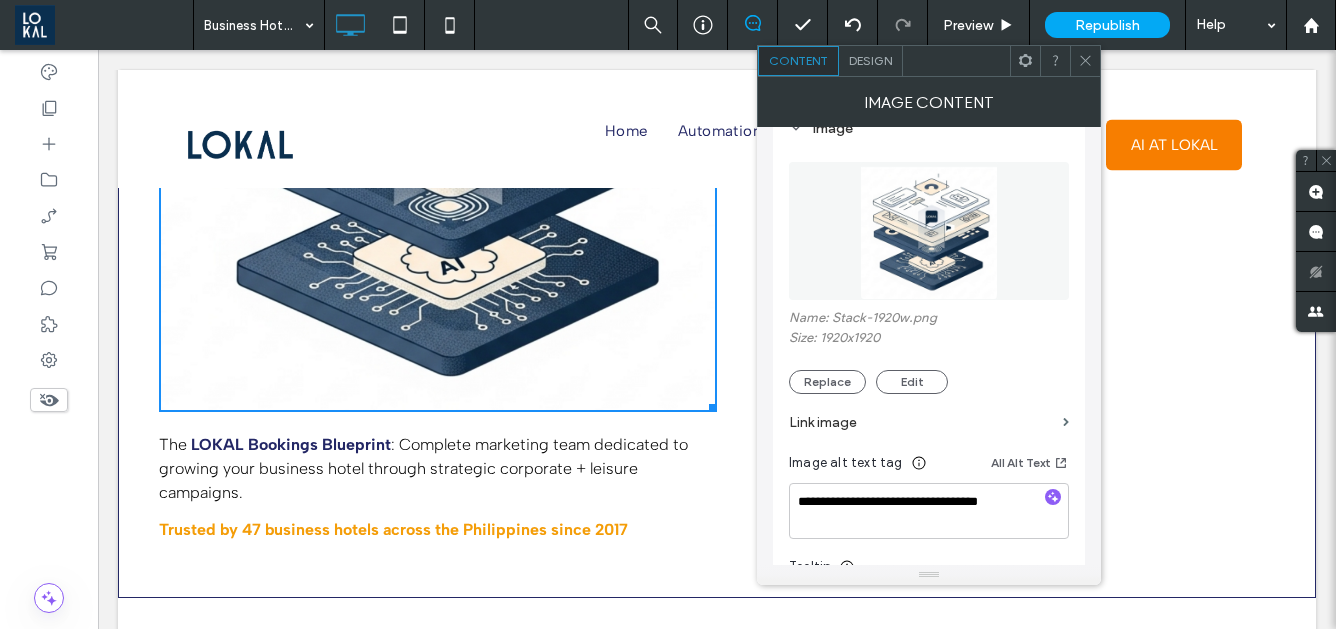 click 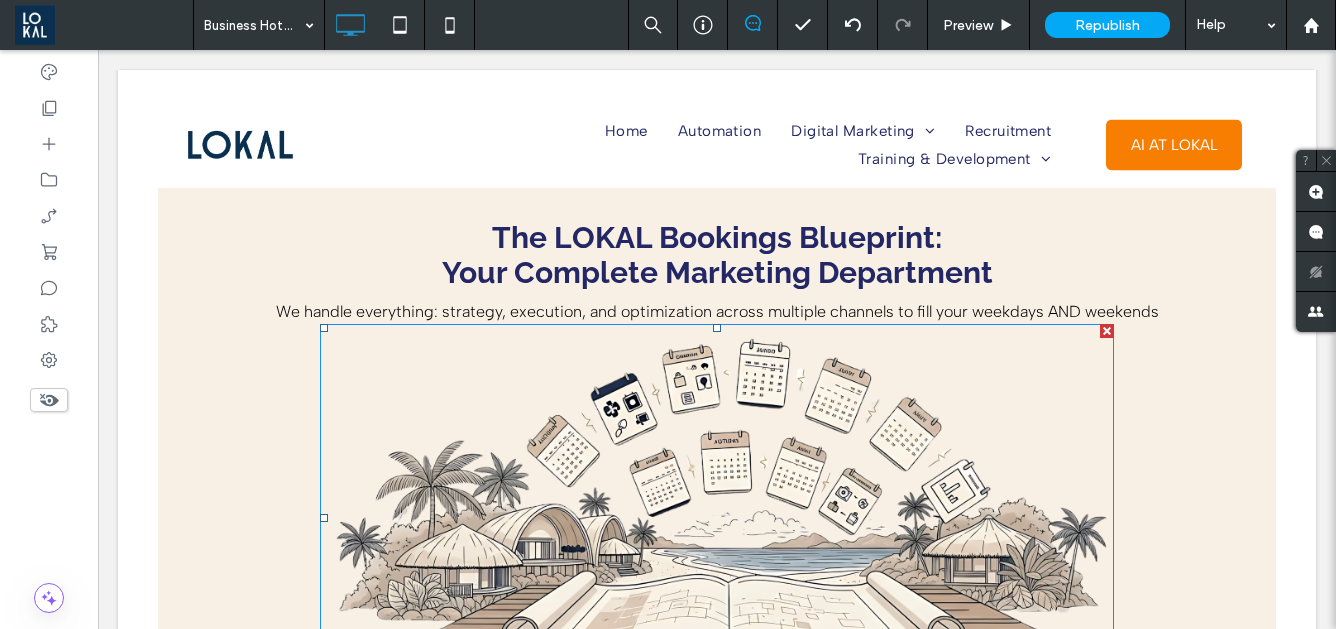 scroll, scrollTop: 2052, scrollLeft: 0, axis: vertical 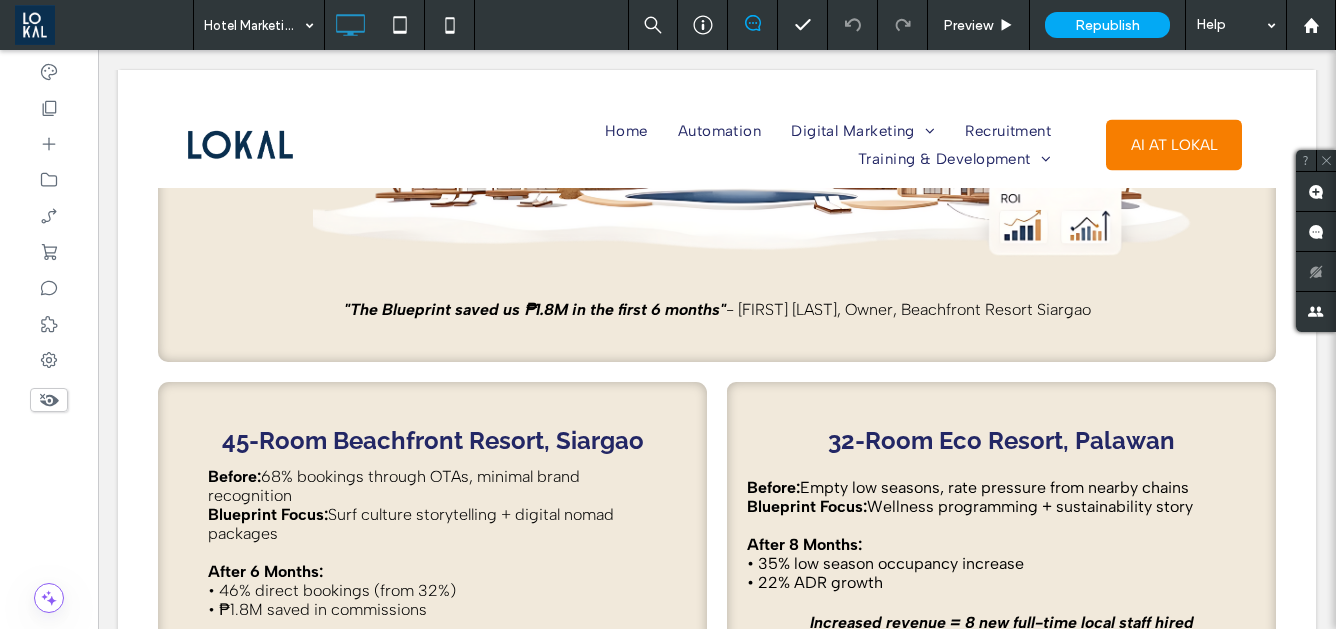 click at bounding box center (254, 25) 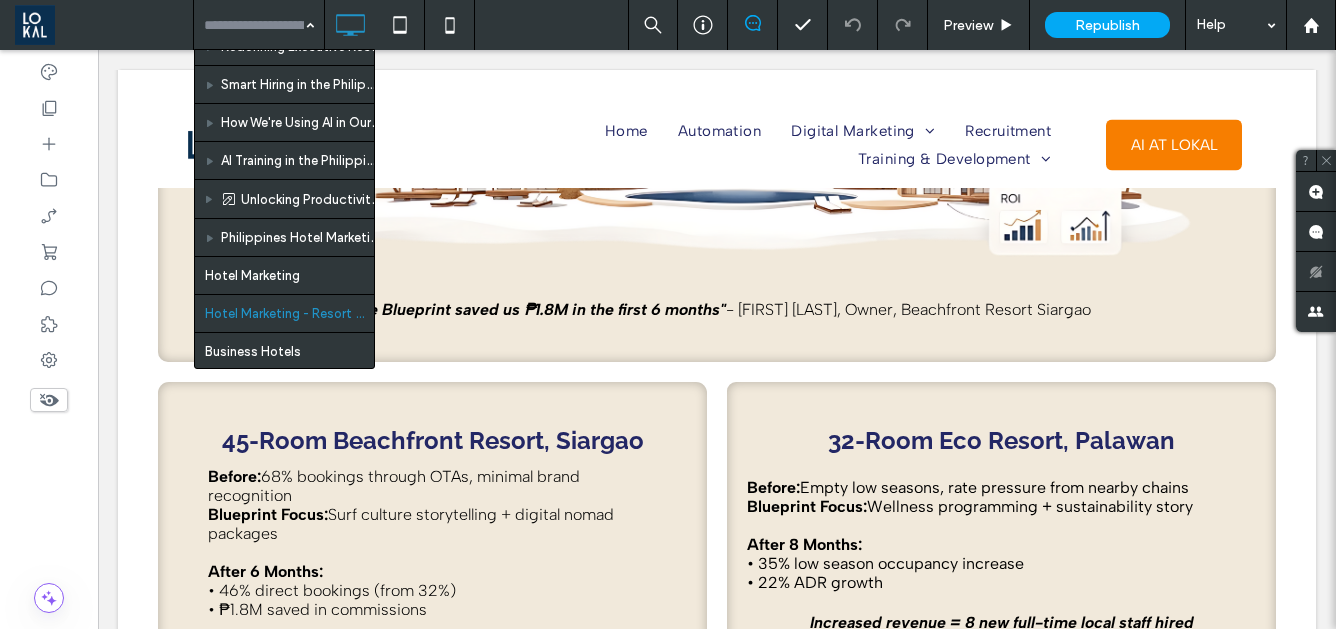 scroll, scrollTop: 2331, scrollLeft: 0, axis: vertical 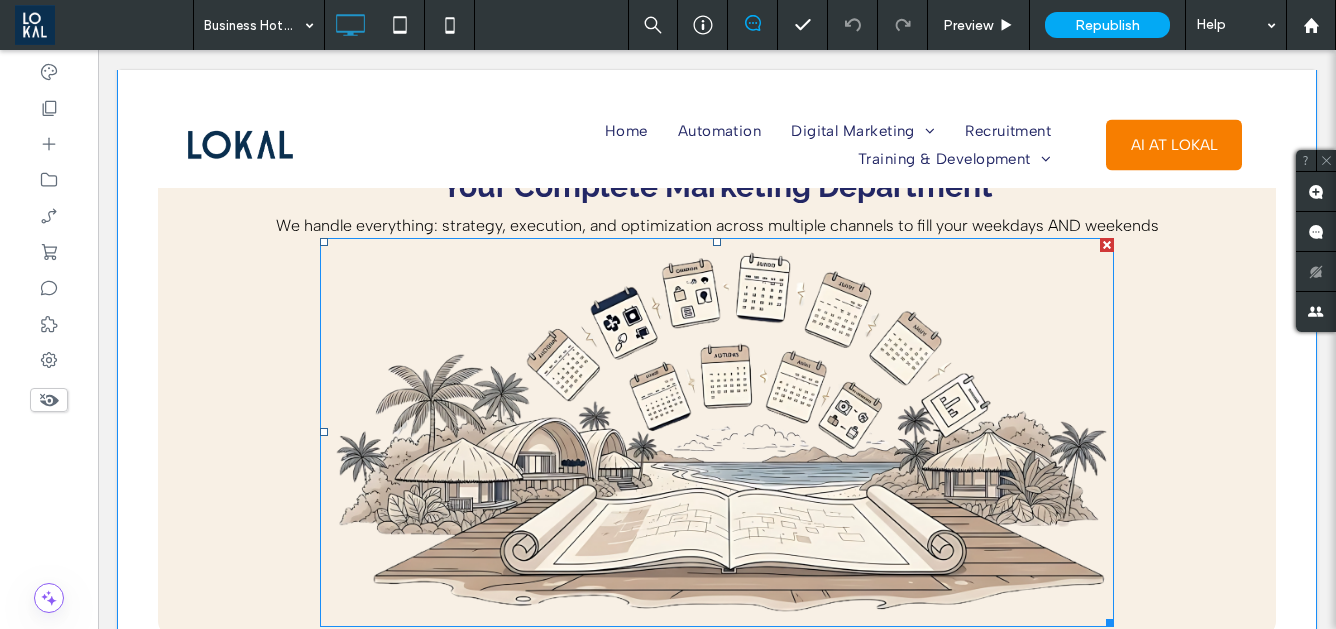 click at bounding box center [717, 432] 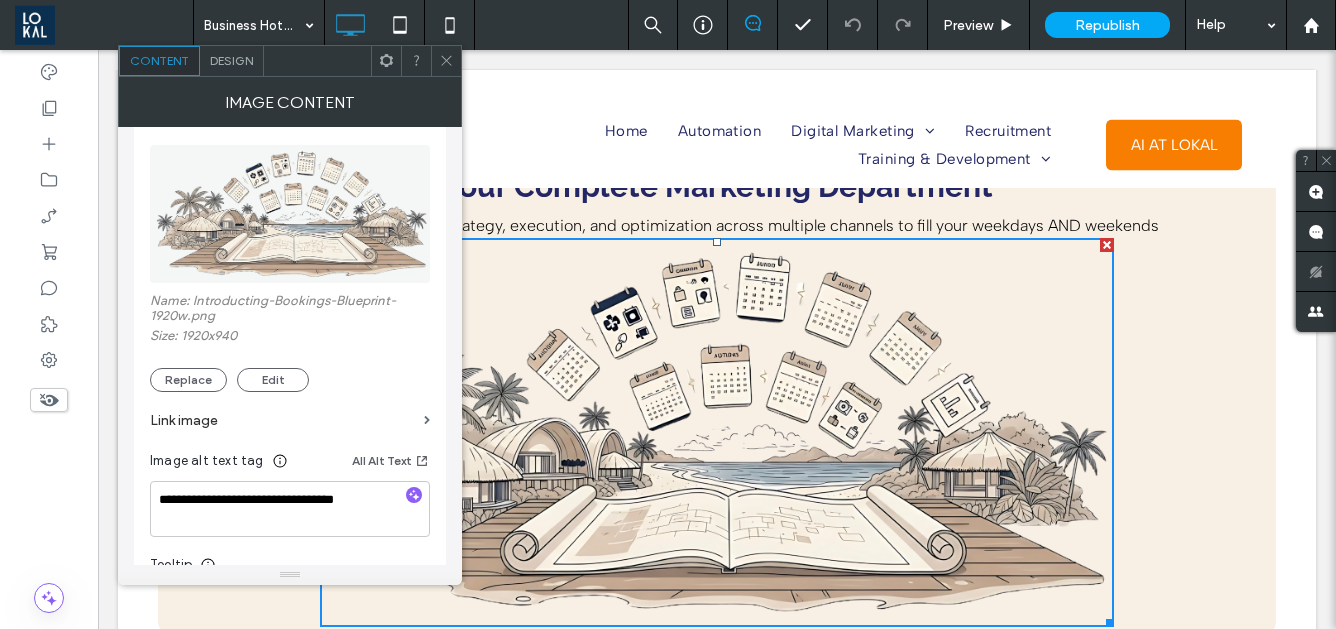 scroll, scrollTop: 42, scrollLeft: 0, axis: vertical 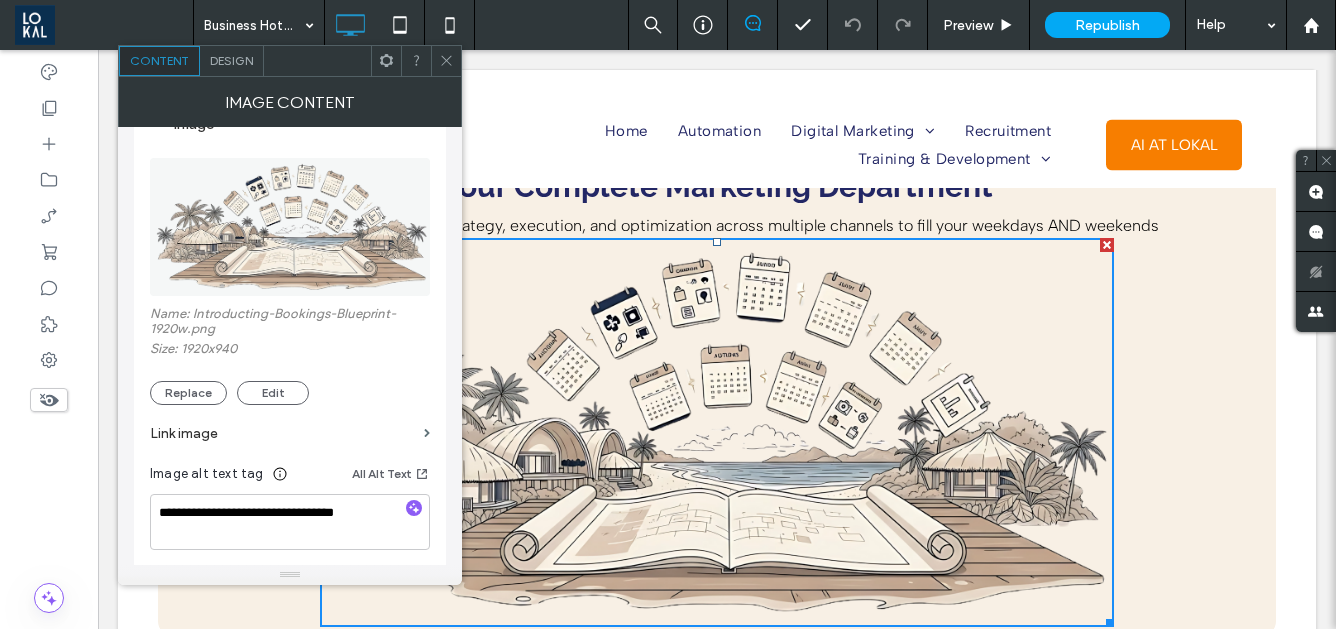 click 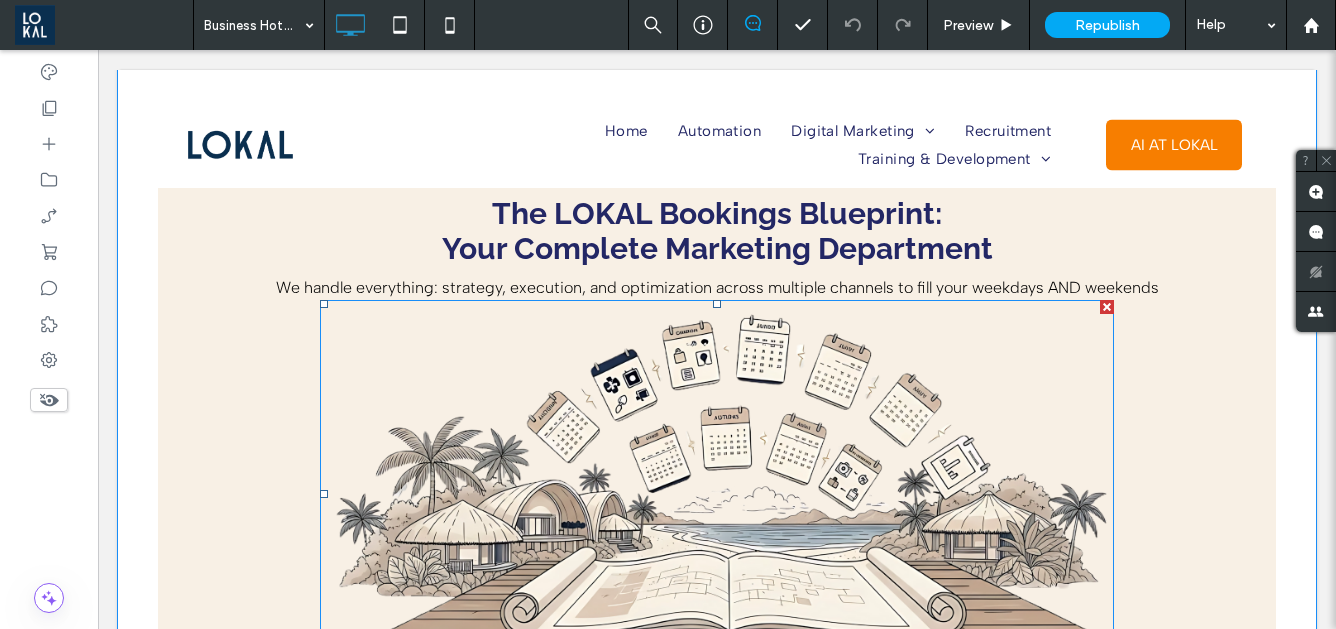 scroll, scrollTop: 2060, scrollLeft: 0, axis: vertical 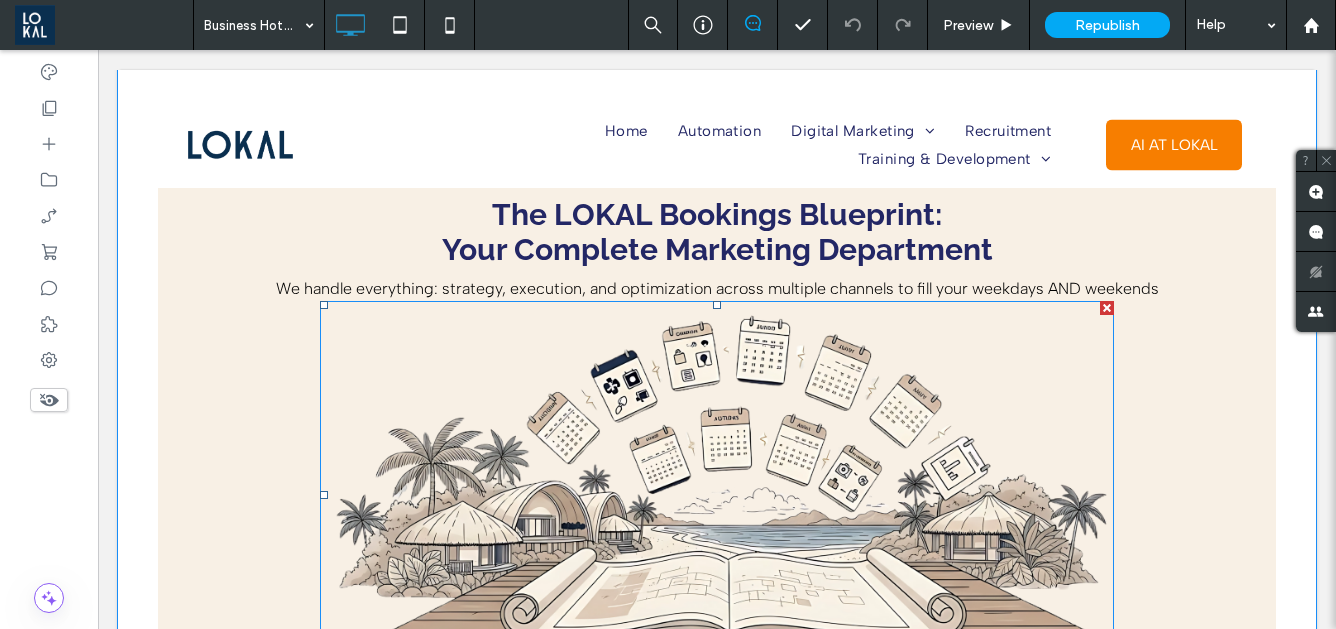 click at bounding box center (717, 495) 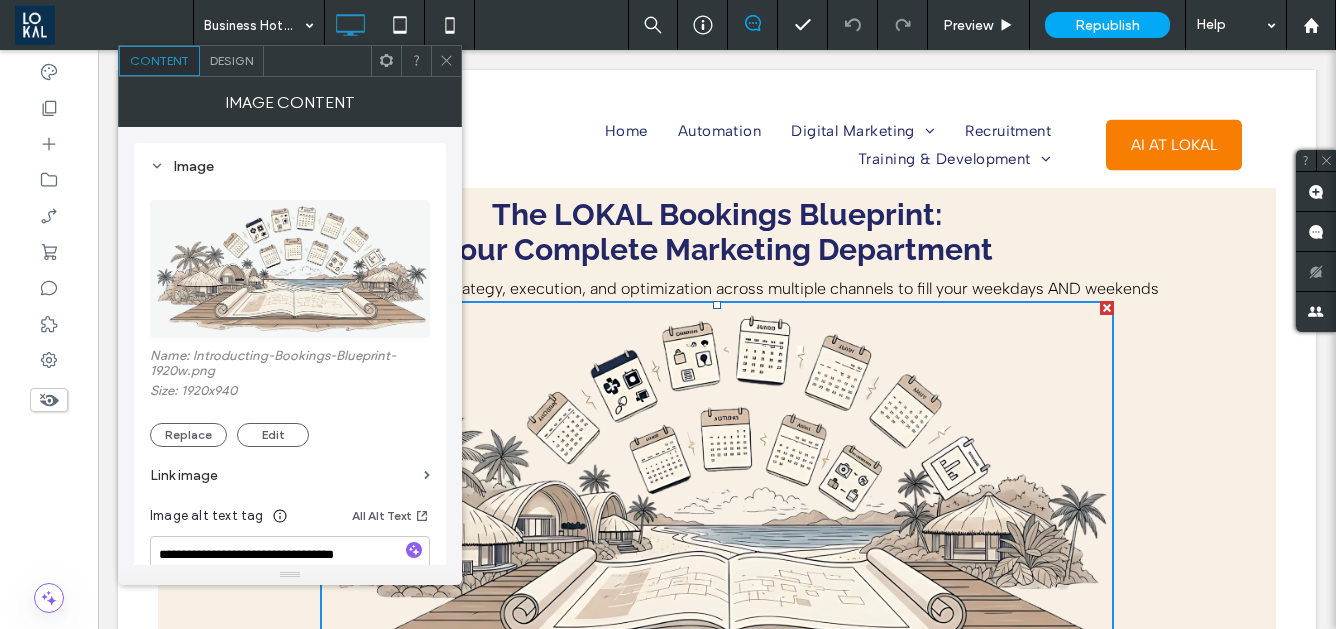 scroll, scrollTop: 40, scrollLeft: 0, axis: vertical 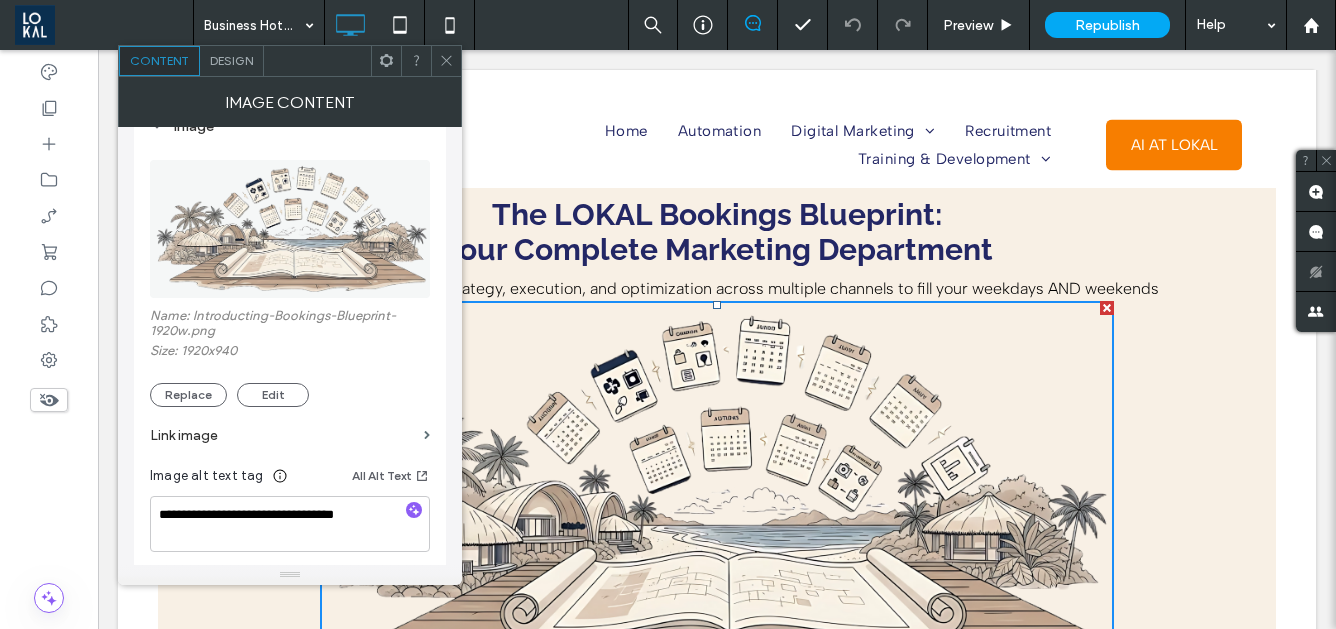 click 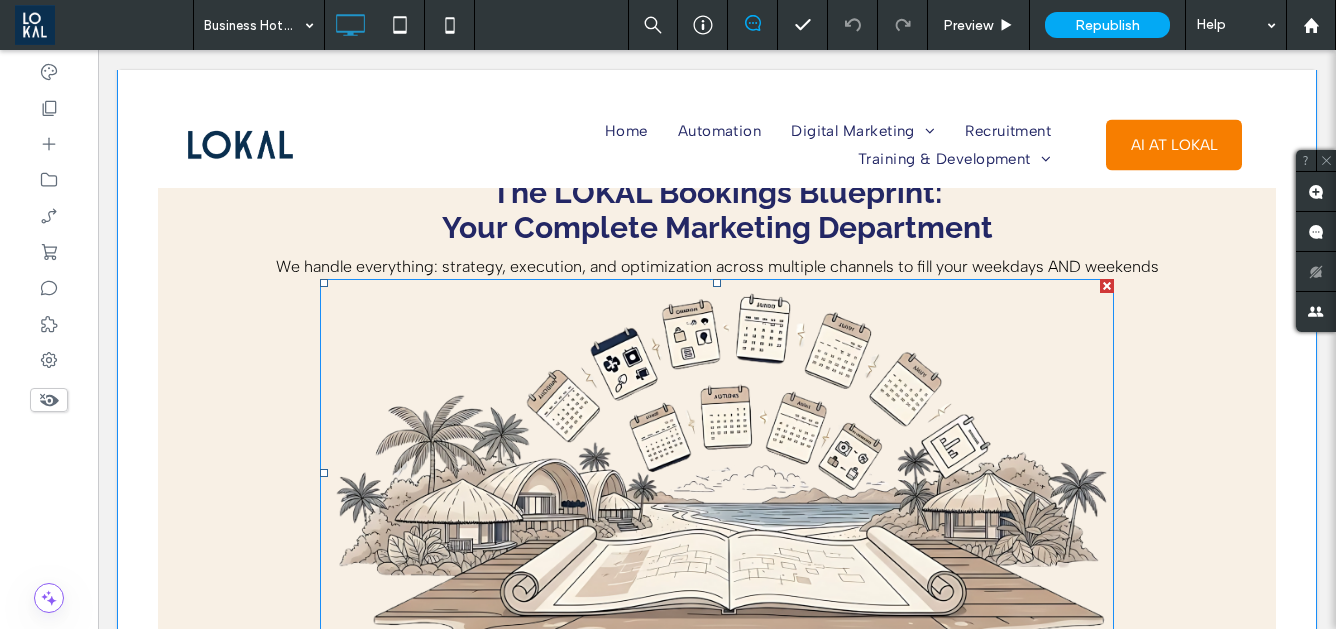 scroll, scrollTop: 2084, scrollLeft: 0, axis: vertical 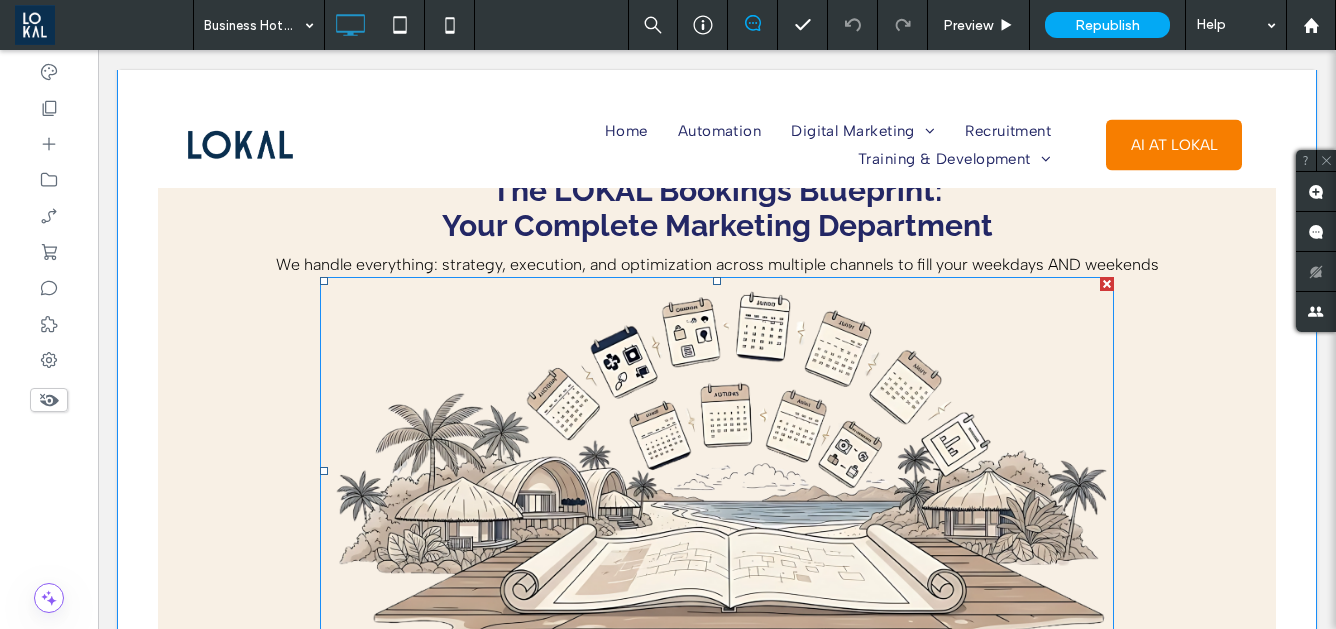 click at bounding box center [717, 471] 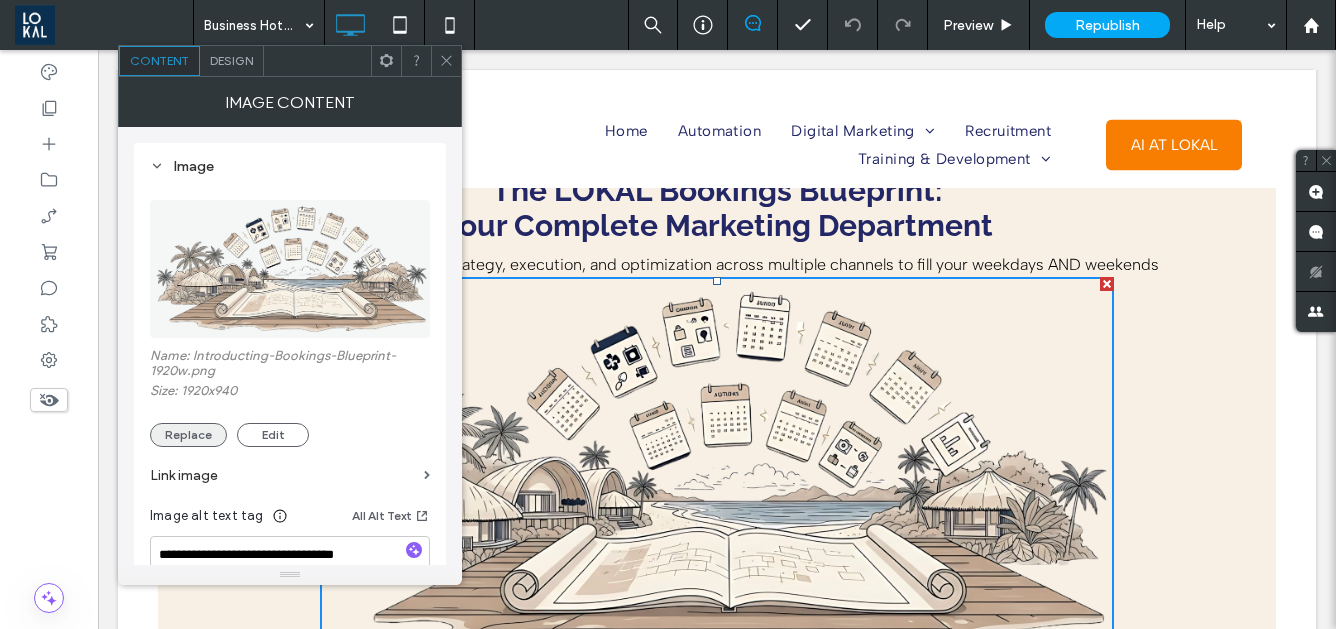 click on "Replace" at bounding box center (188, 435) 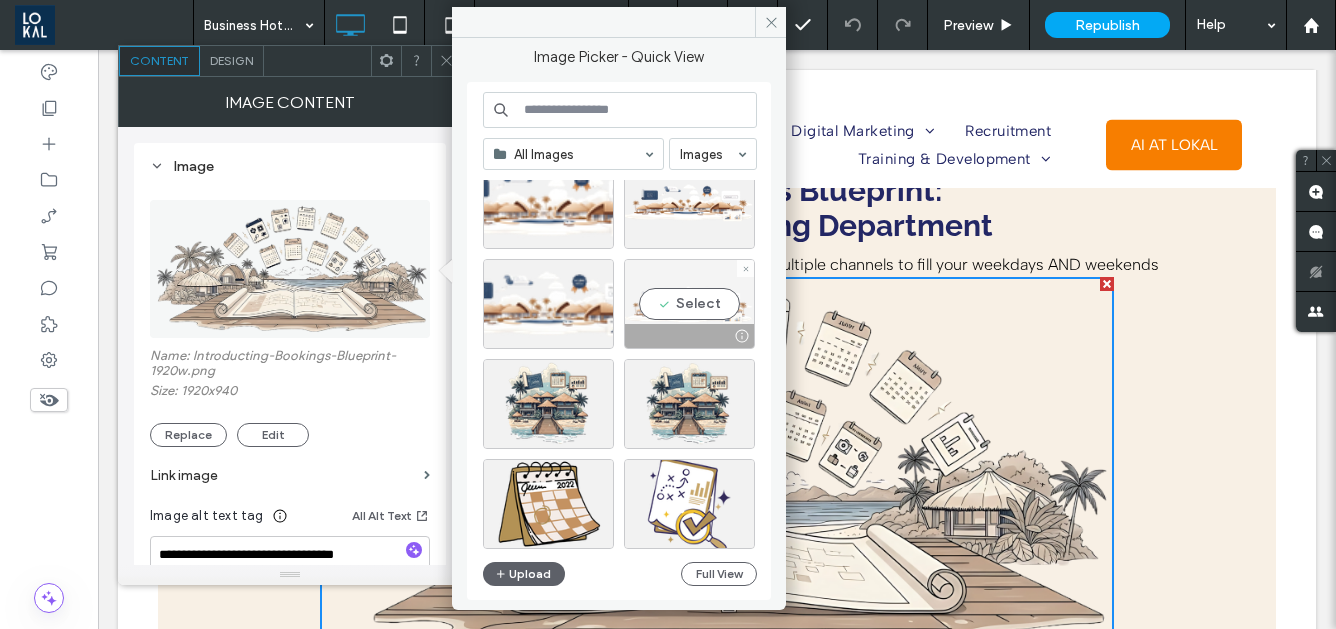 scroll, scrollTop: 33, scrollLeft: 0, axis: vertical 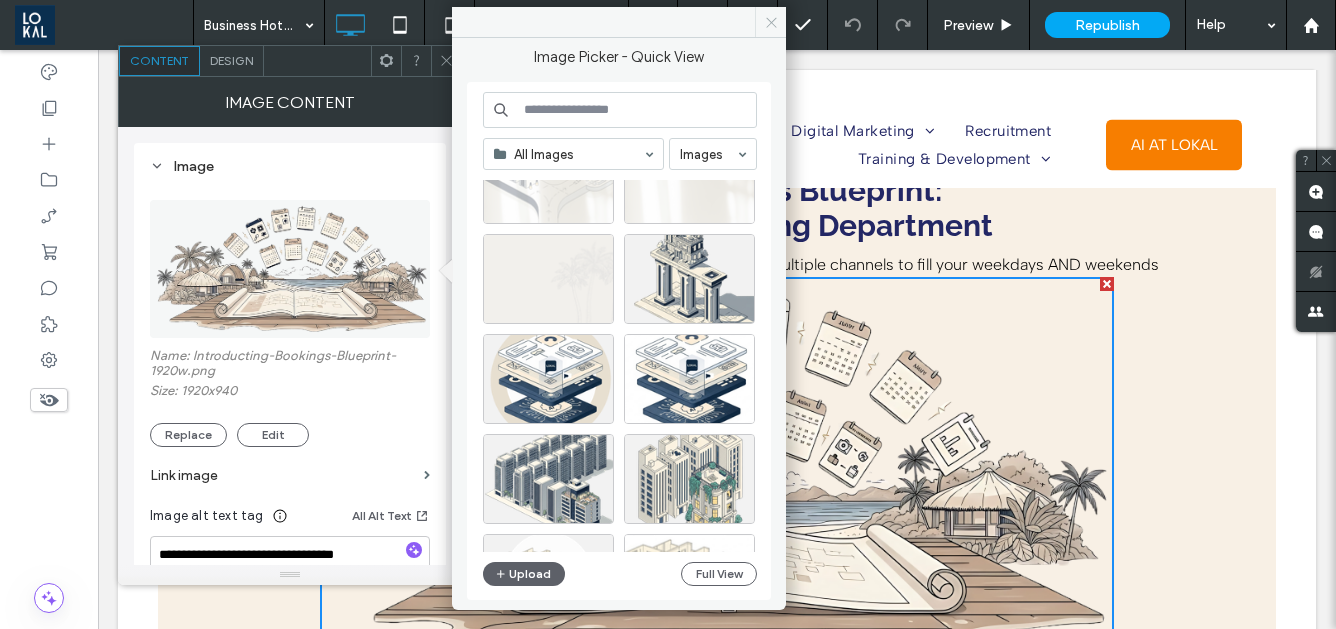 click 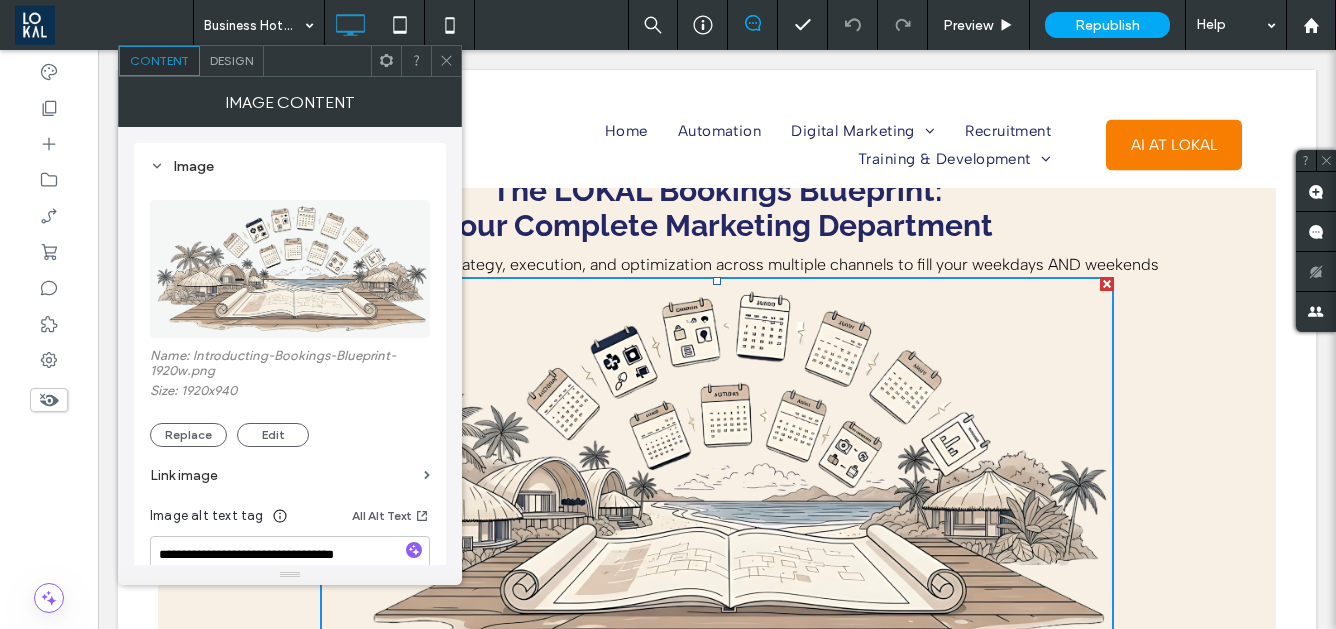 click 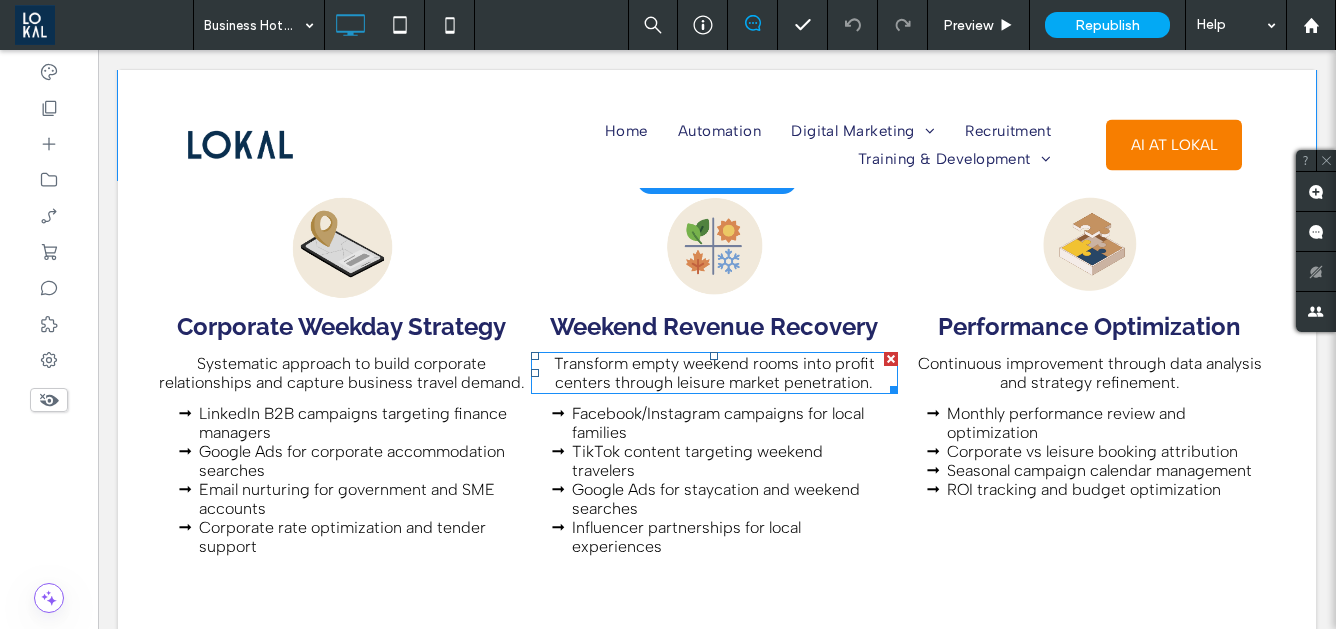 scroll, scrollTop: 2600, scrollLeft: 0, axis: vertical 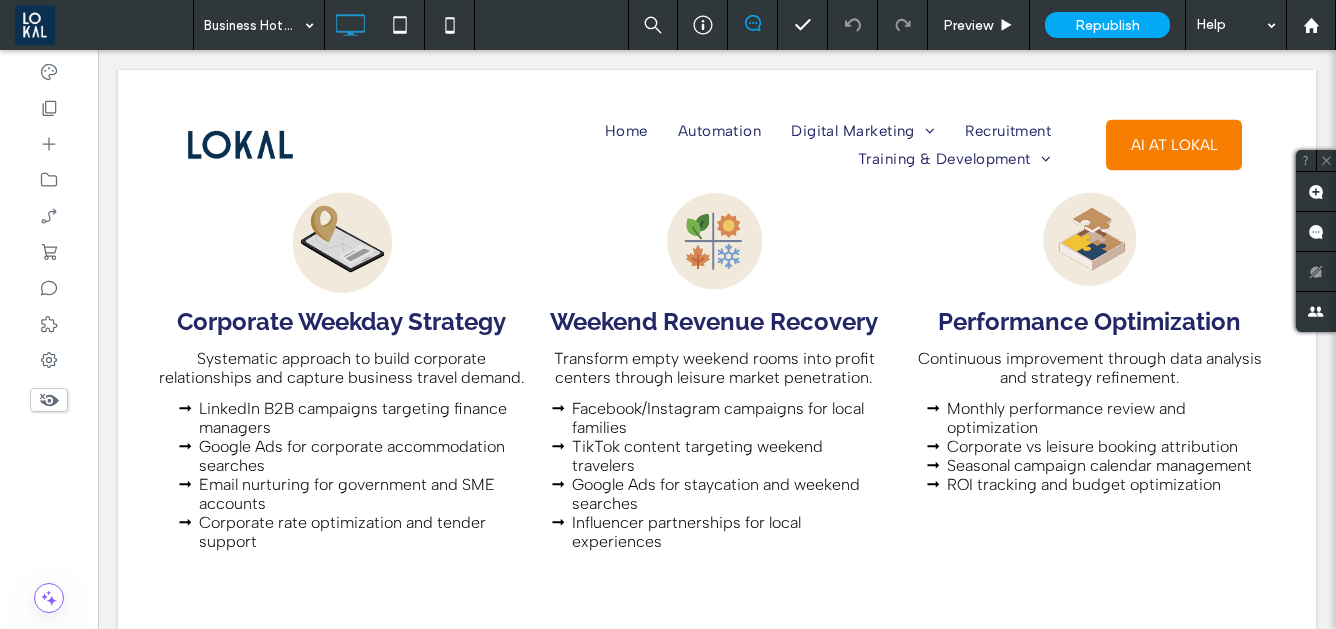 click on "Click To Paste
Home
Automation
Digital Marketing
Ecommerce Marketing
Shopify Partner Philippines
Shopify Website Design
Why is E-commerce Booming in the Philippines?
A Guide on How to Build A Successful Online Store
Here's Why You Need to Start Selling in Lazada and Shopee
Full Service Digital Marketing
Web Design Services
Search Marketing
Email Marketing
Hotel Marketing Philippines
Hotel SEO Philippines
Hotel Web Design Services
Real Estate Marketing Philippines
Real Estate SEO Philippines
Real Estate Web Design Services
Law Firm Marketing Philippines
Law Firm SEO Philippines" at bounding box center (717, 159) 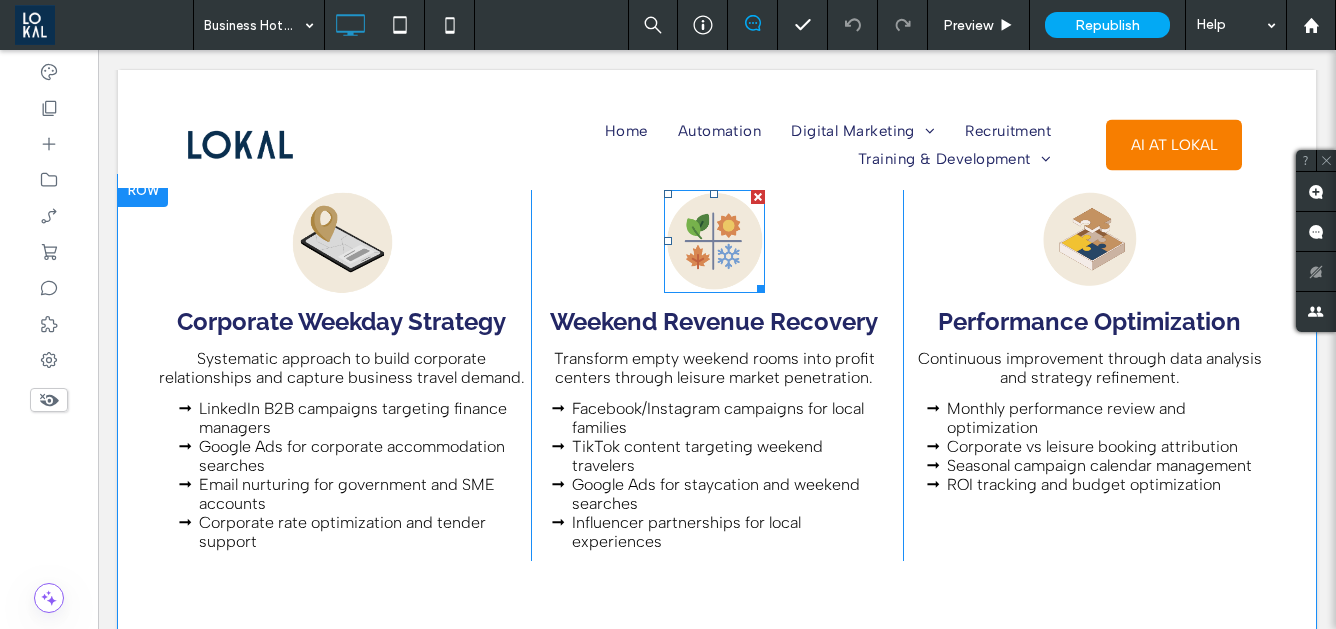 click at bounding box center (715, 242) 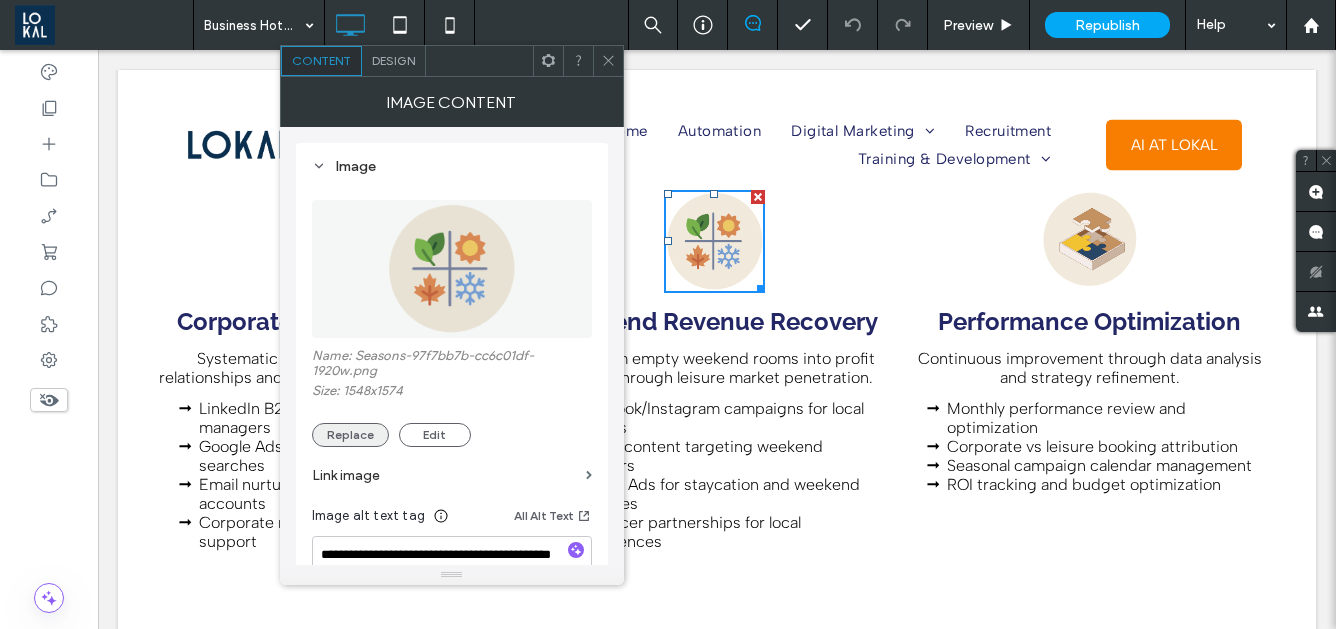click on "Replace" at bounding box center (350, 435) 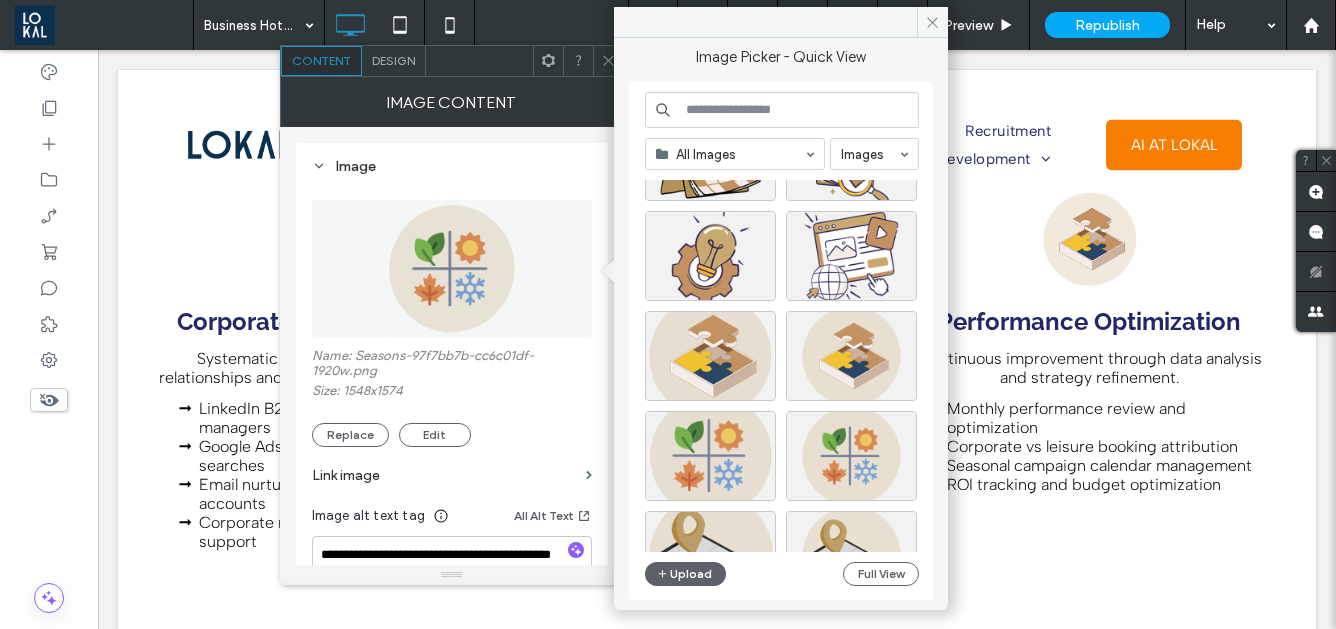 scroll, scrollTop: 429, scrollLeft: 0, axis: vertical 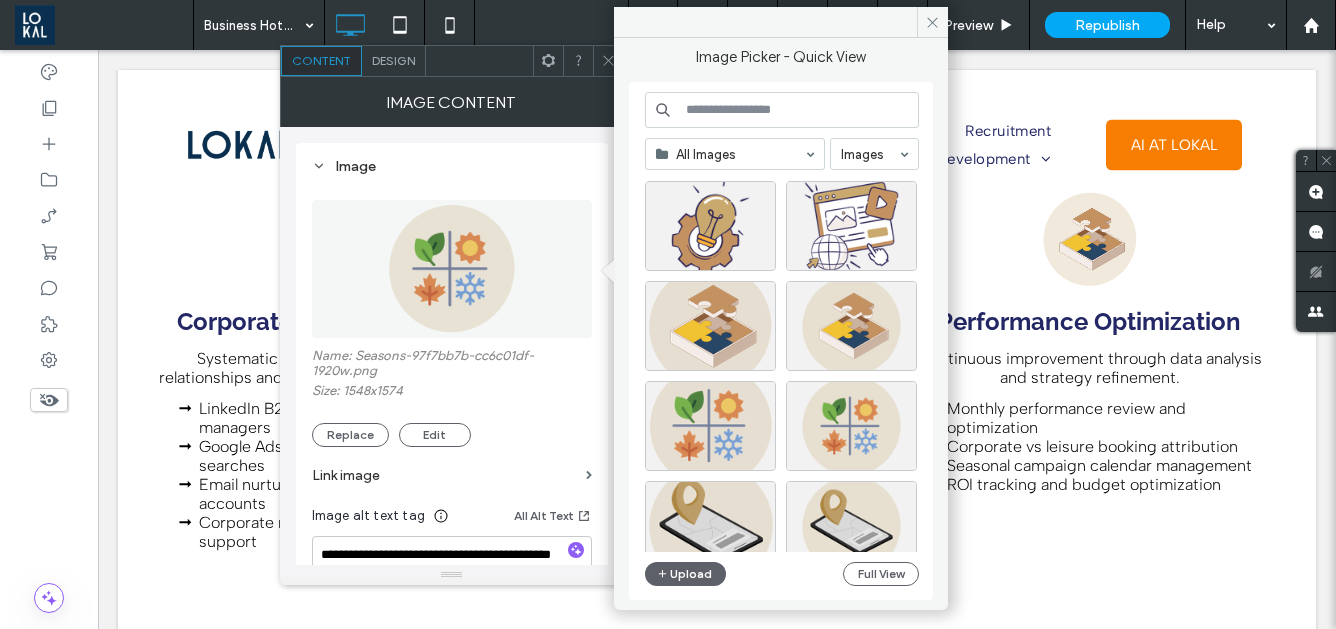 click on "Performance Optimization
Continuous improvement through data analysis and strategy refinement.     Monthly performance review and optimization Corporate vs leisure booking attribution Seasonal campaign calendar management ROI tracking and budget optimization
Click To Paste" at bounding box center [1089, 375] 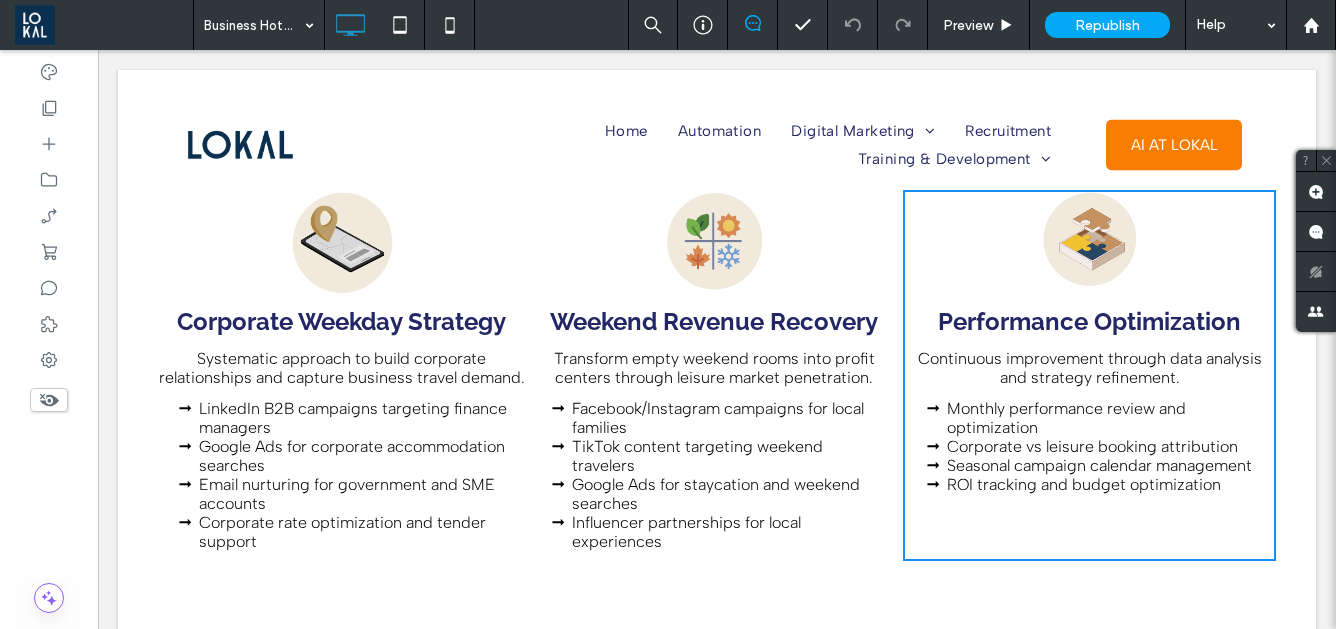 click at bounding box center [715, 242] 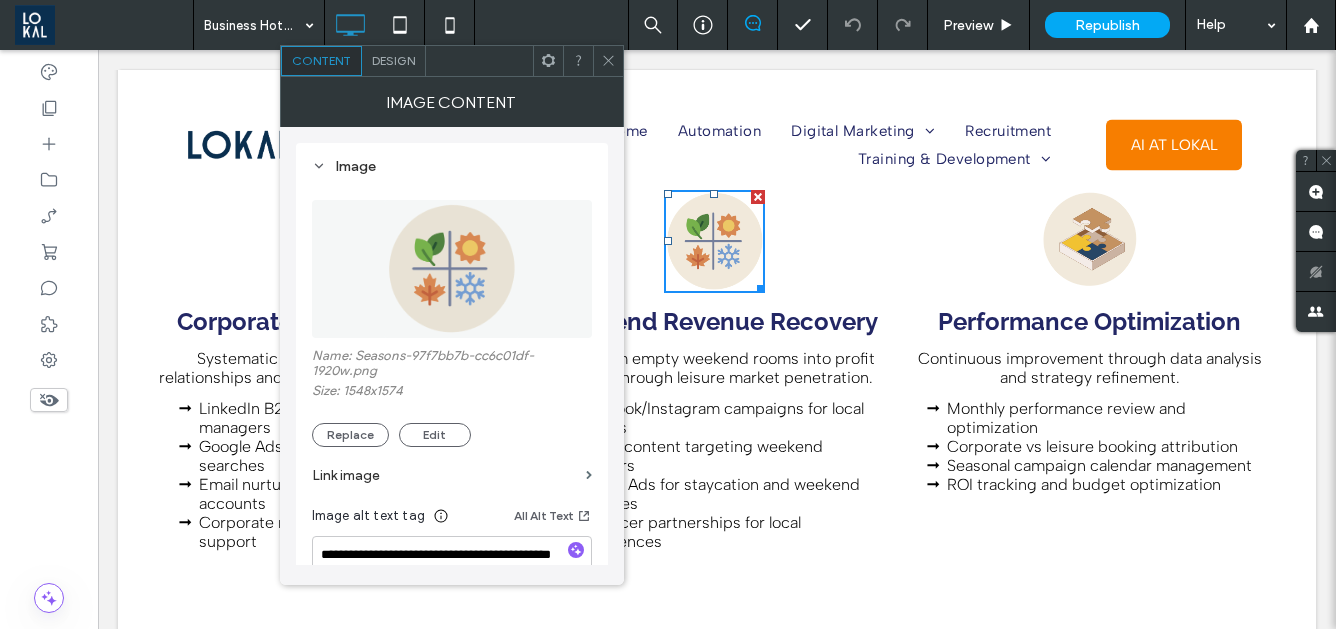 click 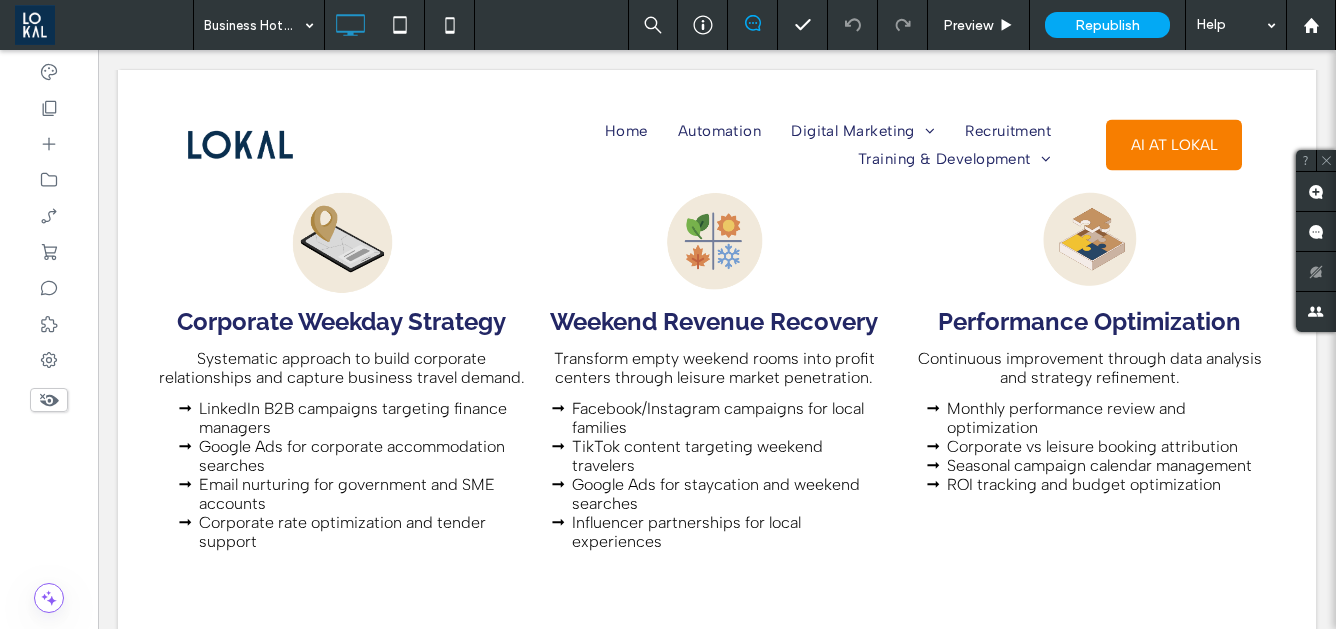 click on "Click To Paste
Home
Automation
Digital Marketing
Ecommerce Marketing
Shopify Partner Philippines
Shopify Website Design
Why is E-commerce Booming in the Philippines?
A Guide on How to Build A Successful Online Store
Here's Why You Need to Start Selling in Lazada and Shopee
Full Service Digital Marketing
Web Design Services
Search Marketing
Email Marketing
Hotel Marketing Philippines
Hotel SEO Philippines
Hotel Web Design Services
Real Estate Marketing Philippines
Real Estate SEO Philippines
Real Estate Web Design Services
Law Firm Marketing Philippines
Law Firm SEO Philippines" at bounding box center (717, 159) 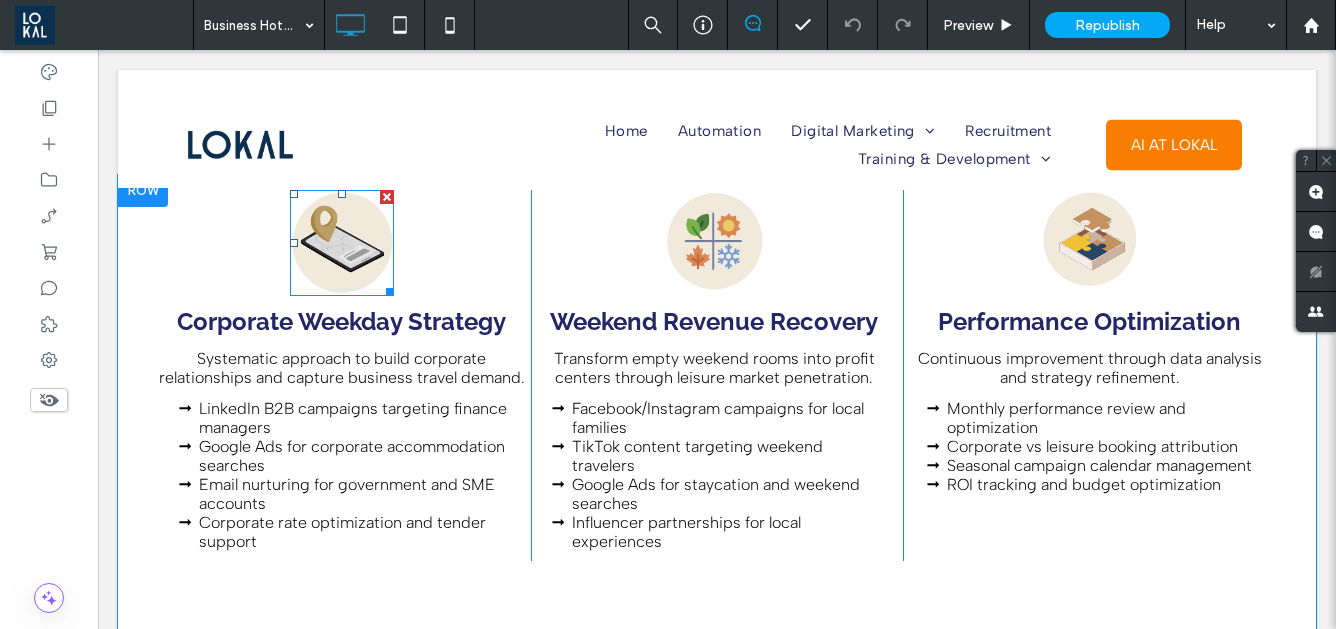 click at bounding box center [342, 243] 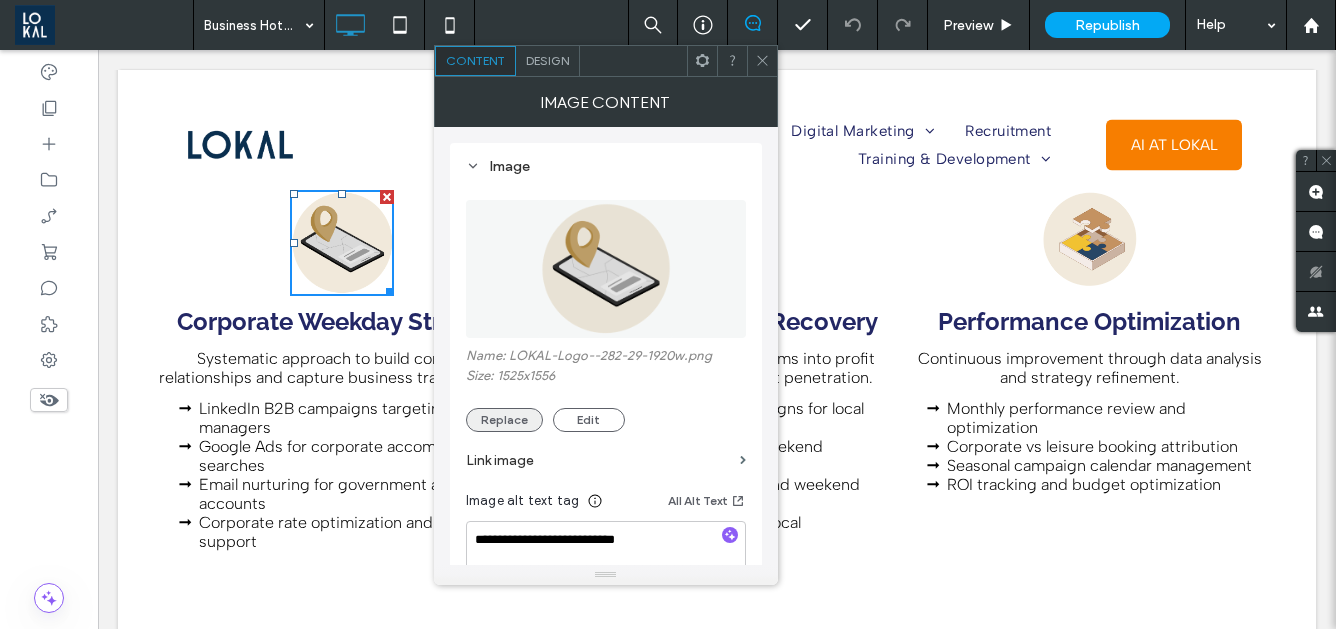 click on "Replace" at bounding box center [504, 420] 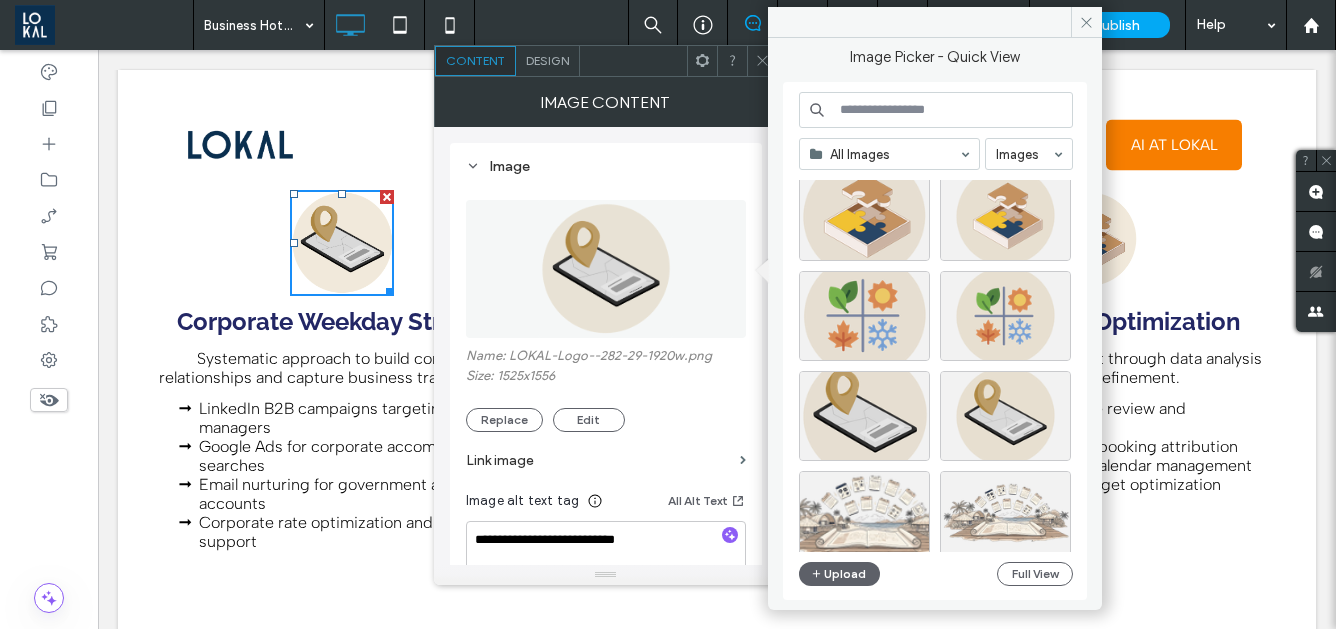 scroll, scrollTop: 564, scrollLeft: 0, axis: vertical 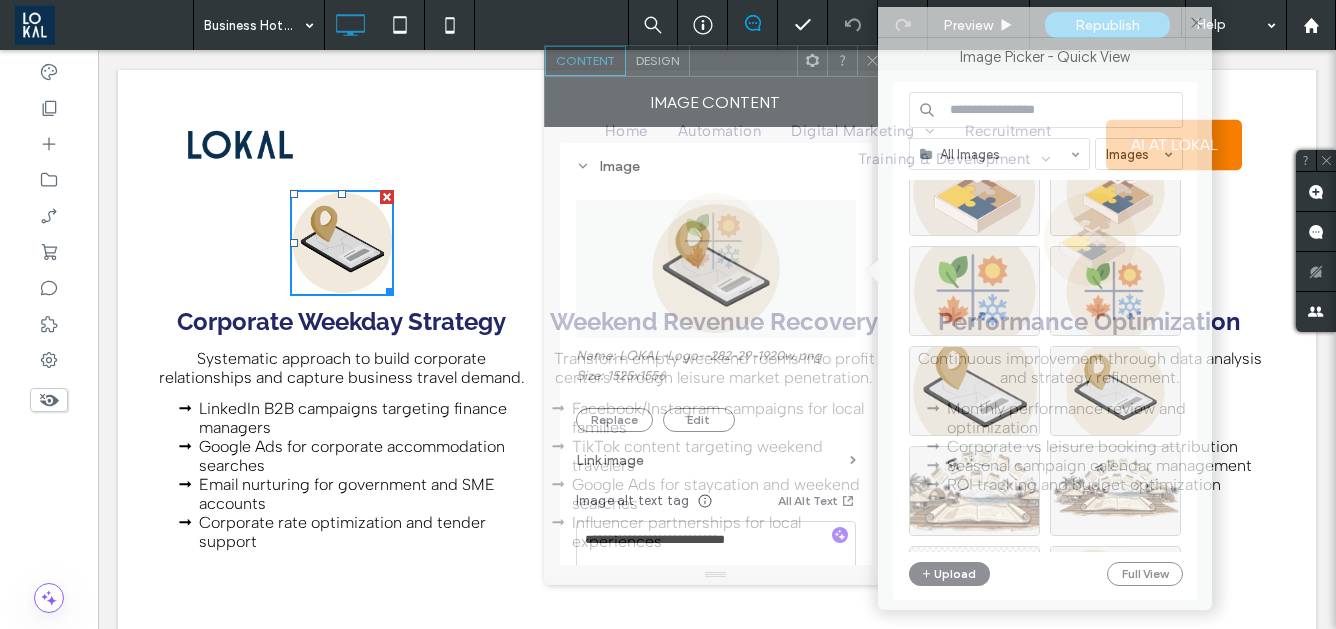 drag, startPoint x: 647, startPoint y: 71, endPoint x: 756, endPoint y: 71, distance: 109 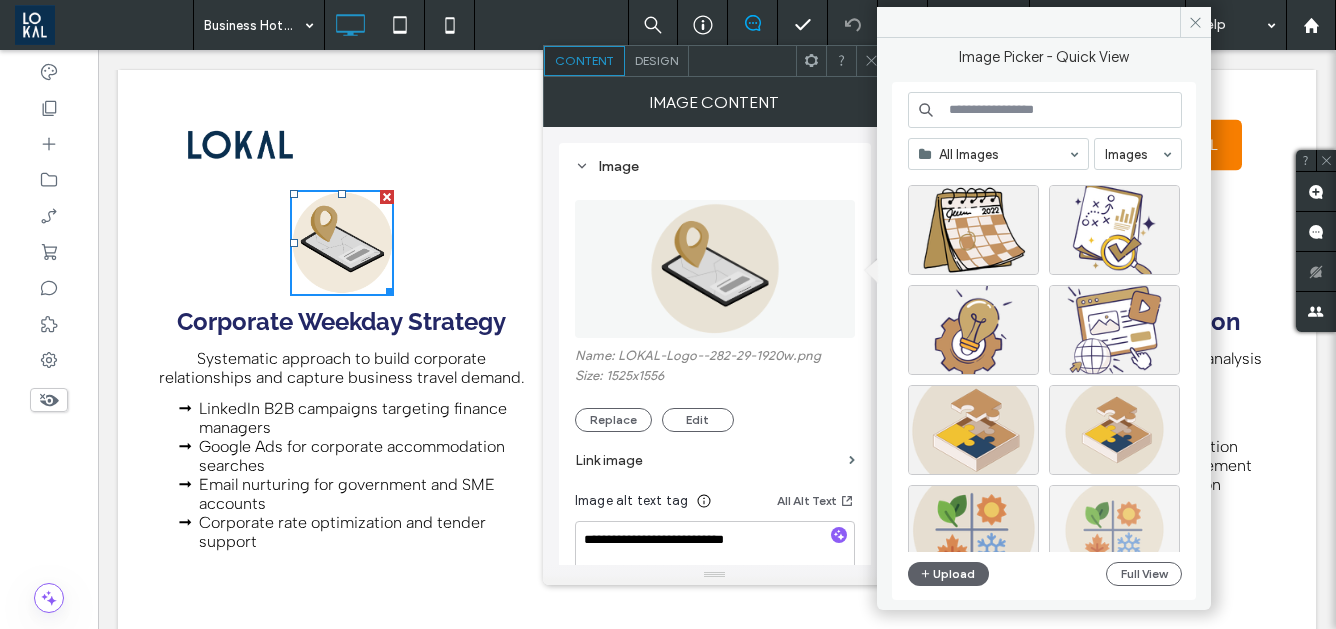 scroll, scrollTop: 324, scrollLeft: 0, axis: vertical 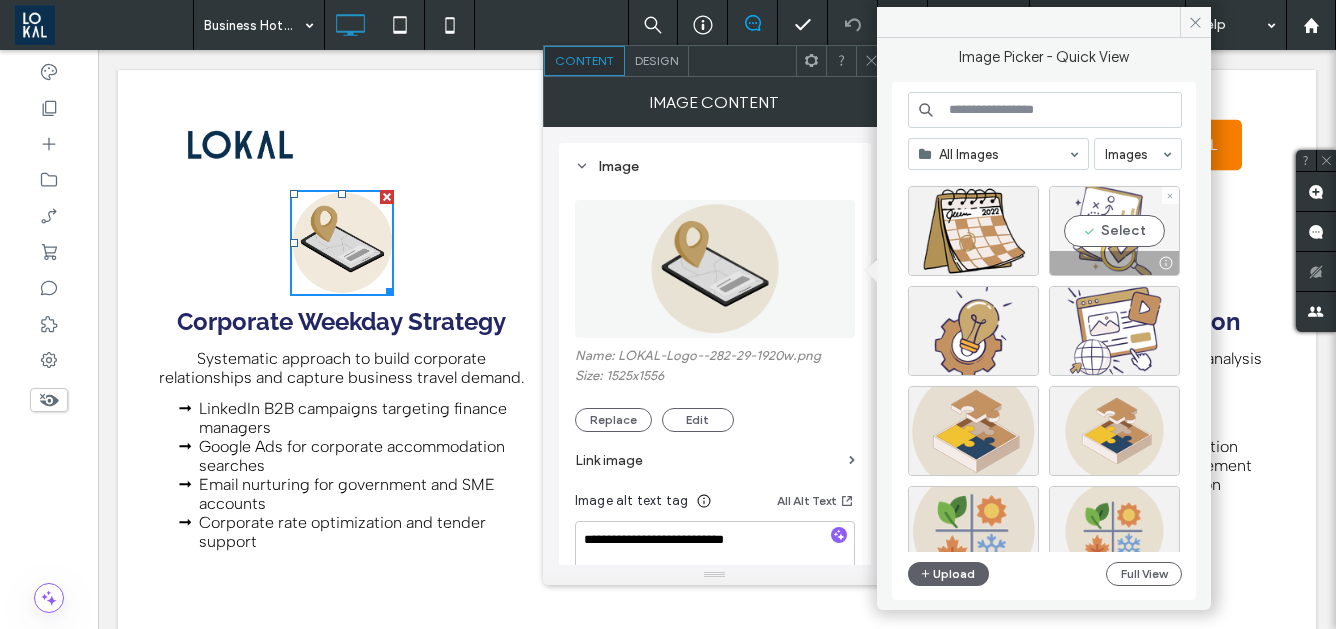 click on "Select" at bounding box center [1114, 231] 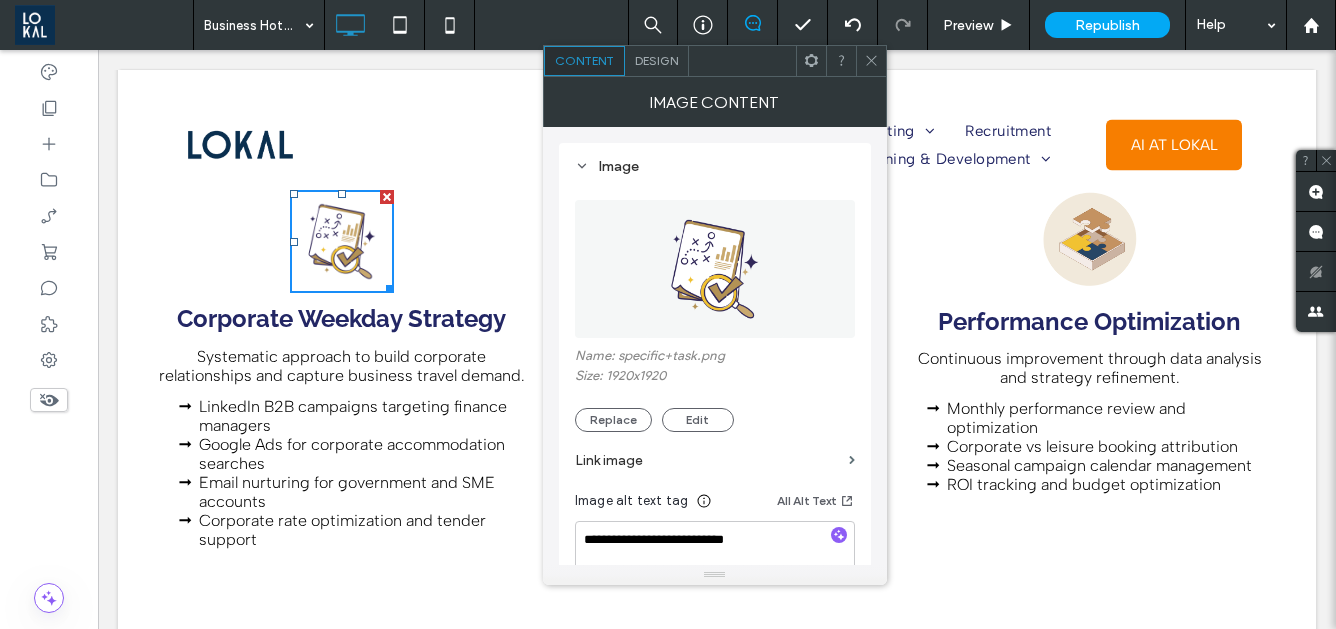 click 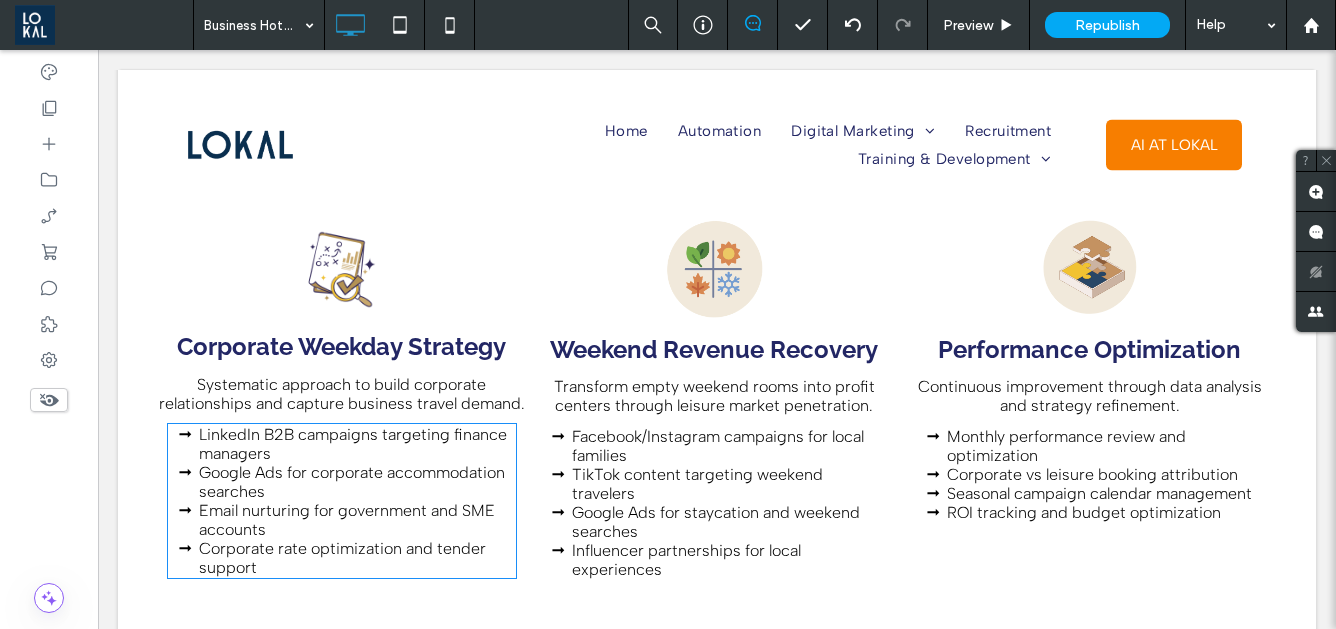 scroll, scrollTop: 2537, scrollLeft: 0, axis: vertical 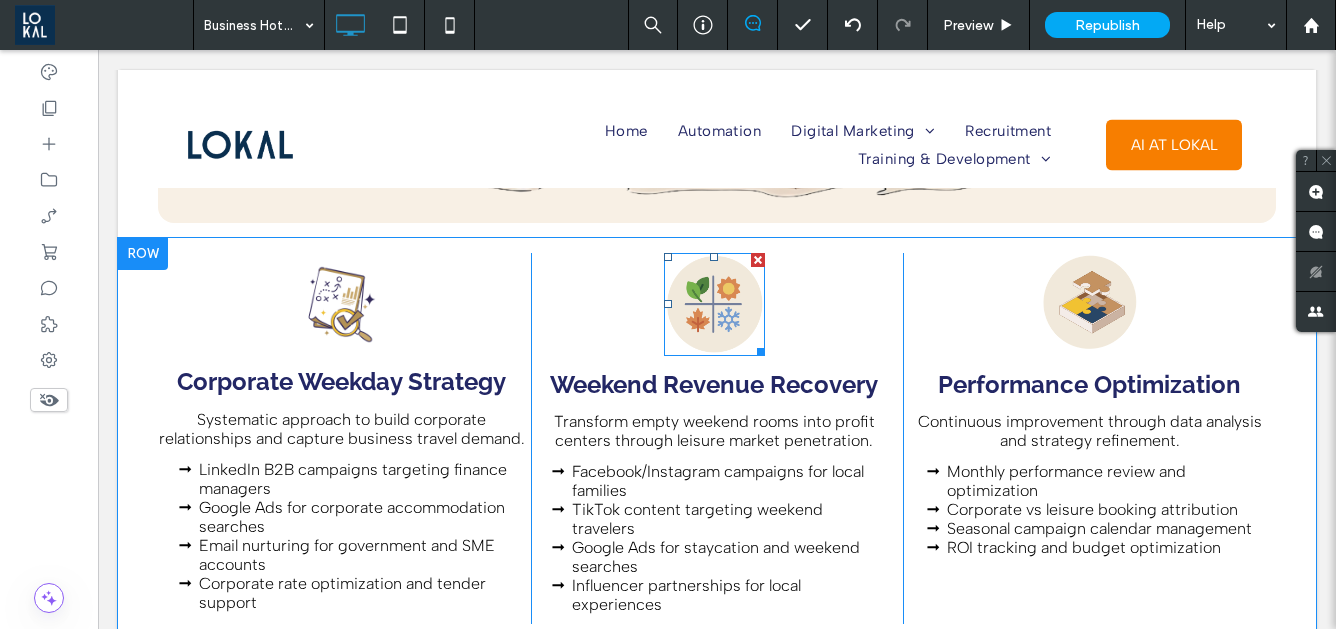 click at bounding box center (715, 305) 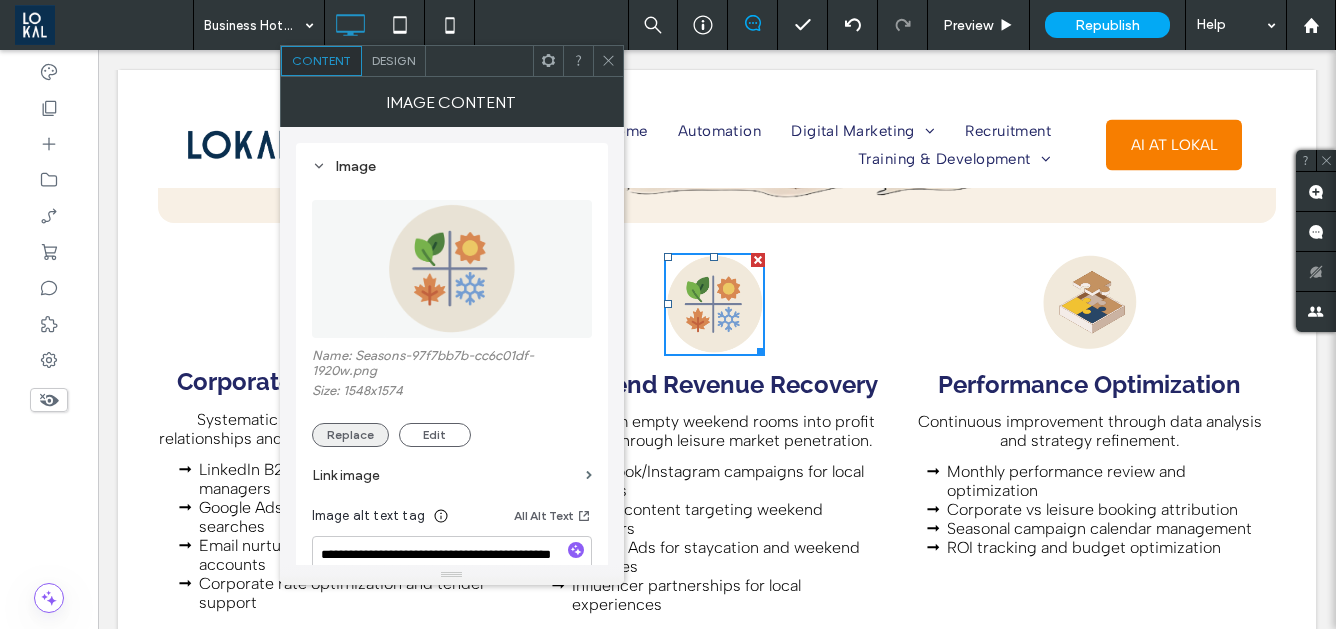 click on "Replace" at bounding box center (350, 435) 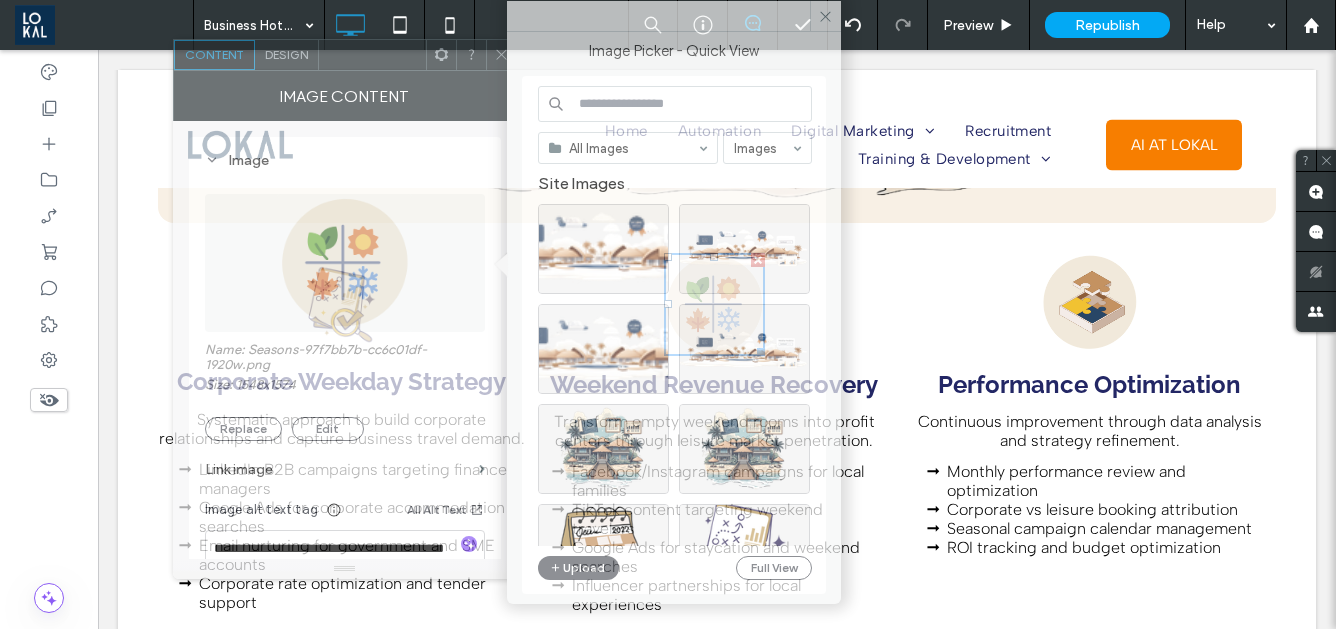 drag, startPoint x: 489, startPoint y: 65, endPoint x: 378, endPoint y: 58, distance: 111.220505 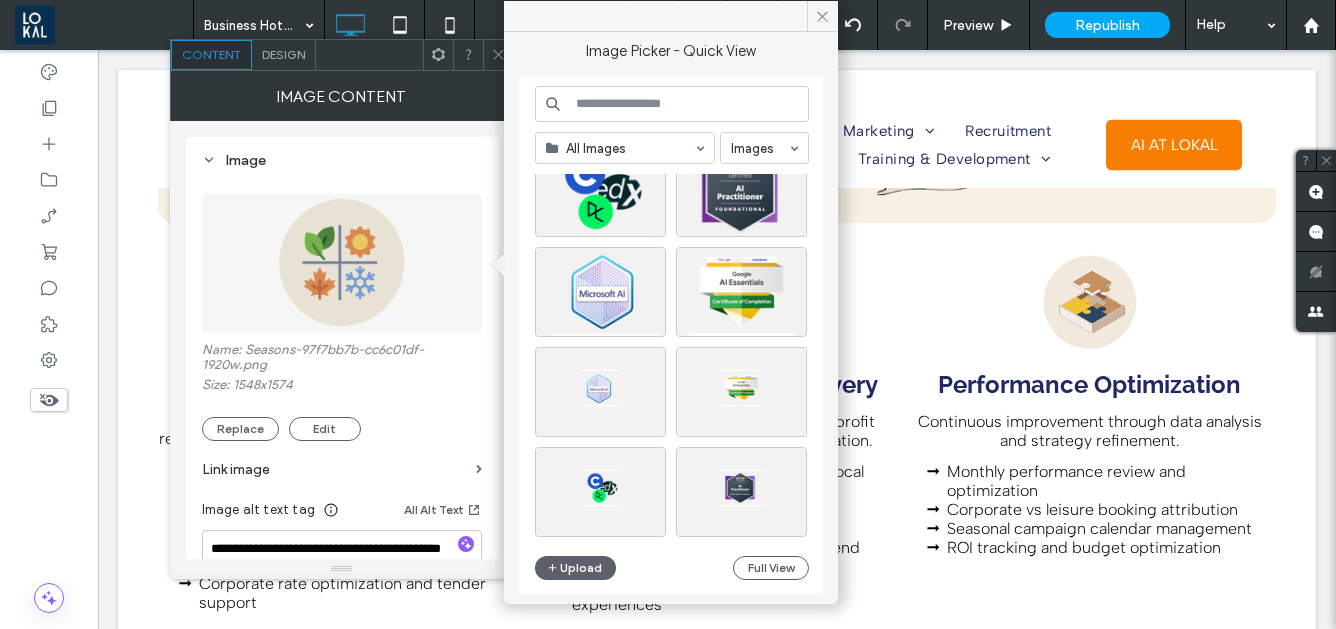 scroll, scrollTop: 2854, scrollLeft: 0, axis: vertical 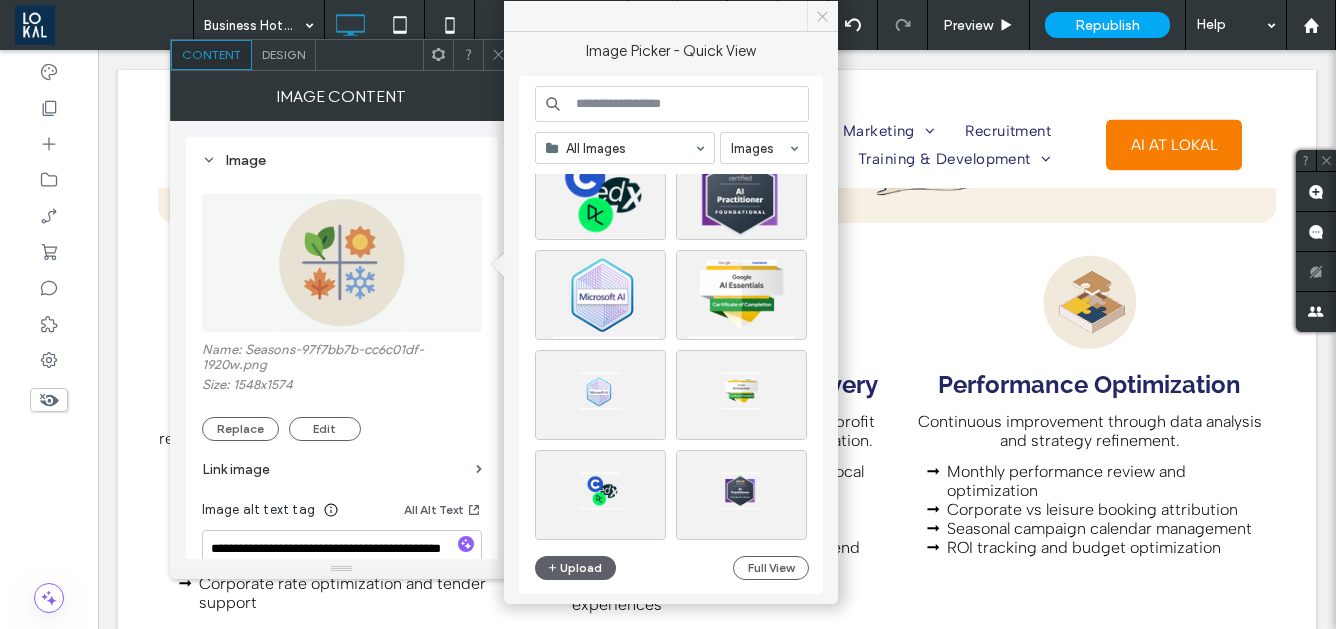 click 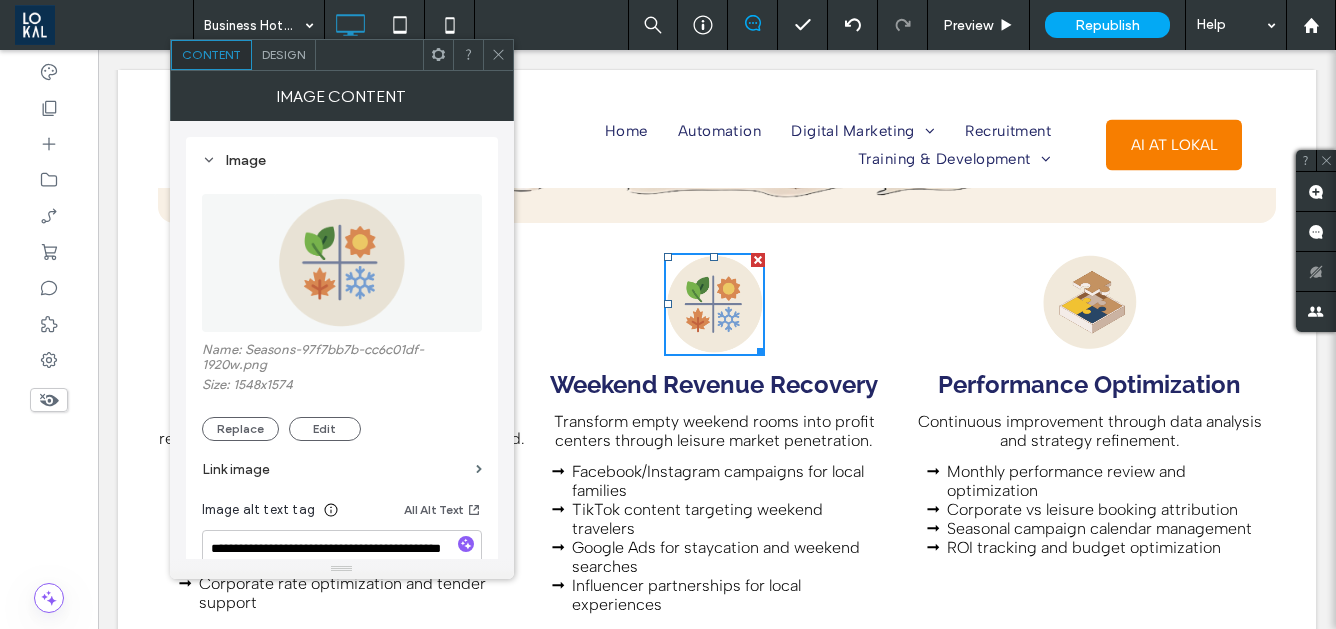 click 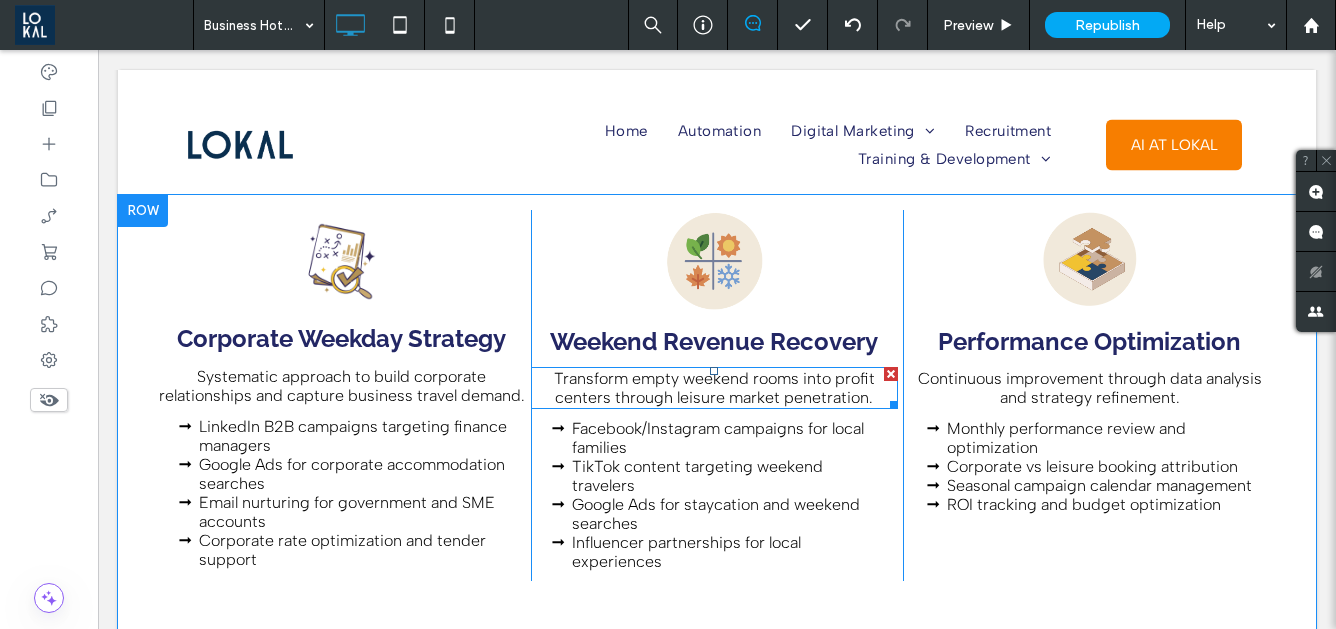 scroll, scrollTop: 2609, scrollLeft: 0, axis: vertical 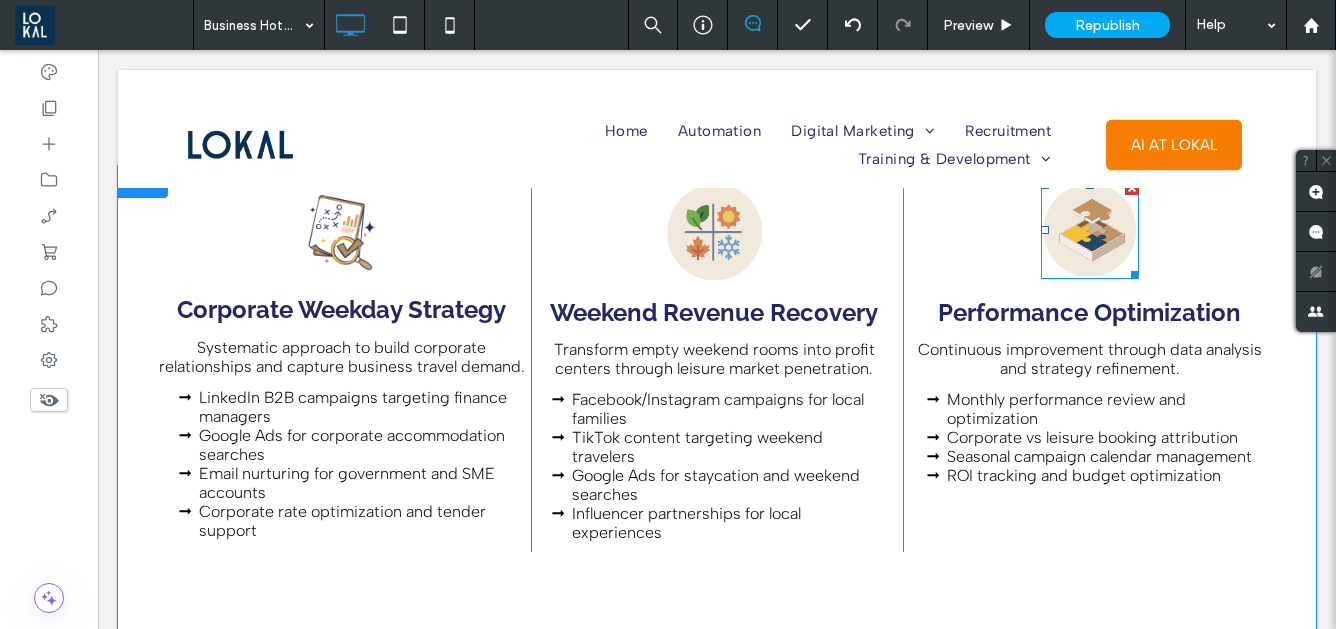 click at bounding box center [1090, 230] 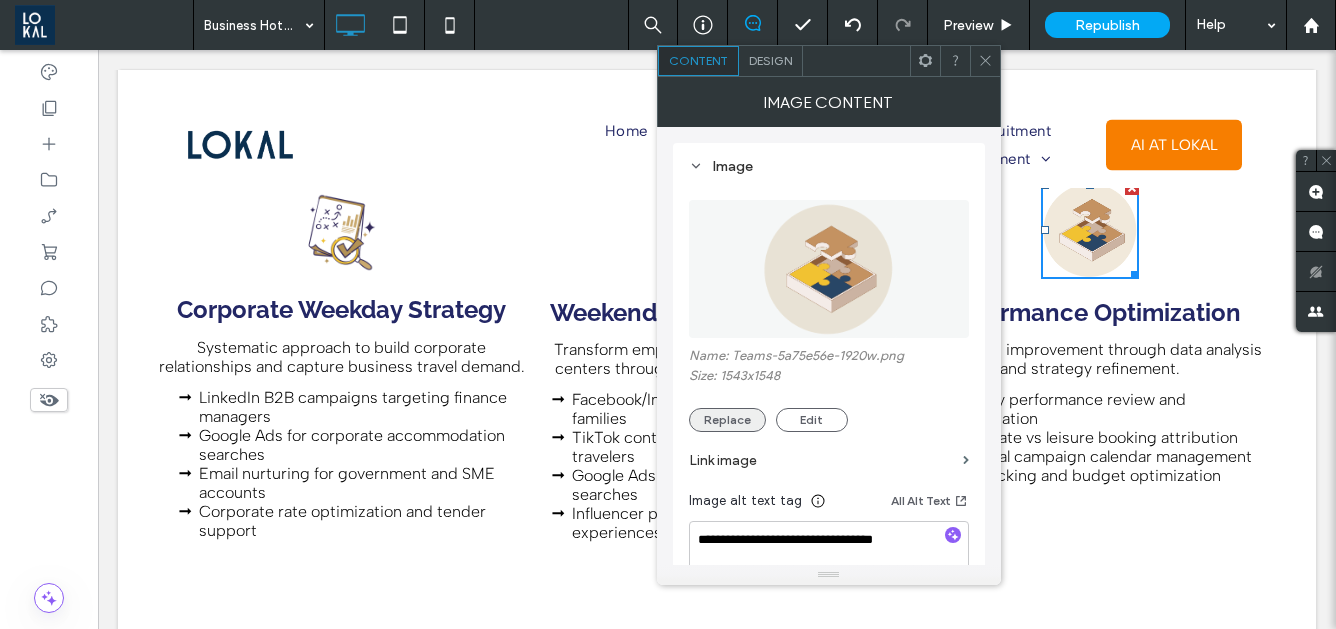 click on "Replace" at bounding box center (727, 420) 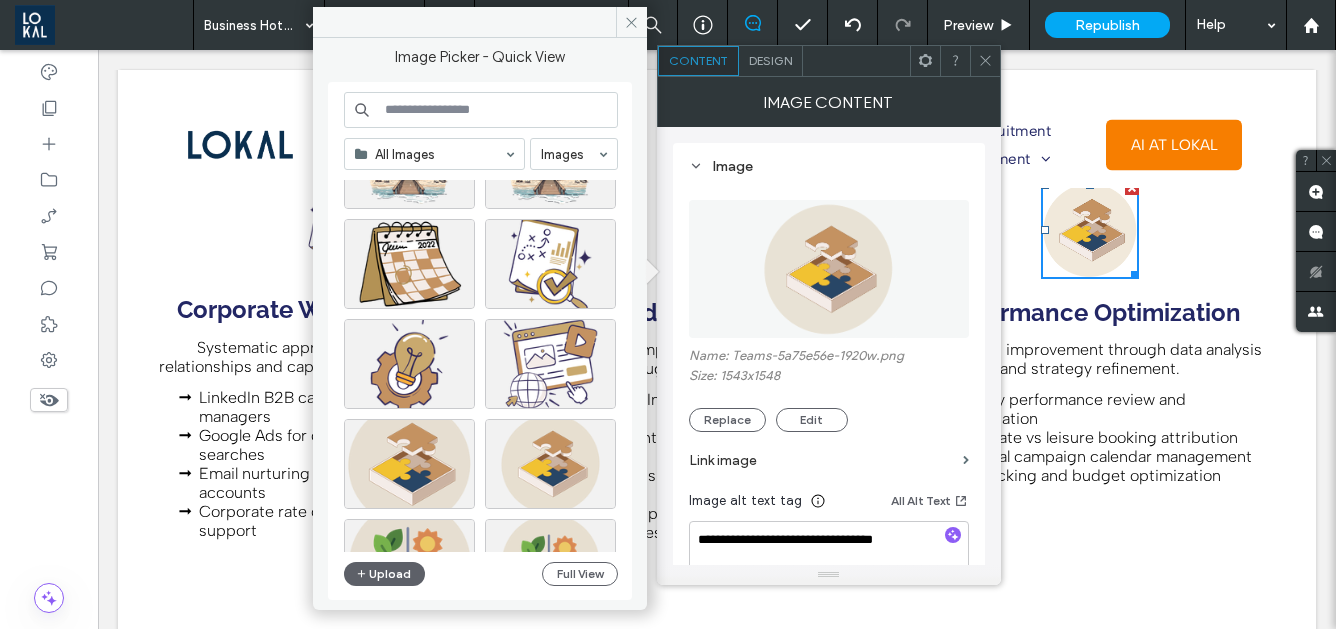 scroll, scrollTop: 301, scrollLeft: 0, axis: vertical 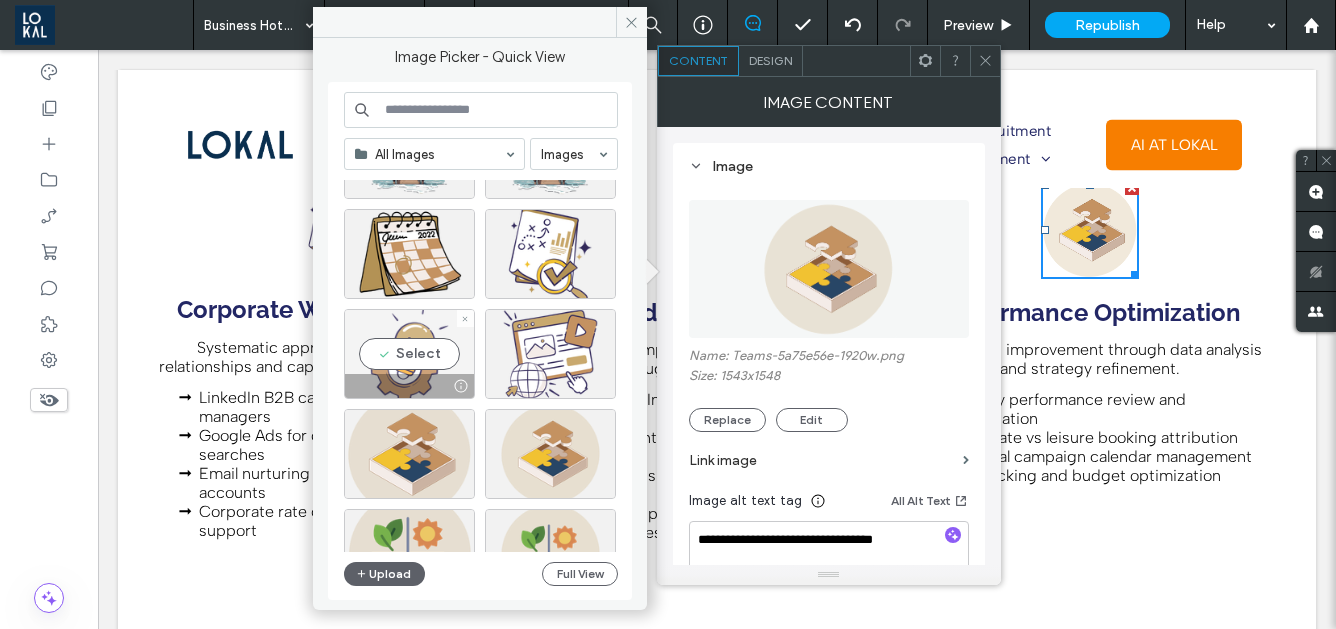 click on "Select" at bounding box center (409, 354) 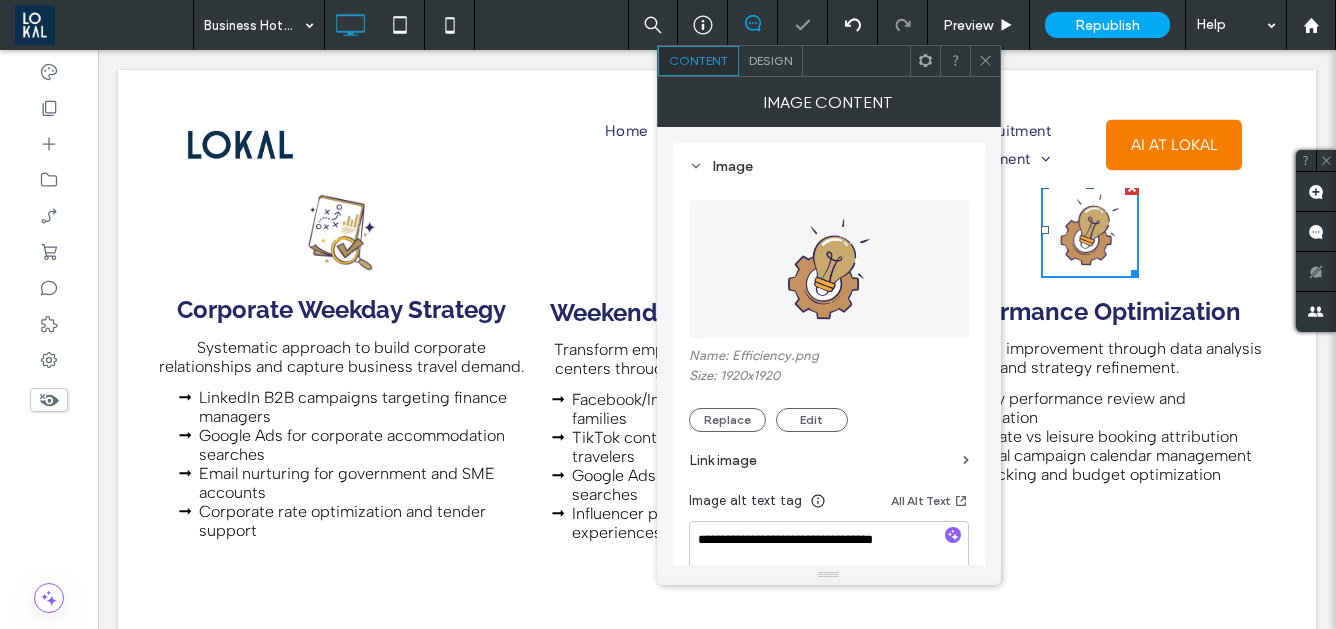 click 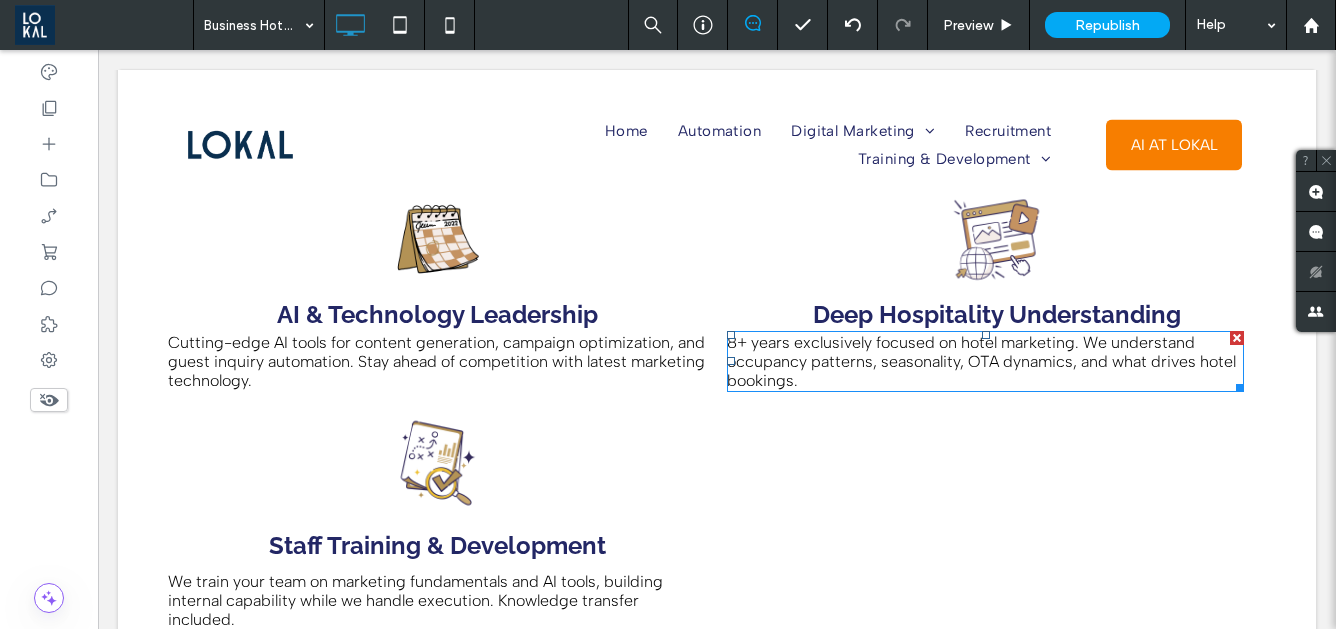 scroll, scrollTop: 3221, scrollLeft: 0, axis: vertical 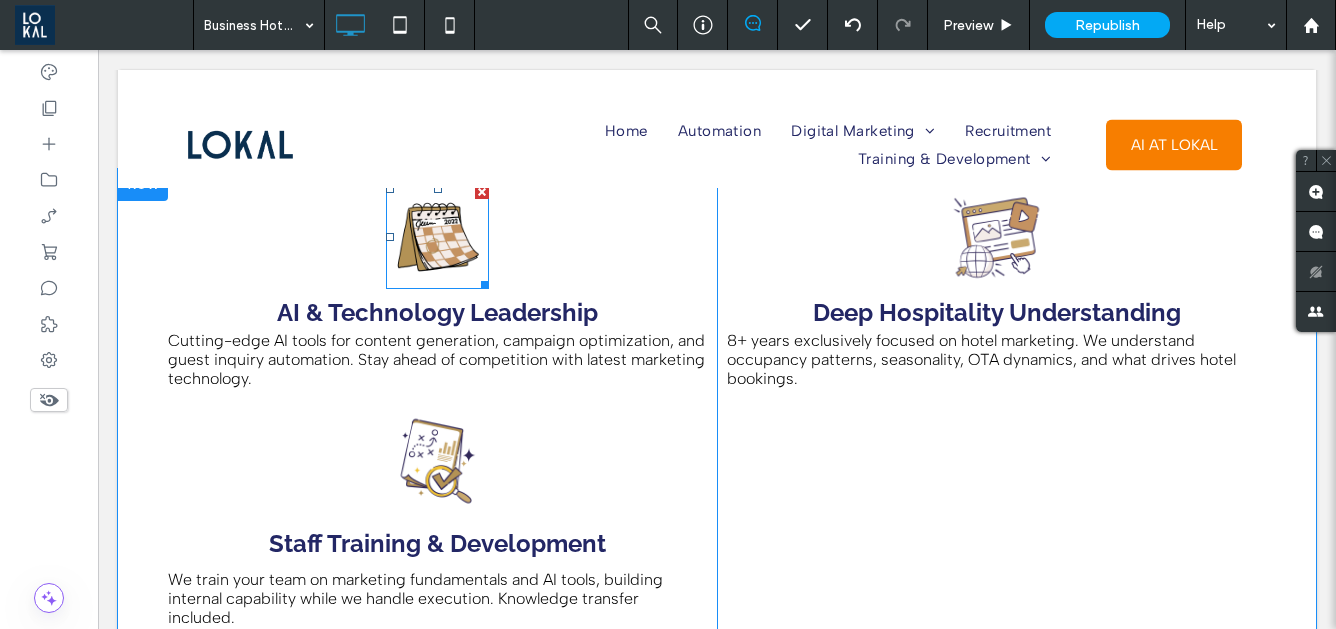click at bounding box center (438, 237) 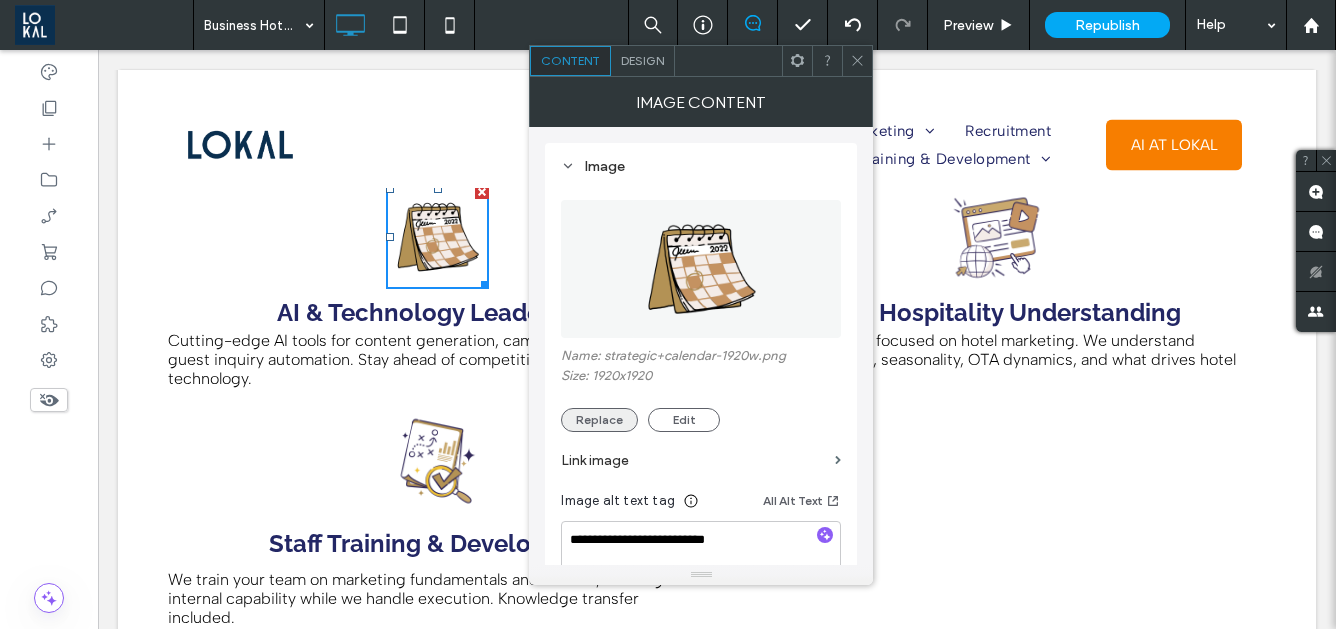 click on "Replace" at bounding box center (599, 420) 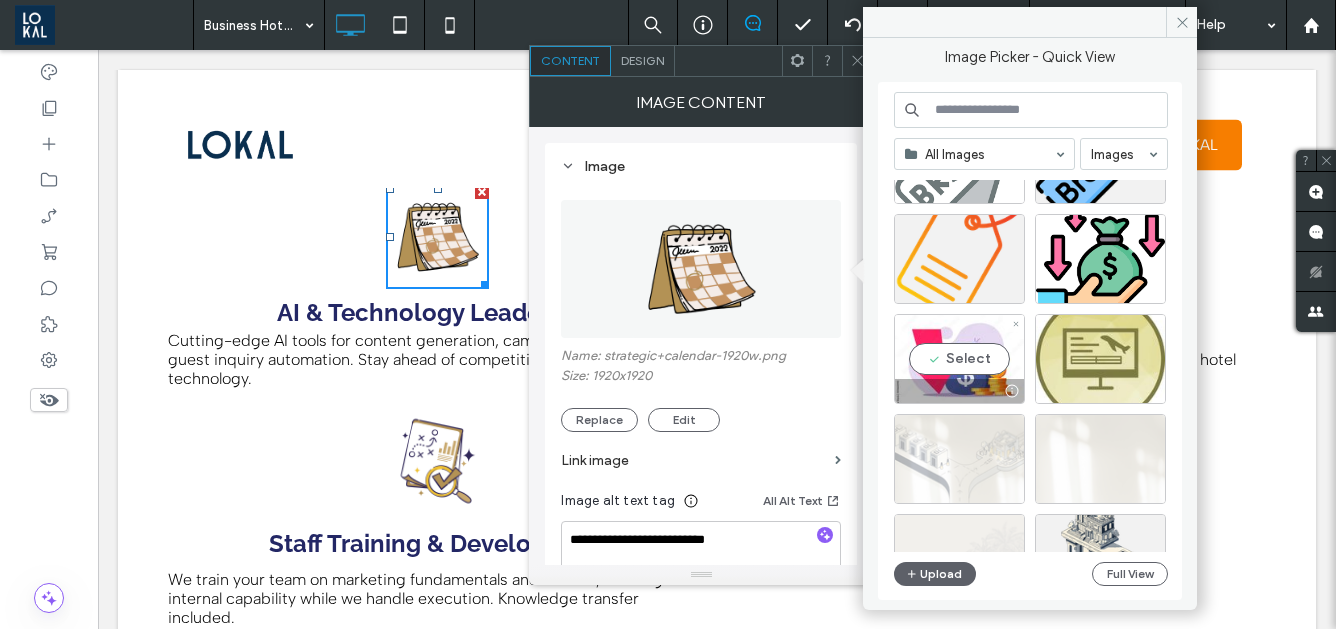 scroll, scrollTop: 1427, scrollLeft: 0, axis: vertical 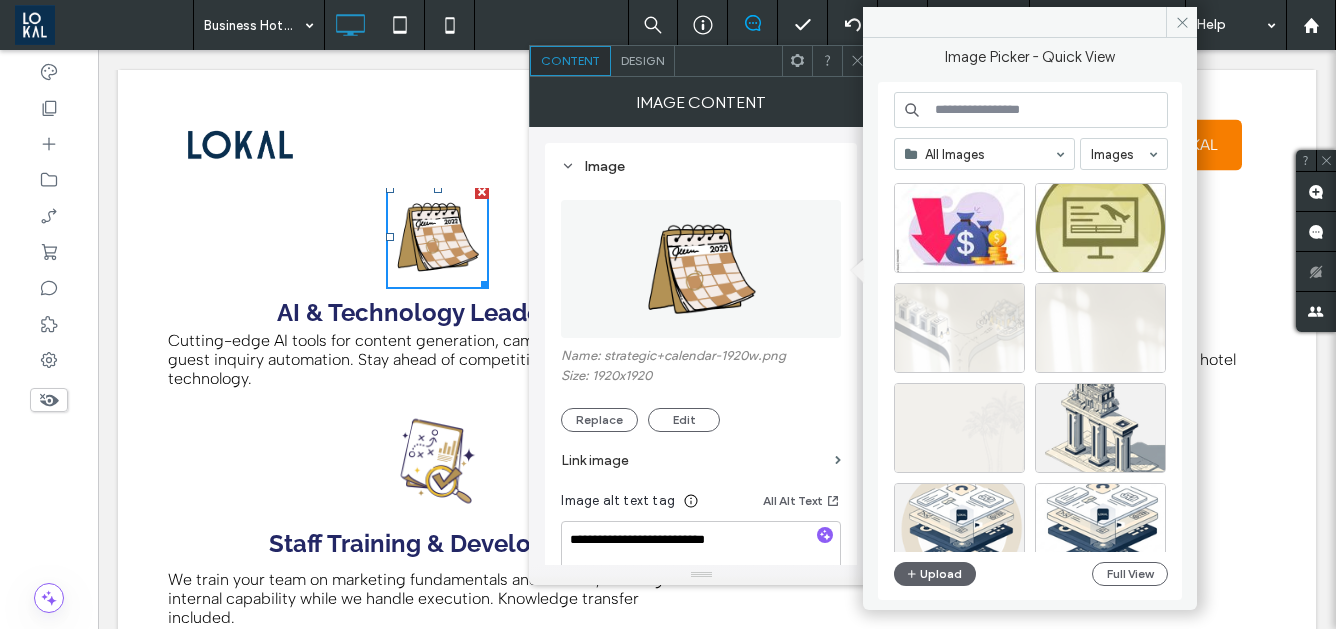 click at bounding box center (857, 61) 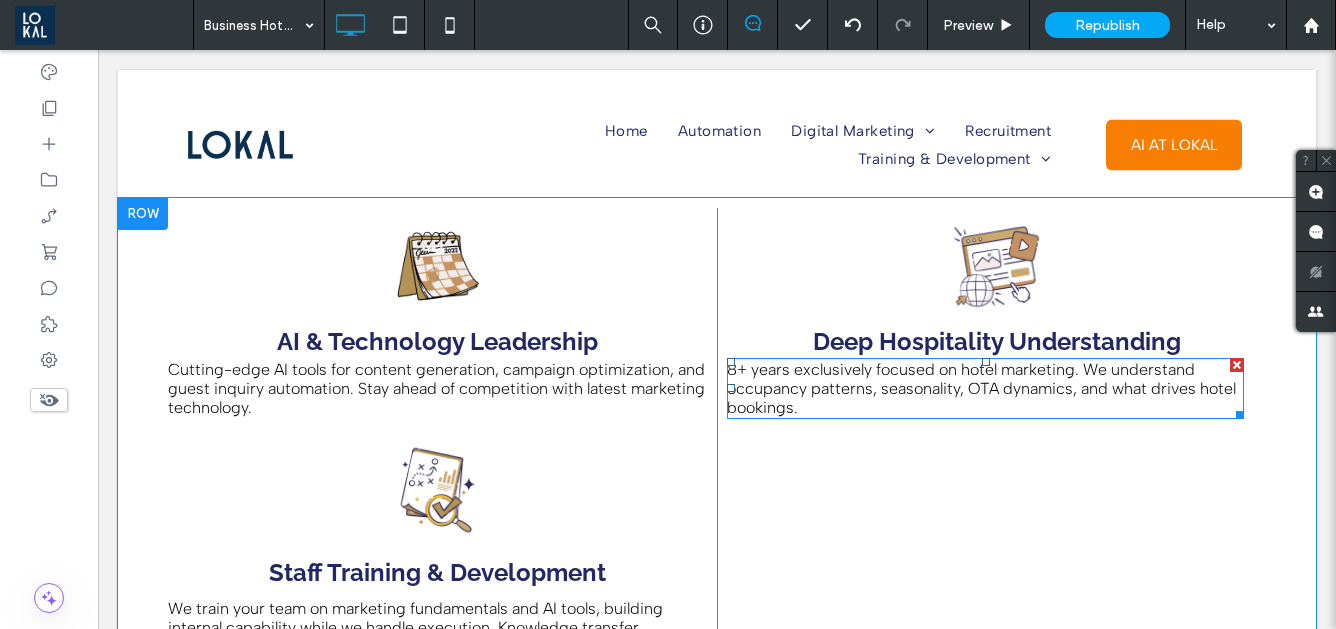 scroll, scrollTop: 3194, scrollLeft: 0, axis: vertical 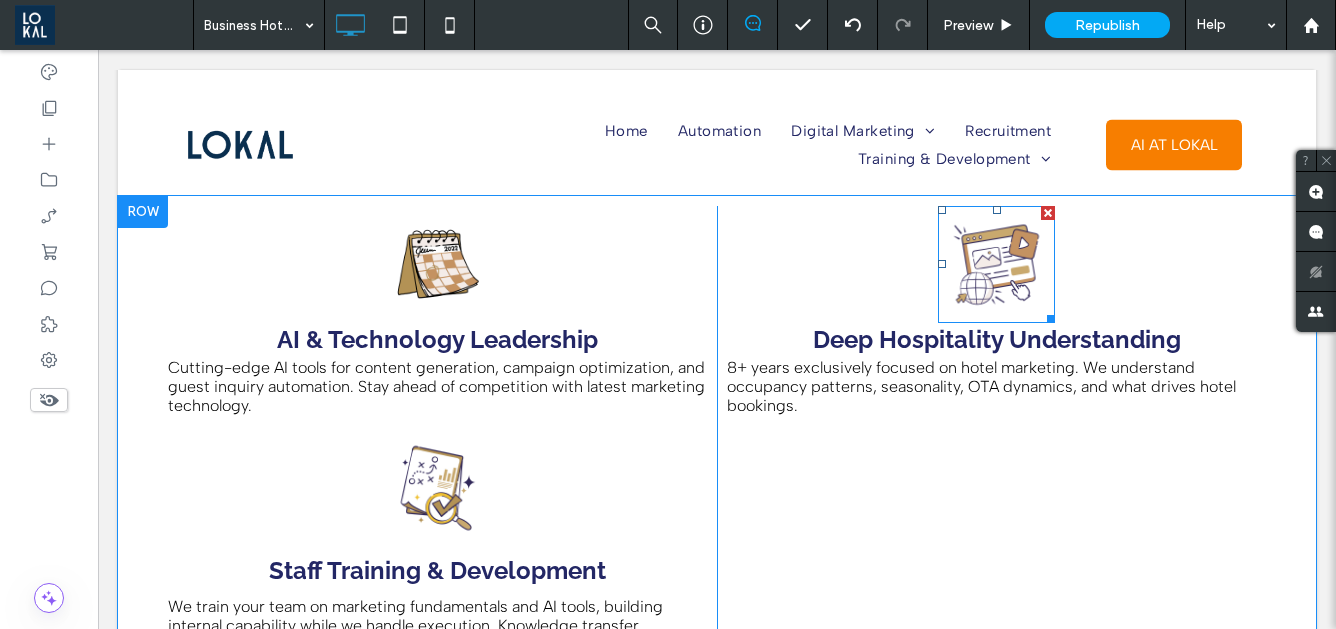 click at bounding box center (996, 264) 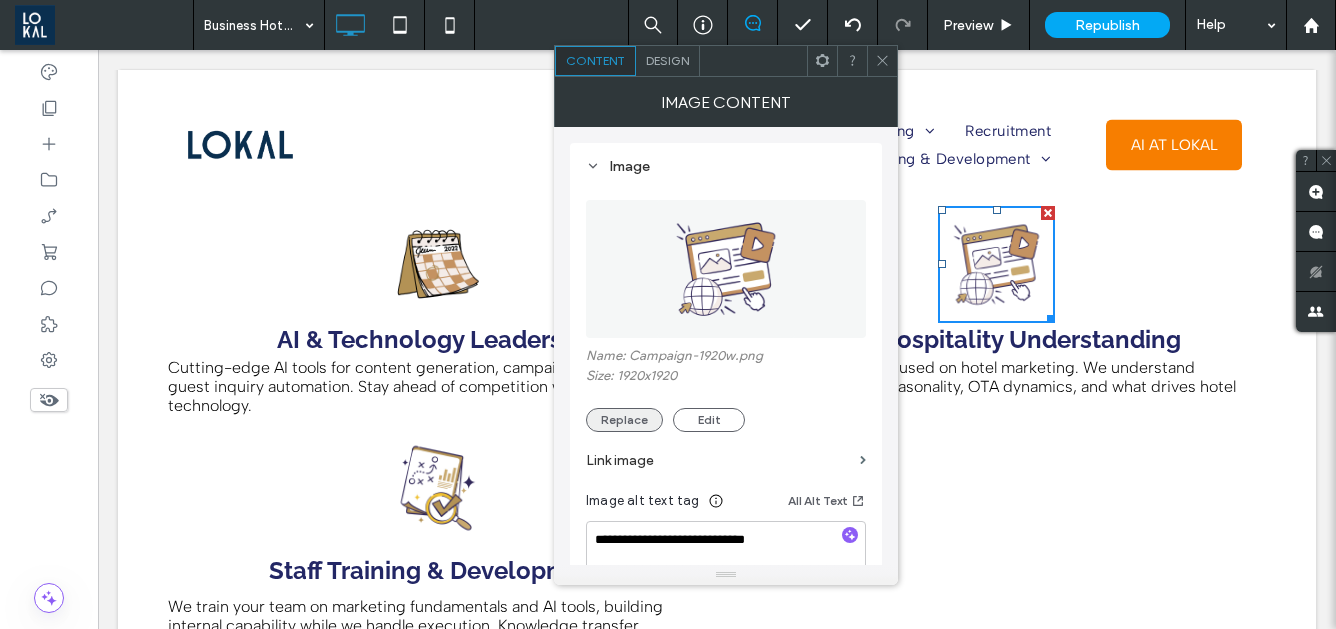 click on "Replace" at bounding box center (624, 420) 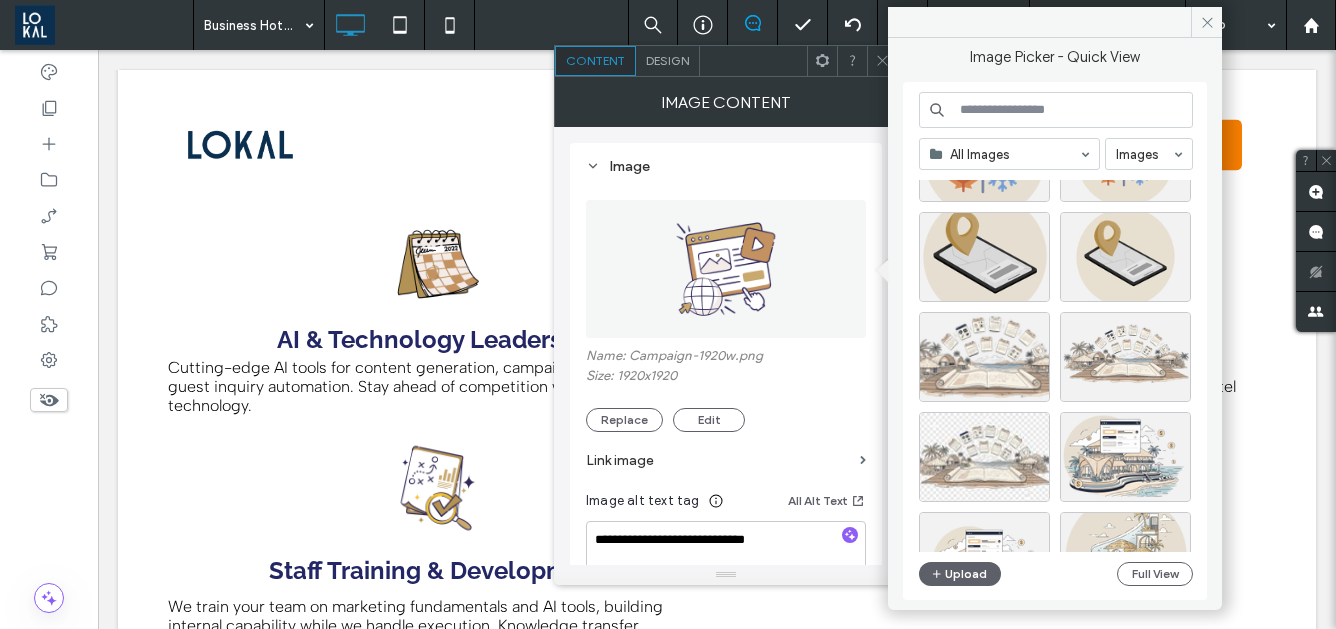scroll, scrollTop: 733, scrollLeft: 0, axis: vertical 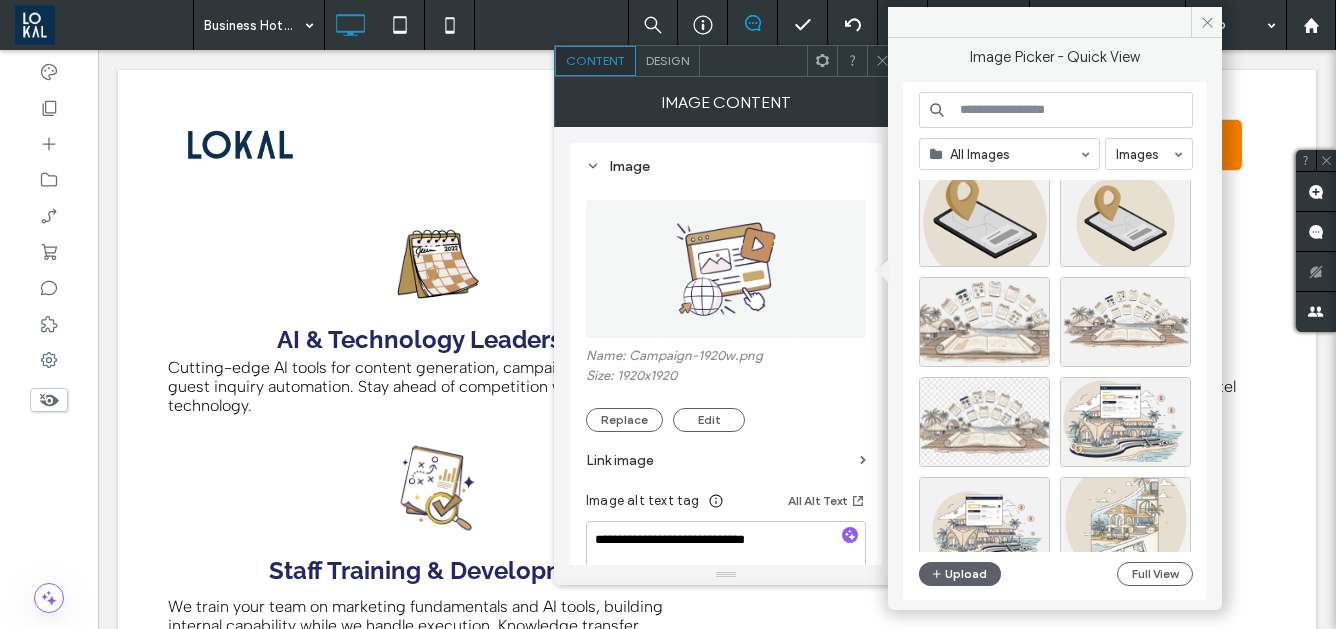 click 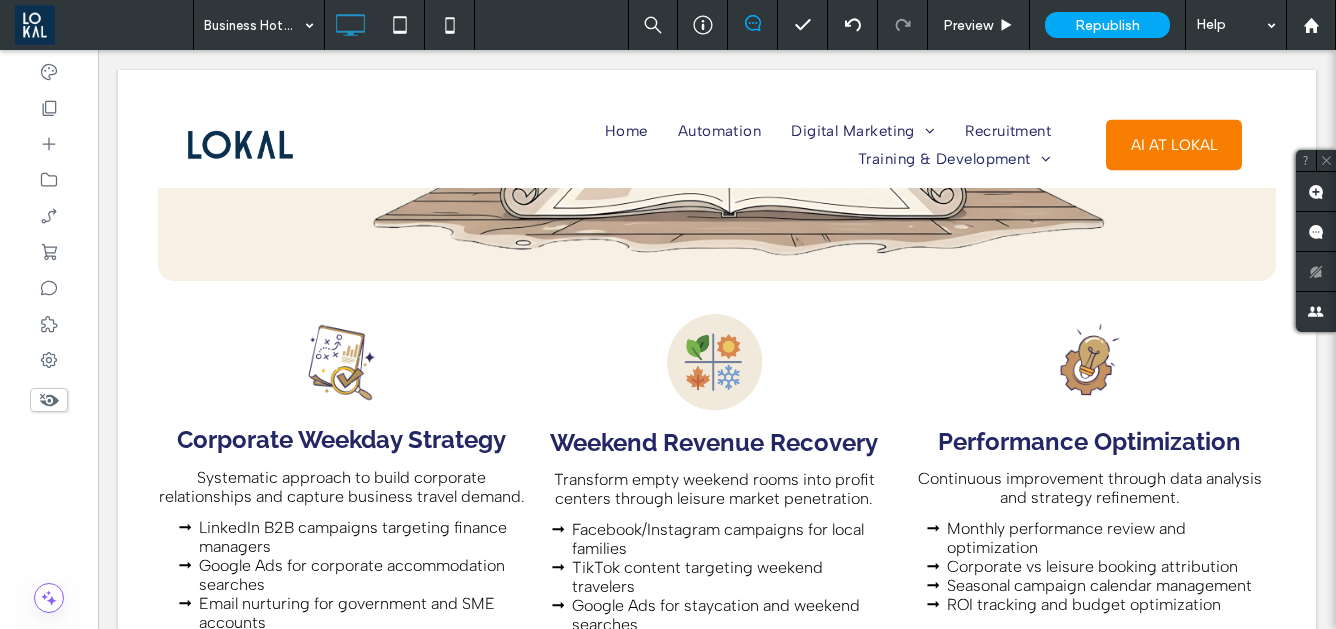 scroll, scrollTop: 2475, scrollLeft: 0, axis: vertical 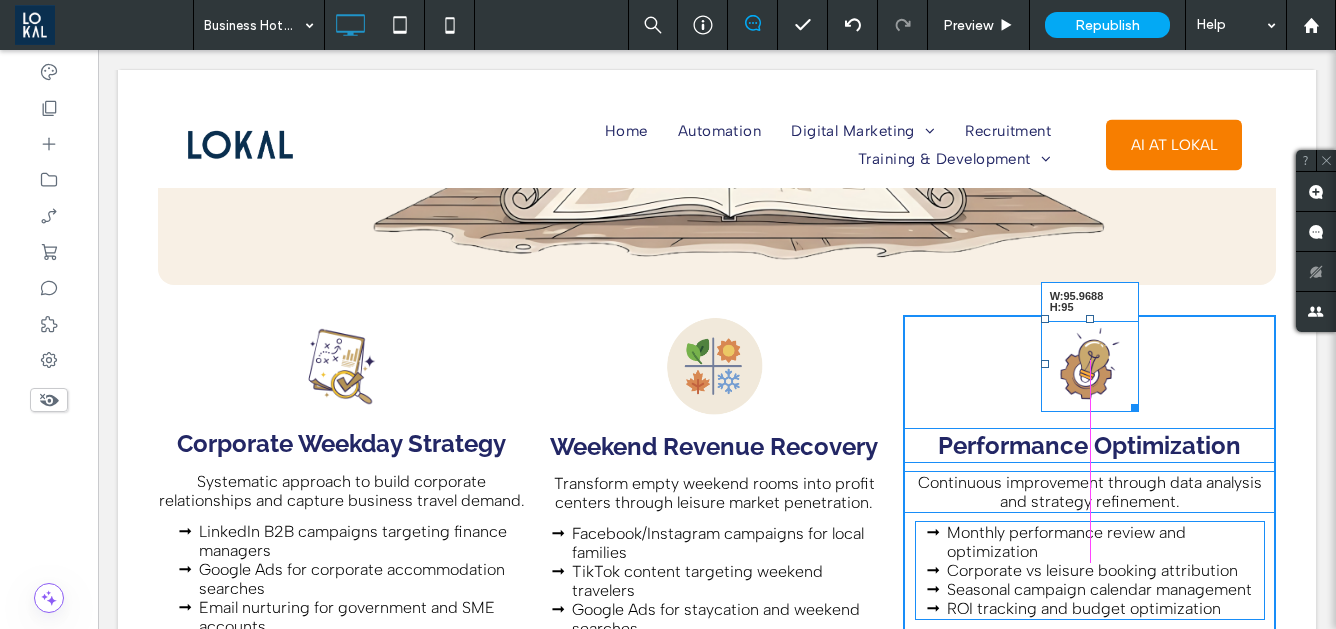 click at bounding box center (1131, 404) 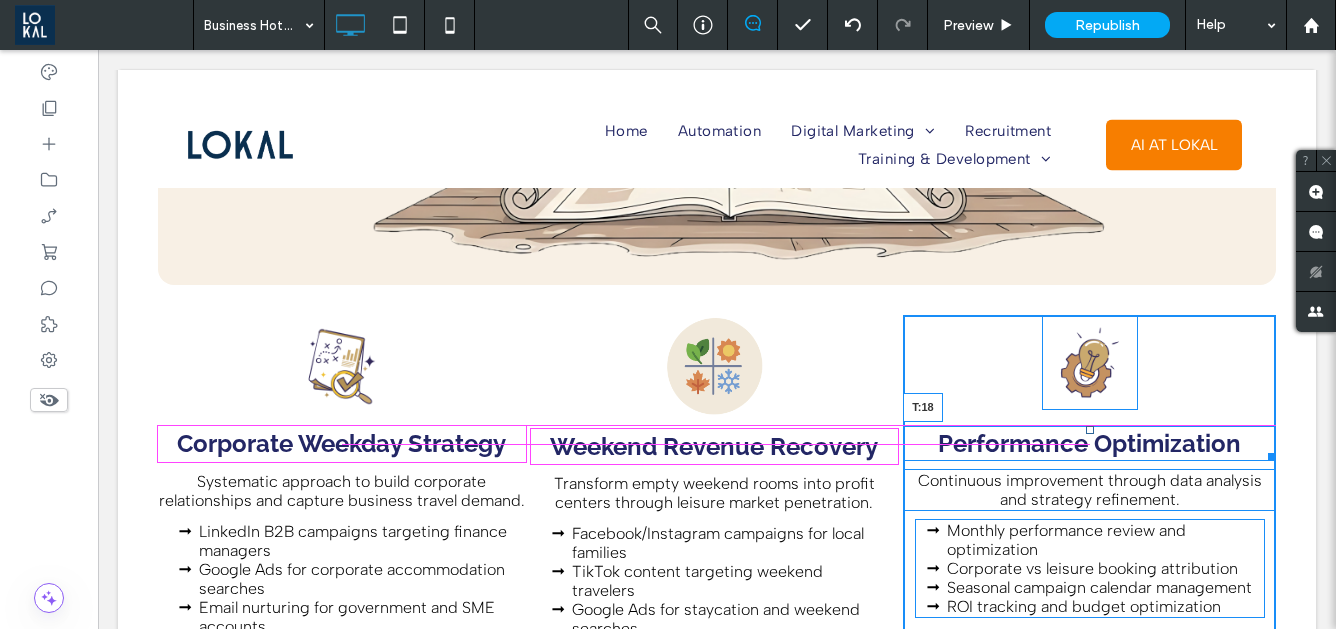 click at bounding box center (1090, 430) 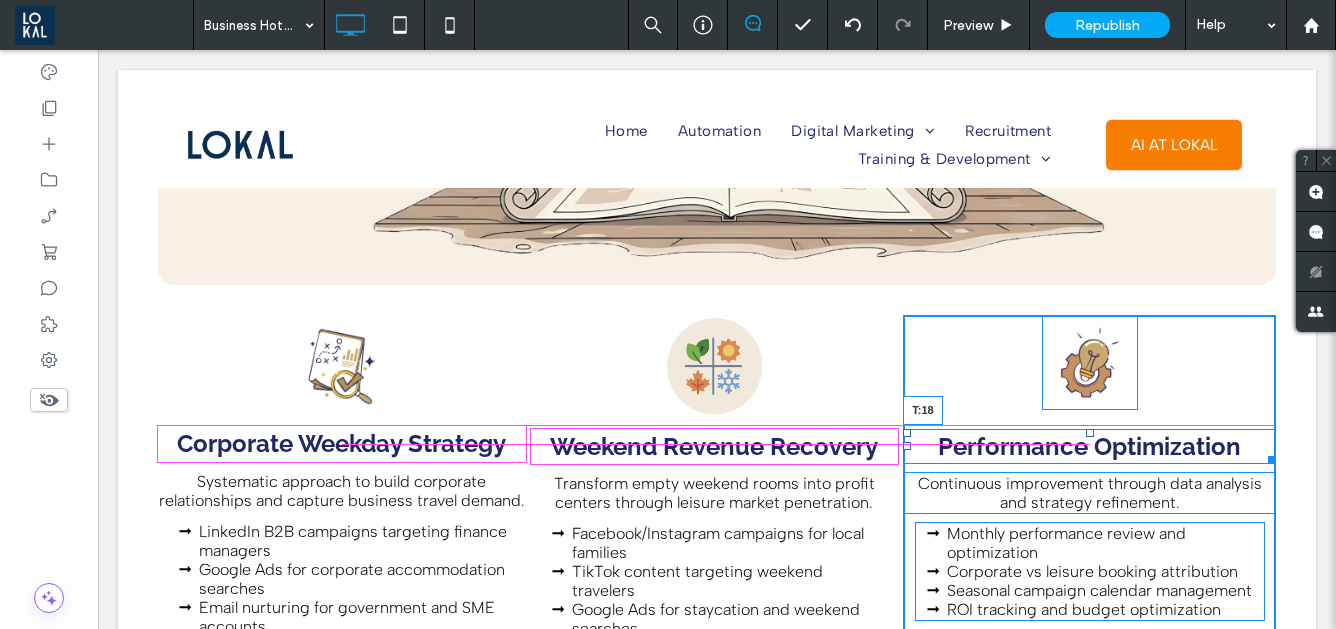 click on "Performance Optimization
T:18   Continuous improvement through data analysis and strategy refinement.     Monthly performance review and optimization Corporate vs leisure booking attribution Seasonal campaign calendar management ROI tracking and budget optimization
Click To Paste" at bounding box center (1089, 500) 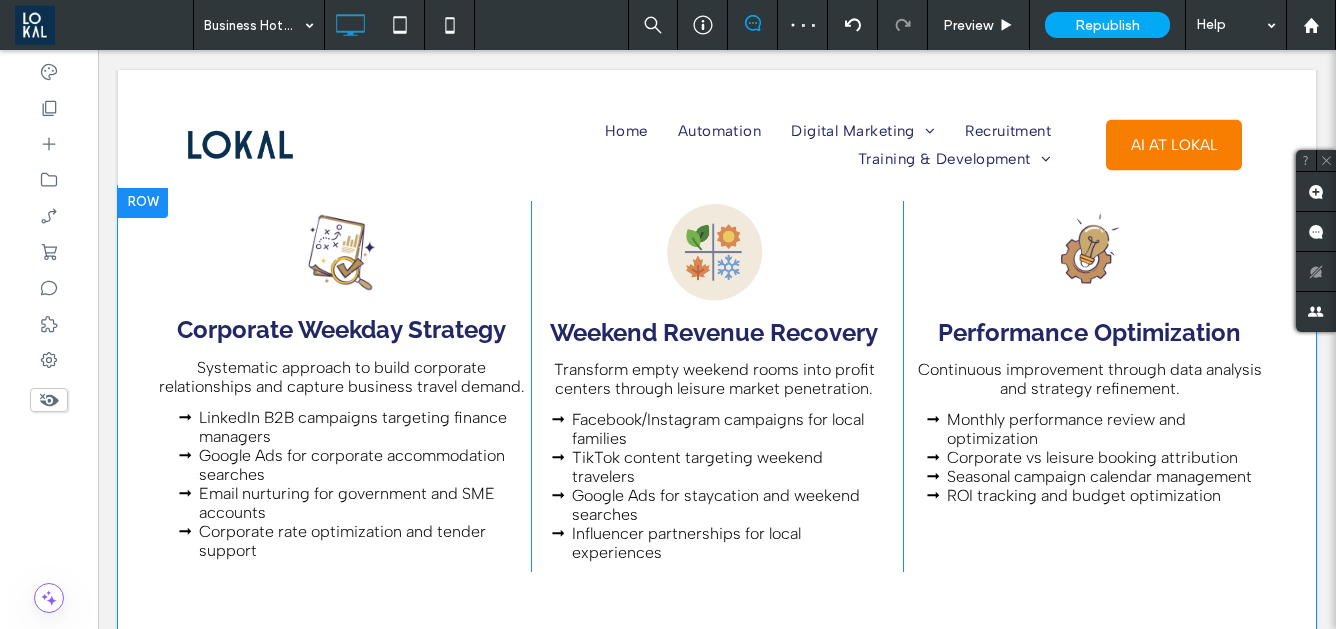 scroll, scrollTop: 2588, scrollLeft: 0, axis: vertical 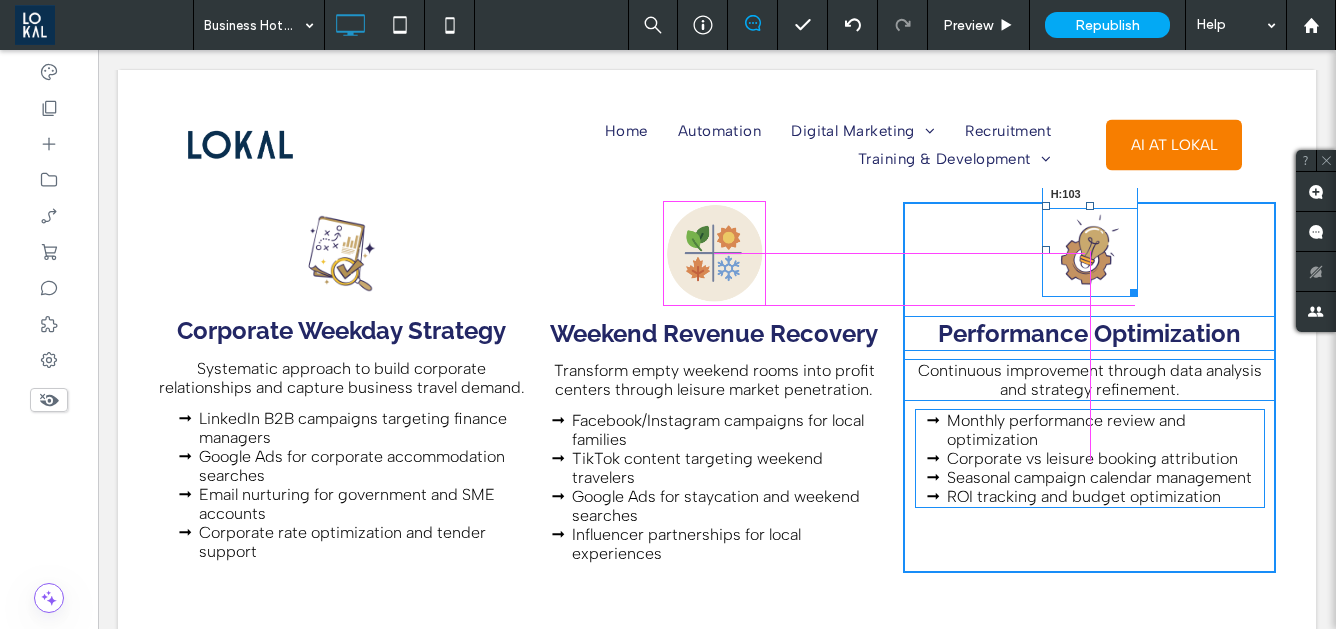 click at bounding box center [1130, 289] 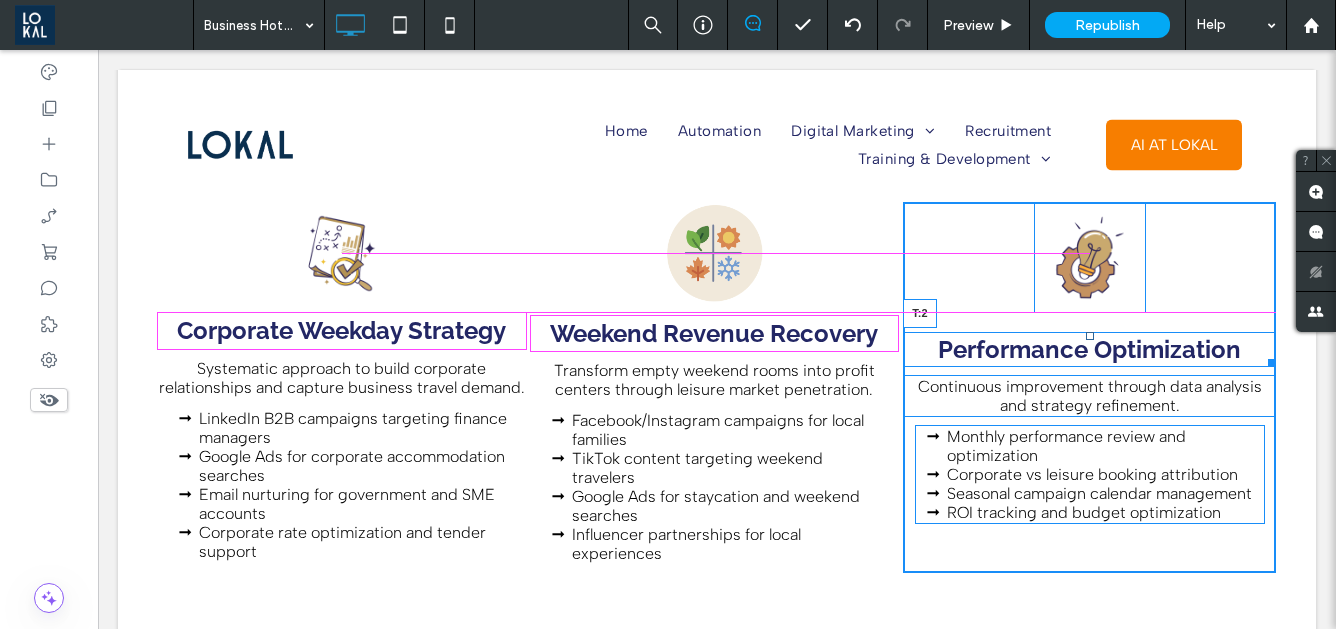 drag, startPoint x: 1089, startPoint y: 337, endPoint x: 1089, endPoint y: 319, distance: 18 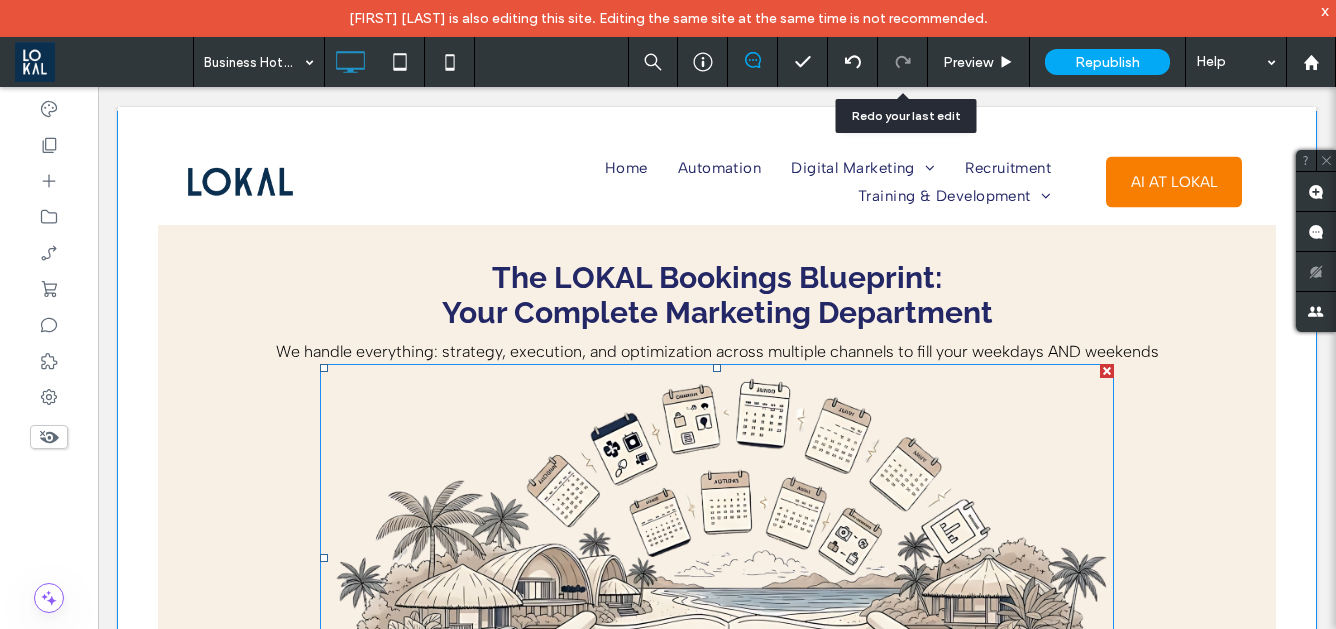 scroll, scrollTop: 2035, scrollLeft: 0, axis: vertical 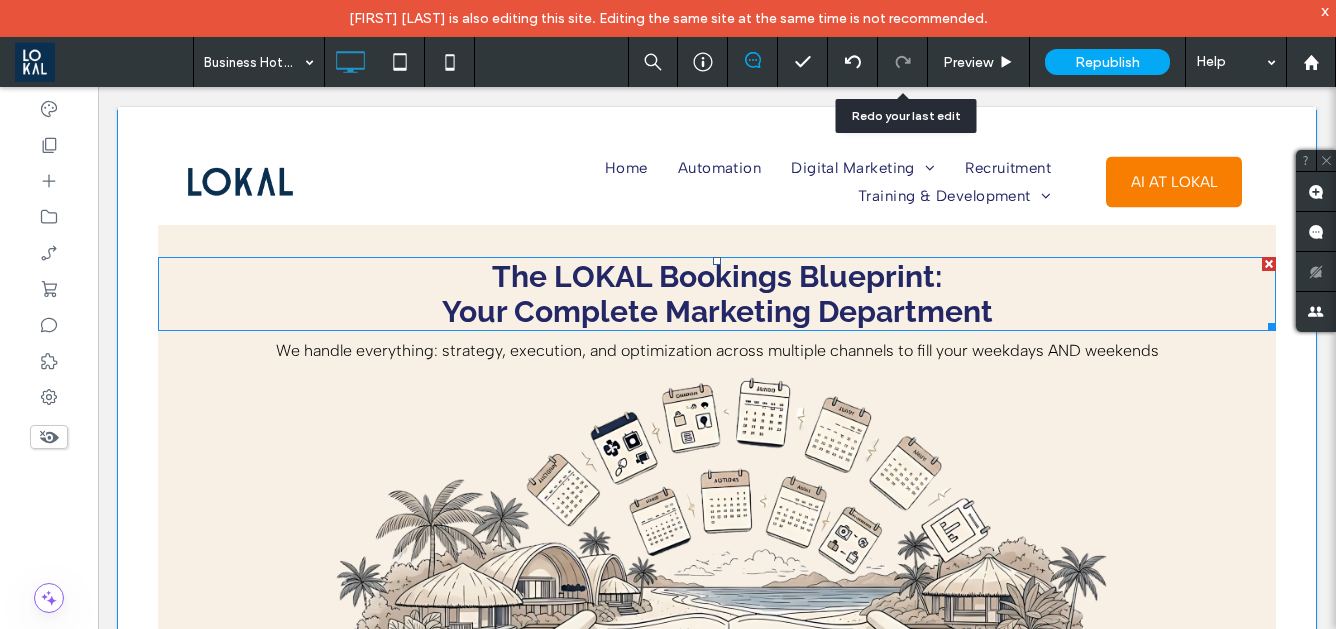 click on "The LOKAL Bookings Blueprint:  Your Complete Marketing Department" at bounding box center (717, 294) 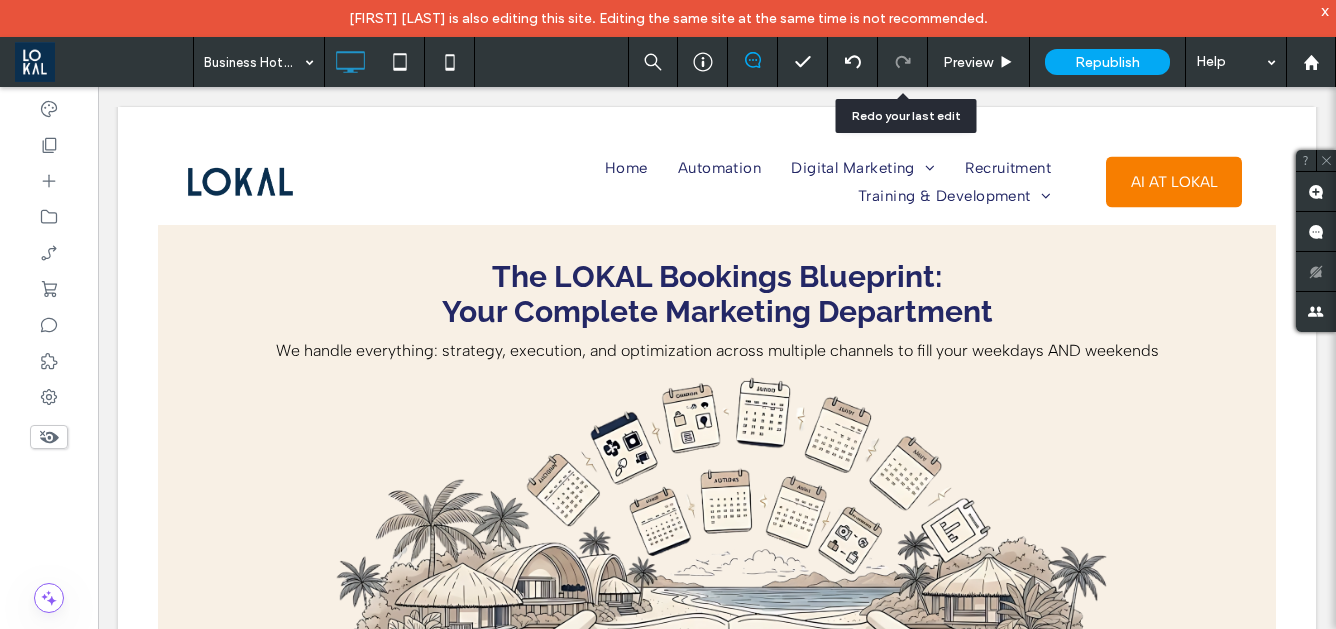 click on "The LOKAL Bookings Blueprint:  Your Complete Marketing Department" at bounding box center (717, 294) 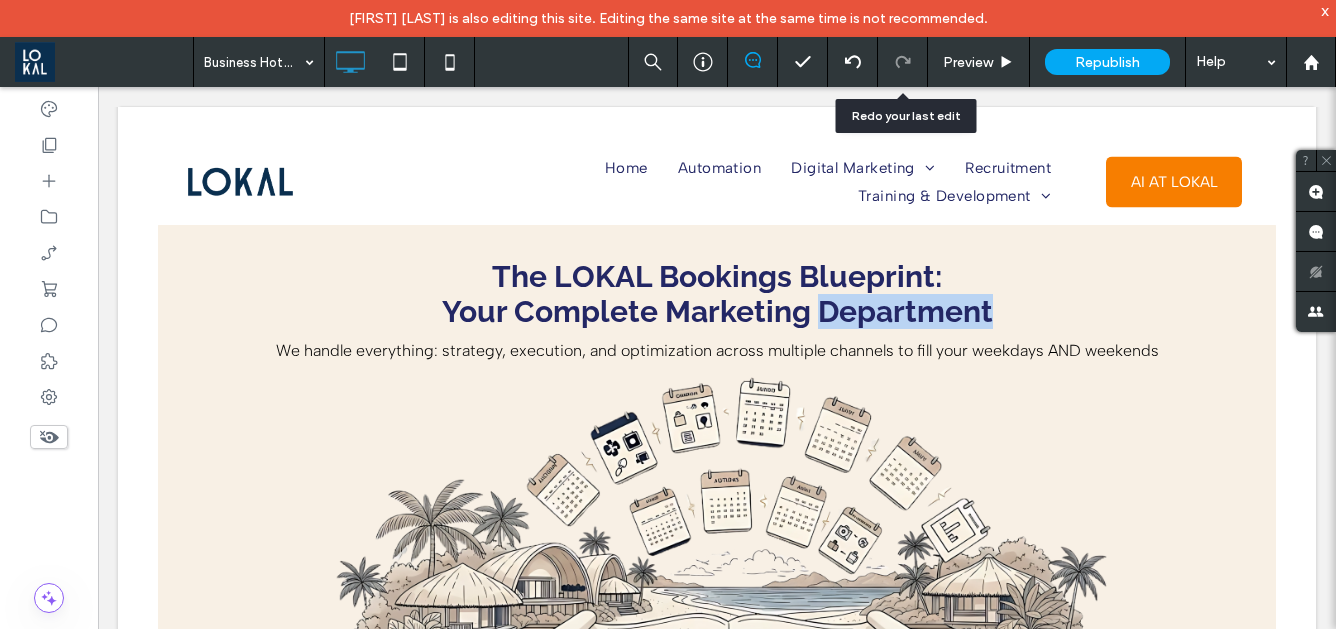 click on "The LOKAL Bookings Blueprint:  Your Complete Marketing Department" at bounding box center (717, 294) 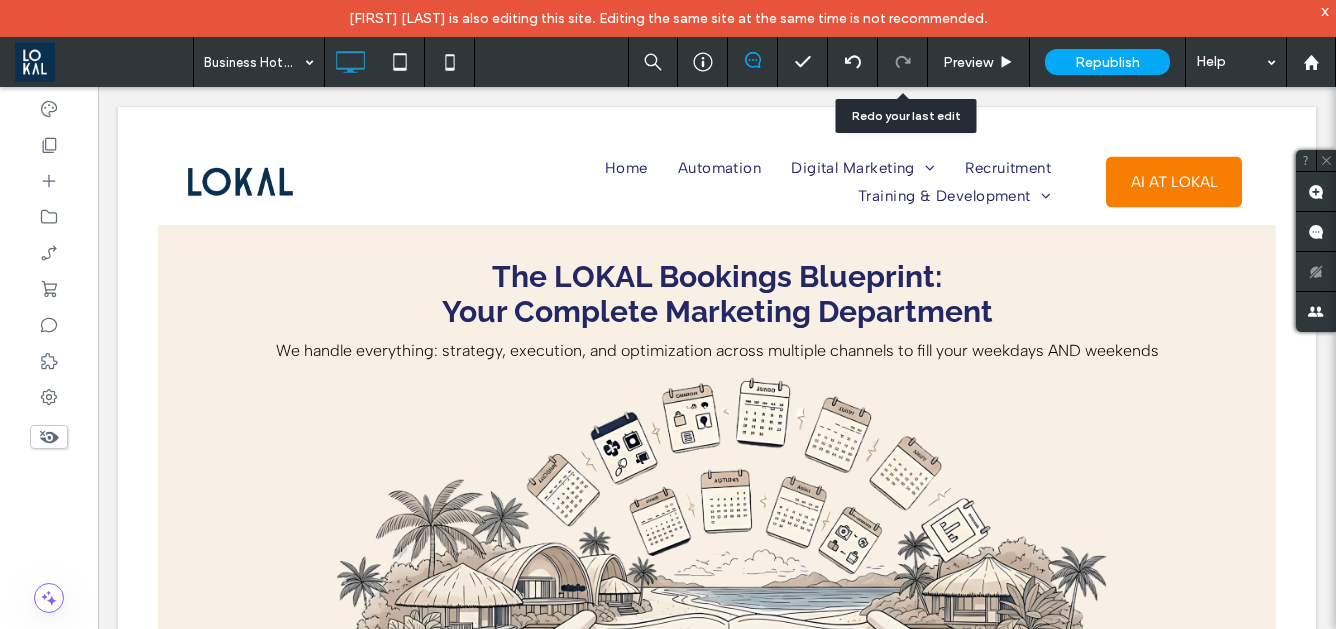 click on "The LOKAL Bookings Blueprint:  Your Complete Marketing Department" at bounding box center [717, 294] 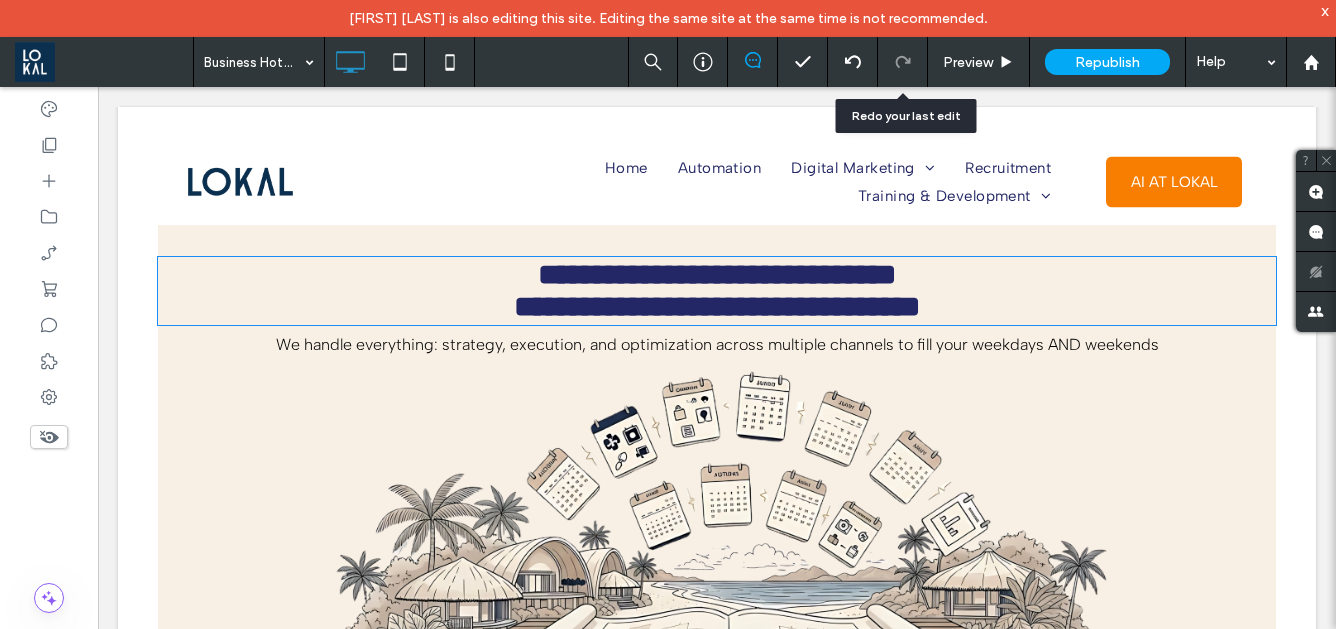 click on "**********" at bounding box center [717, 290] 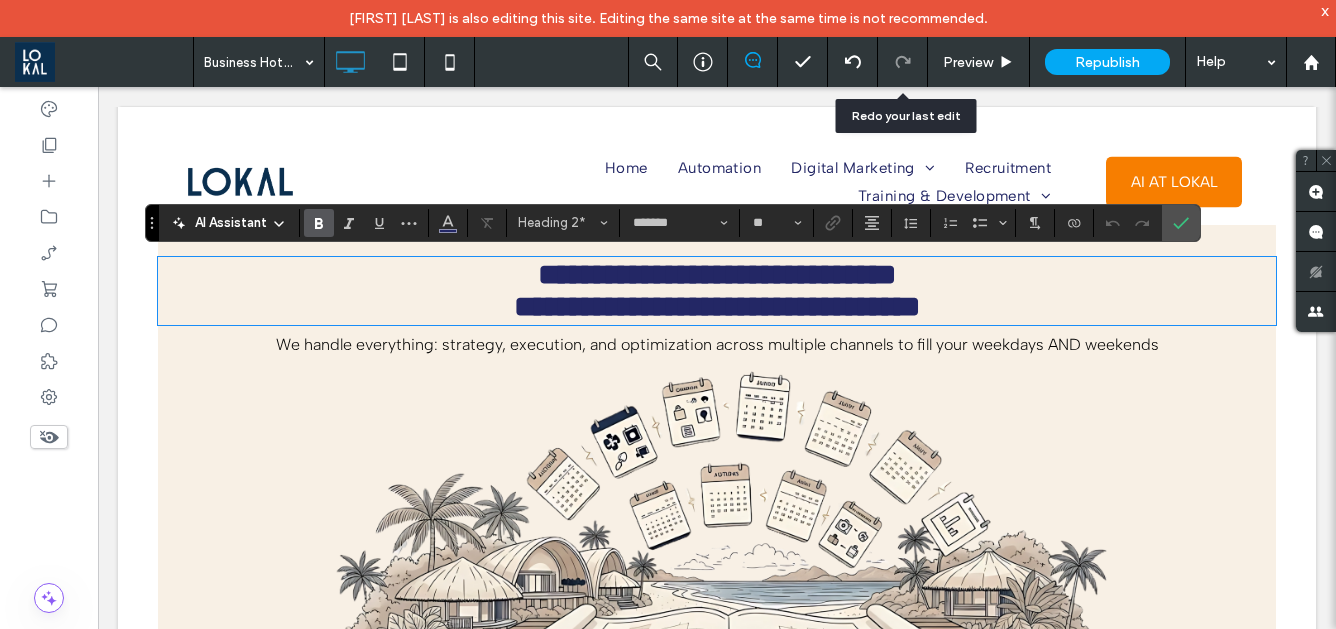 click on "**********" at bounding box center [717, 290] 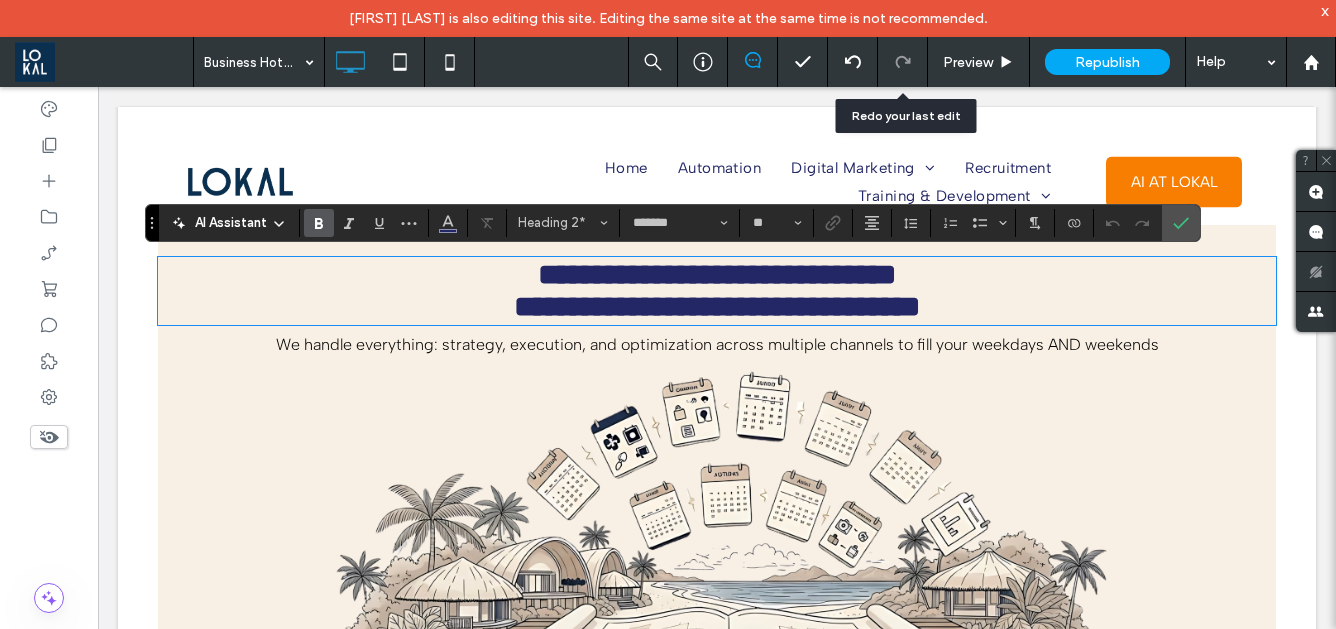 click on "Click To Paste
Home
Automation
Digital Marketing
Ecommerce Marketing
Shopify Partner Philippines
Shopify Website Design
Why is E-commerce Booming in the Philippines?
A Guide on How to Build A Successful Online Store
Here's Why You Need to Start Selling in Lazada and Shopee
Full Service Digital Marketing
Web Design Services
Search Marketing
Email Marketing
Hotel Marketing Philippines
Hotel SEO Philippines
Hotel Web Design Services
Real Estate Marketing Philippines
Real Estate SEO Philippines
Real Estate Web Design Services
Law Firm Marketing Philippines
Law Firm SEO Philippines" at bounding box center [717, 196] 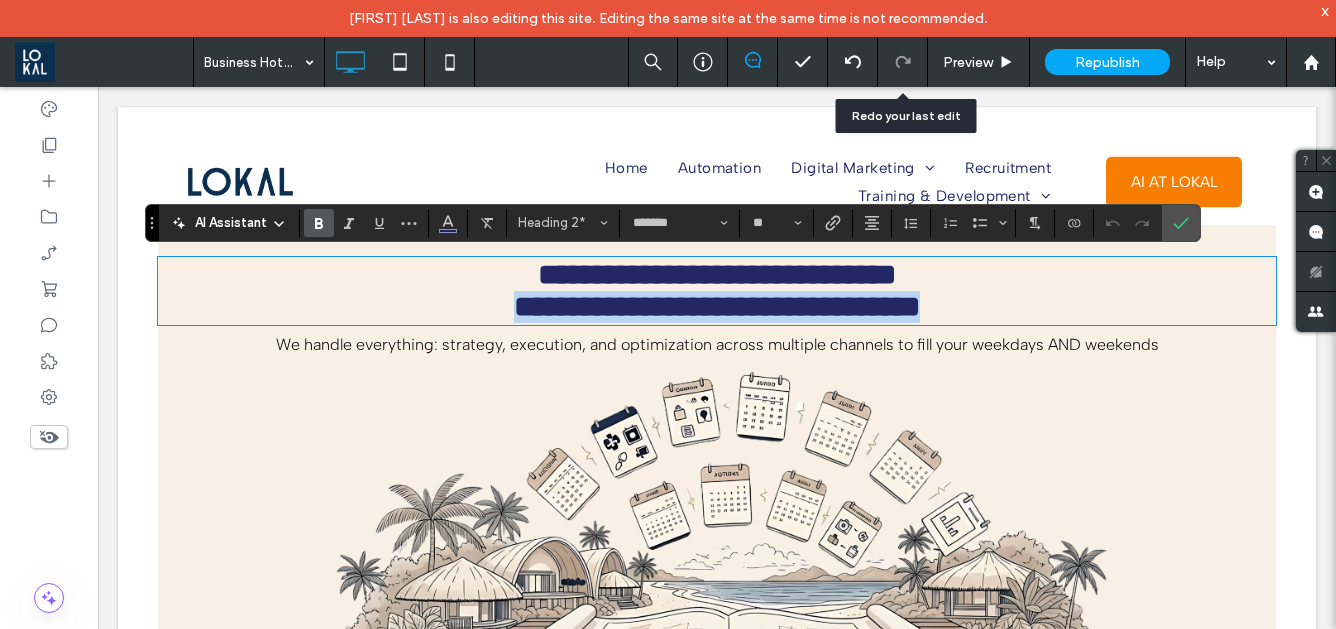drag, startPoint x: 448, startPoint y: 310, endPoint x: 996, endPoint y: 334, distance: 548.52527 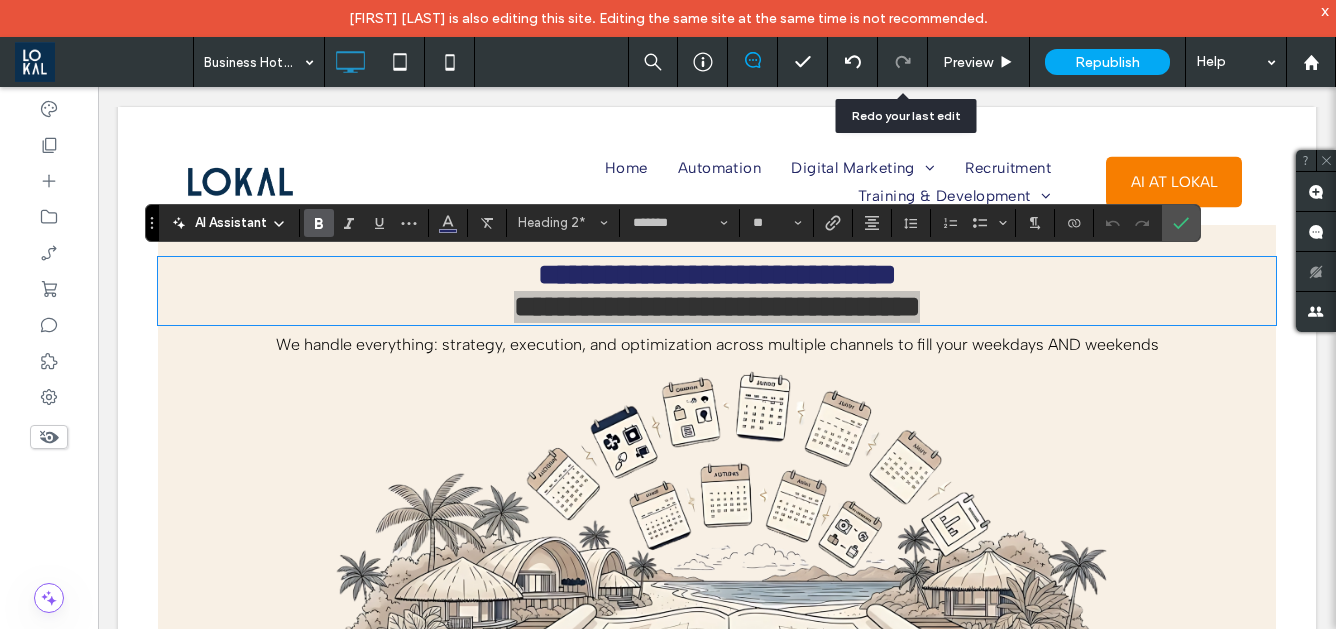 click on "**" at bounding box center [777, 223] 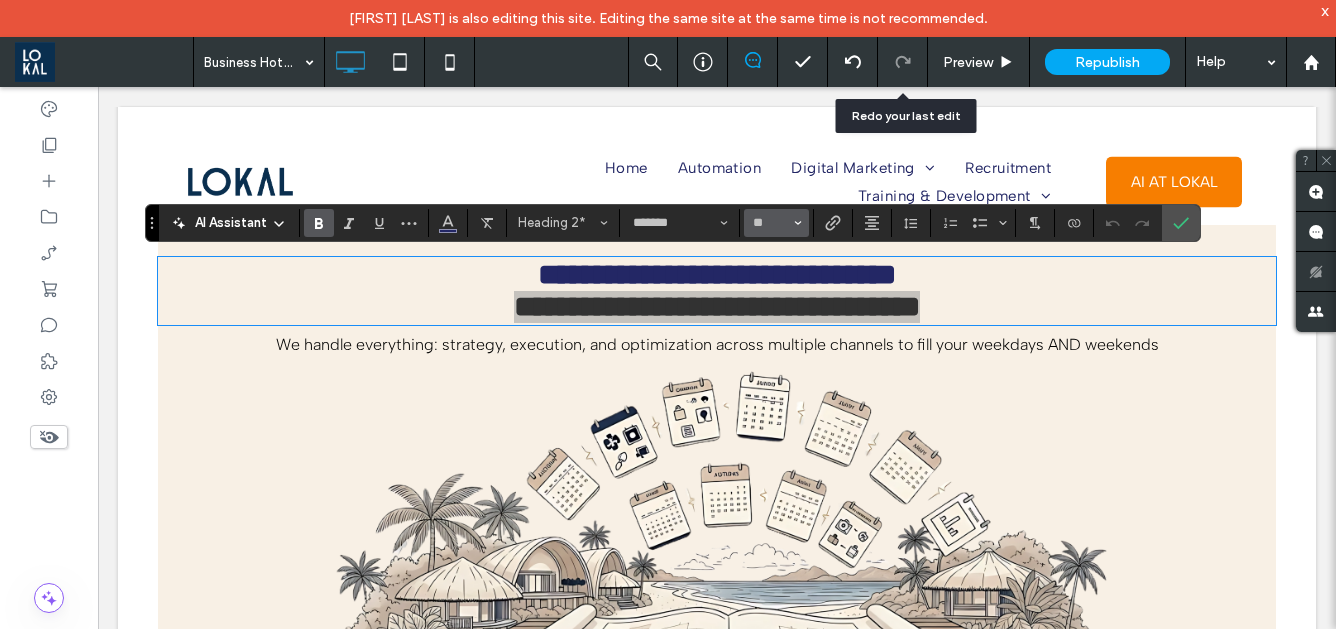 click 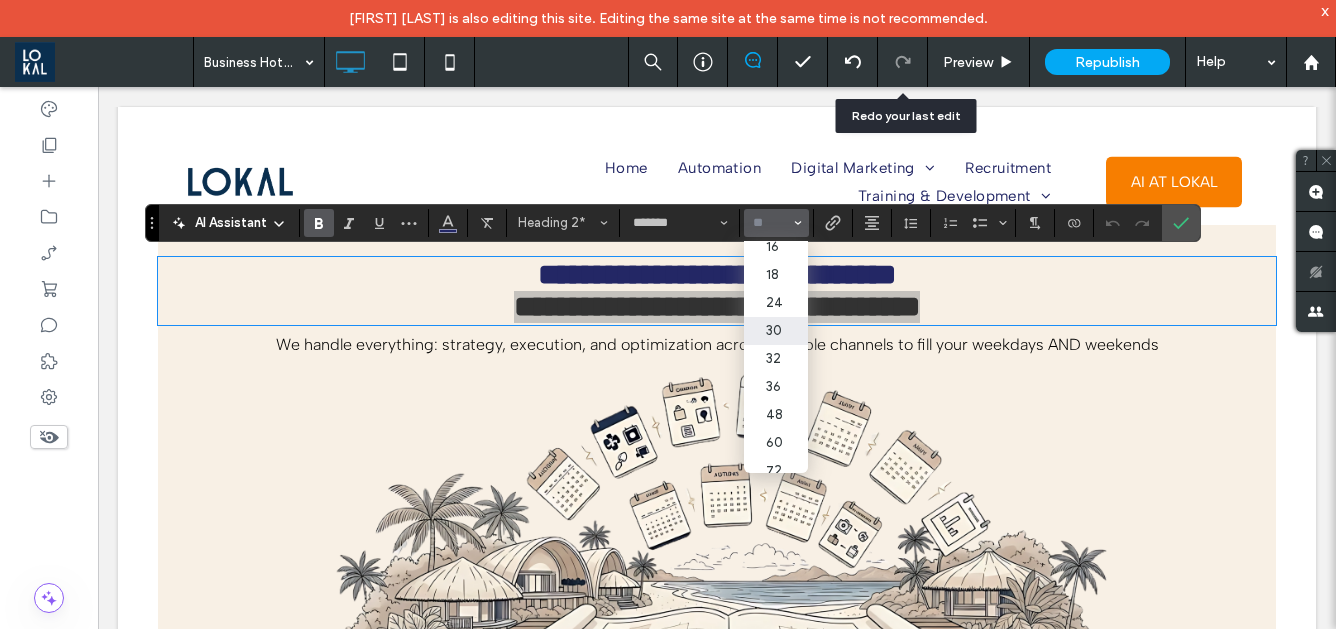 scroll, scrollTop: 179, scrollLeft: 0, axis: vertical 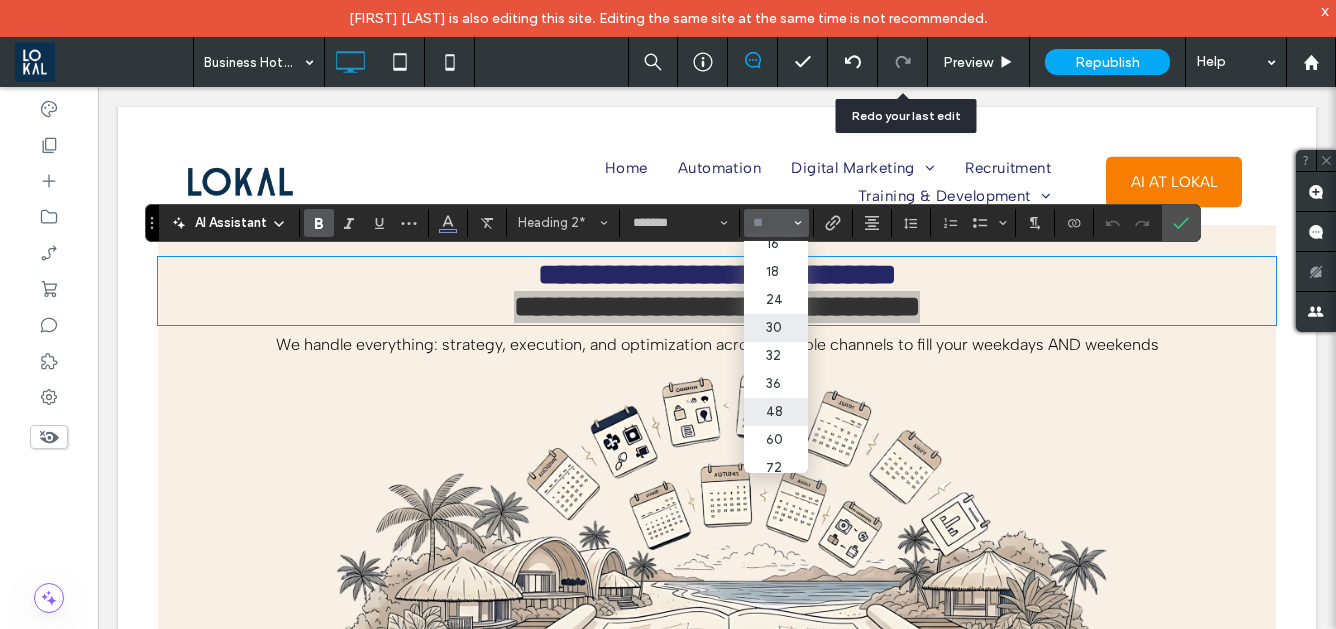 click on "48" at bounding box center [776, 412] 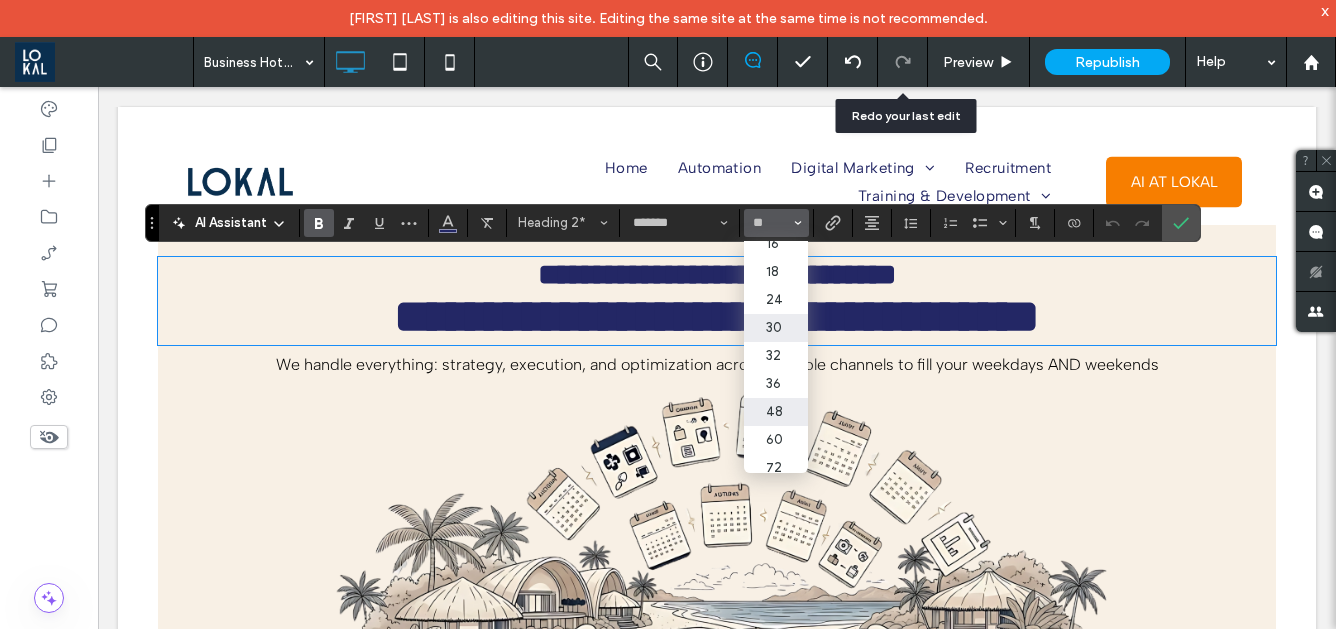 type on "**" 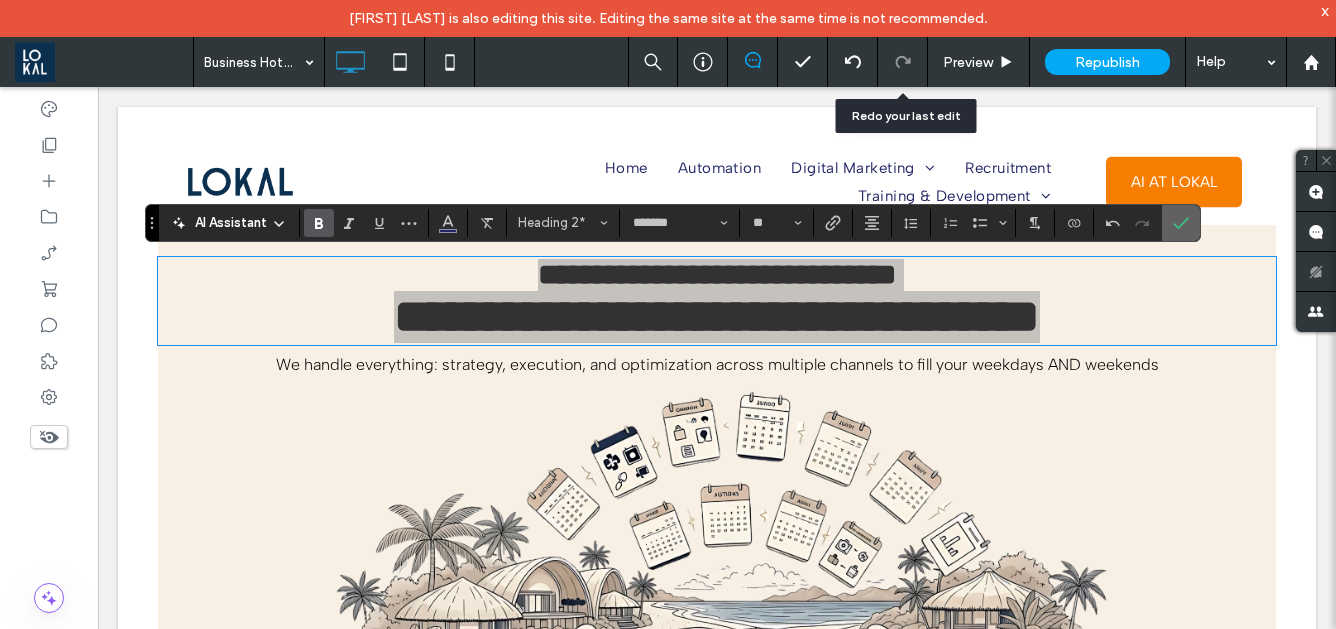 click at bounding box center [1181, 223] 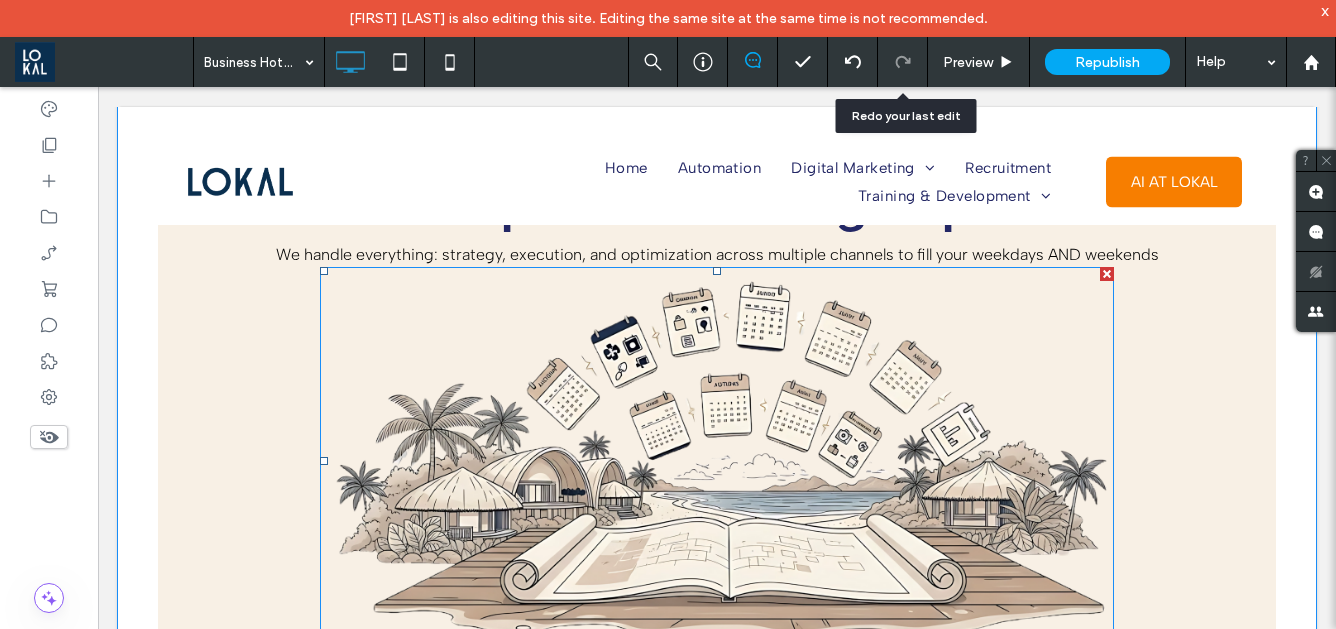 scroll, scrollTop: 2139, scrollLeft: 0, axis: vertical 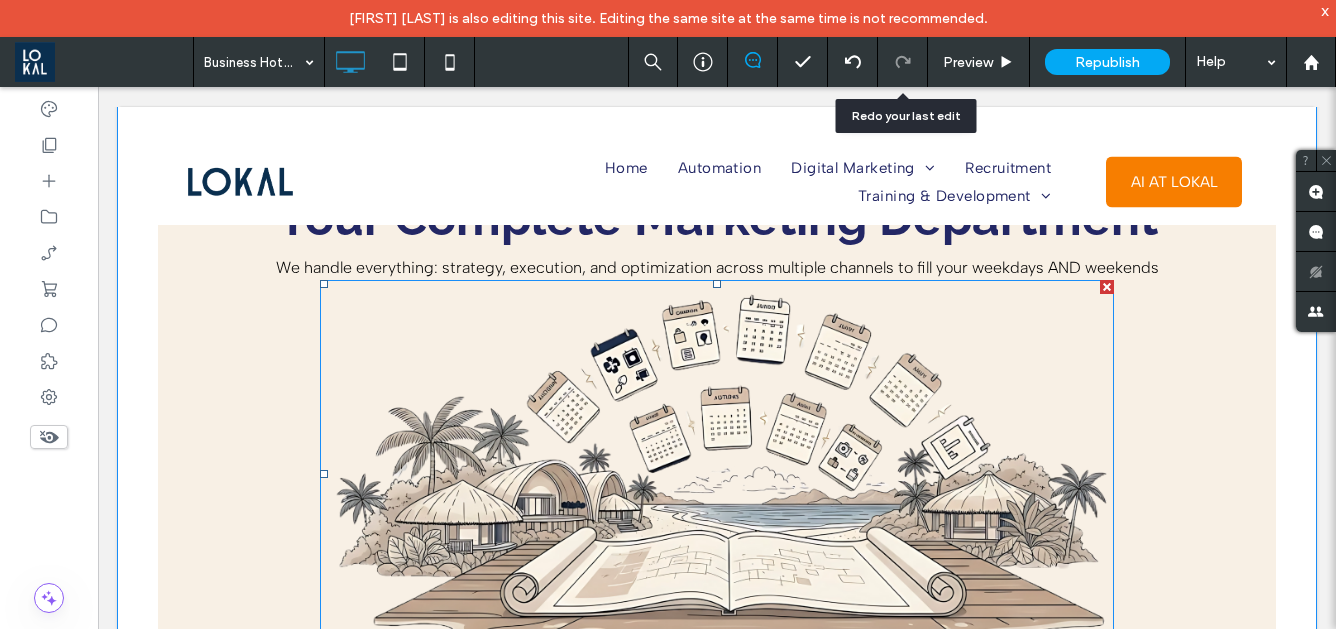 click at bounding box center [717, 474] 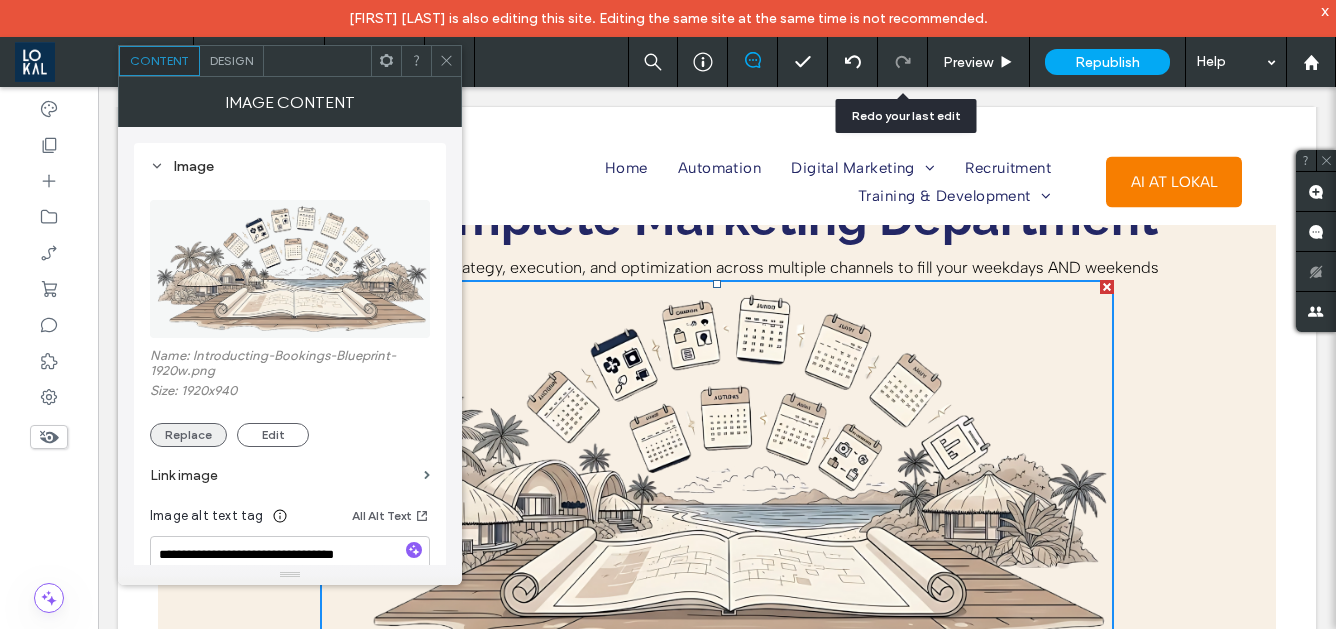 click on "Replace" at bounding box center (188, 435) 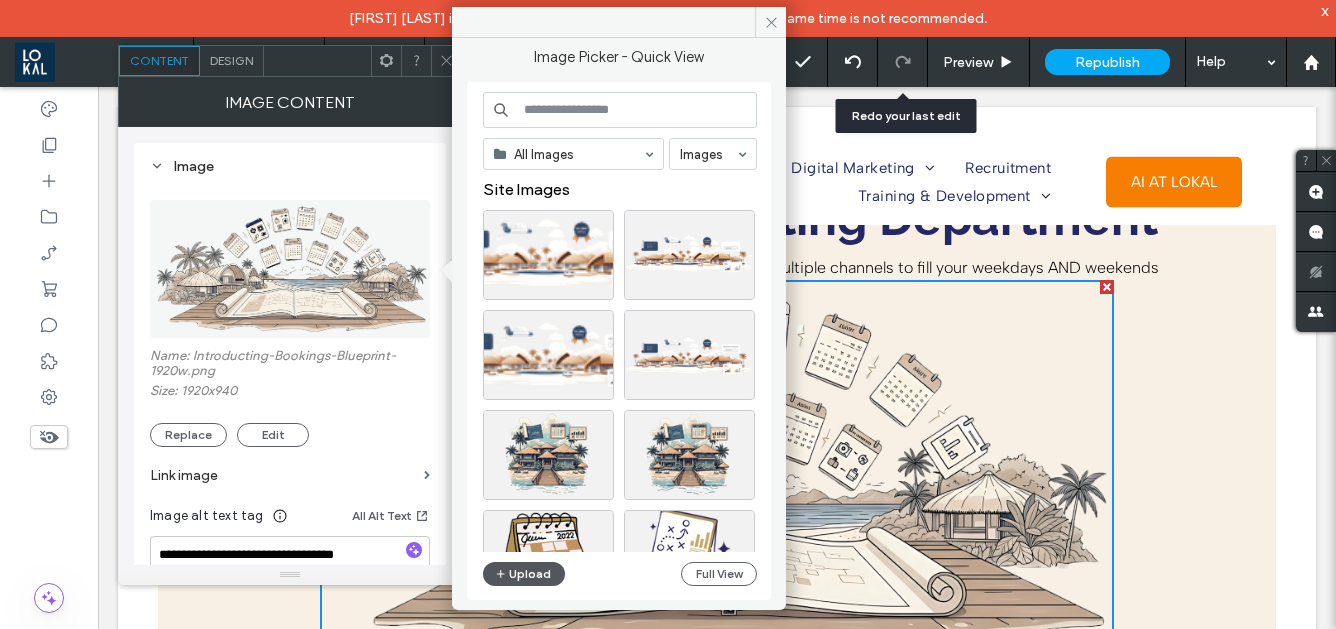 click on "Upload" at bounding box center (524, 574) 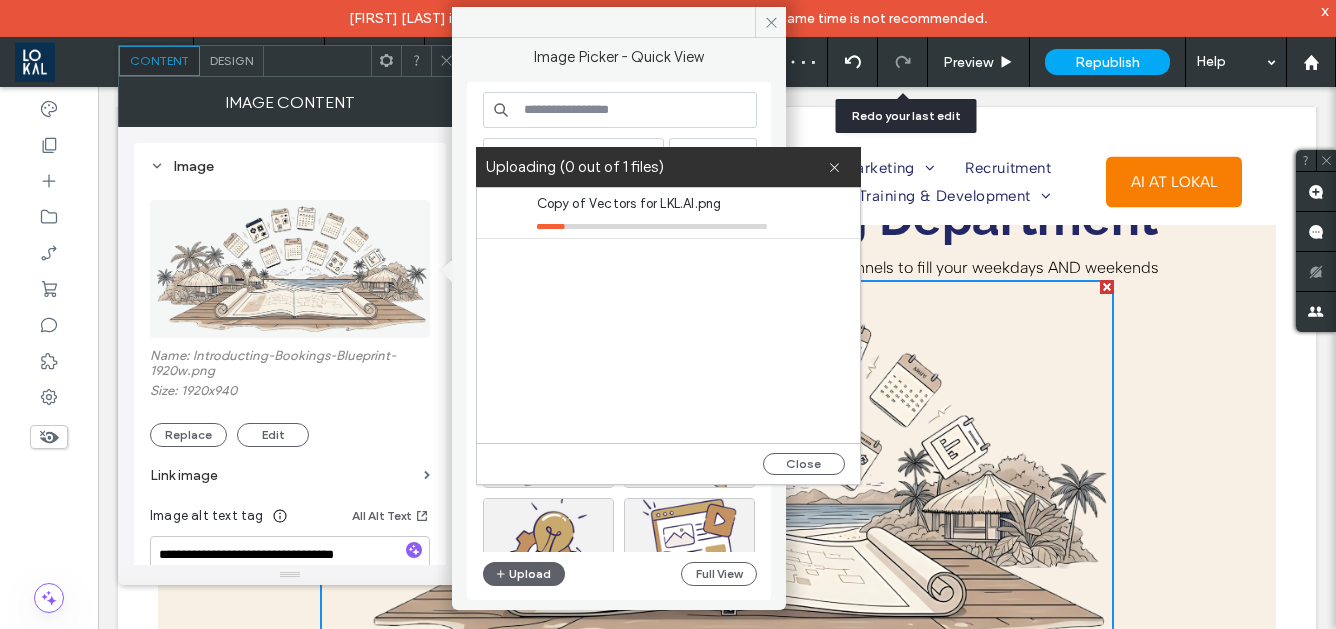 scroll, scrollTop: 0, scrollLeft: 0, axis: both 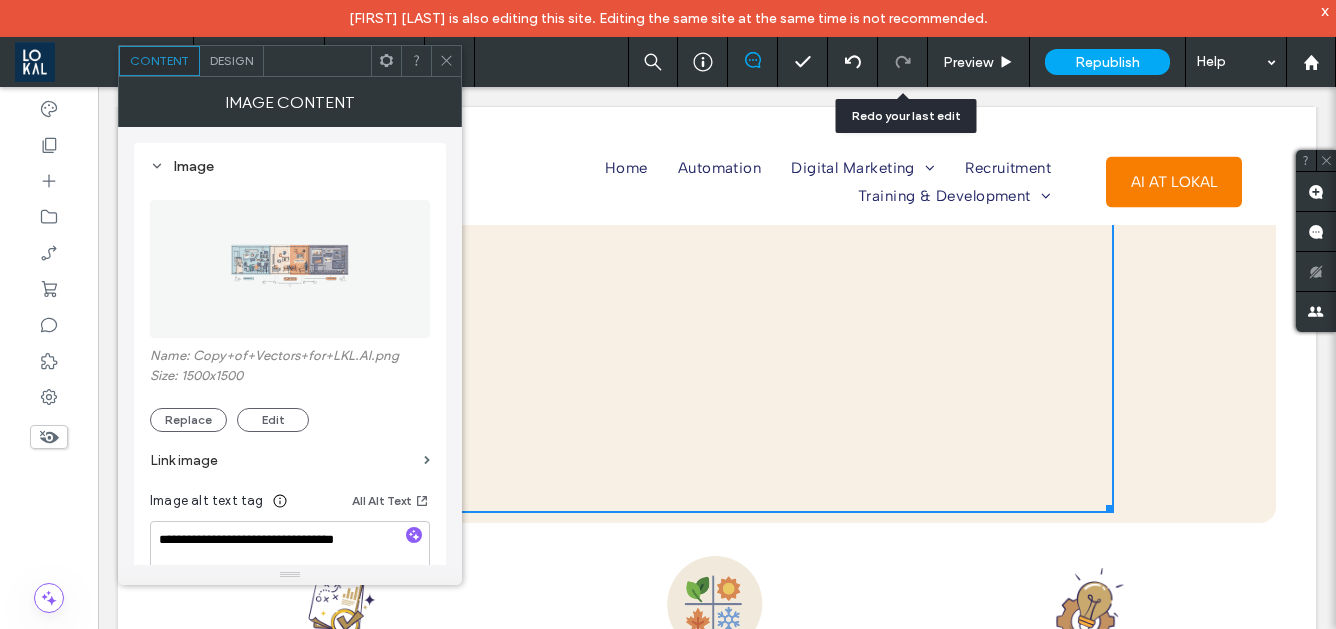 click 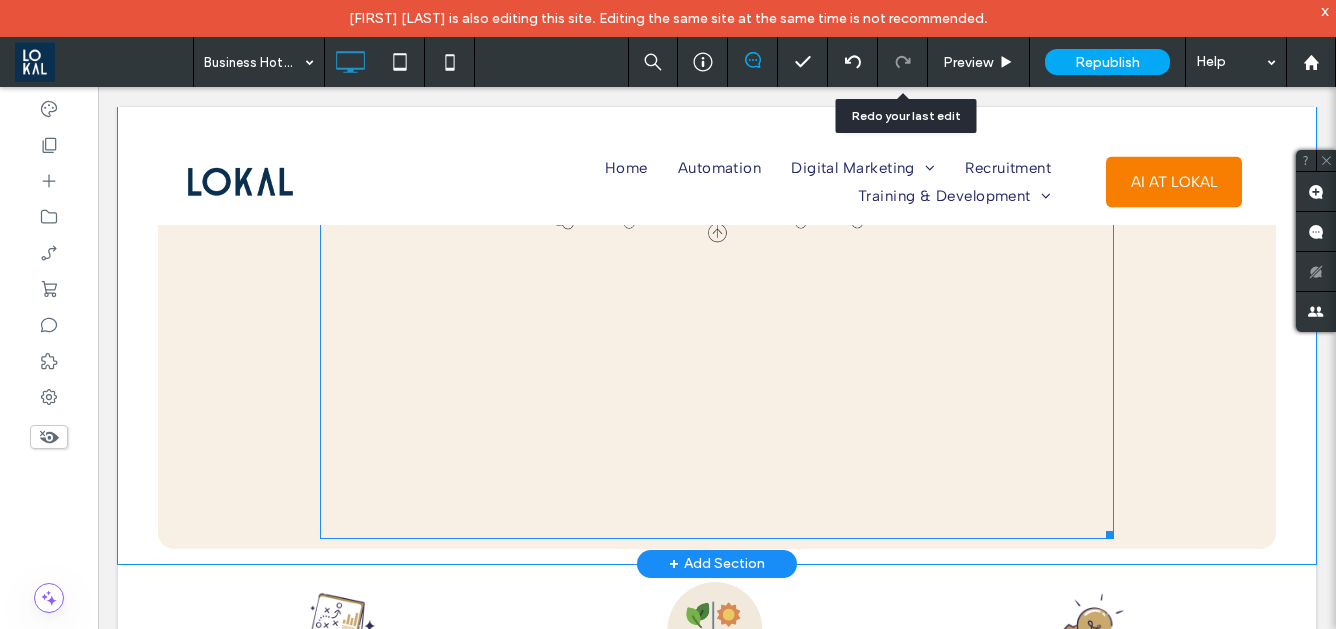 scroll, scrollTop: 2671, scrollLeft: 0, axis: vertical 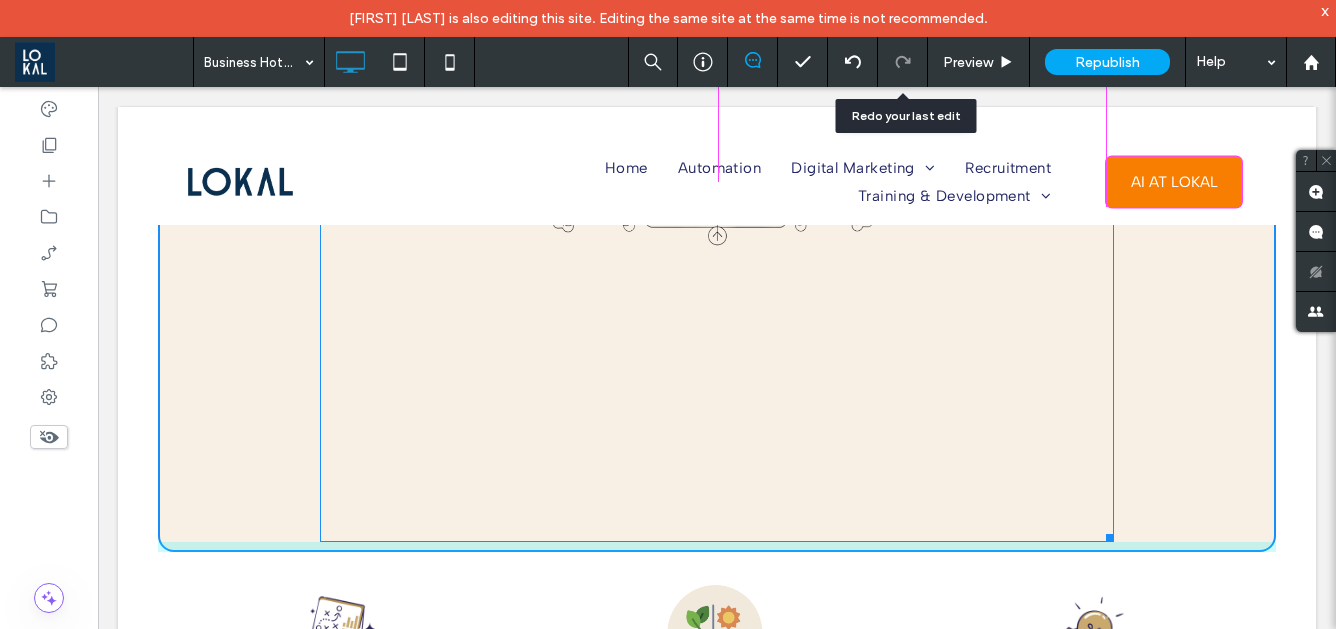 drag, startPoint x: 1113, startPoint y: 540, endPoint x: 1102, endPoint y: 283, distance: 257.2353 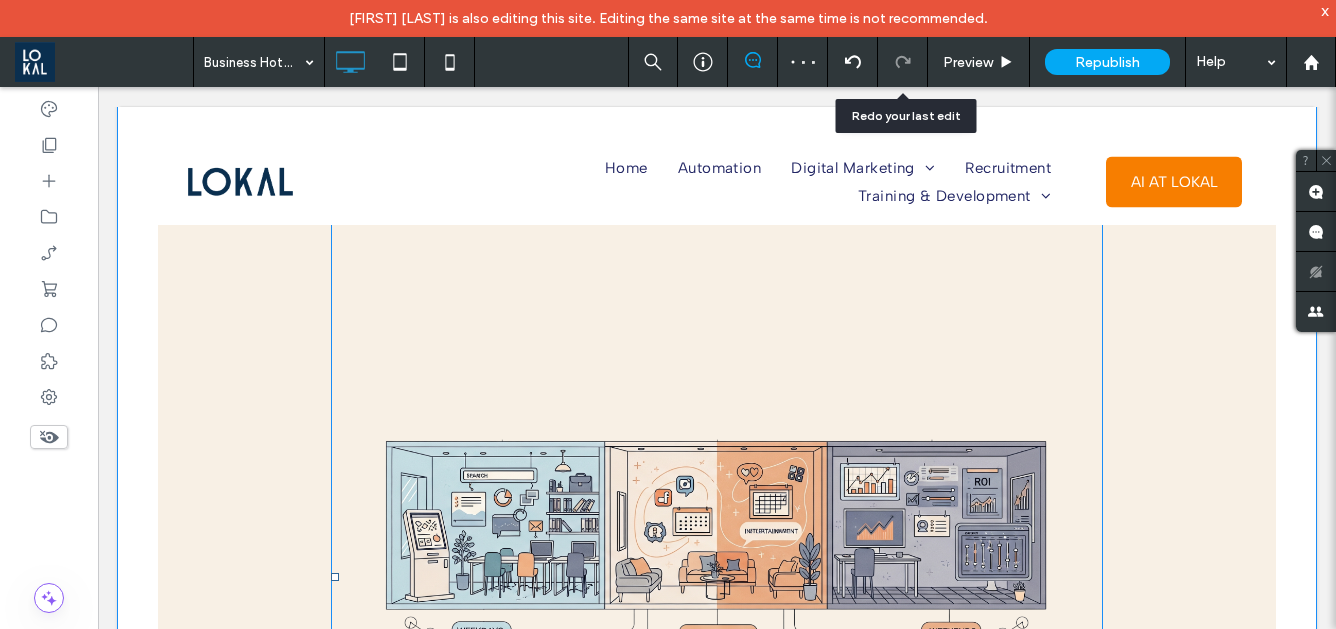 scroll, scrollTop: 2229, scrollLeft: 0, axis: vertical 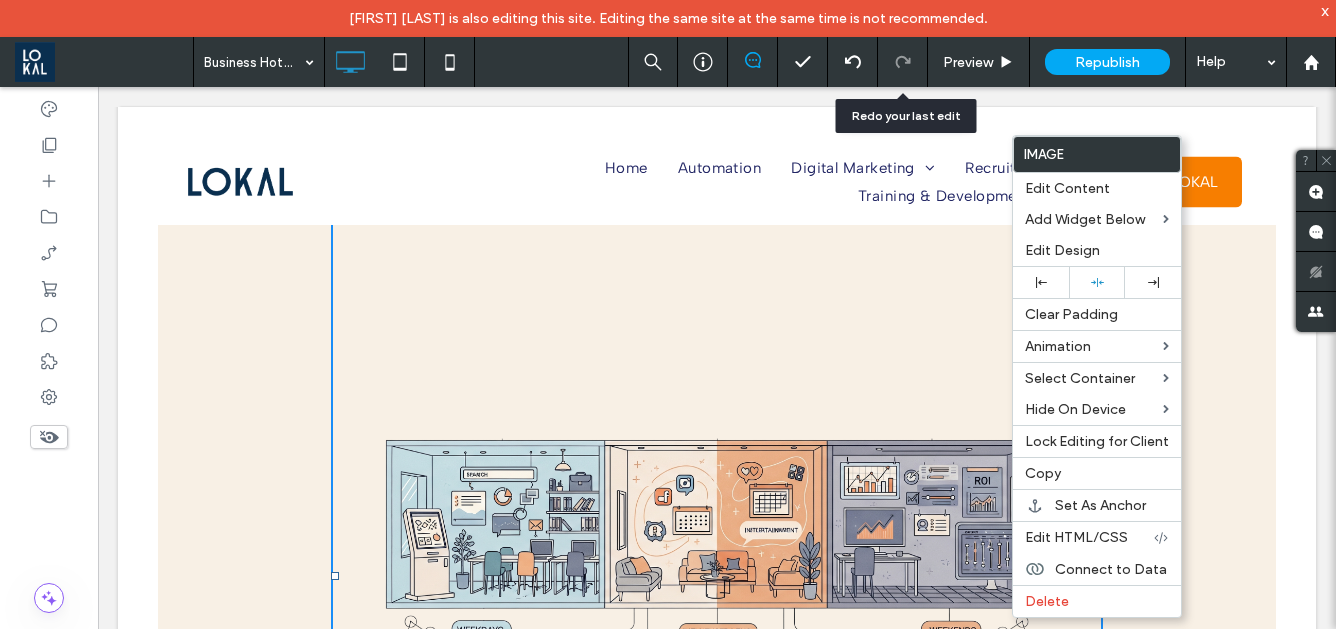 click at bounding box center [717, 576] 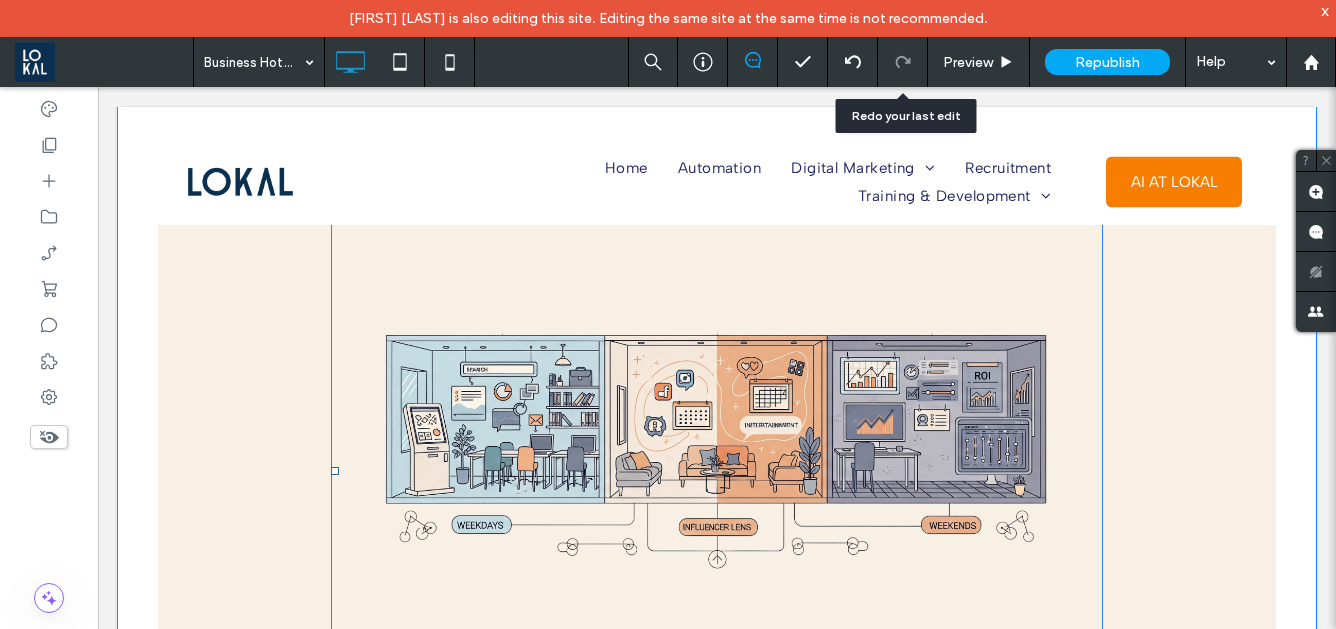 scroll, scrollTop: 2335, scrollLeft: 0, axis: vertical 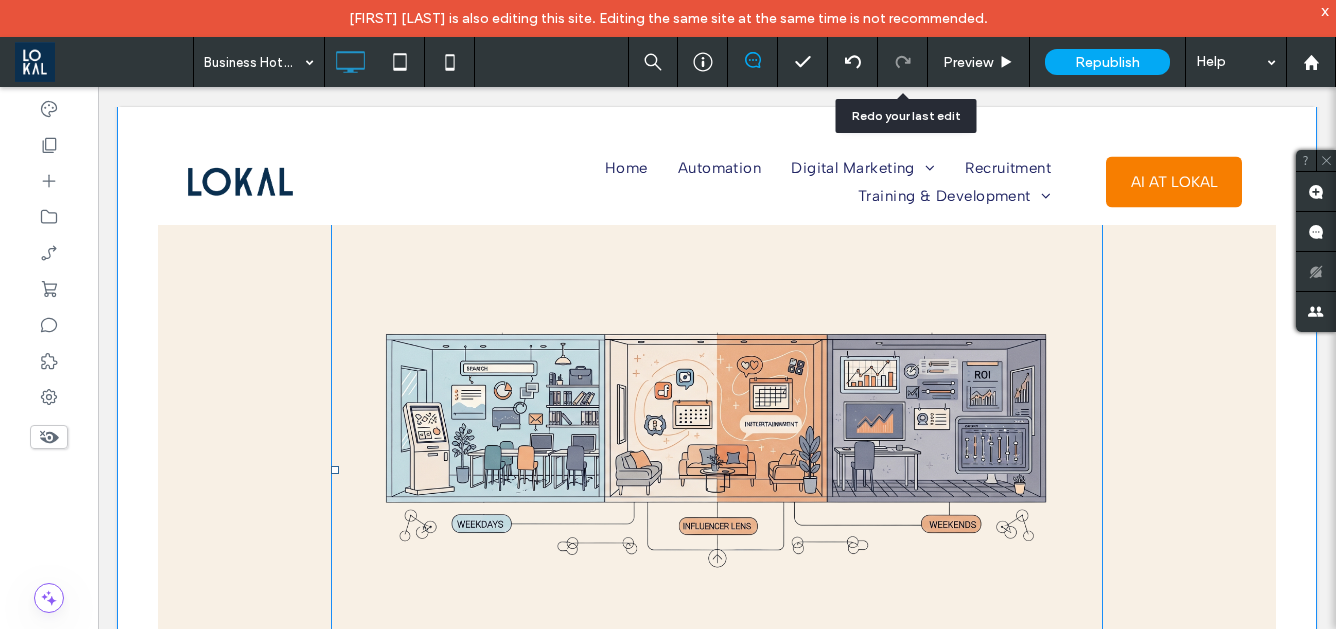 click at bounding box center (717, 470) 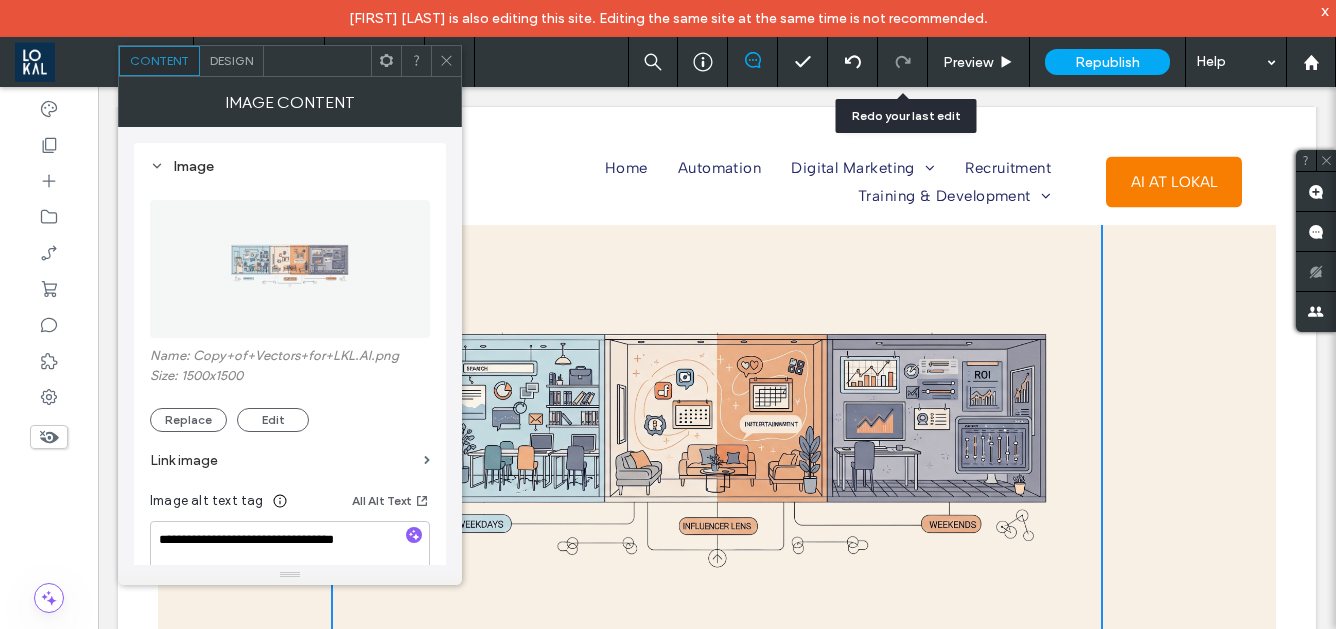 click at bounding box center [717, 470] 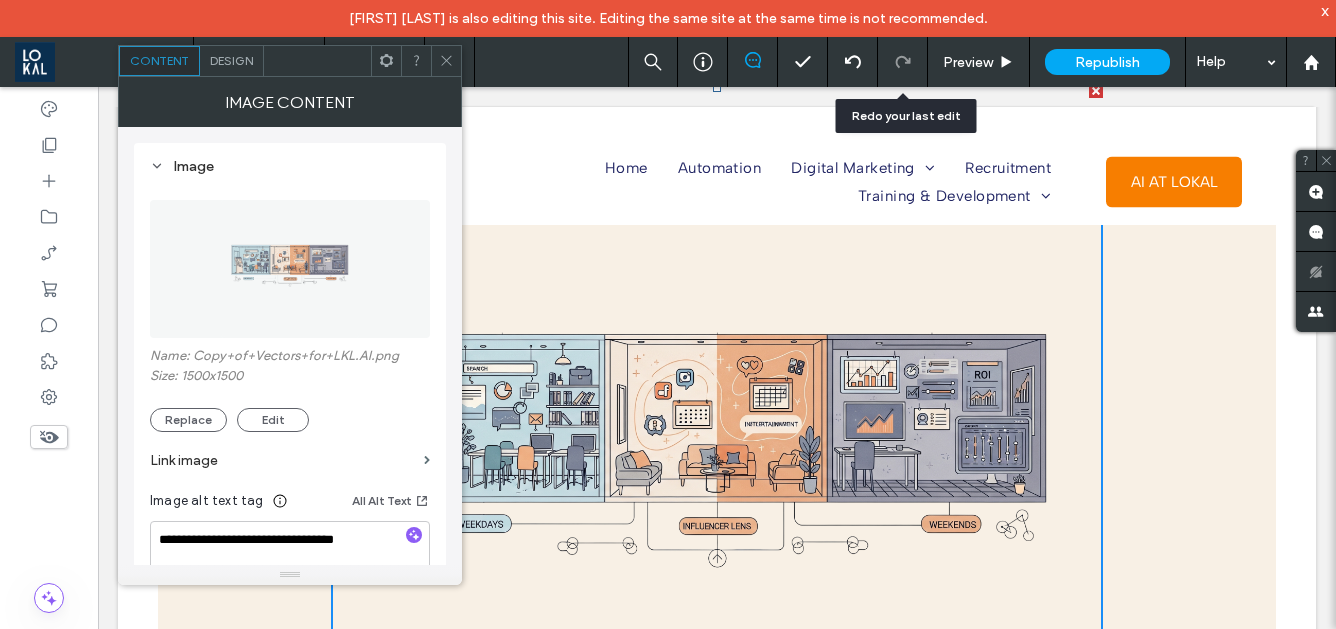 click at bounding box center (446, 61) 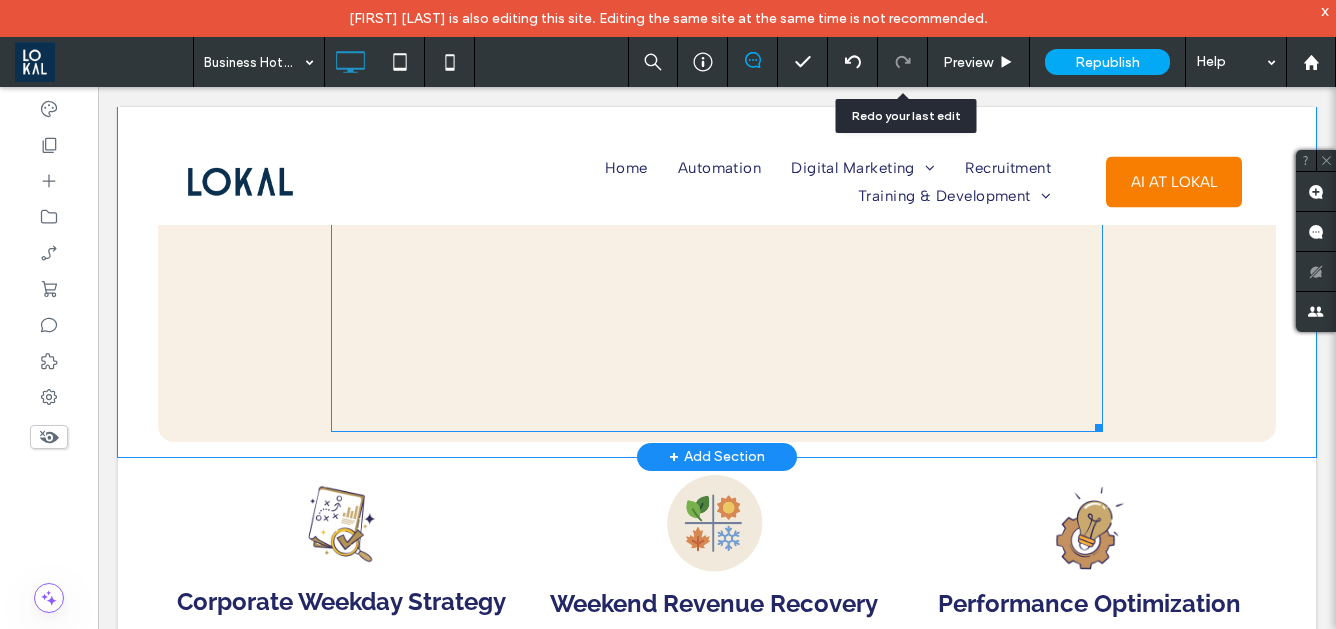 scroll, scrollTop: 2760, scrollLeft: 0, axis: vertical 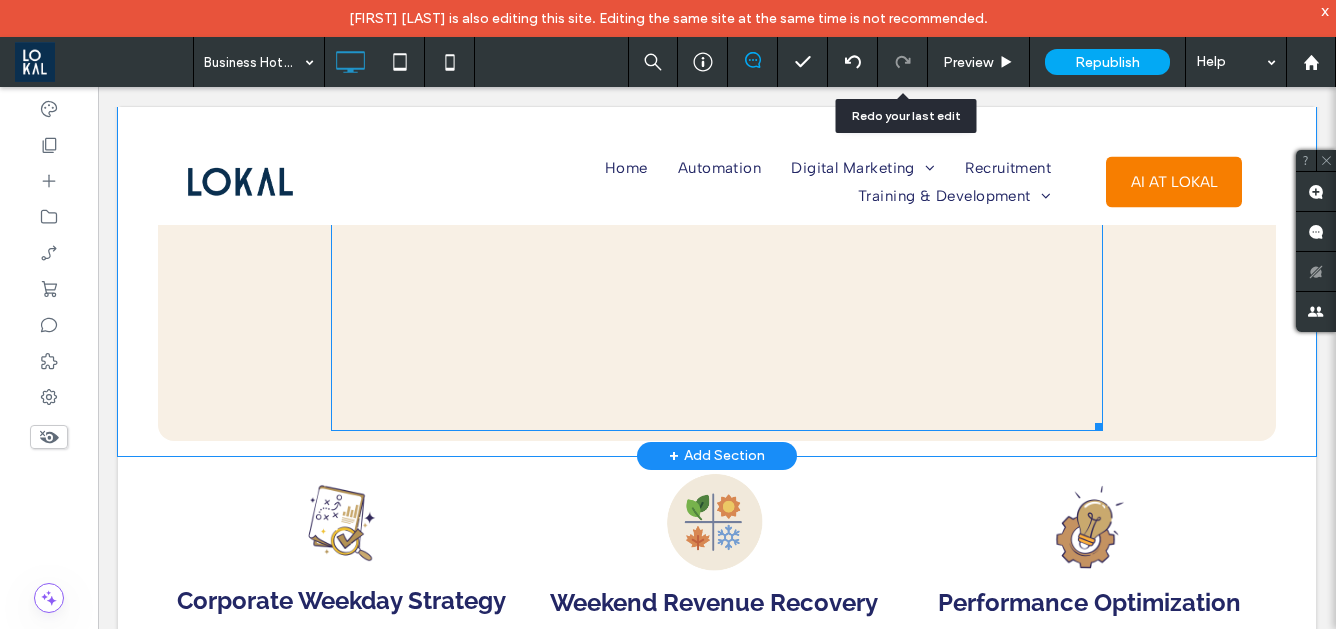 click at bounding box center (717, 45) 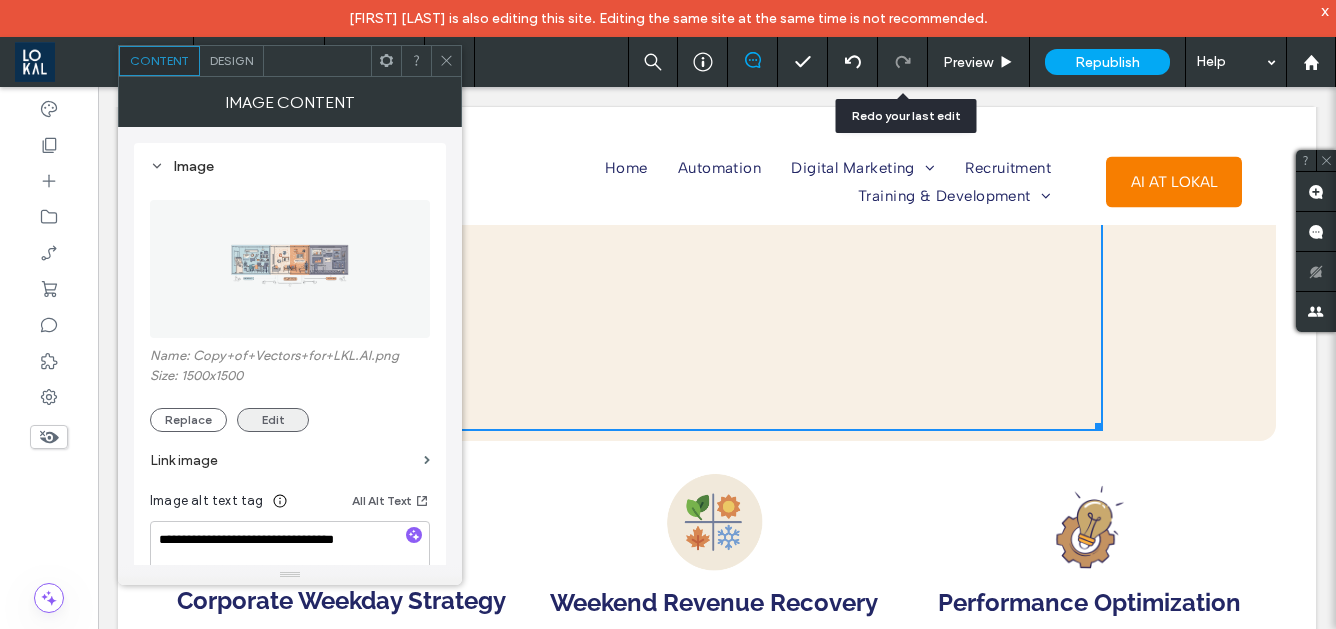 click on "Edit" at bounding box center [273, 420] 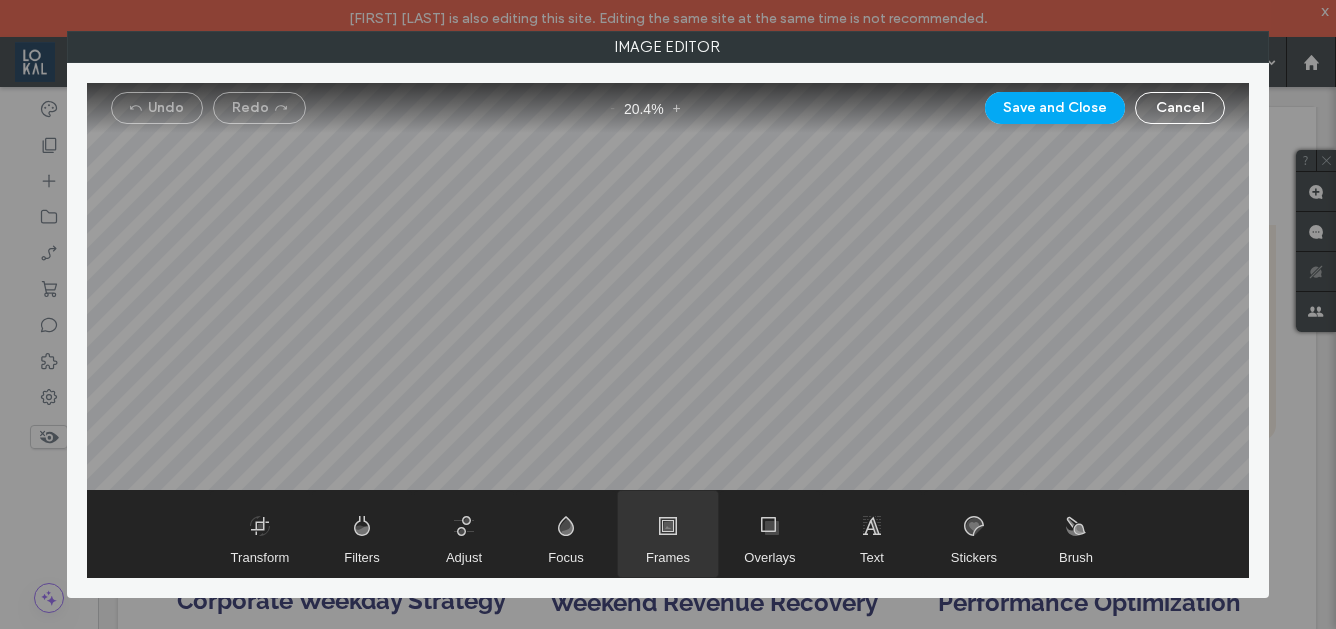 click at bounding box center [668, 534] 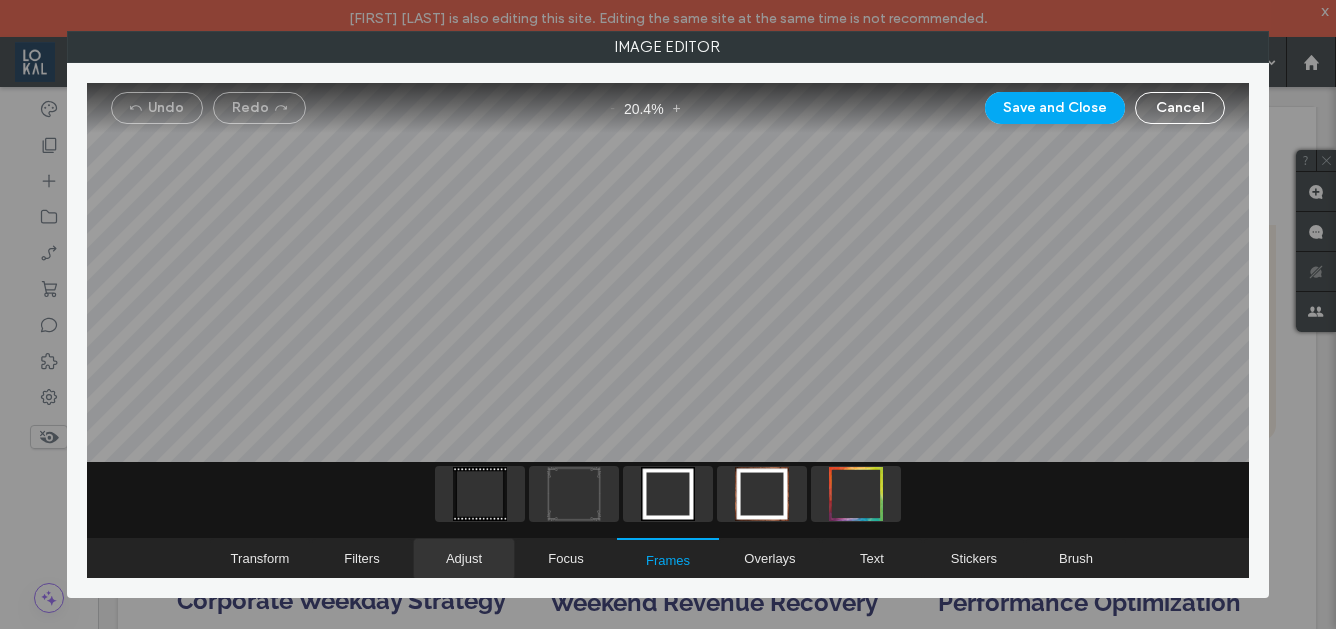 click at bounding box center [464, 559] 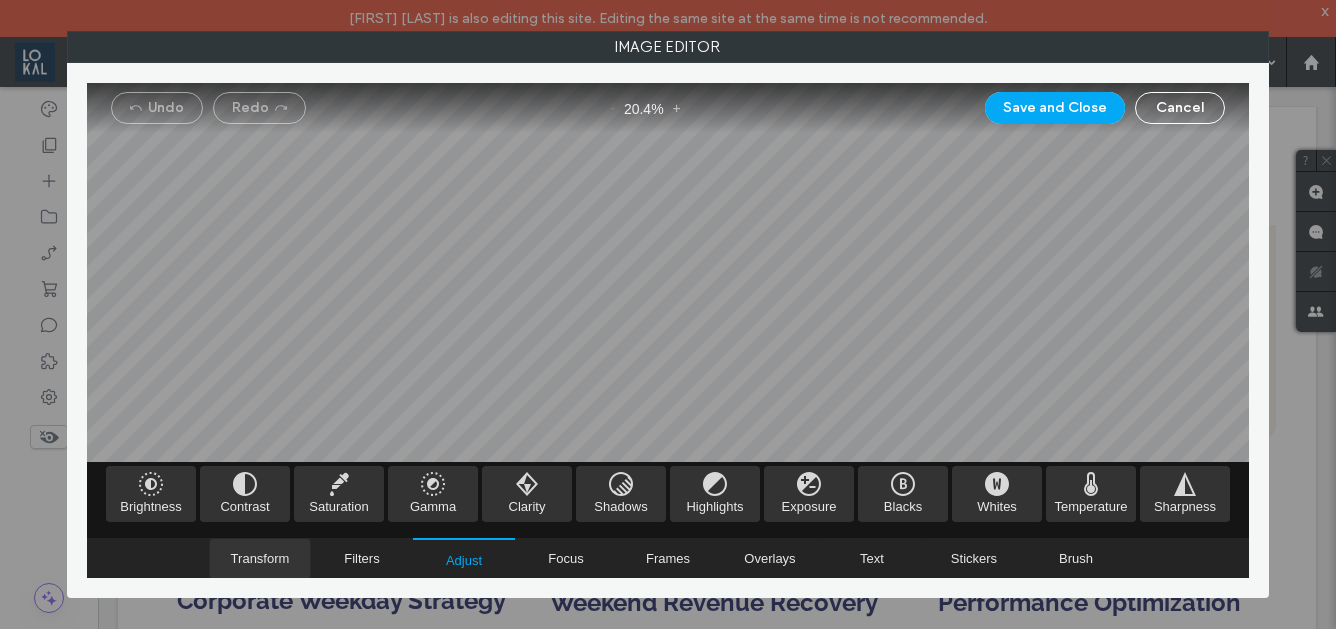 click on "Transform" at bounding box center (260, 558) 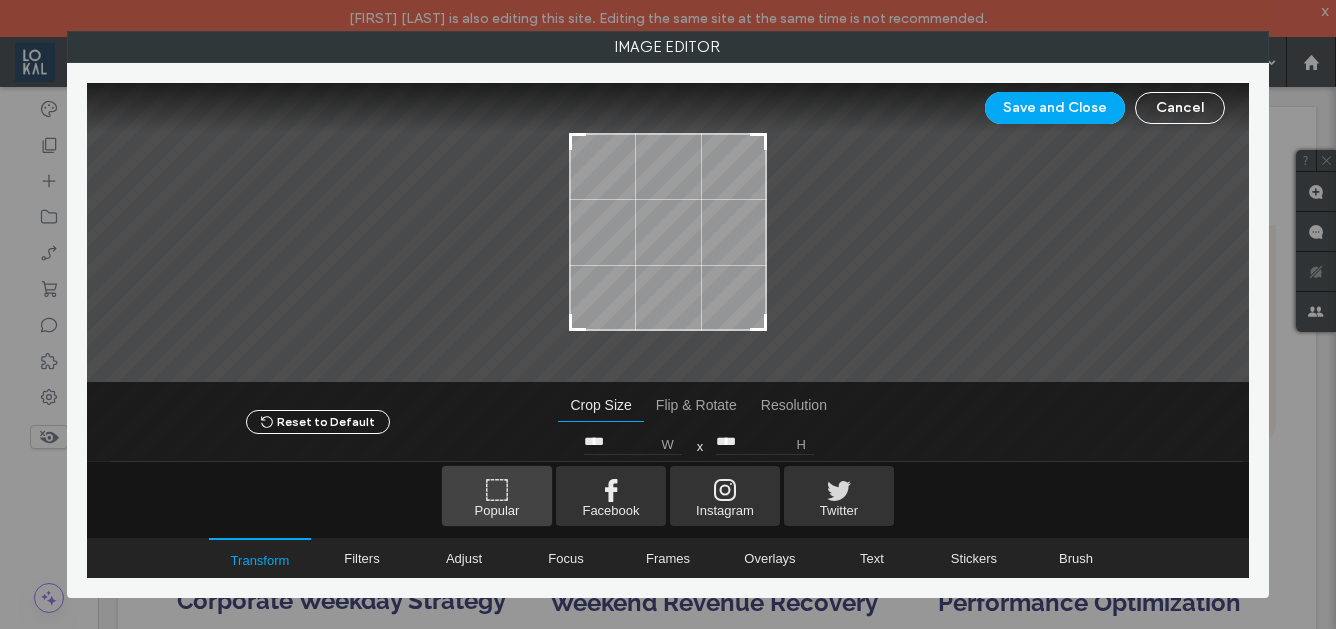 click at bounding box center (497, 496) 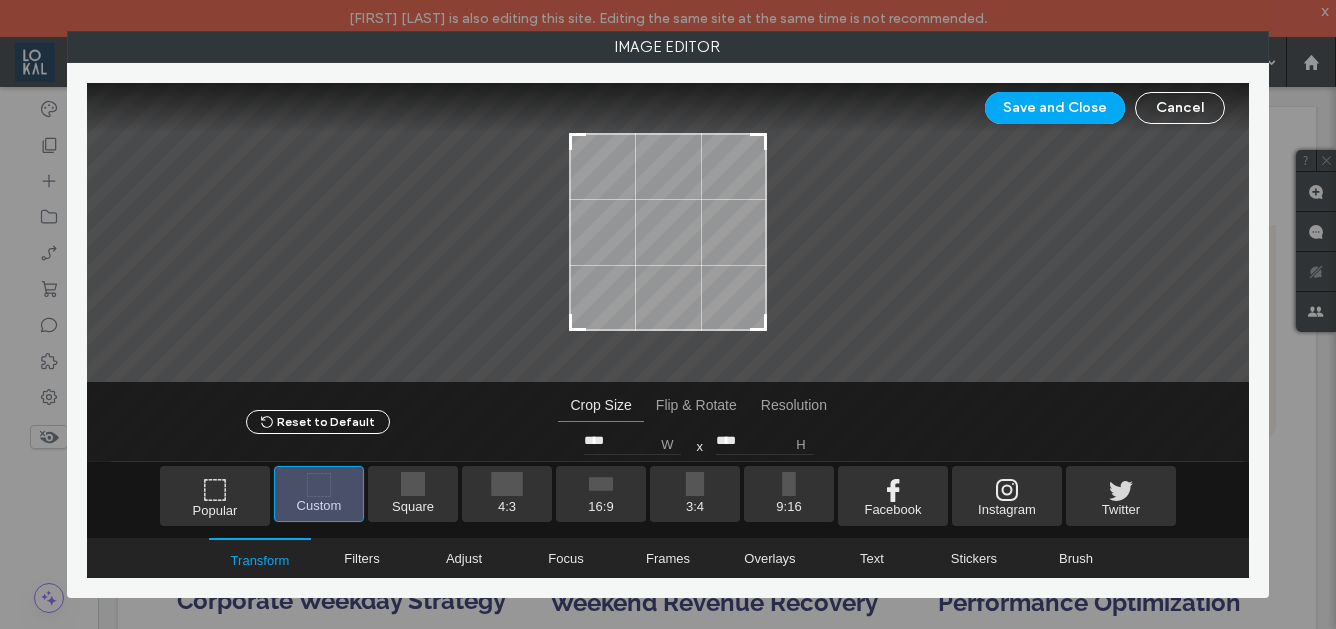 click at bounding box center [319, 494] 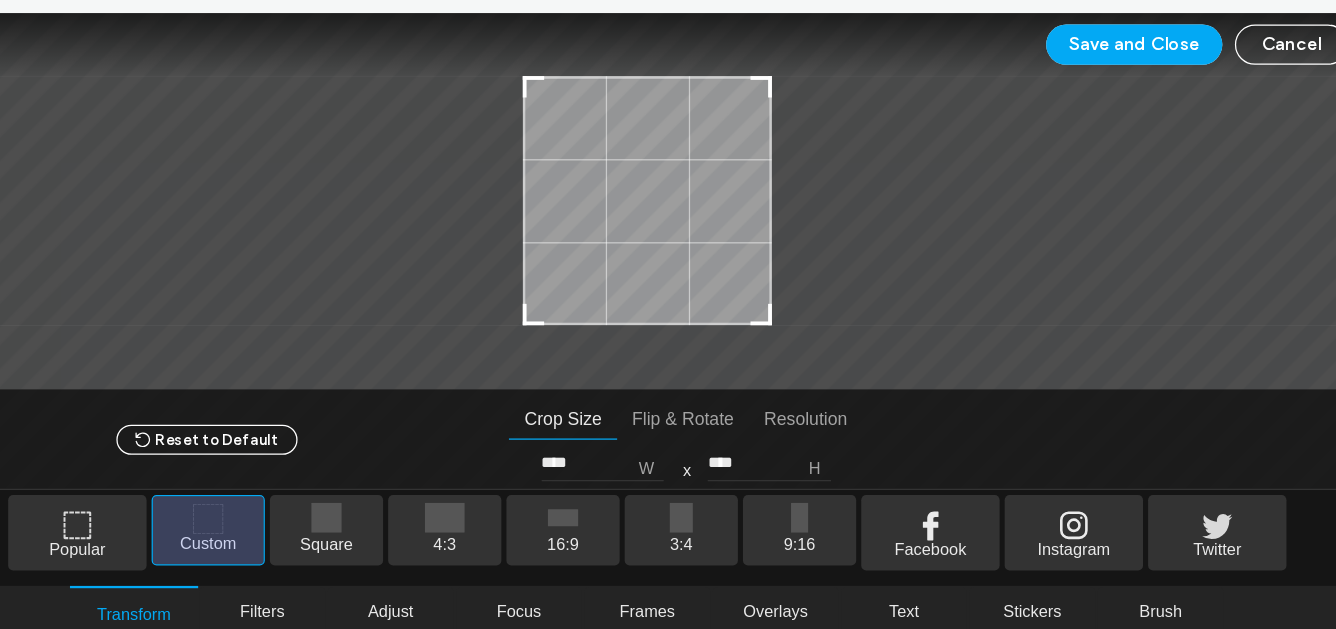 drag, startPoint x: 763, startPoint y: 331, endPoint x: 763, endPoint y: 256, distance: 75 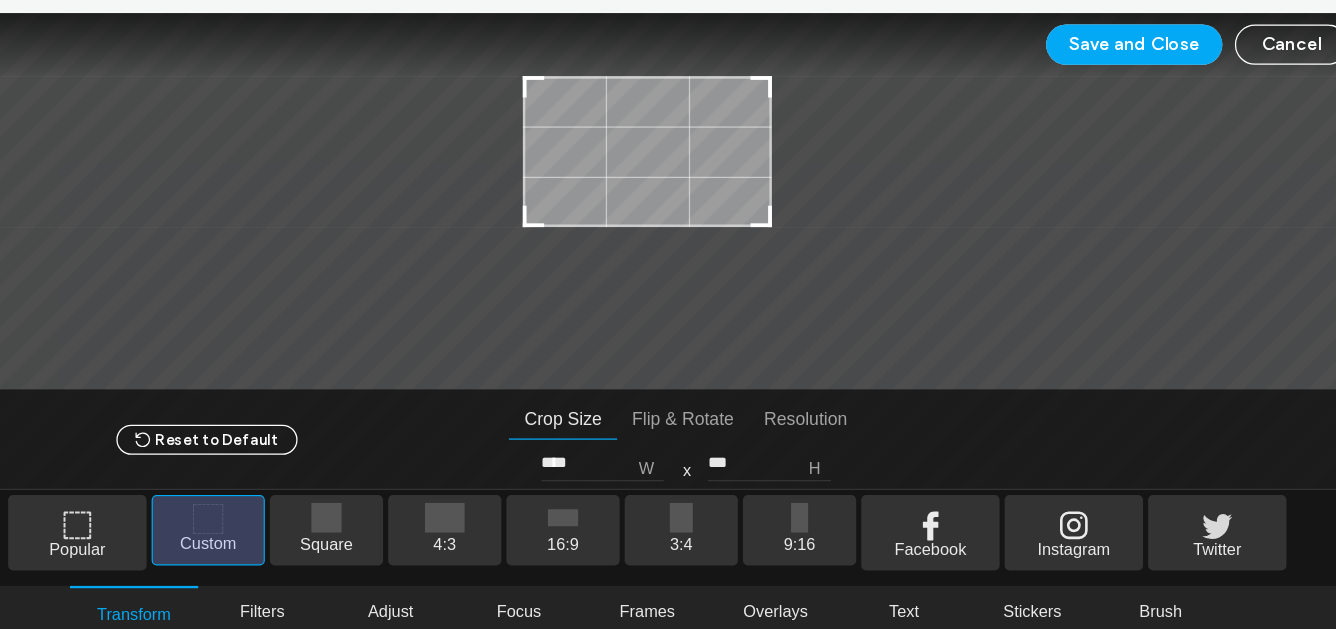 drag, startPoint x: 764, startPoint y: 330, endPoint x: 772, endPoint y: 252, distance: 78.40918 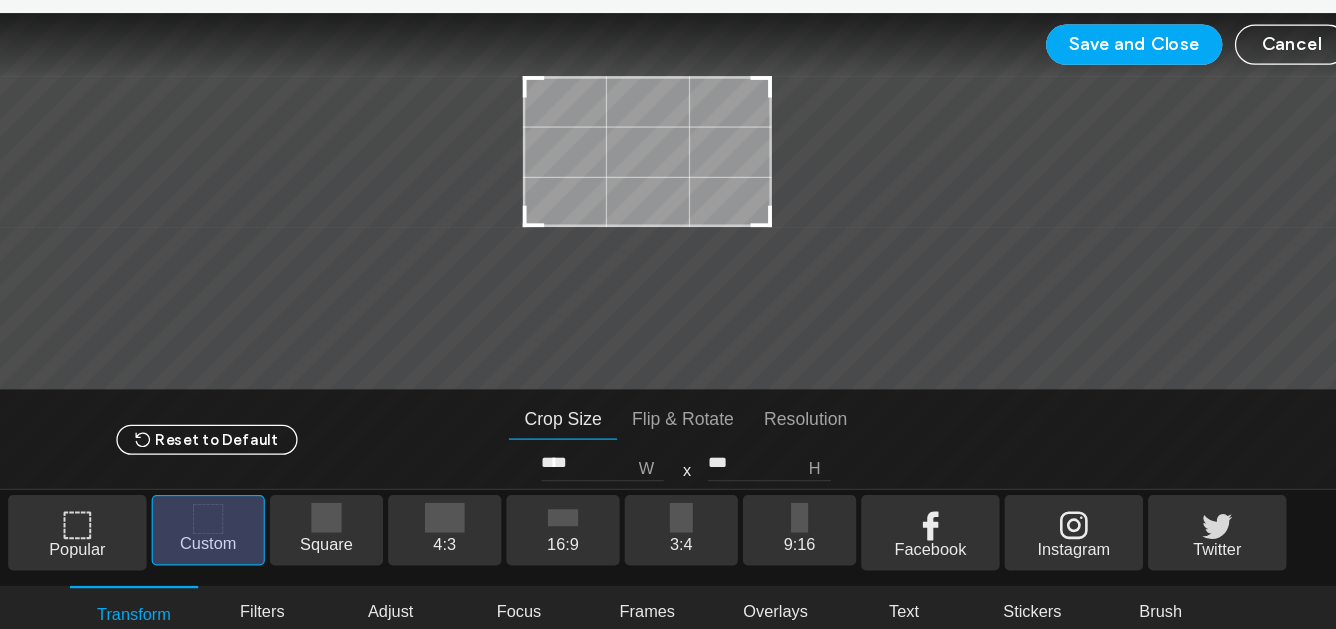 click at bounding box center [668, 232] 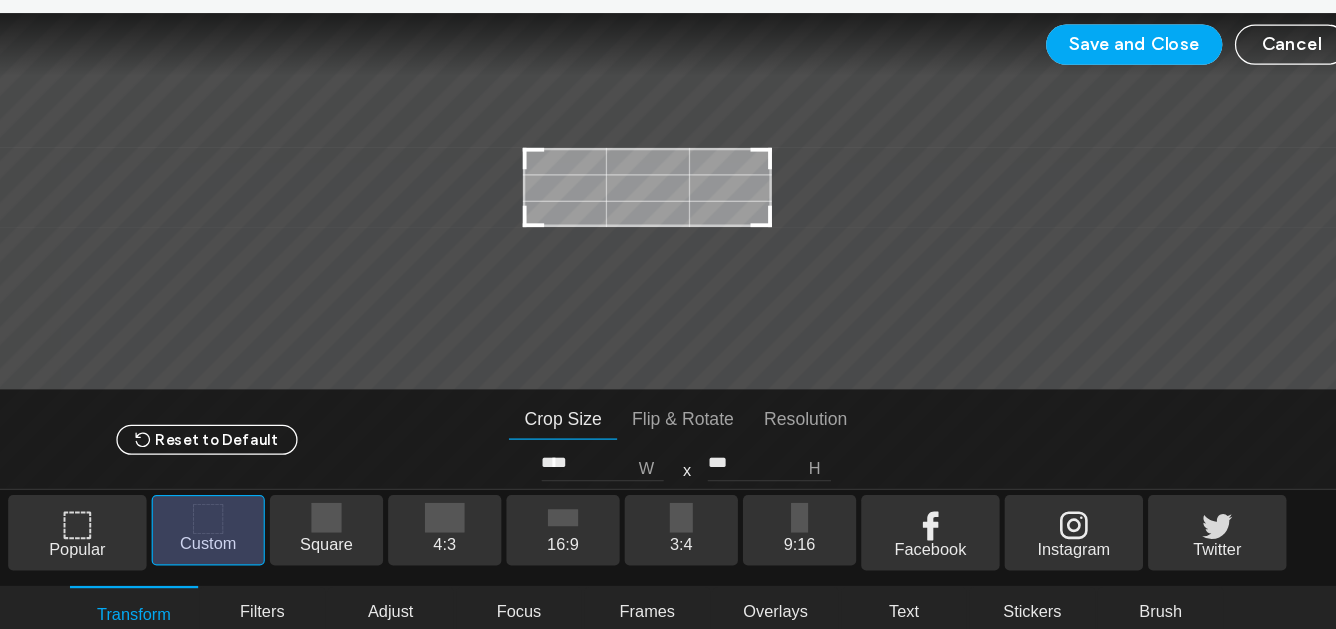 type on "***" 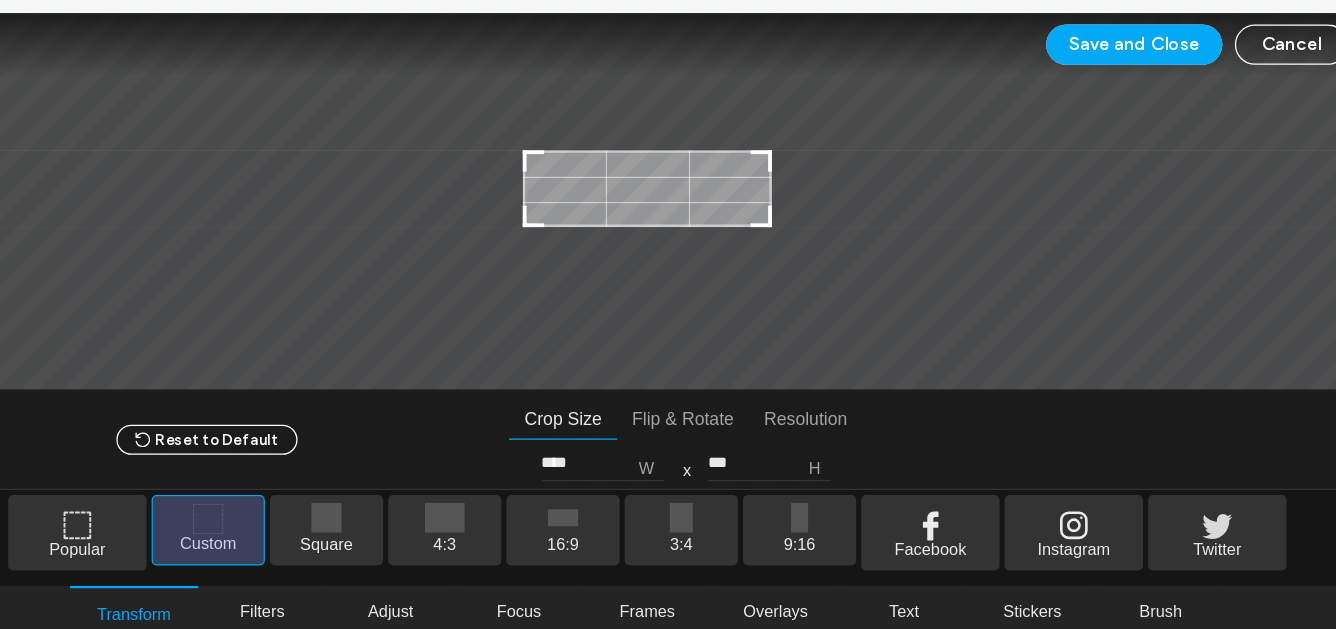 drag, startPoint x: 759, startPoint y: 135, endPoint x: 769, endPoint y: 194, distance: 59.841457 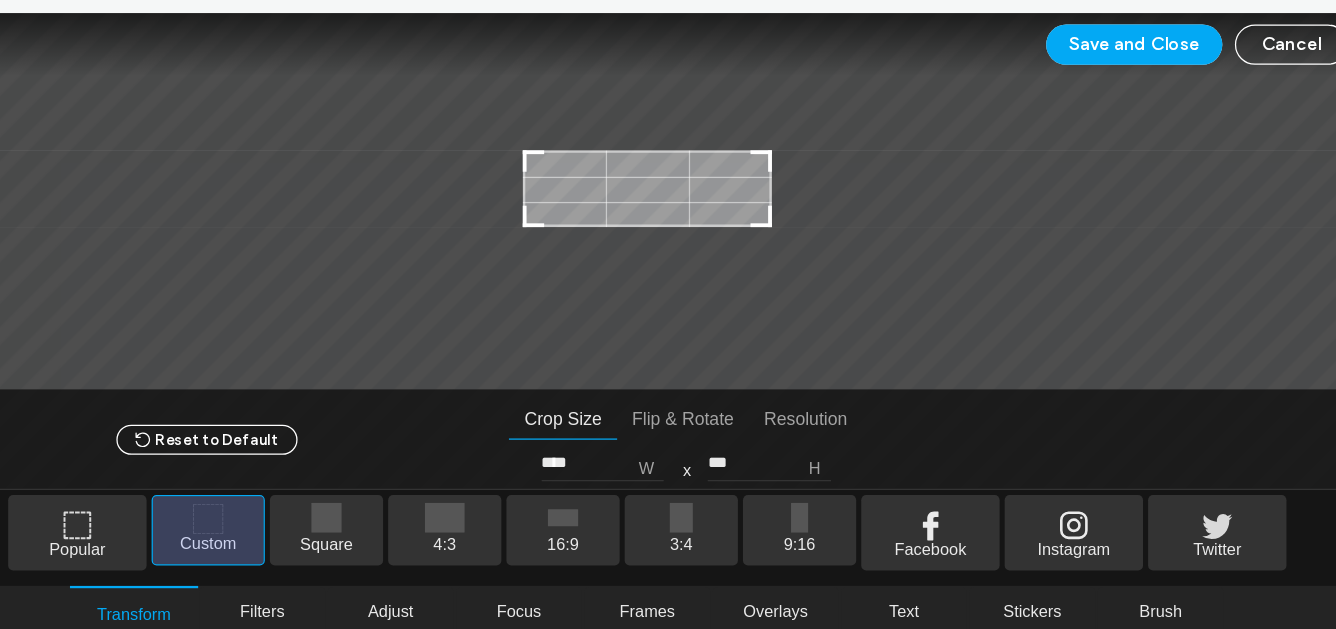 type on "****" 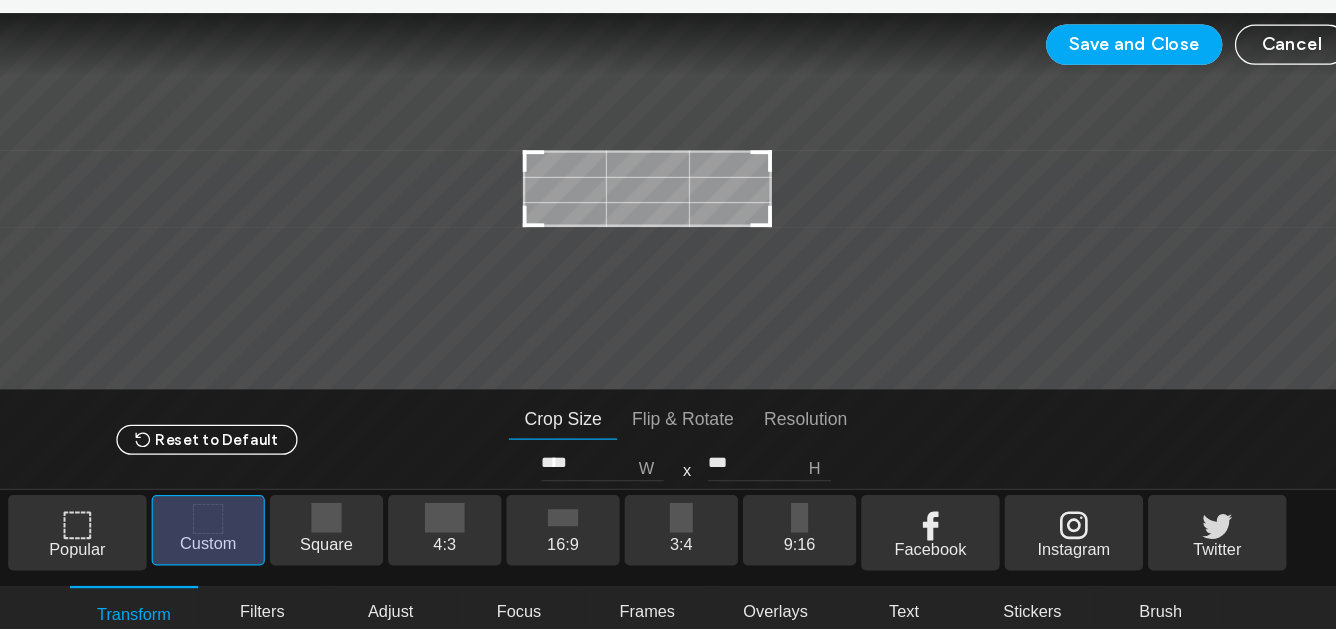 type on "***" 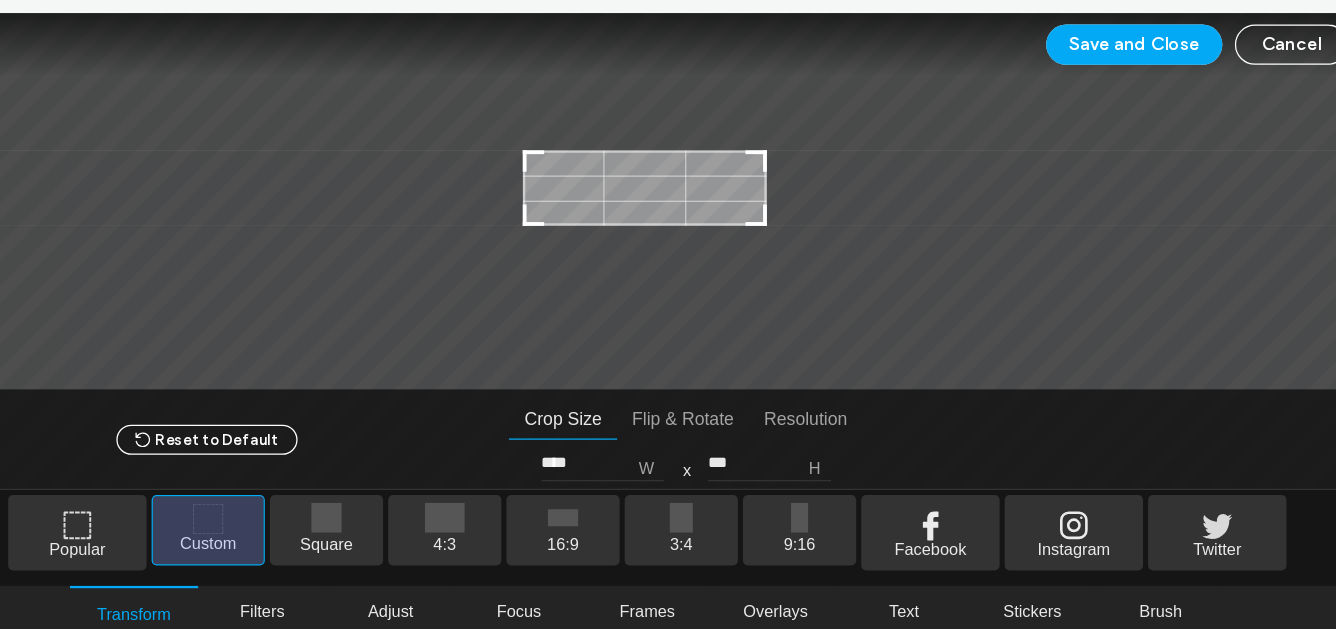 type on "****" 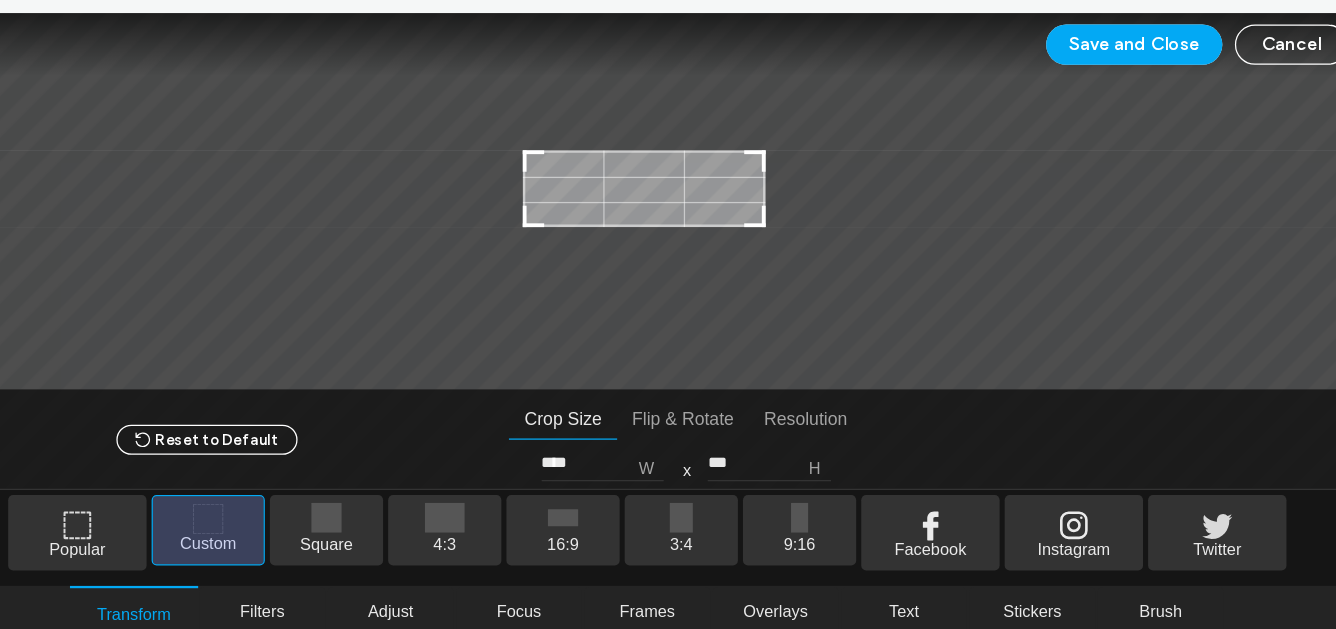 type on "***" 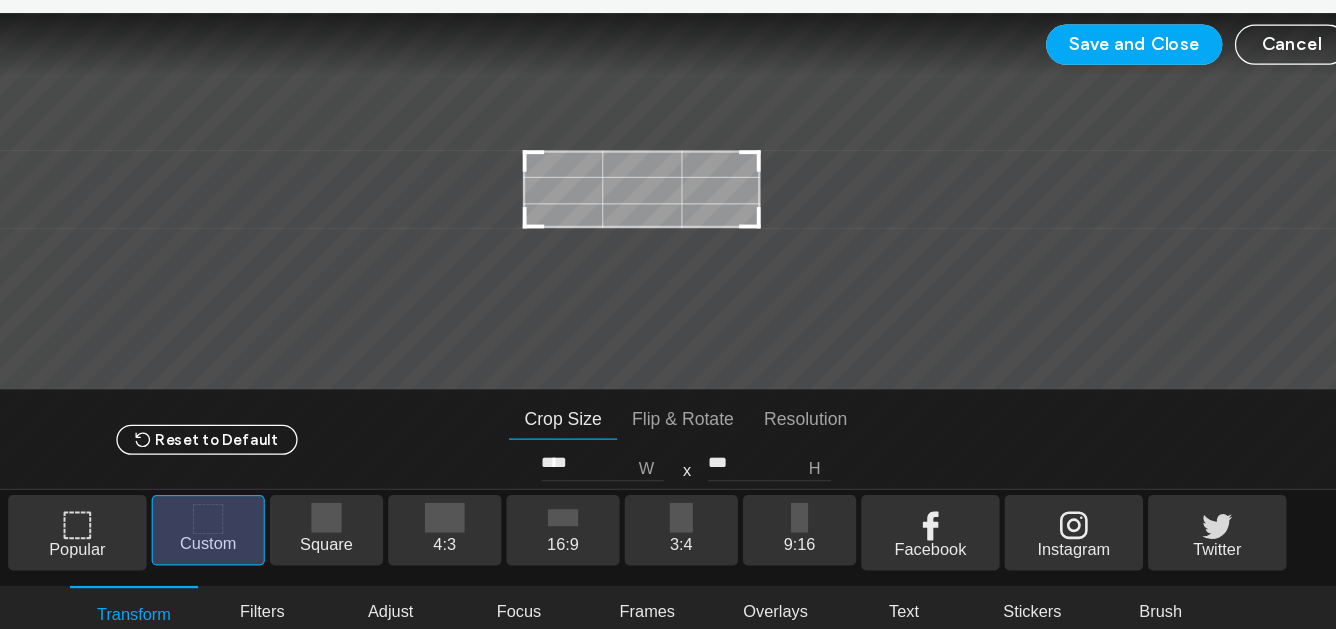 type on "****" 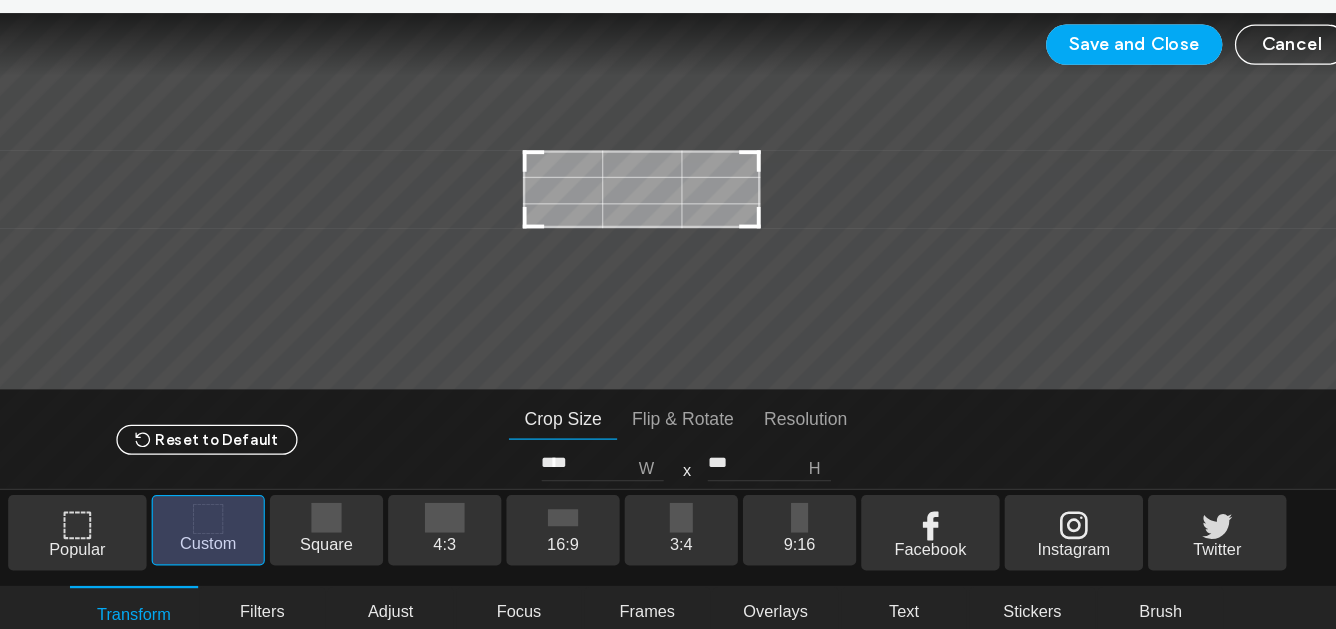 type on "***" 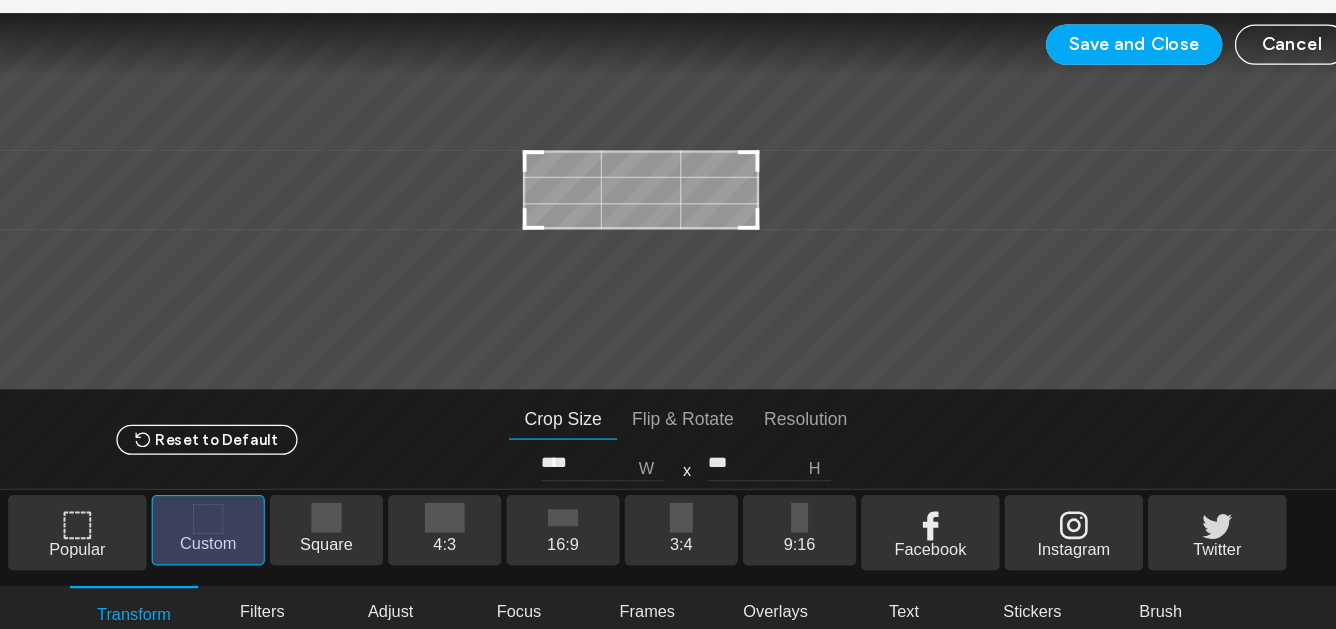 drag, startPoint x: 764, startPoint y: 249, endPoint x: 754, endPoint y: 251, distance: 10.198039 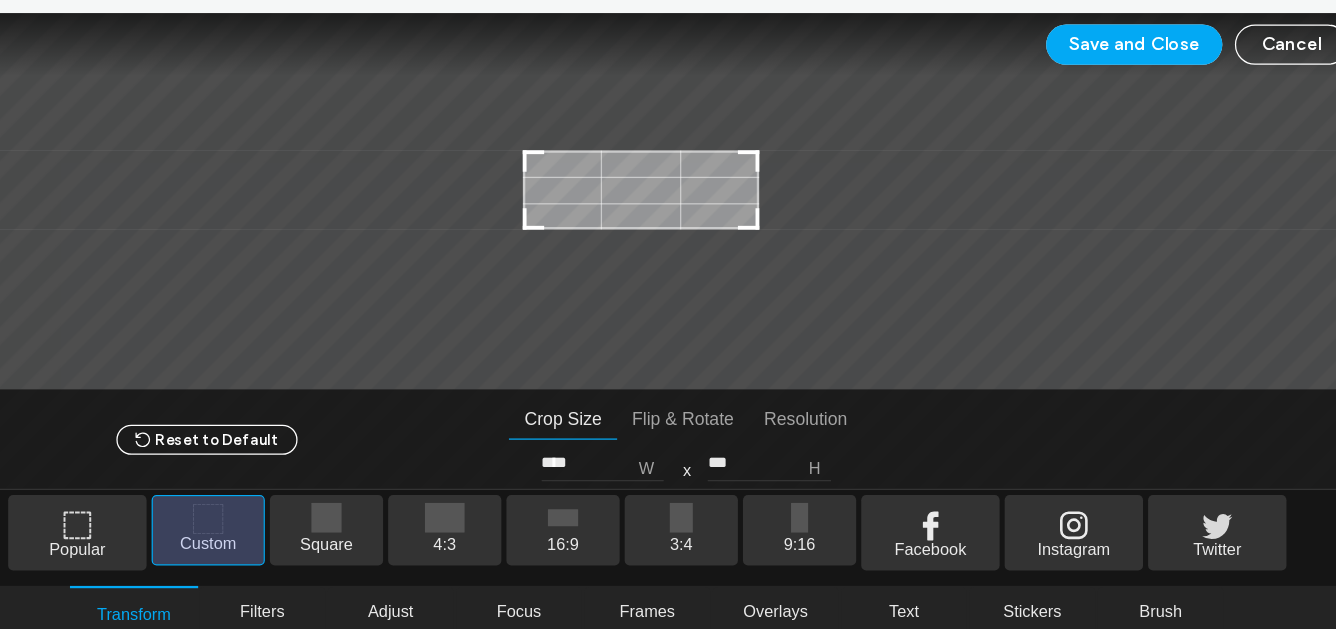 click at bounding box center [748, 246] 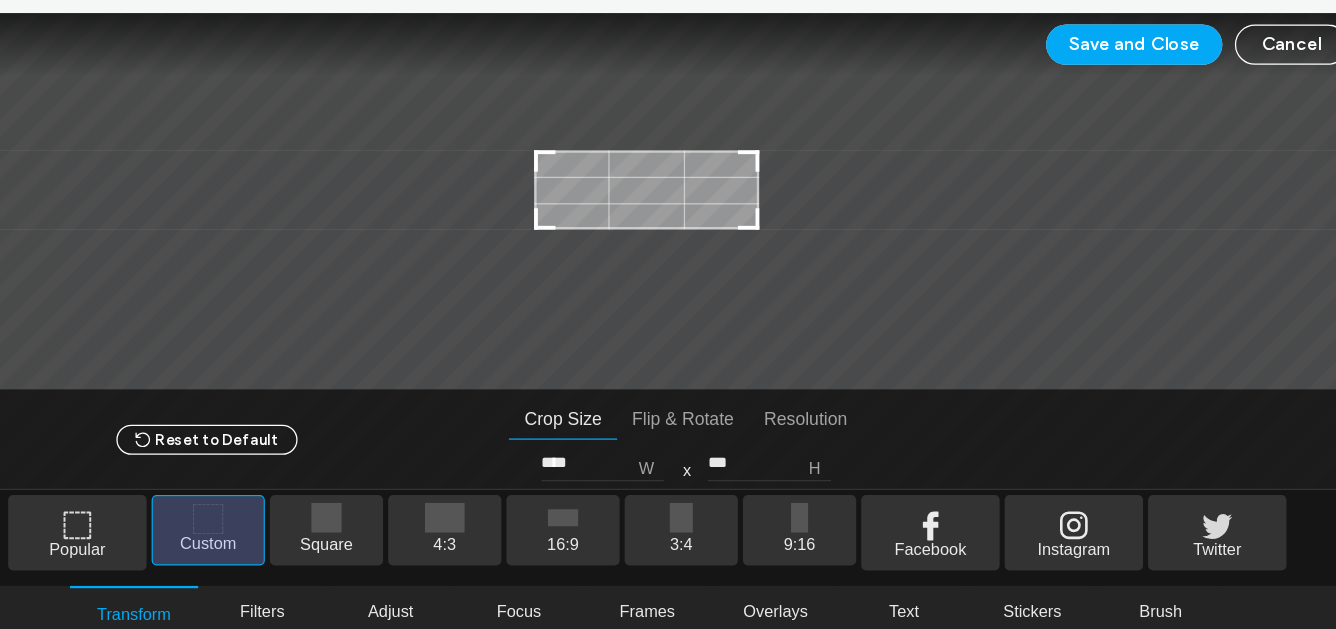 type on "****" 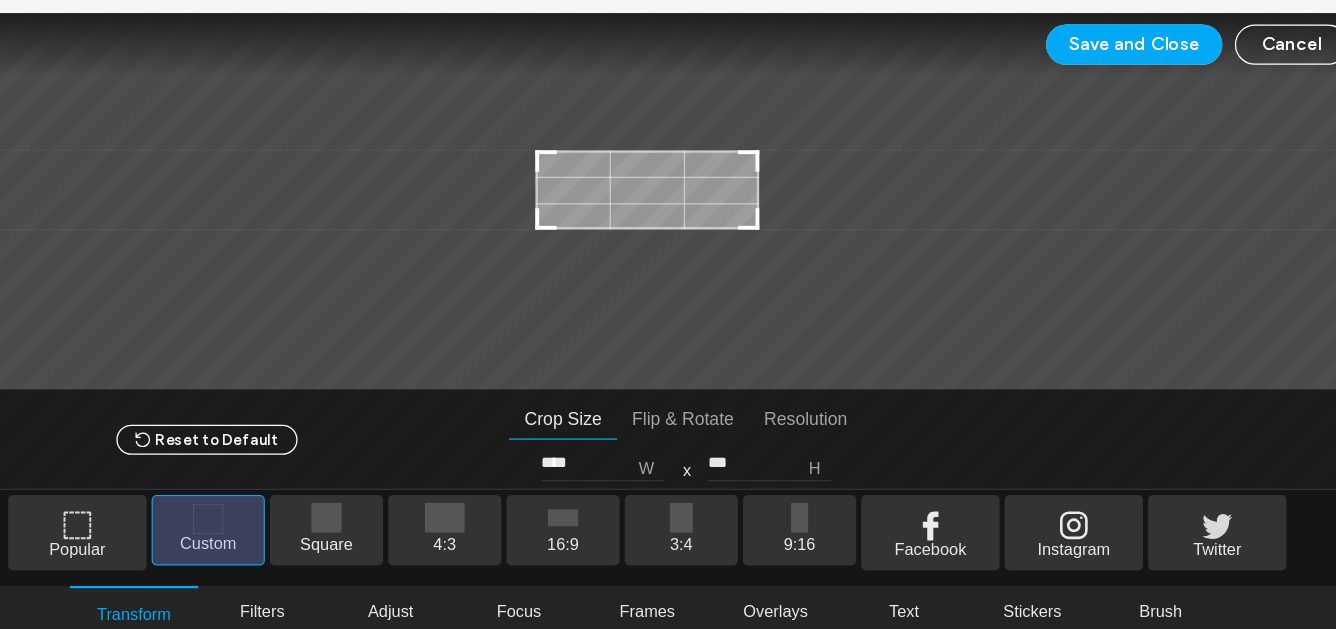 click at bounding box center (588, 246) 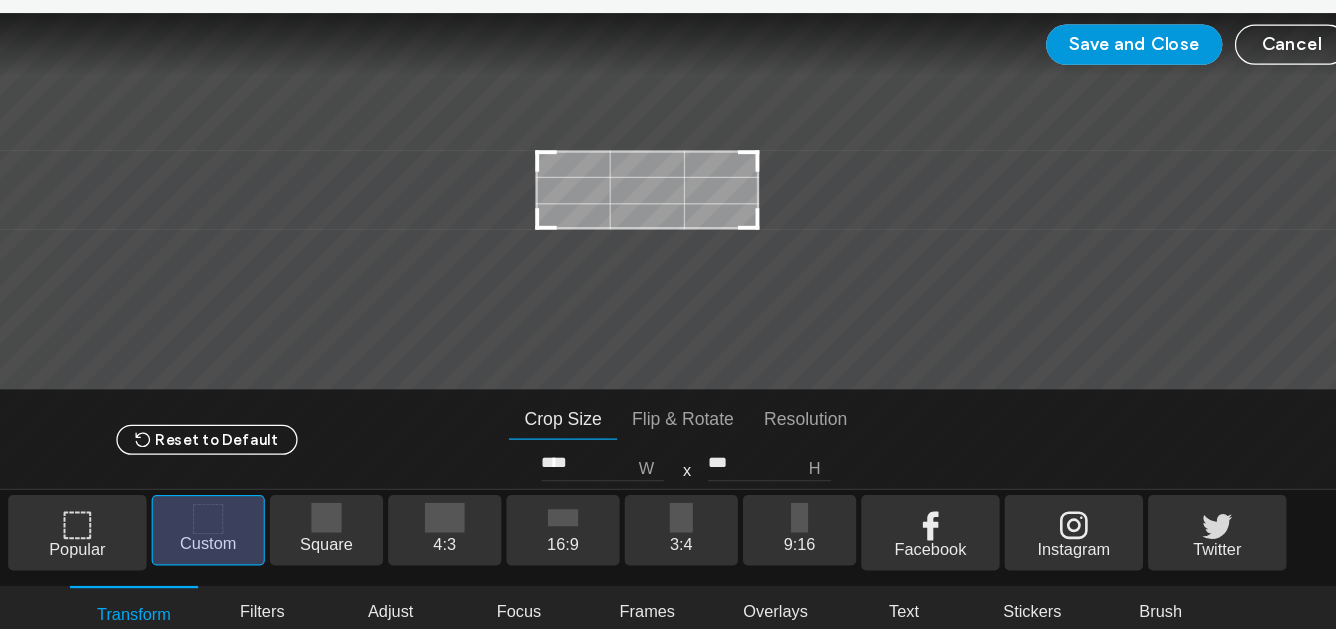 click on "Save and Close" at bounding box center [1055, 108] 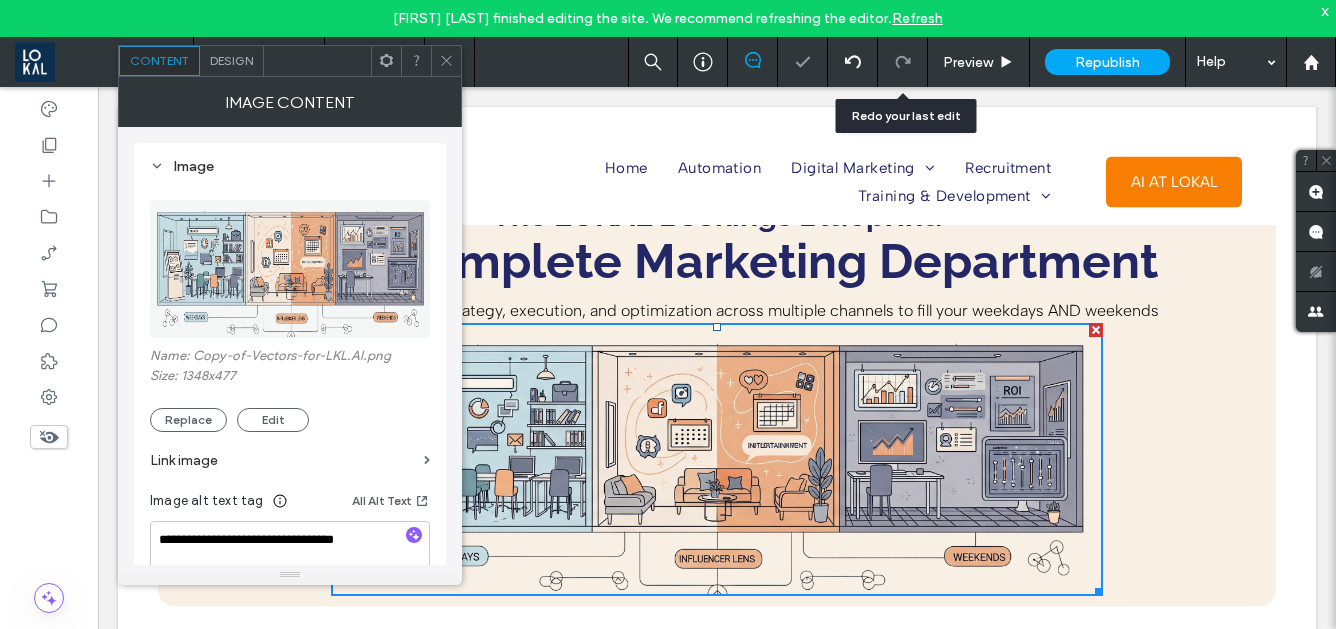 scroll, scrollTop: 2088, scrollLeft: 0, axis: vertical 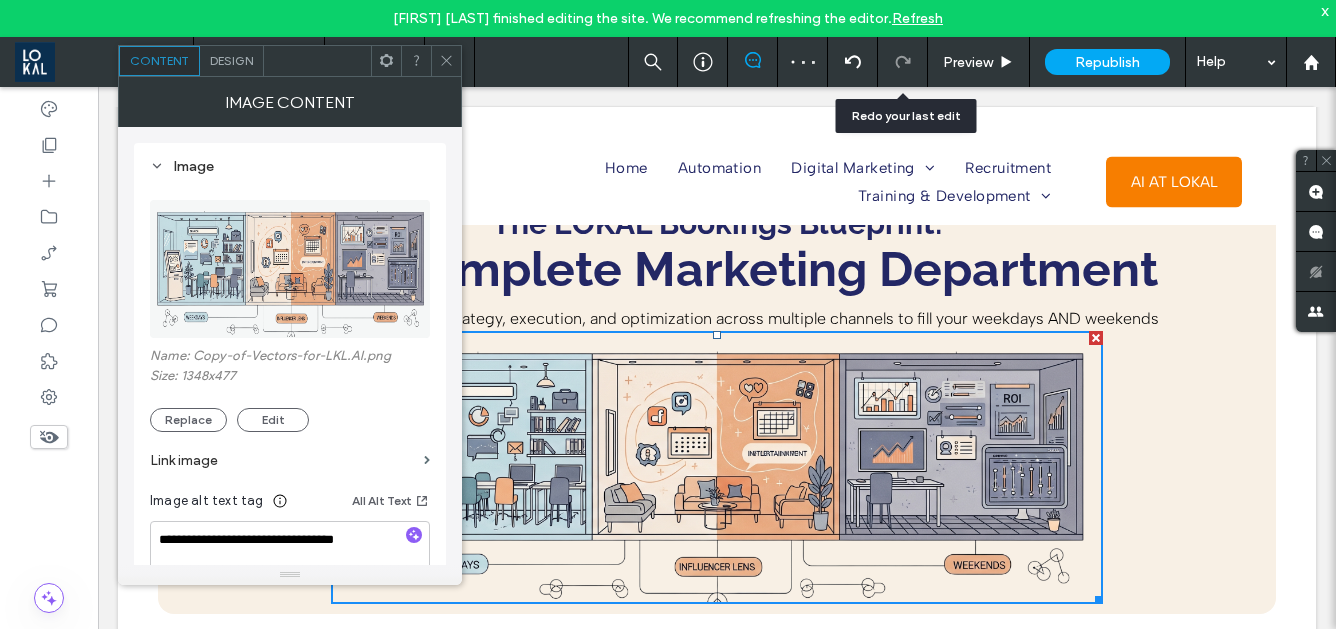 click 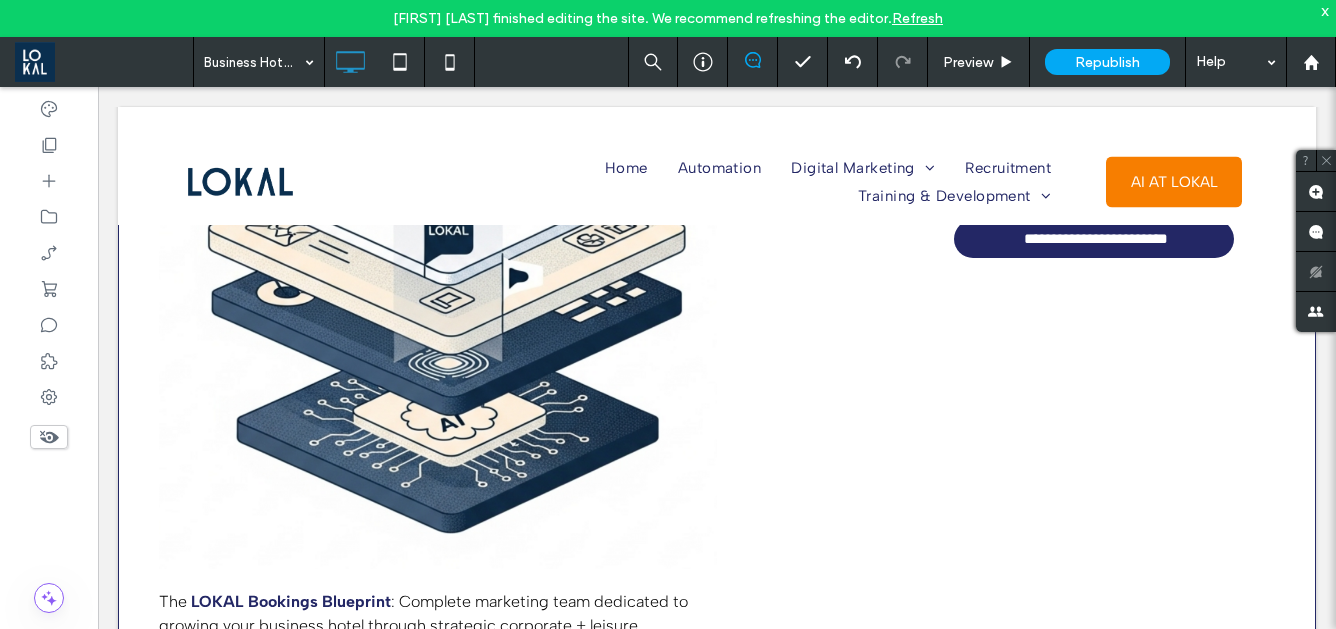 scroll, scrollTop: 510, scrollLeft: 0, axis: vertical 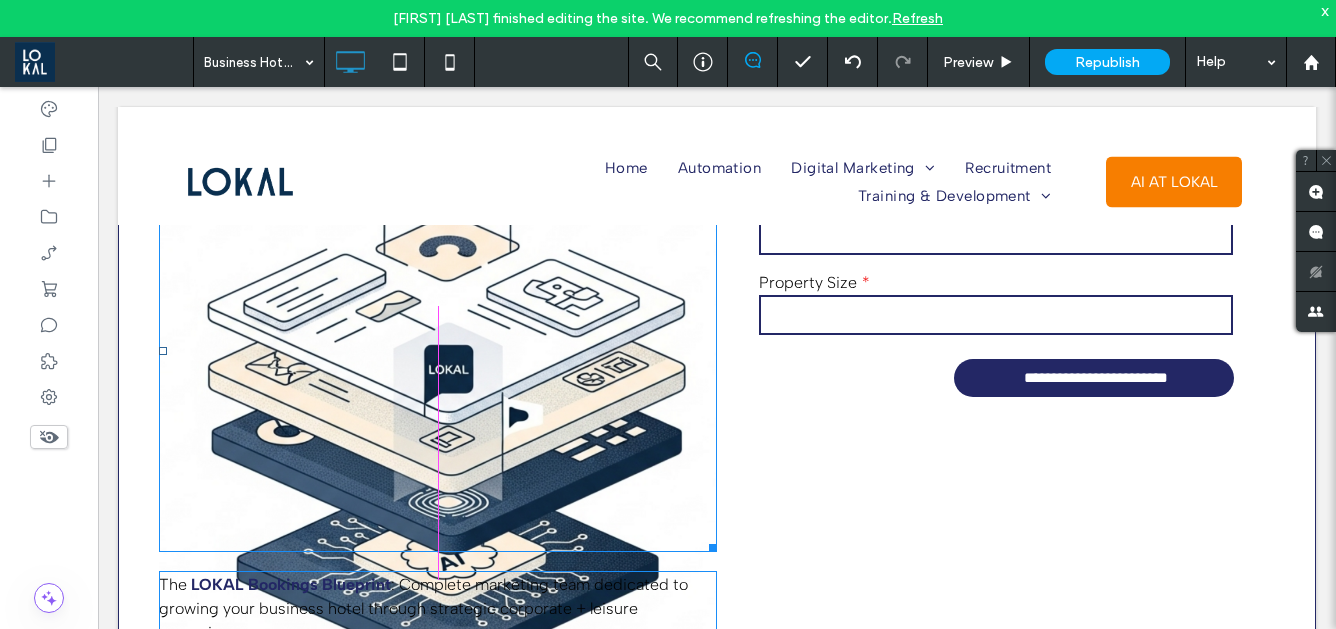 drag, startPoint x: 711, startPoint y: 549, endPoint x: 622, endPoint y: 458, distance: 127.28708 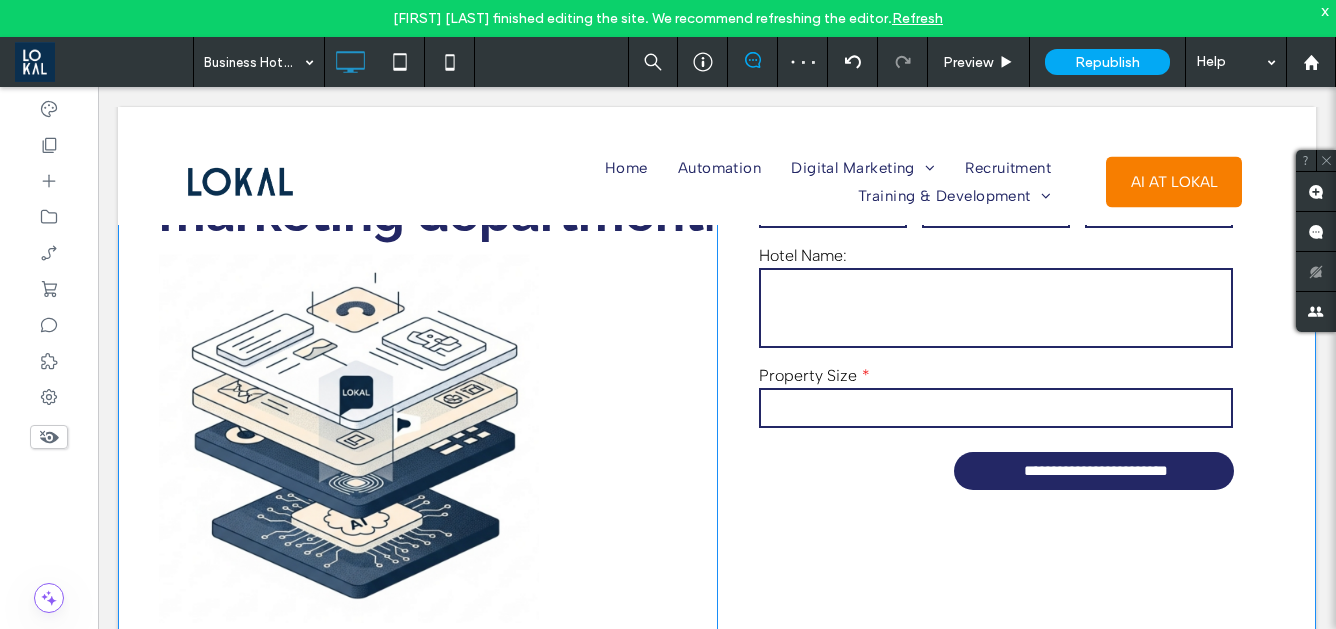 scroll, scrollTop: 273, scrollLeft: 0, axis: vertical 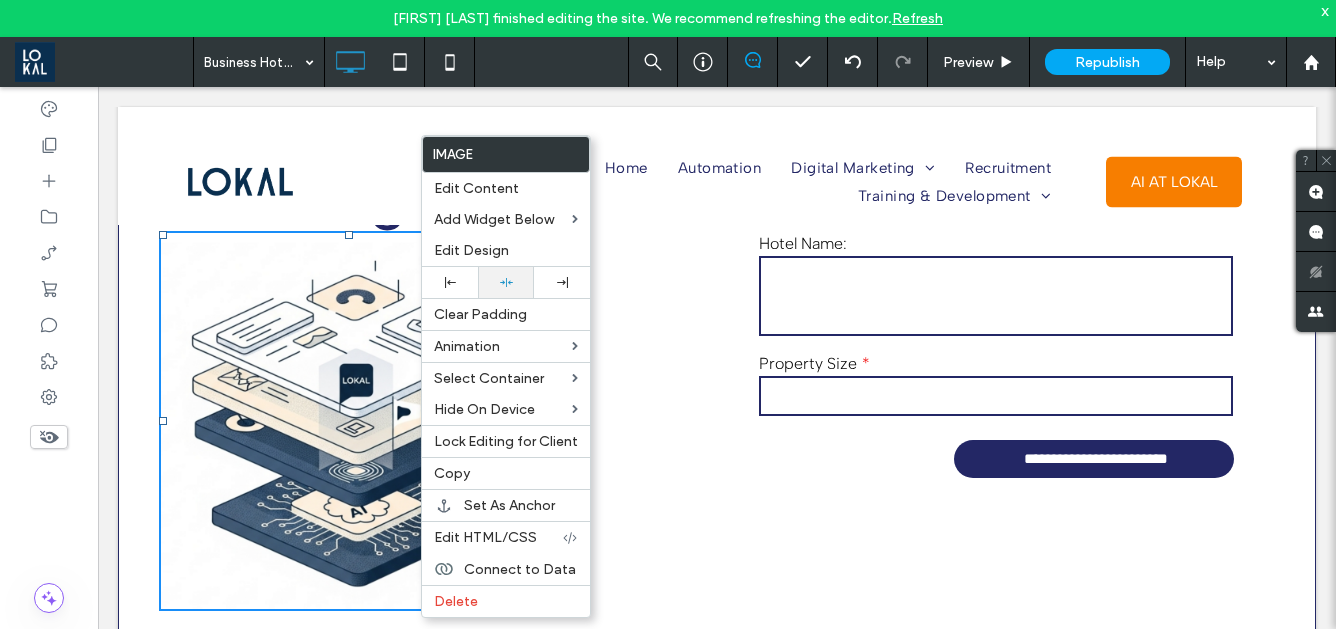 click 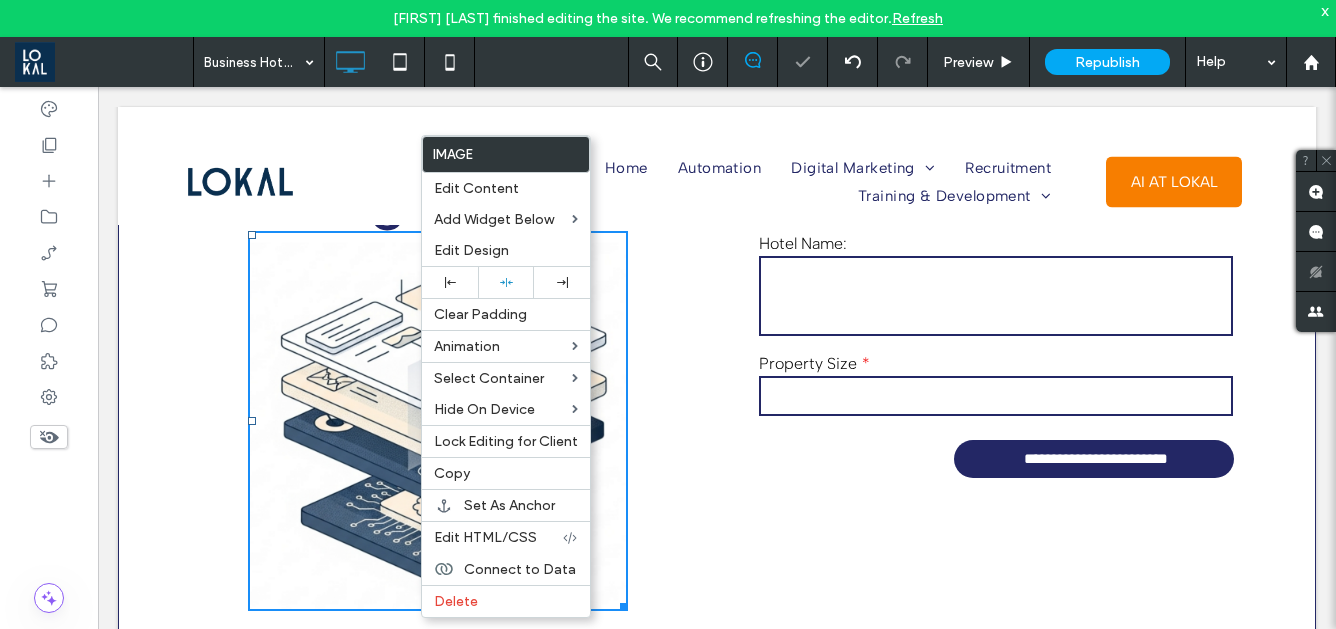 click at bounding box center [668, 314] 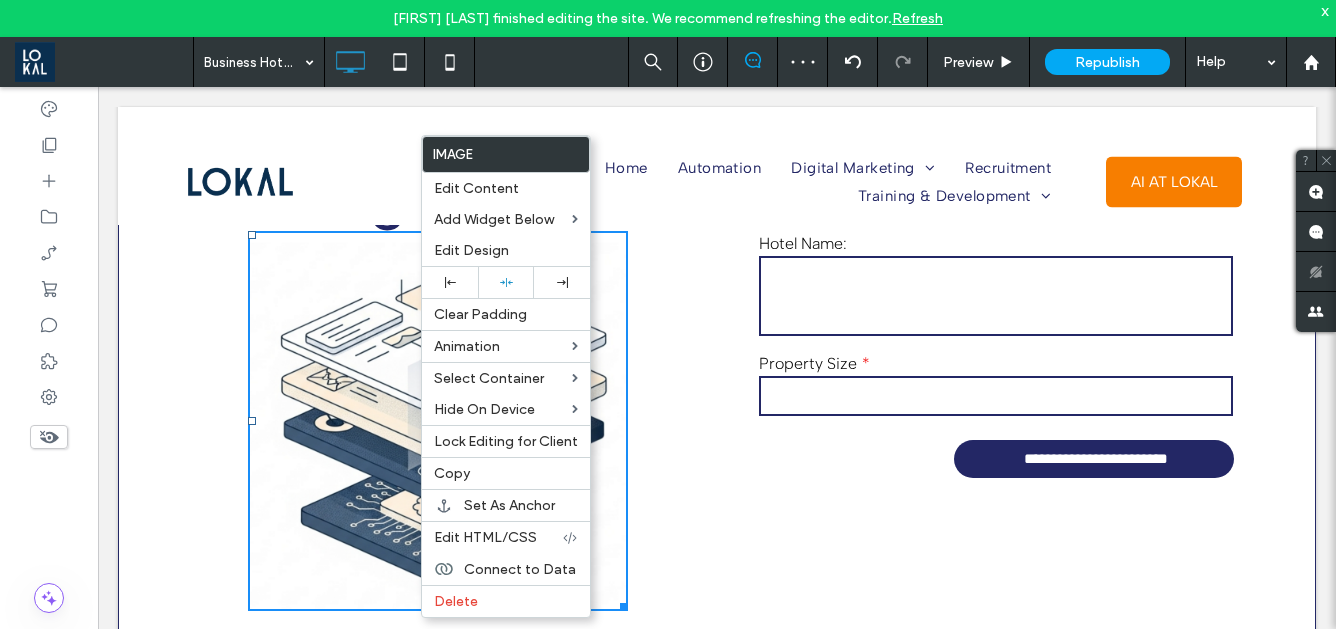 click on "**********" at bounding box center [996, 296] 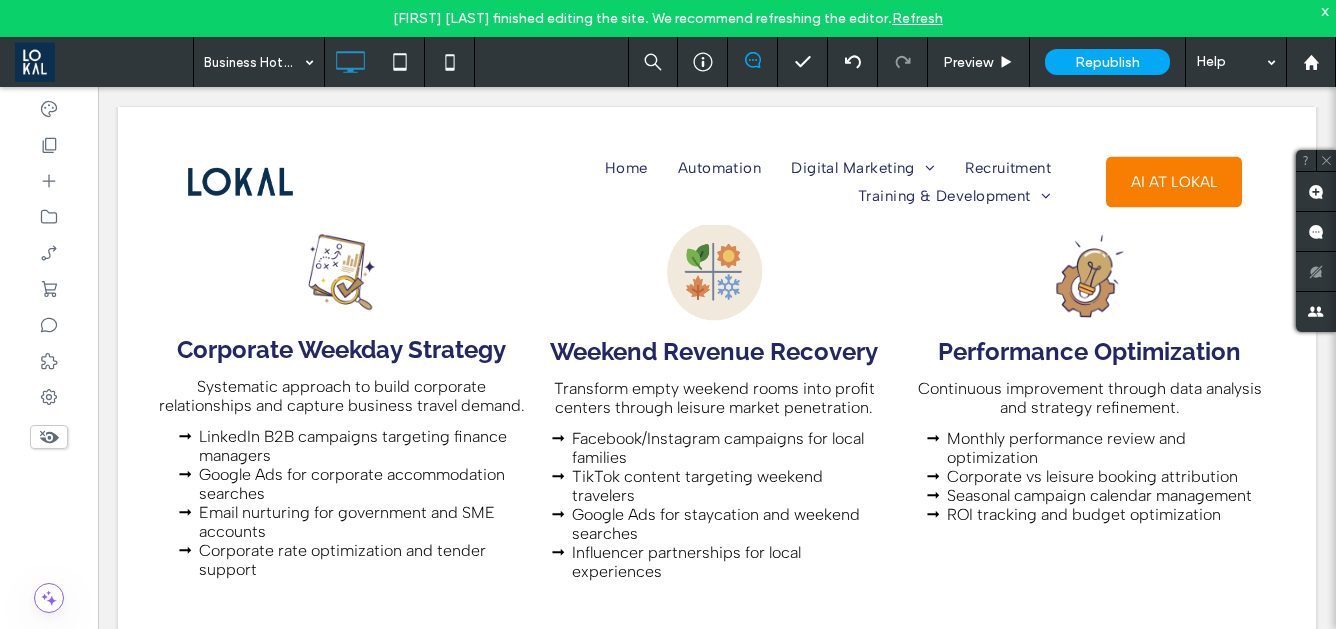 scroll, scrollTop: 2336, scrollLeft: 0, axis: vertical 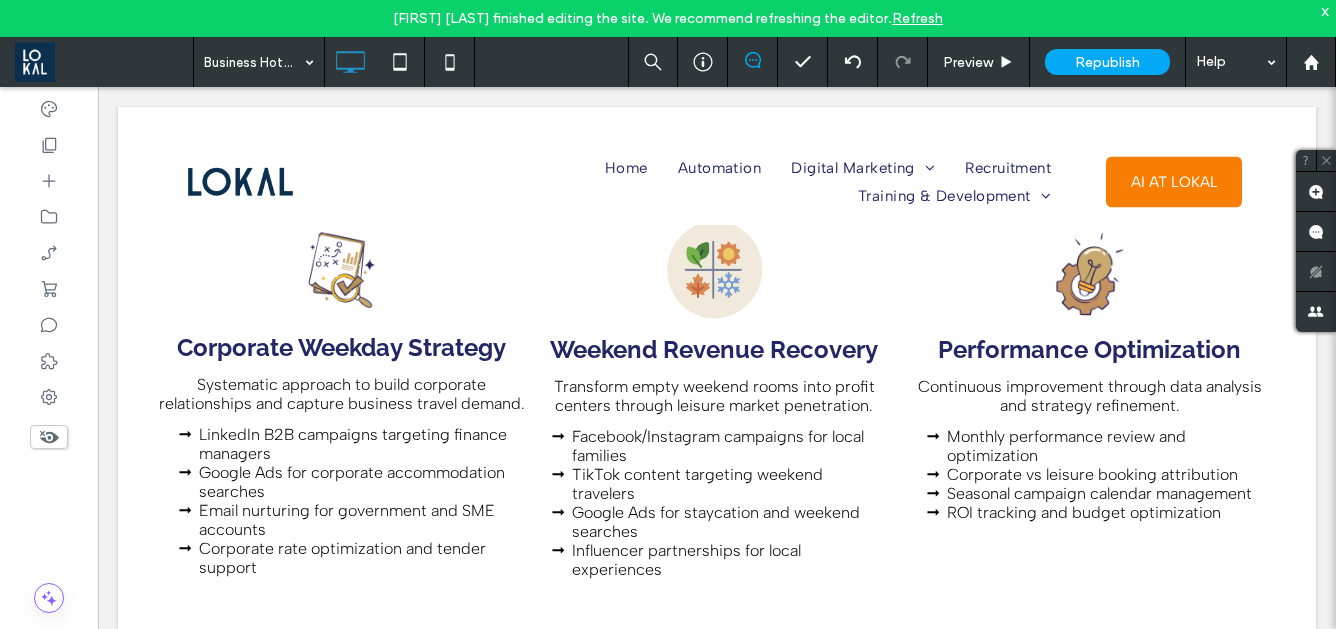 click on "Click To Paste
Home
Automation
Digital Marketing
Ecommerce Marketing
Shopify Partner Philippines
Shopify Website Design
Why is E-commerce Booming in the Philippines?
A Guide on How to Build A Successful Online Store
Here's Why You Need to Start Selling in Lazada and Shopee
Full Service Digital Marketing
Web Design Services
Search Marketing
Email Marketing
Hotel Marketing Philippines
Hotel SEO Philippines
Hotel Web Design Services
Real Estate Marketing Philippines
Real Estate SEO Philippines
Real Estate Web Design Services
Law Firm Marketing Philippines
Law Firm SEO Philippines" at bounding box center [717, 196] 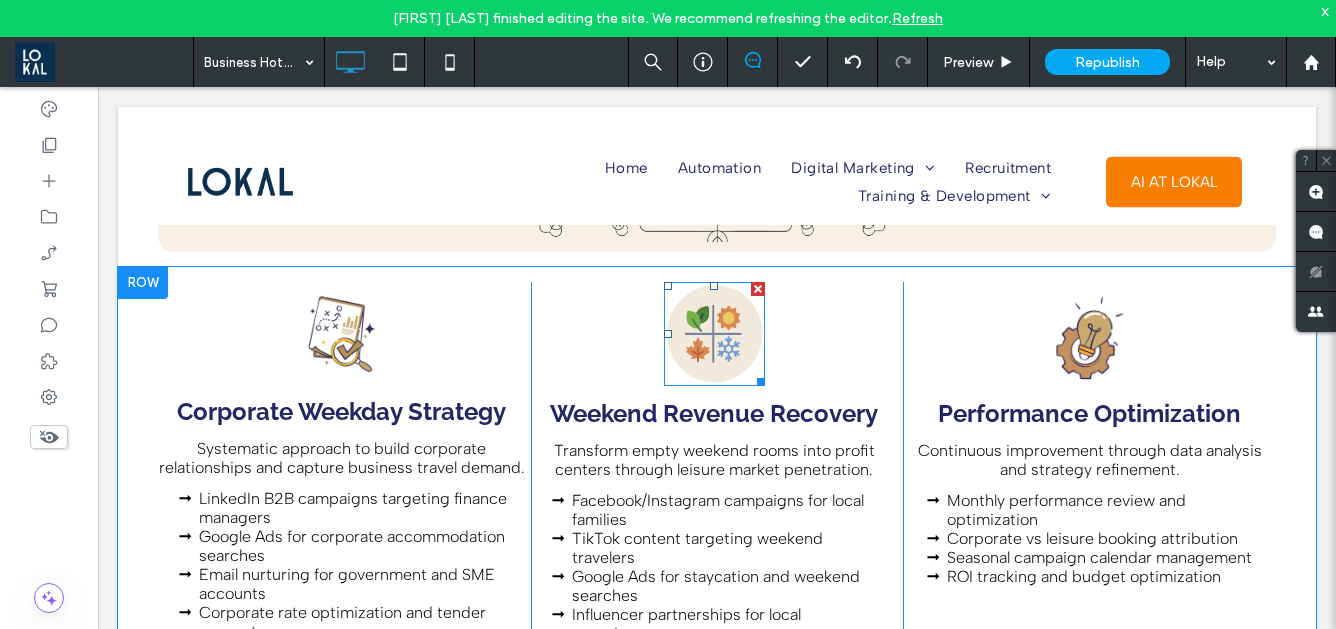 scroll, scrollTop: 2274, scrollLeft: 0, axis: vertical 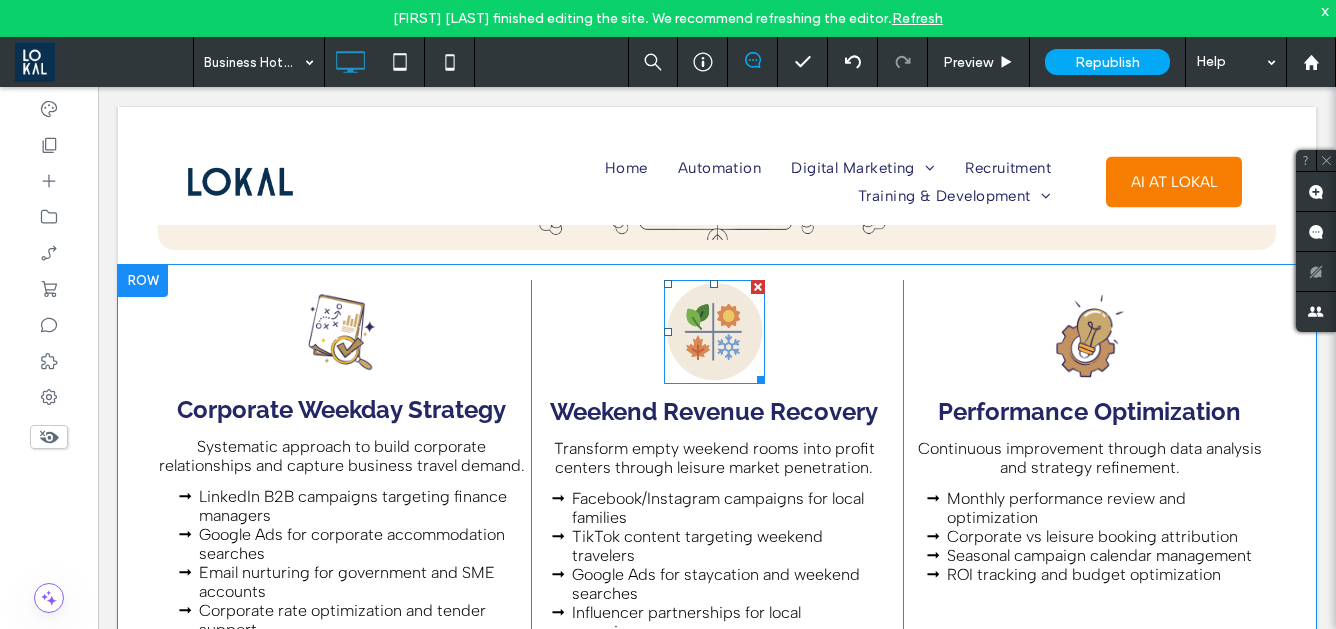 click at bounding box center [715, 332] 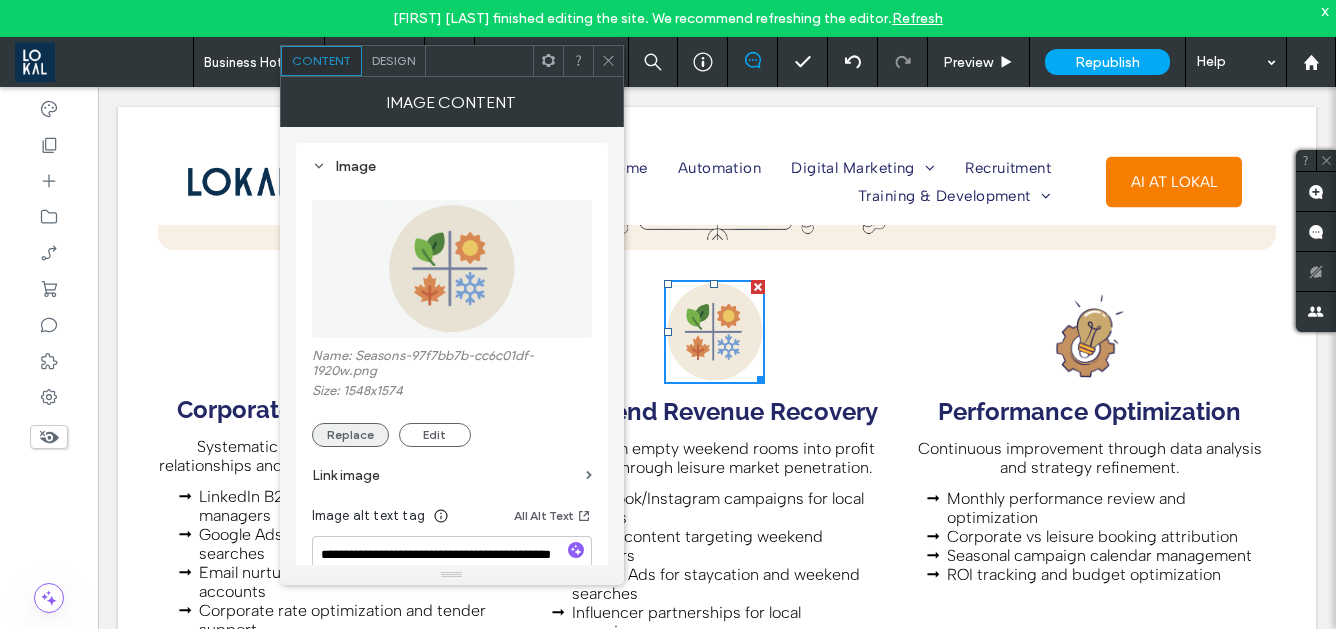 click on "Replace" at bounding box center [350, 435] 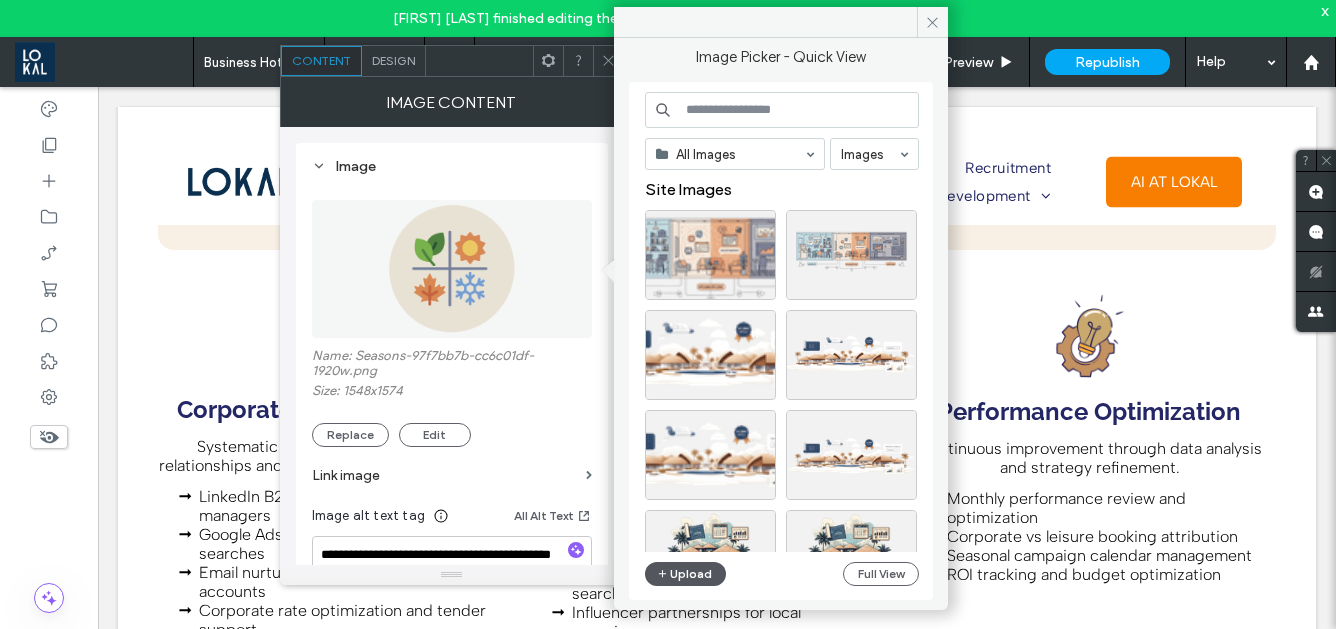 click on "Upload" at bounding box center [686, 574] 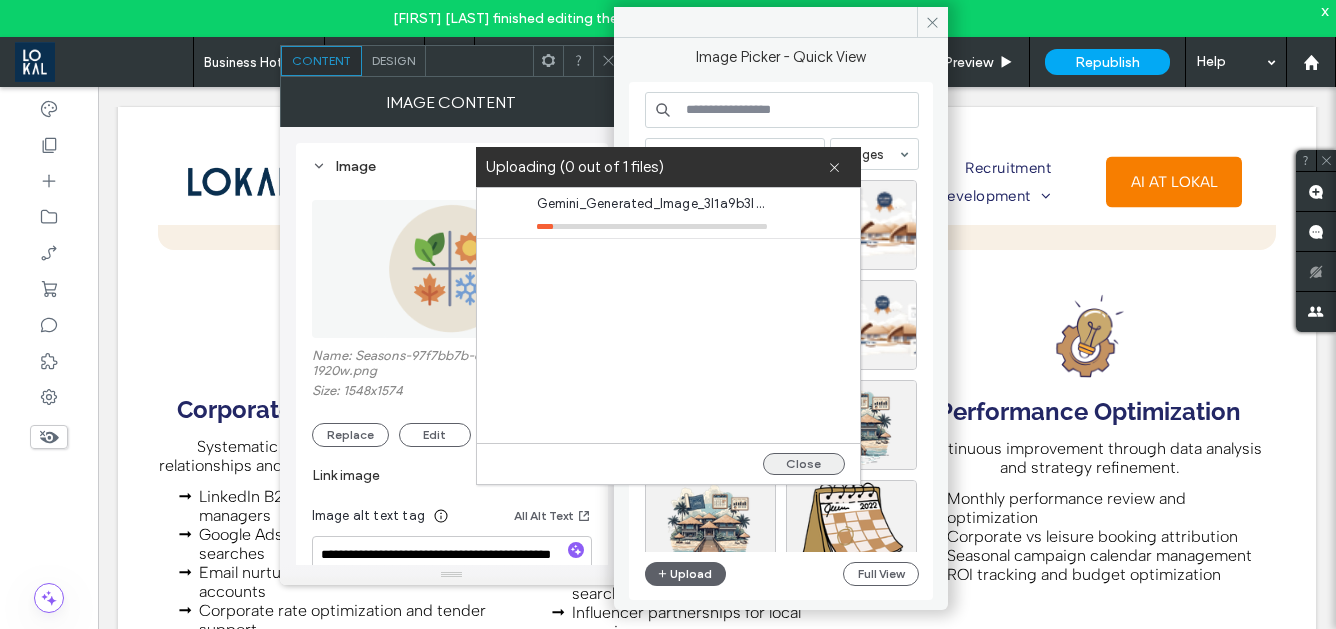 click on "Close" at bounding box center (804, 464) 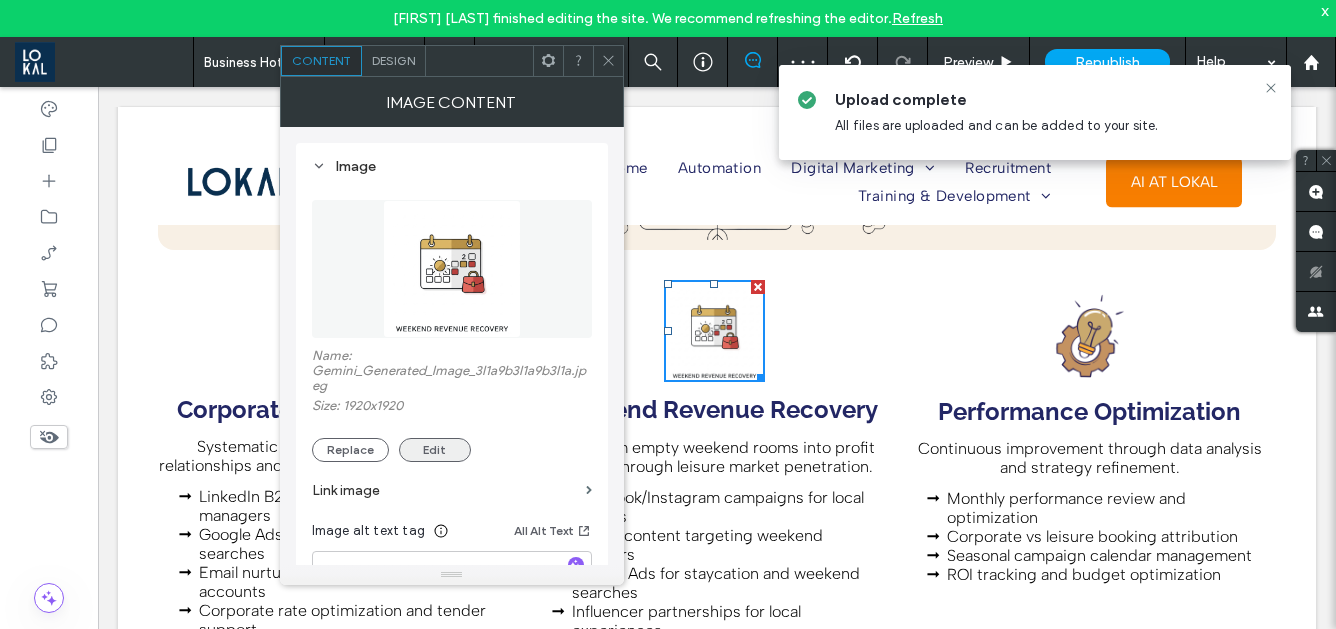 click on "Edit" at bounding box center [435, 450] 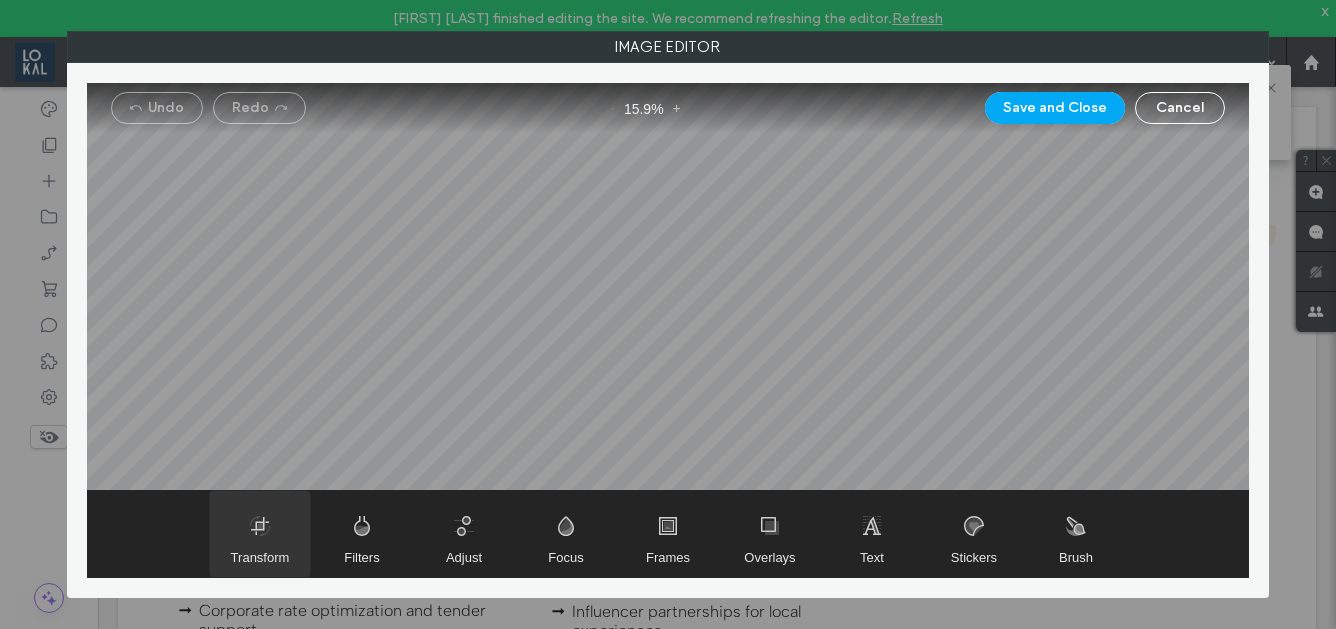 click at bounding box center [260, 534] 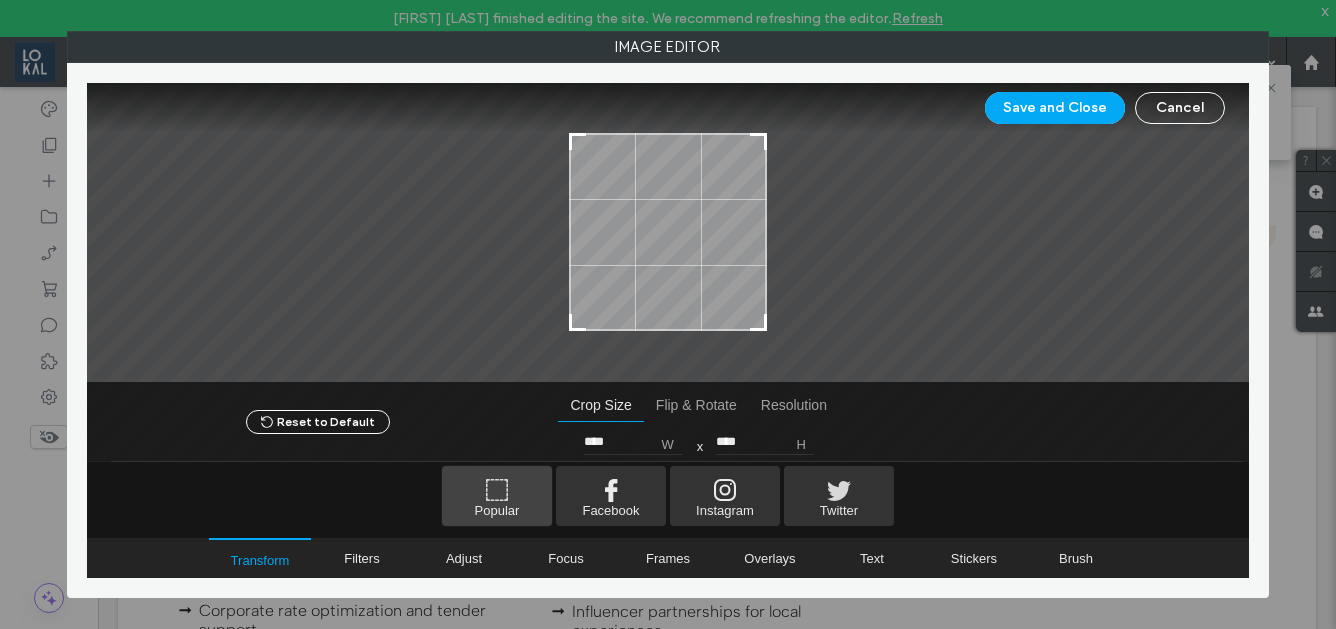 click at bounding box center (497, 496) 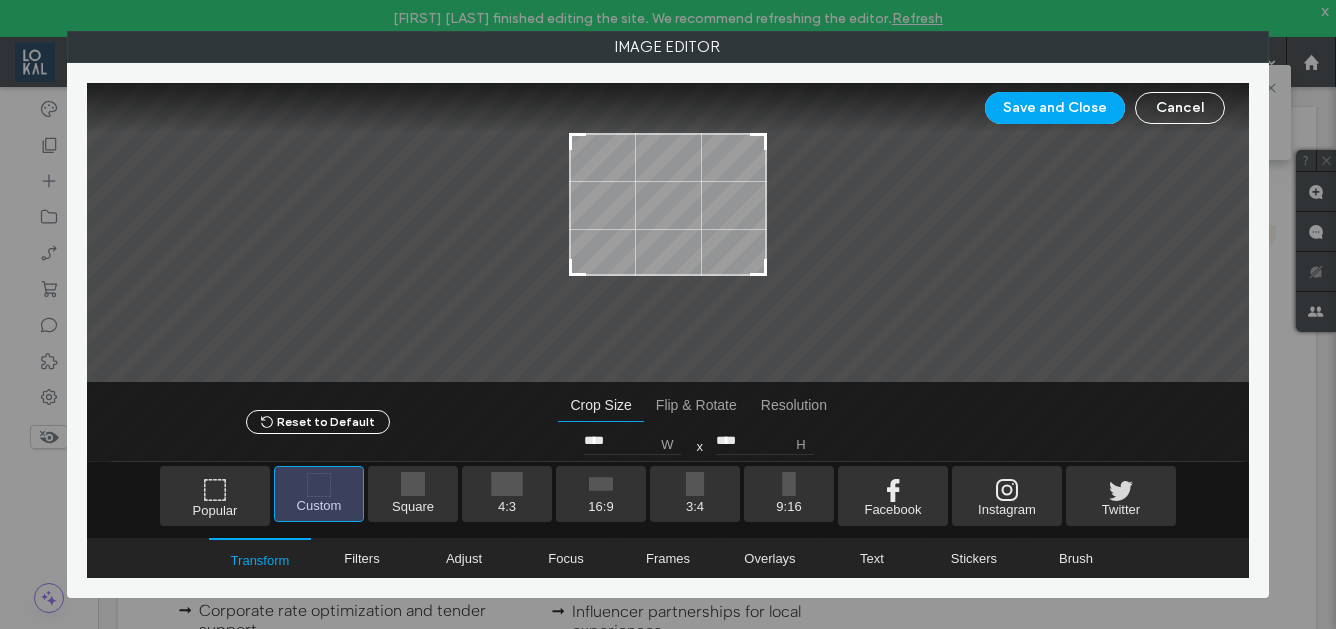 drag, startPoint x: 764, startPoint y: 327, endPoint x: 764, endPoint y: 272, distance: 55 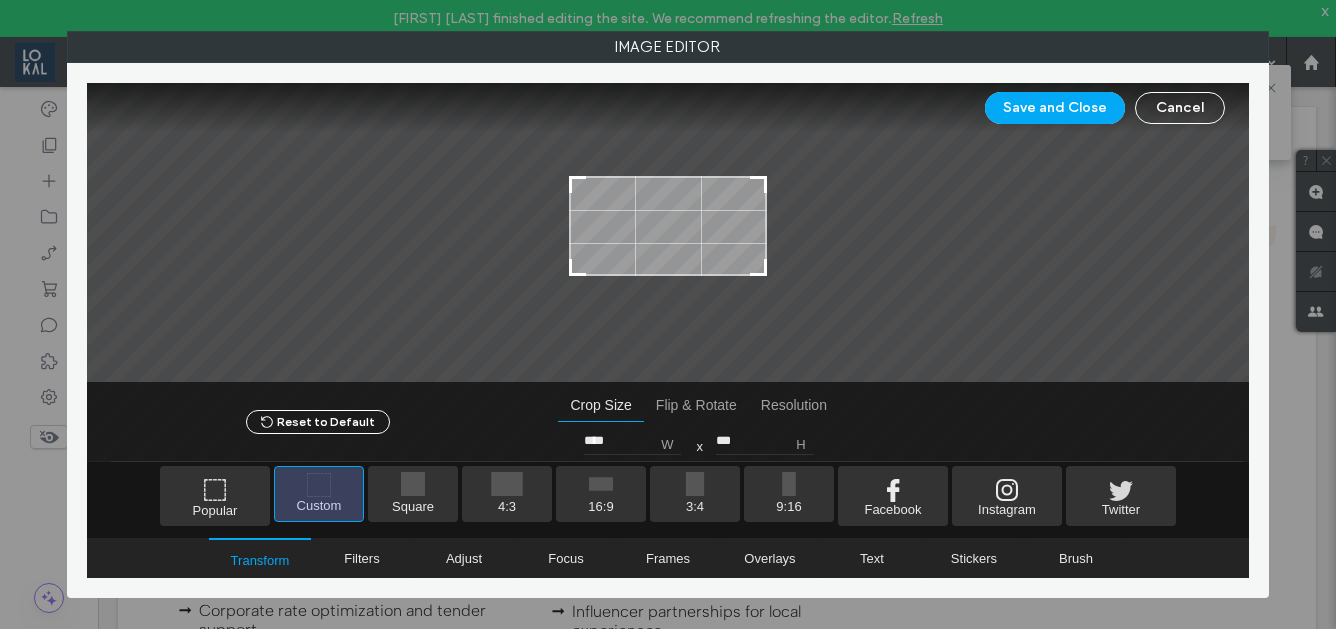 type on "***" 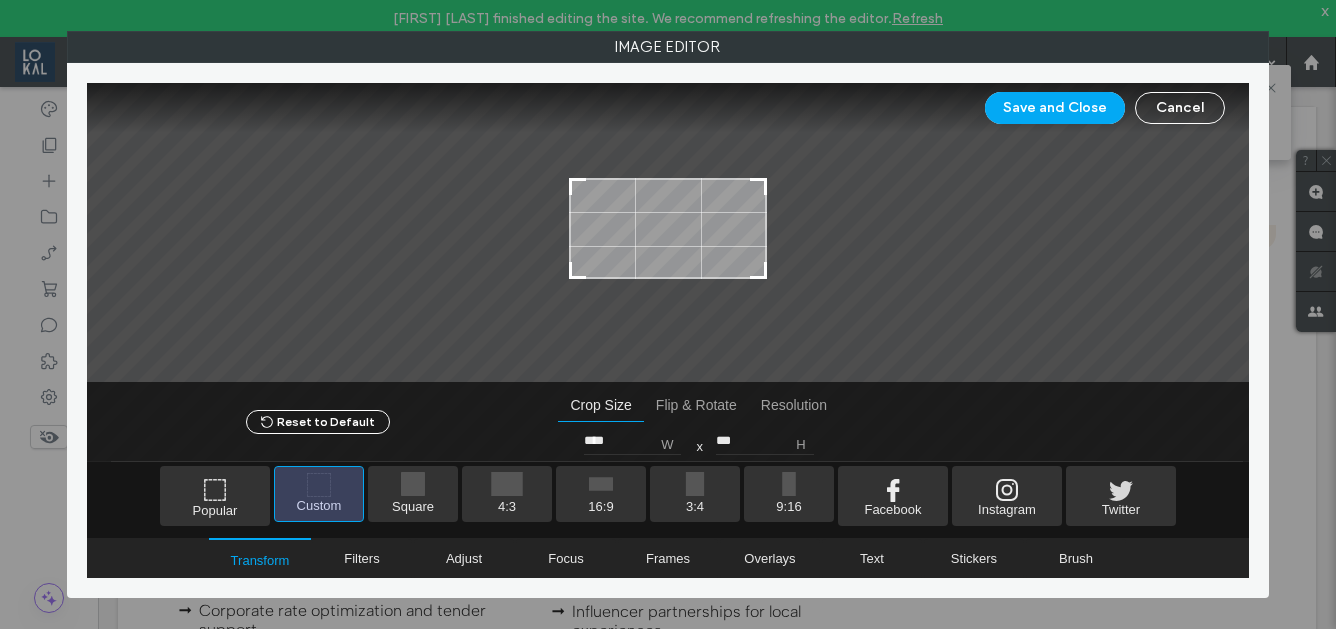 drag, startPoint x: 764, startPoint y: 241, endPoint x: 727, endPoint y: 244, distance: 37.12142 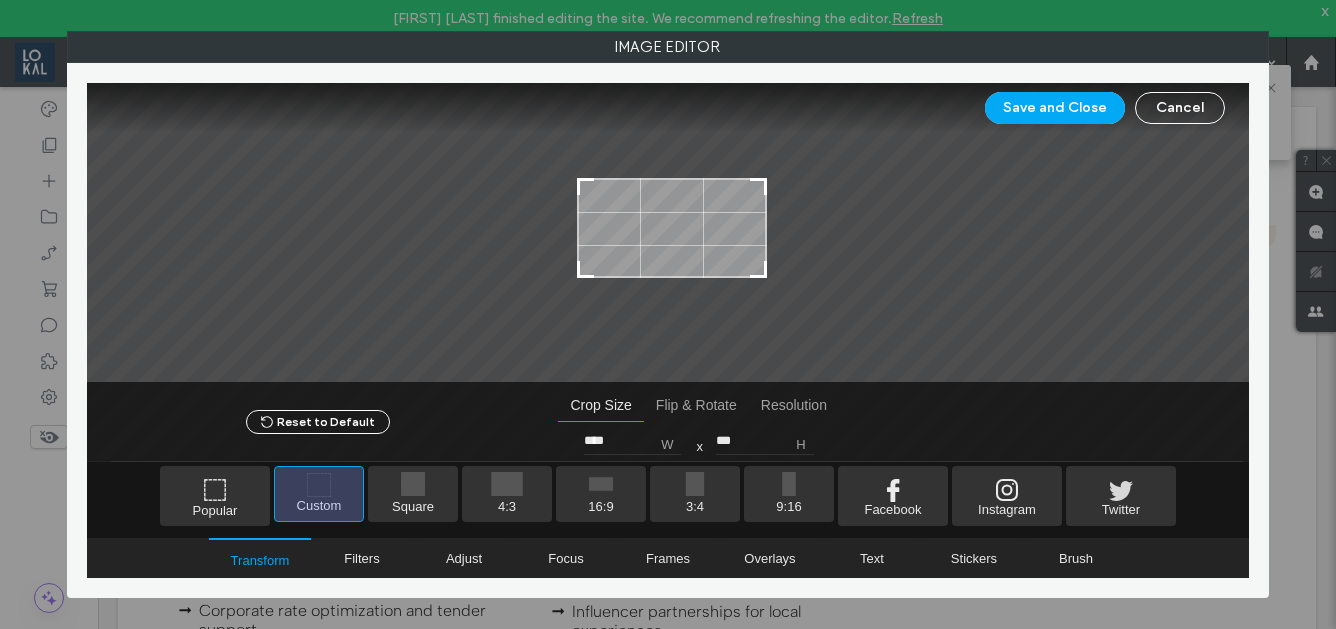 type on "****" 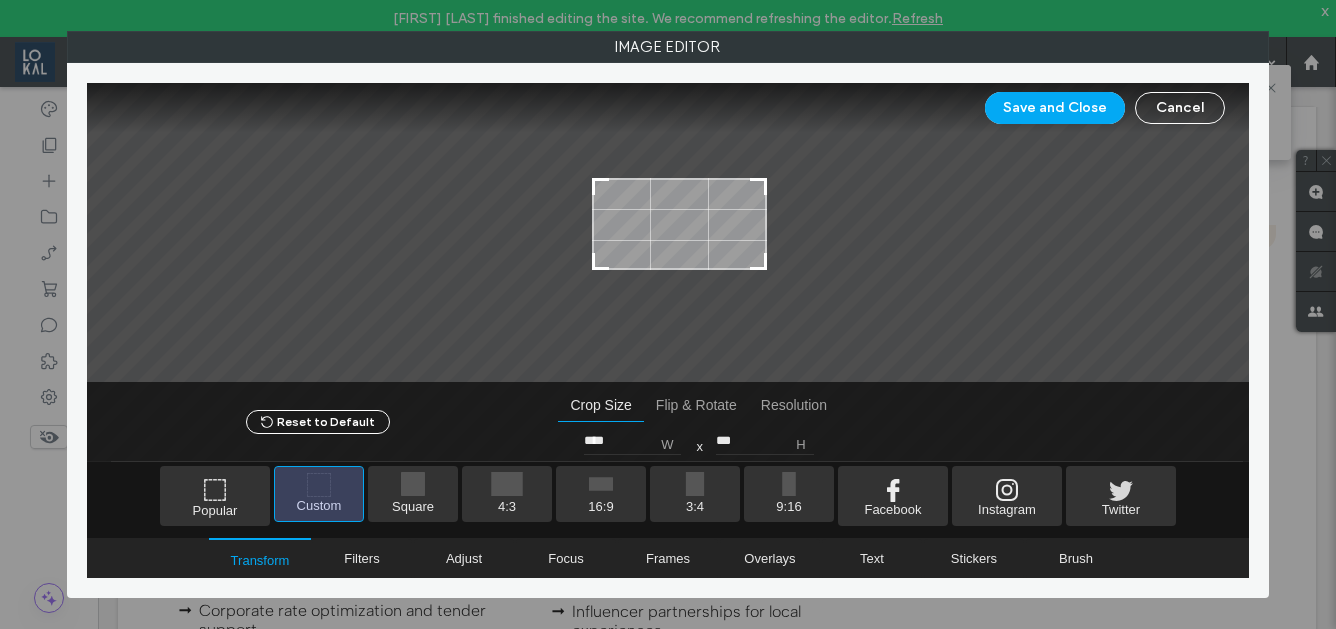 type on "***" 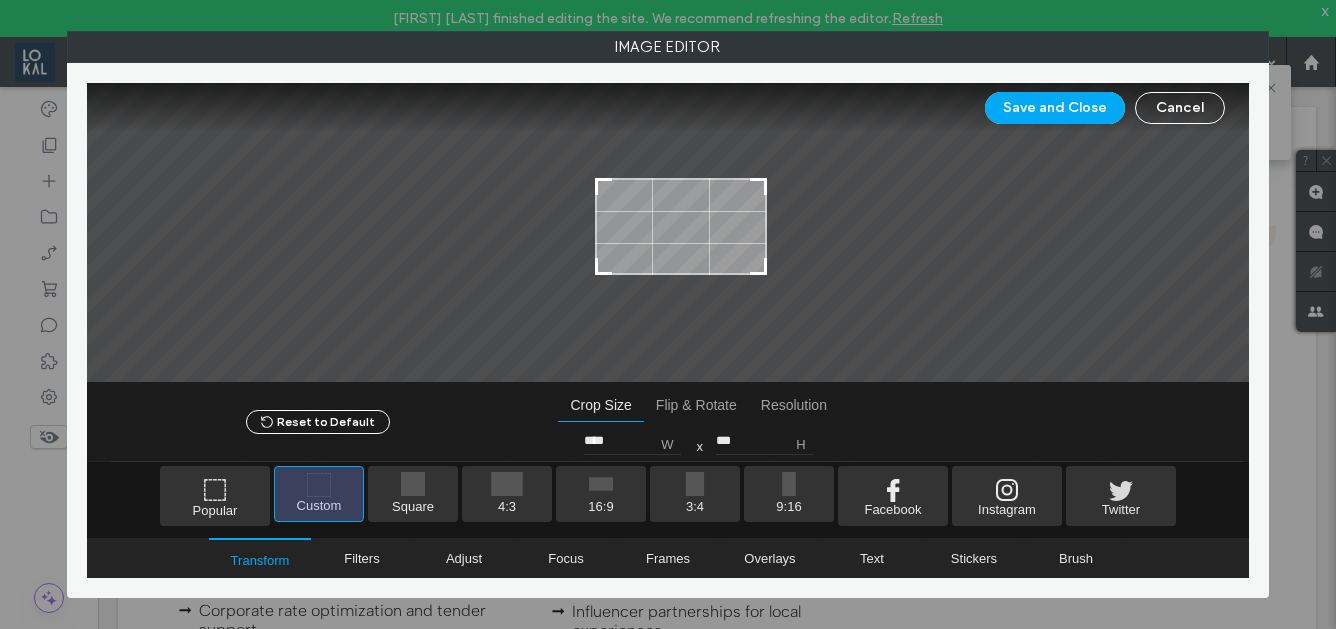 drag, startPoint x: 570, startPoint y: 274, endPoint x: 596, endPoint y: 270, distance: 26.305893 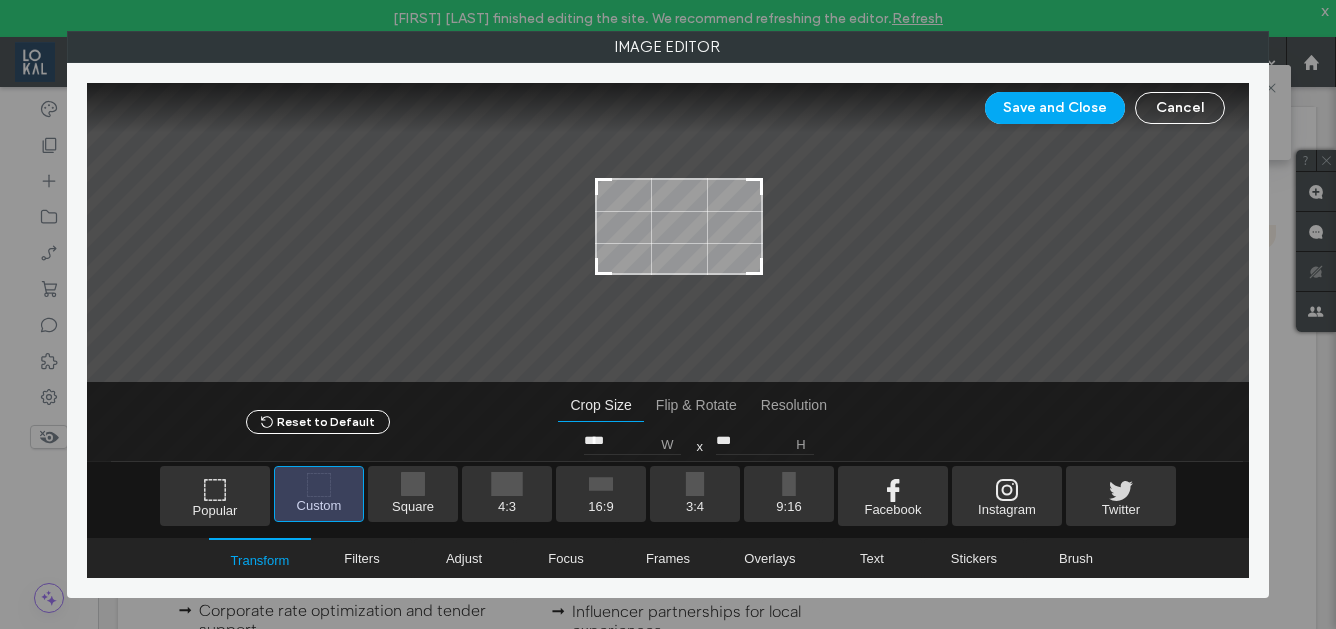 type on "****" 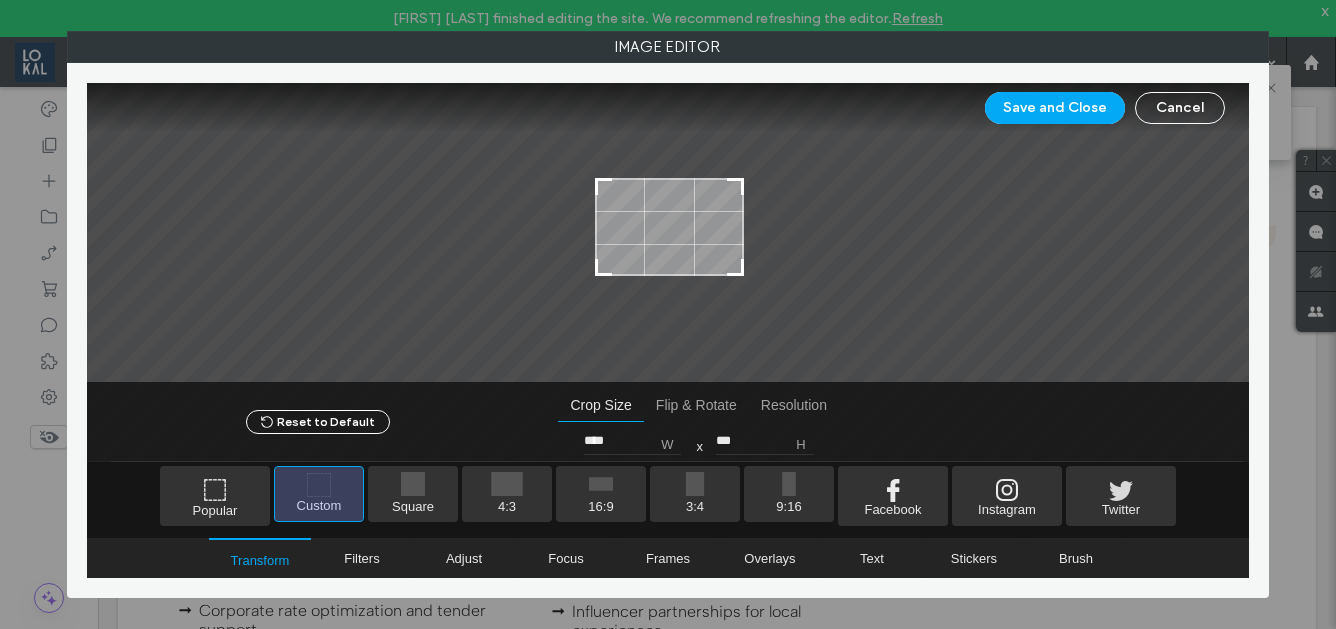 type on "****" 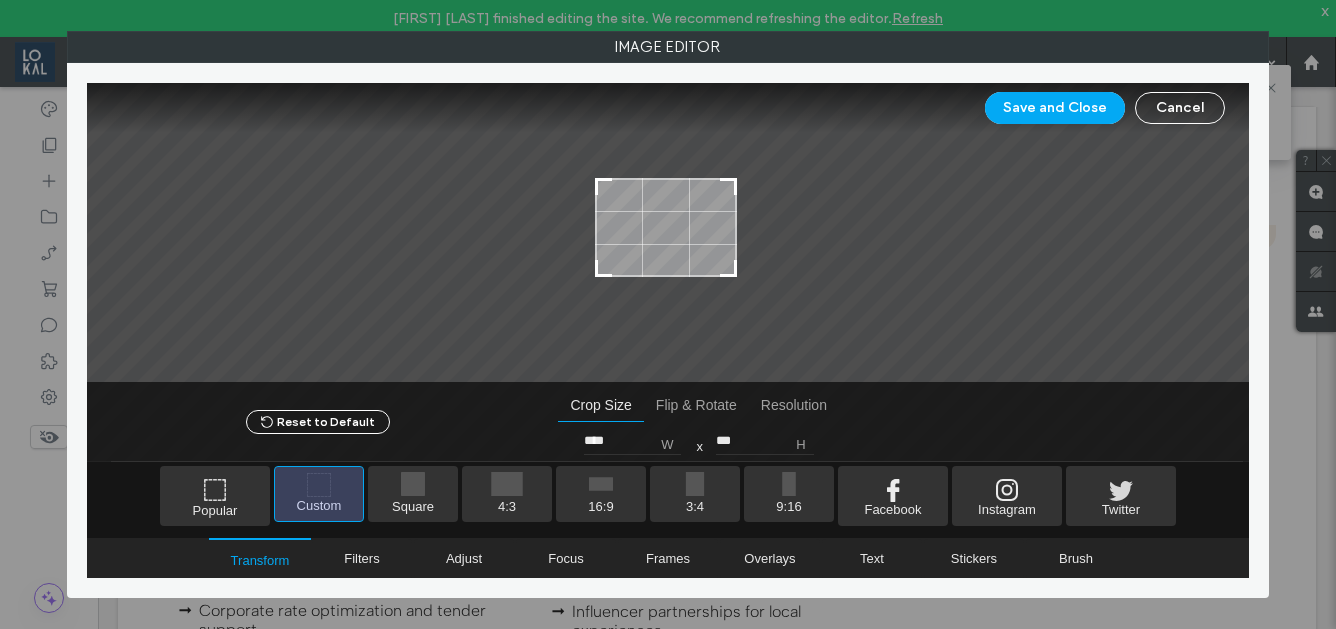 type on "****" 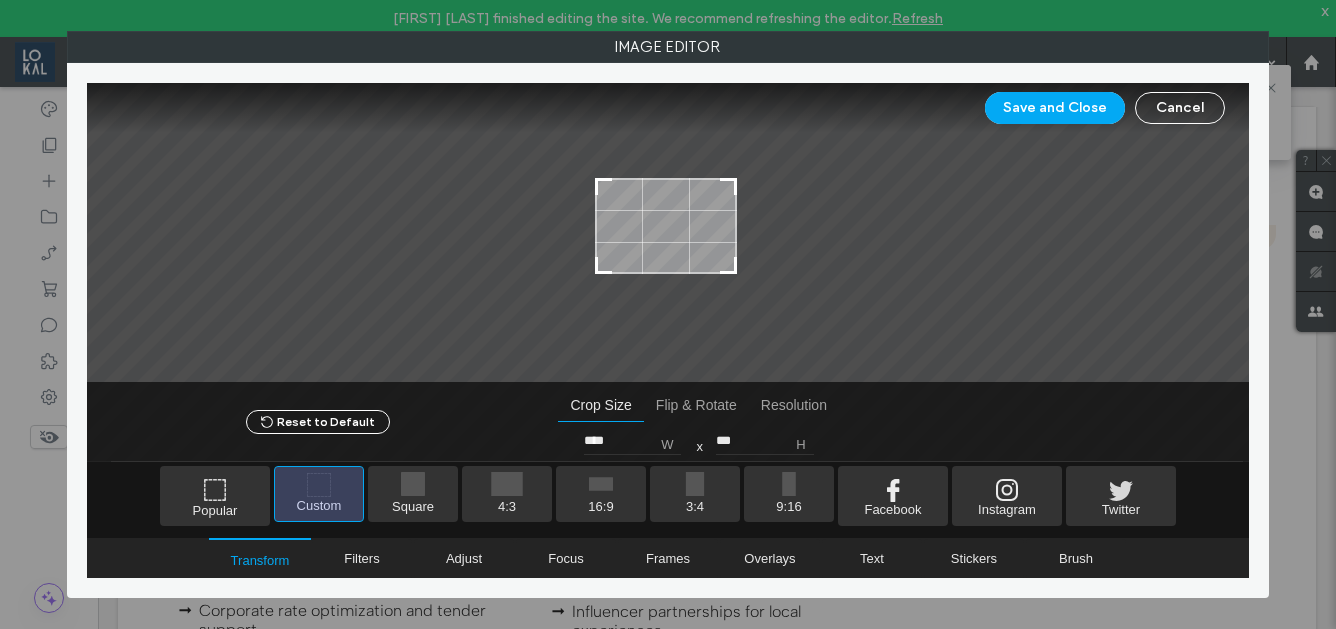 drag, startPoint x: 766, startPoint y: 272, endPoint x: 736, endPoint y: 271, distance: 30.016663 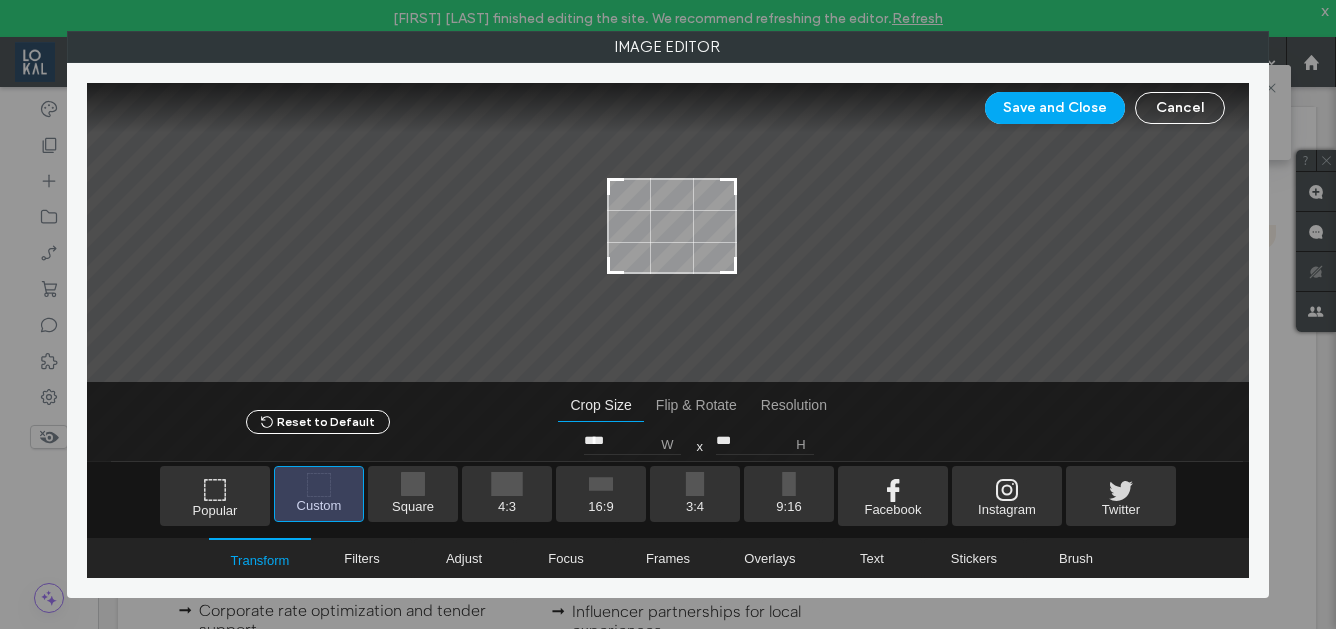 type on "****" 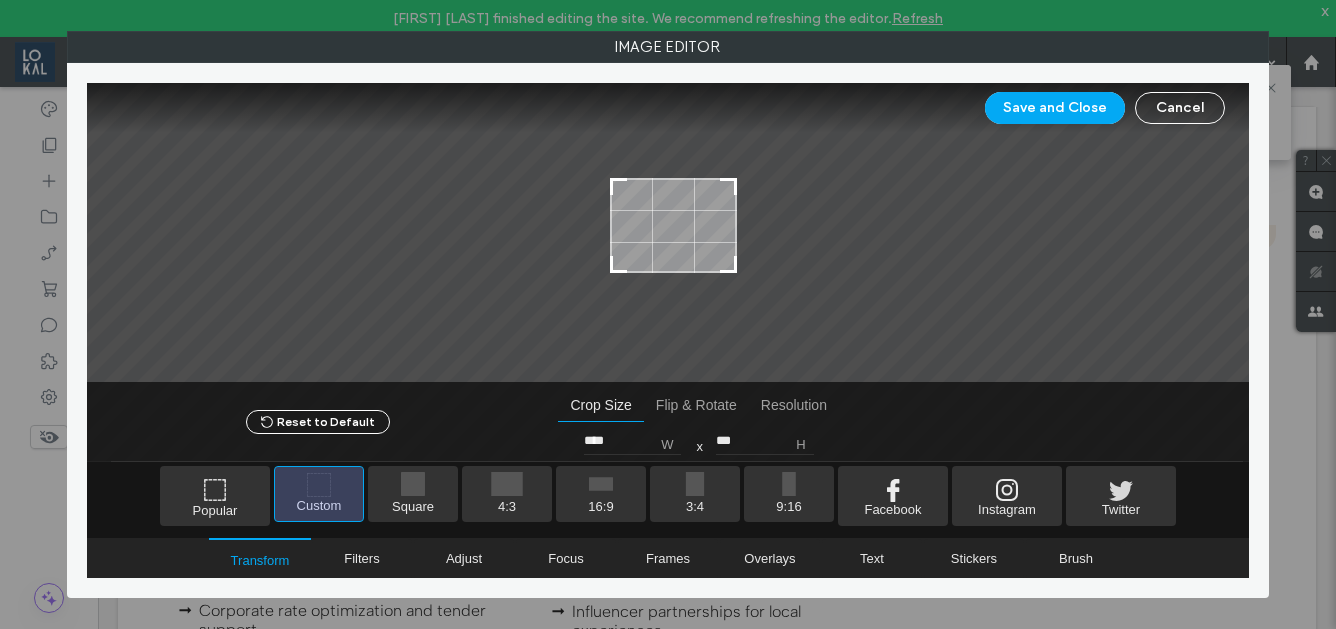 drag, startPoint x: 595, startPoint y: 273, endPoint x: 610, endPoint y: 272, distance: 15.033297 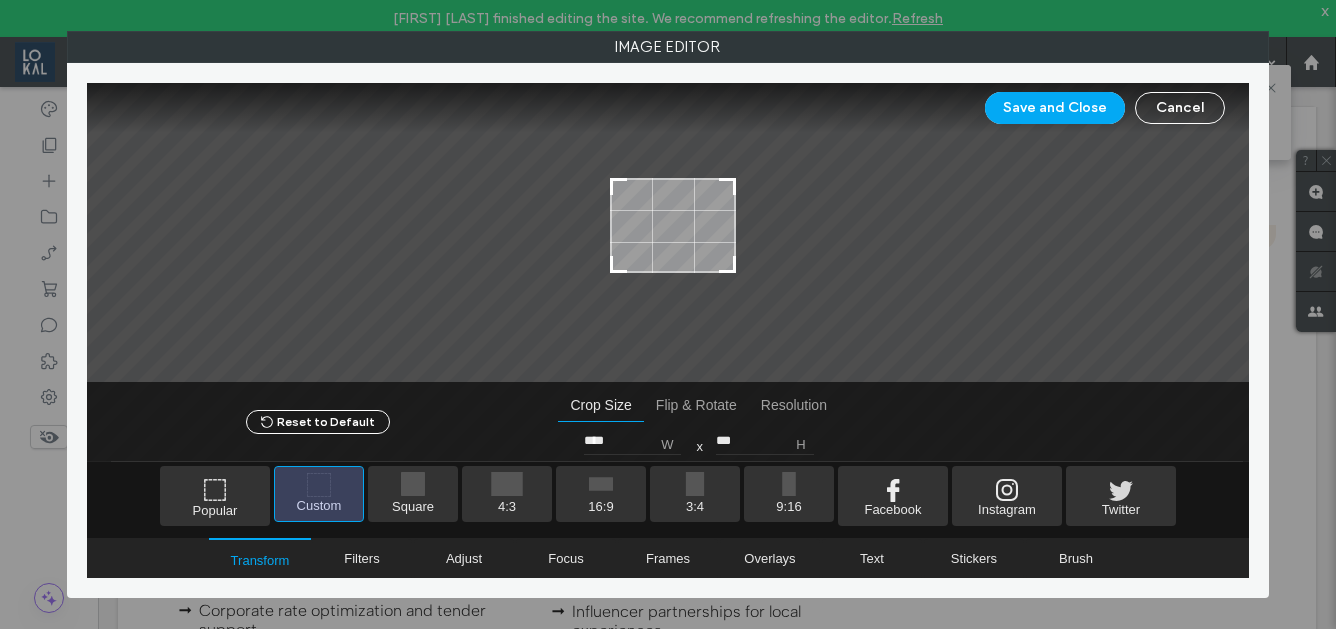 type on "****" 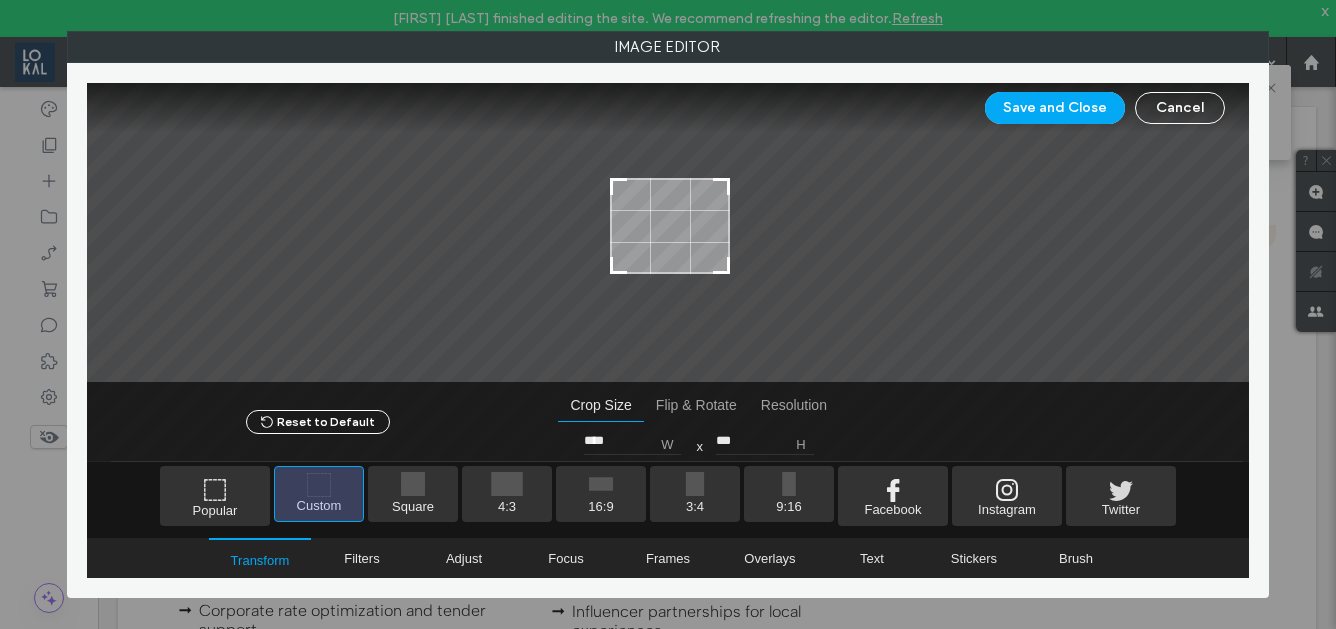 type on "****" 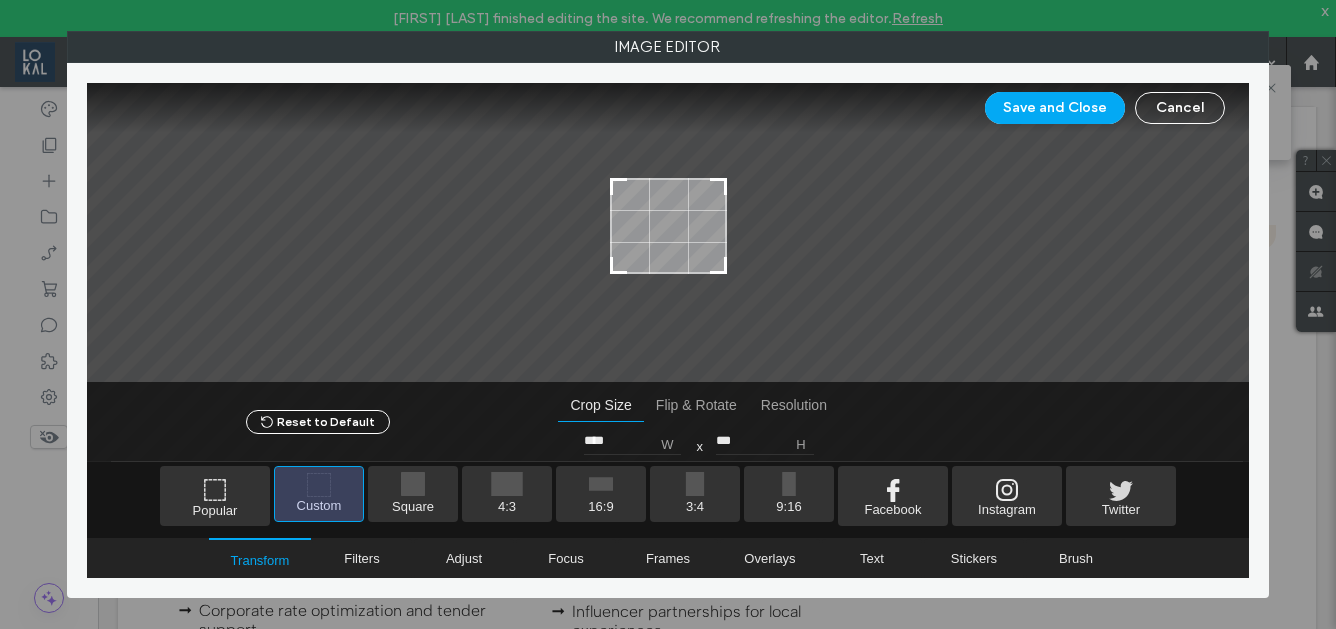 drag, startPoint x: 735, startPoint y: 273, endPoint x: 725, endPoint y: 274, distance: 10.049875 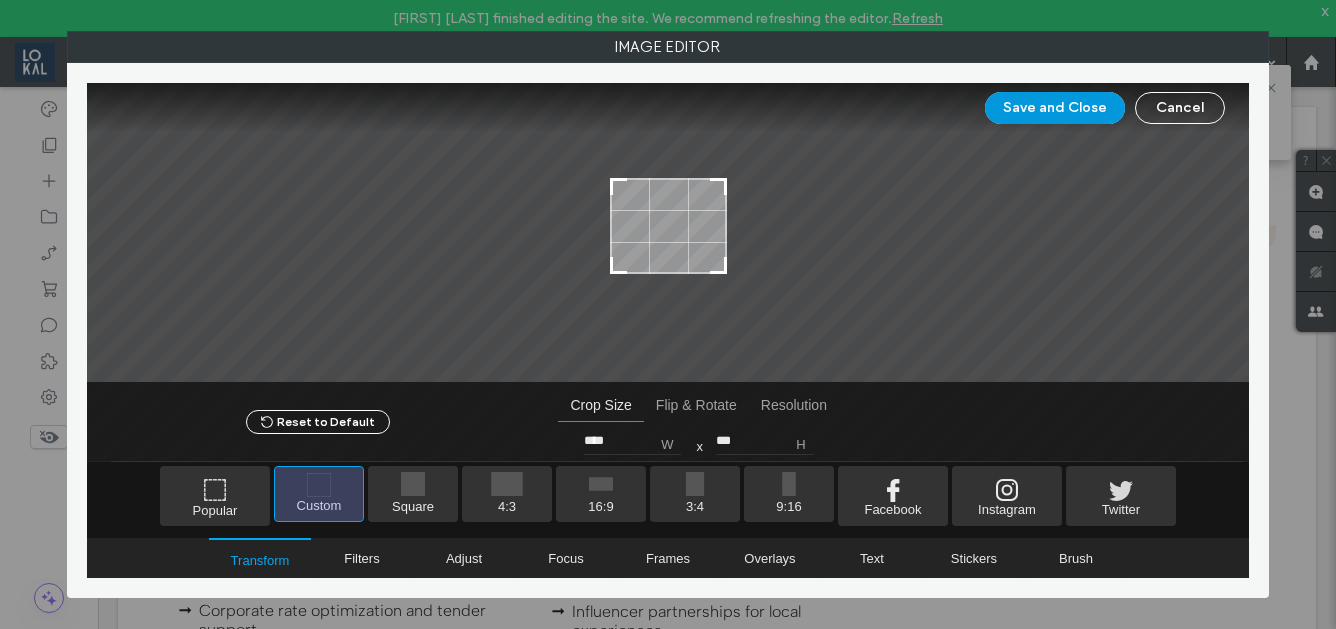 click on "Save and Close" at bounding box center [1055, 108] 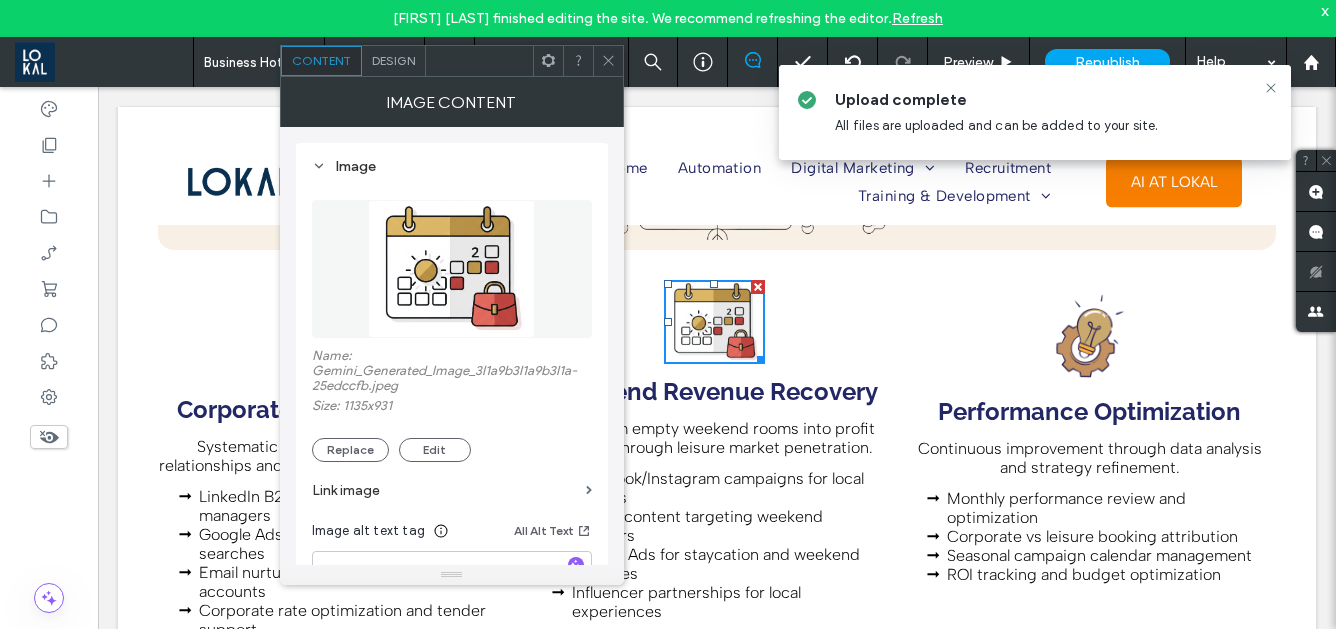 click at bounding box center (608, 61) 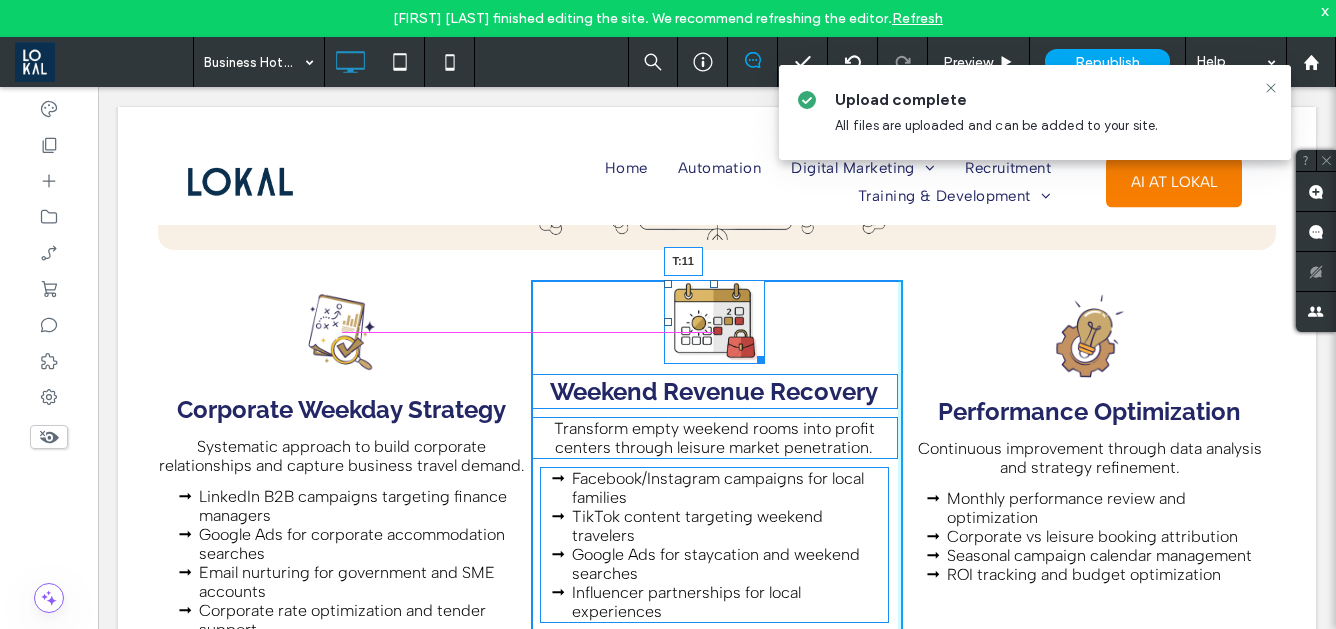 drag, startPoint x: 712, startPoint y: 286, endPoint x: 713, endPoint y: 297, distance: 11.045361 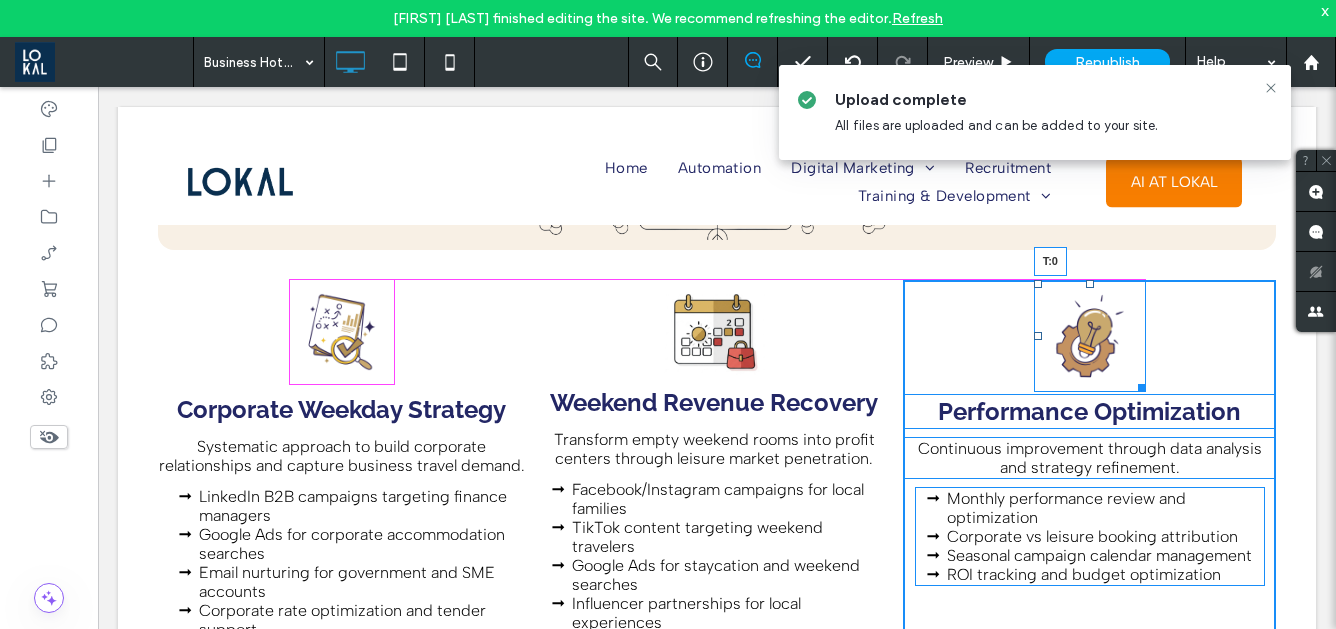 click on "T:0" at bounding box center (1090, 336) 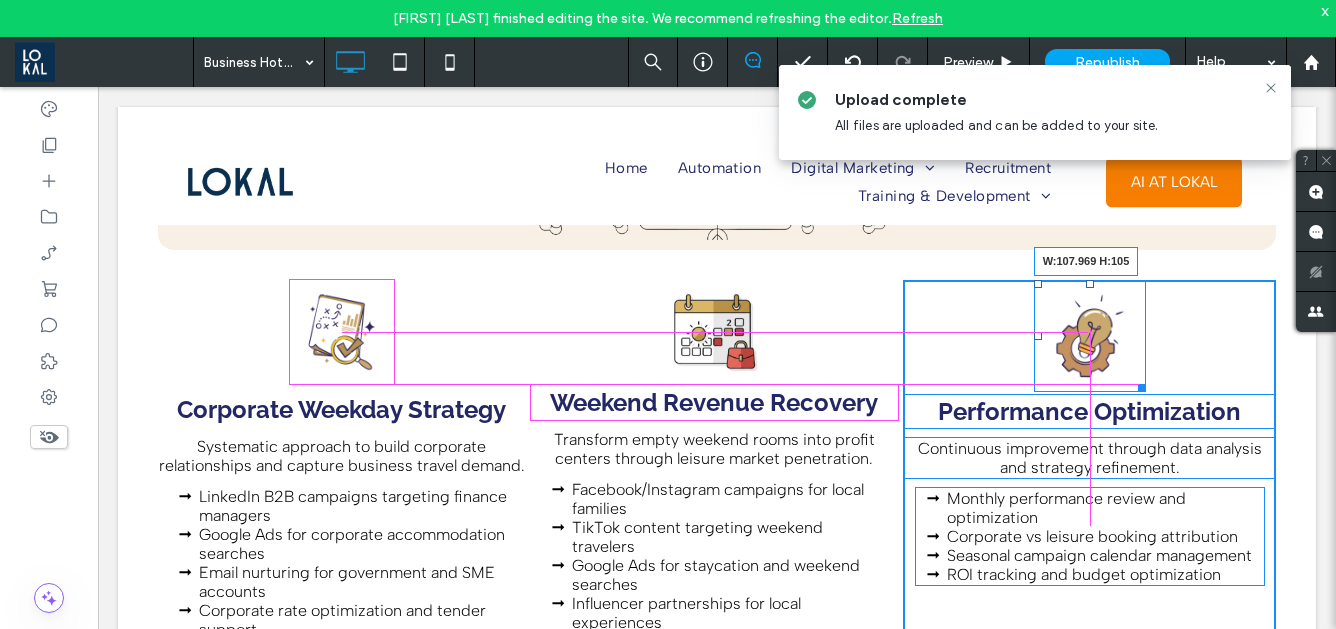 drag, startPoint x: 1140, startPoint y: 388, endPoint x: 1139, endPoint y: 377, distance: 11.045361 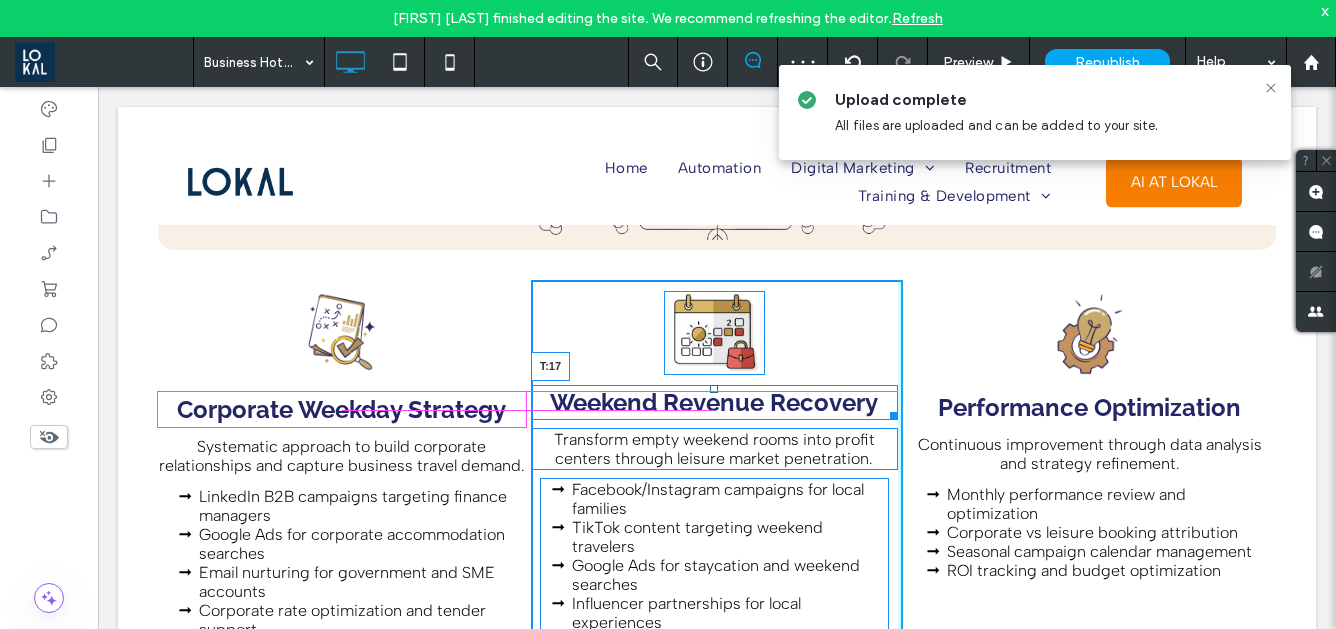drag, startPoint x: 714, startPoint y: 388, endPoint x: 812, endPoint y: 483, distance: 136.4881 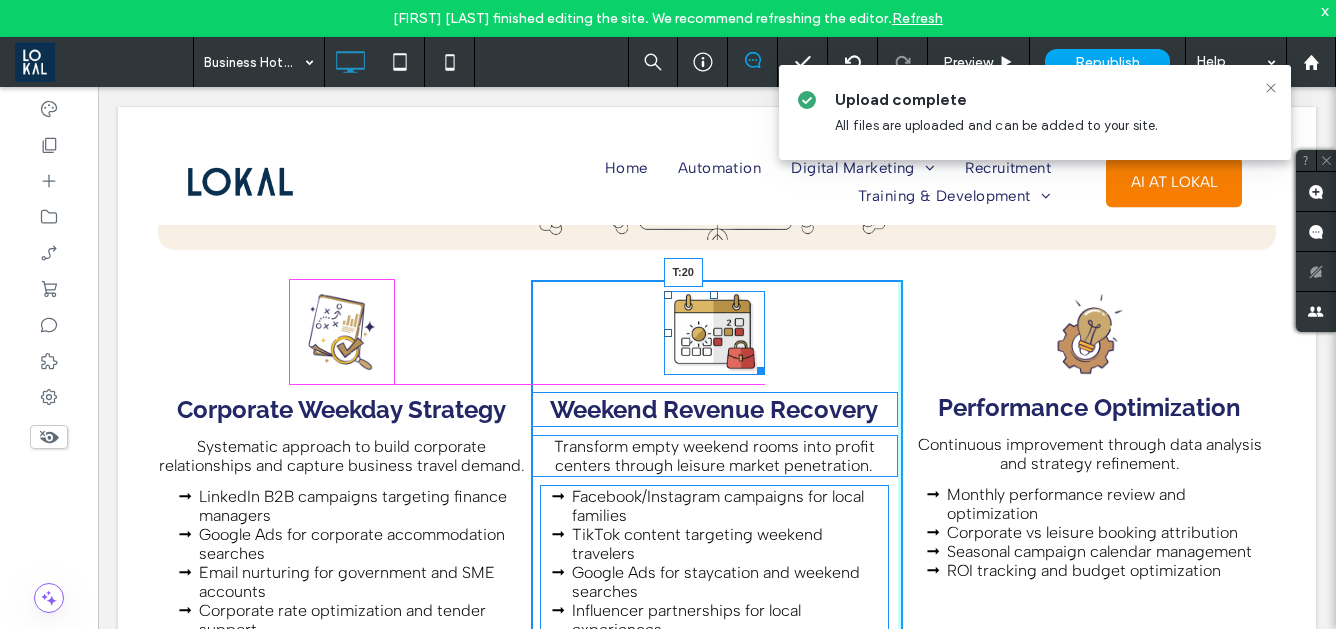 click at bounding box center [714, 295] 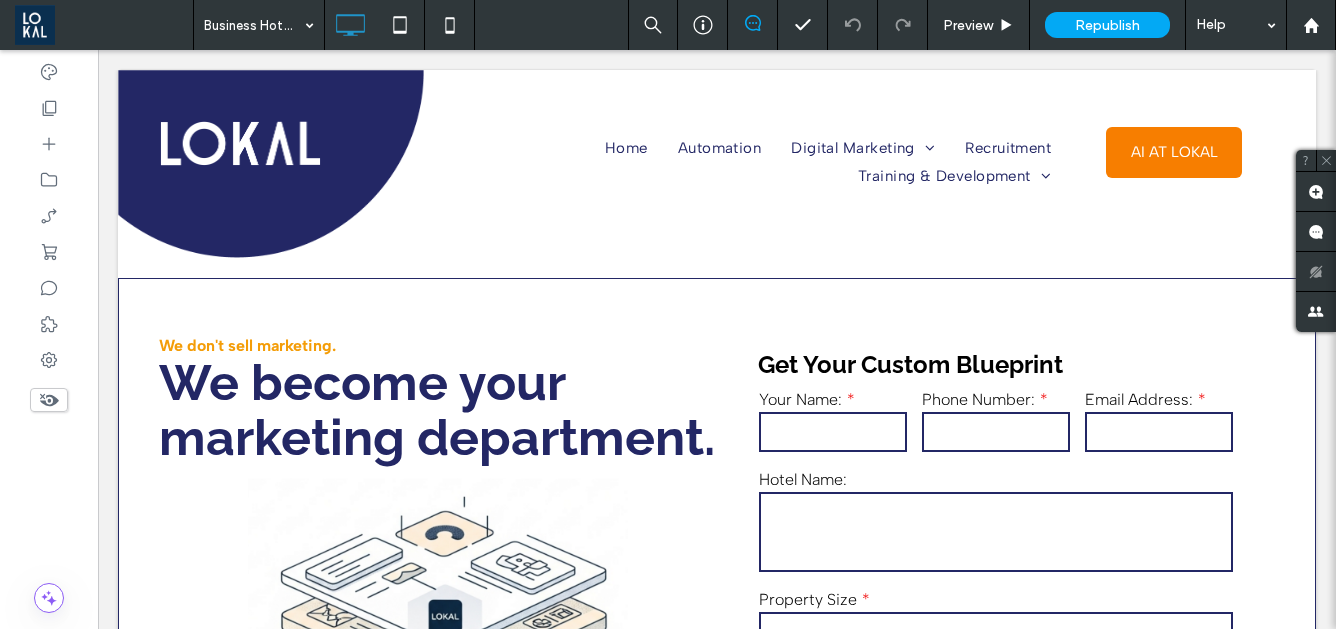 scroll, scrollTop: 0, scrollLeft: 0, axis: both 